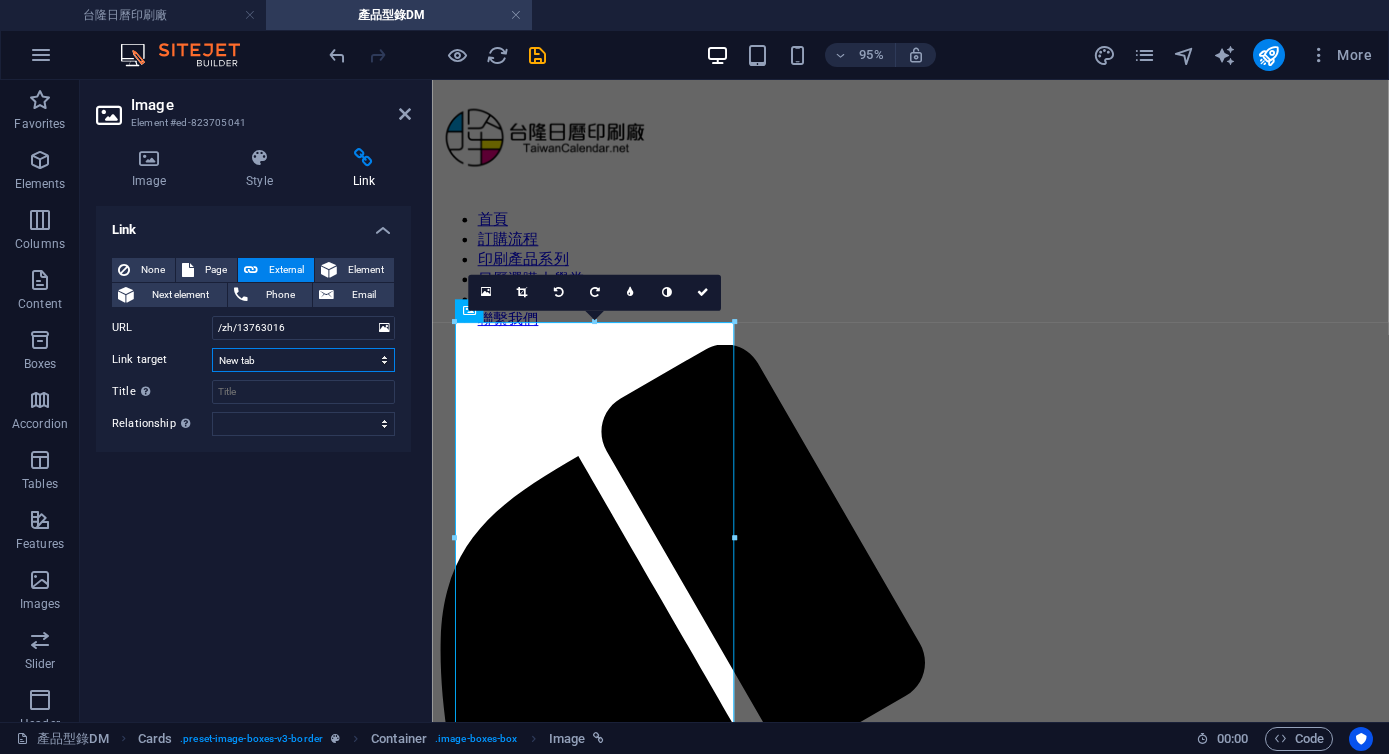 scroll, scrollTop: 0, scrollLeft: 0, axis: both 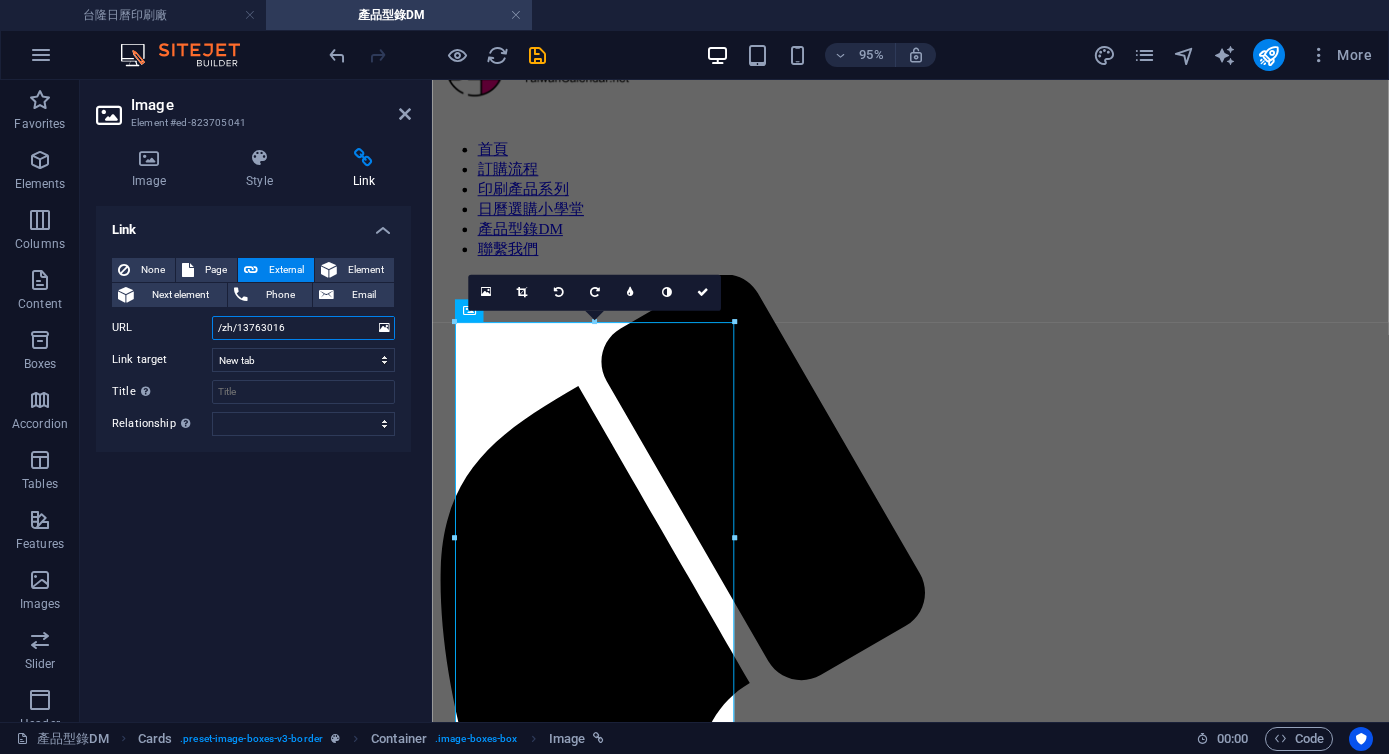 click on "/zh/13763016" at bounding box center [303, 328] 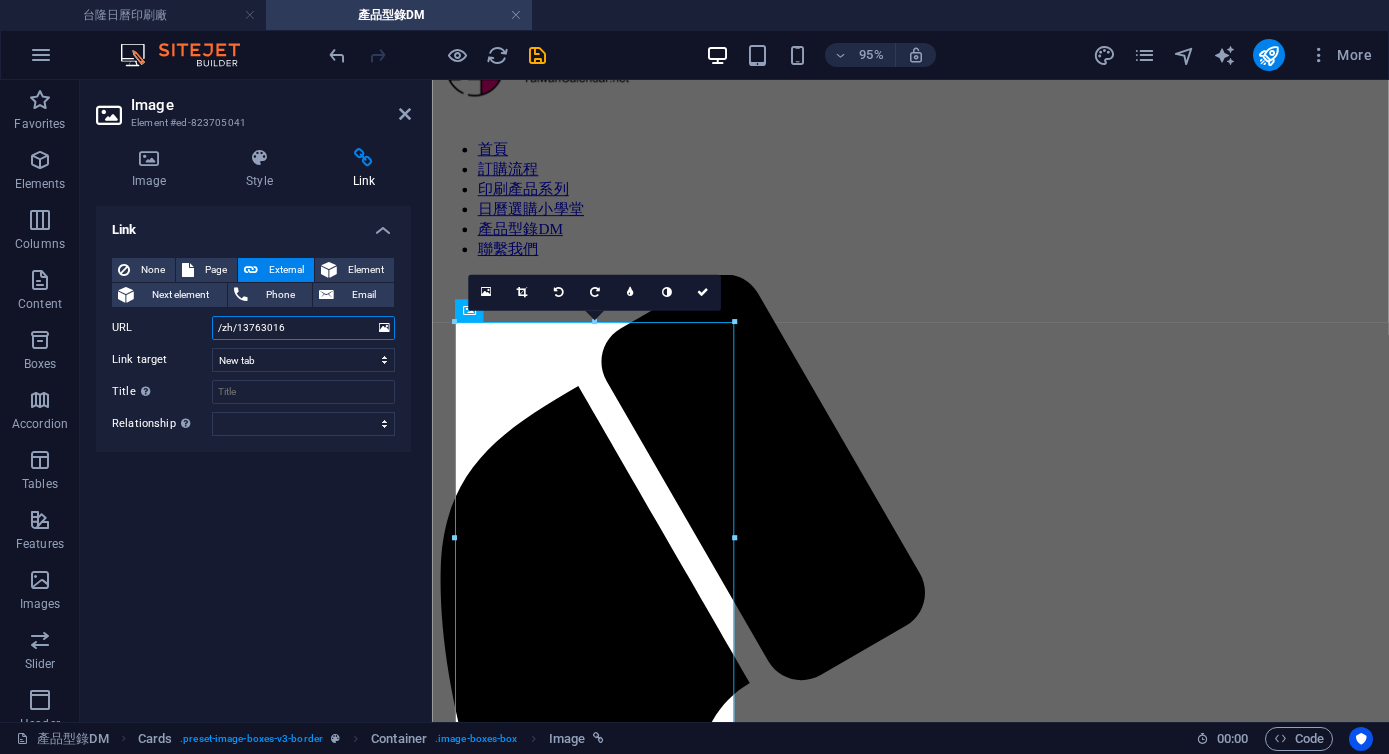 paste on "https://drive.google.com/open?id=[ID]" 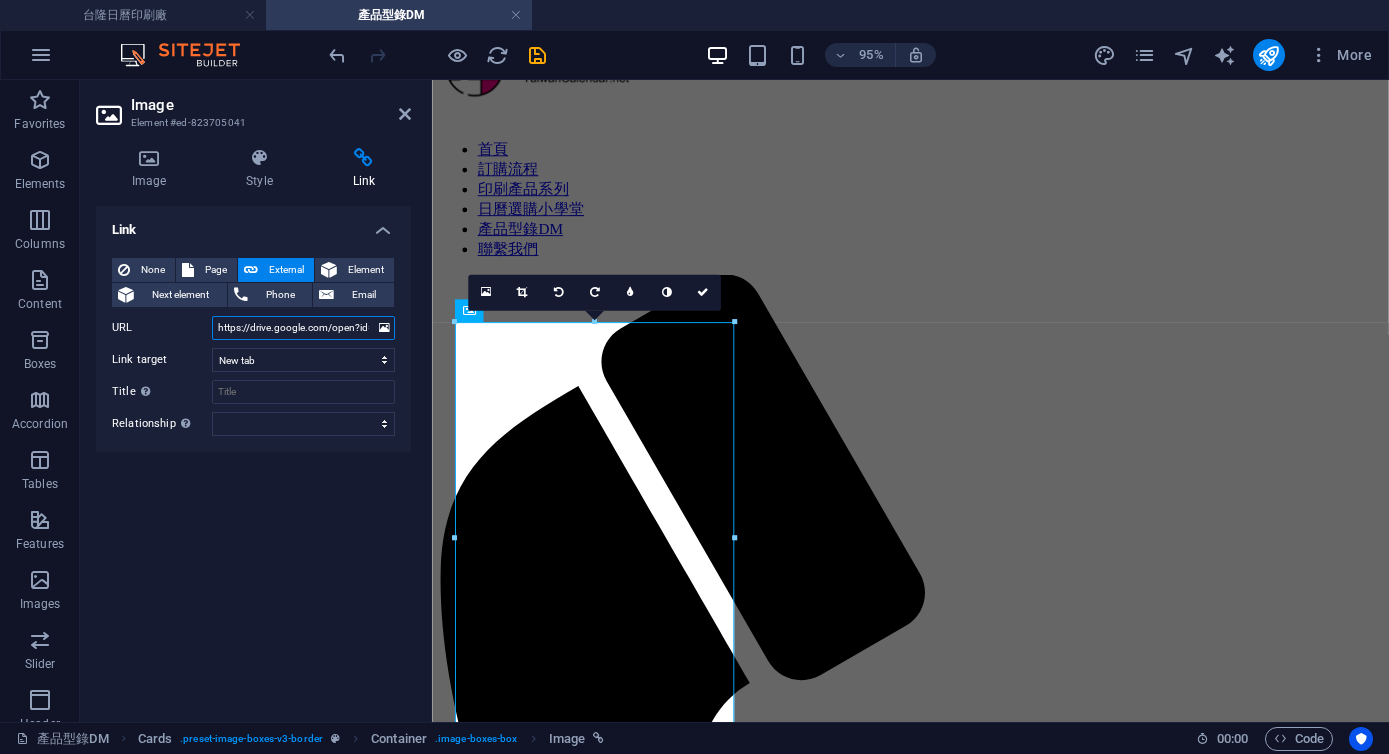 scroll, scrollTop: 0, scrollLeft: 251, axis: horizontal 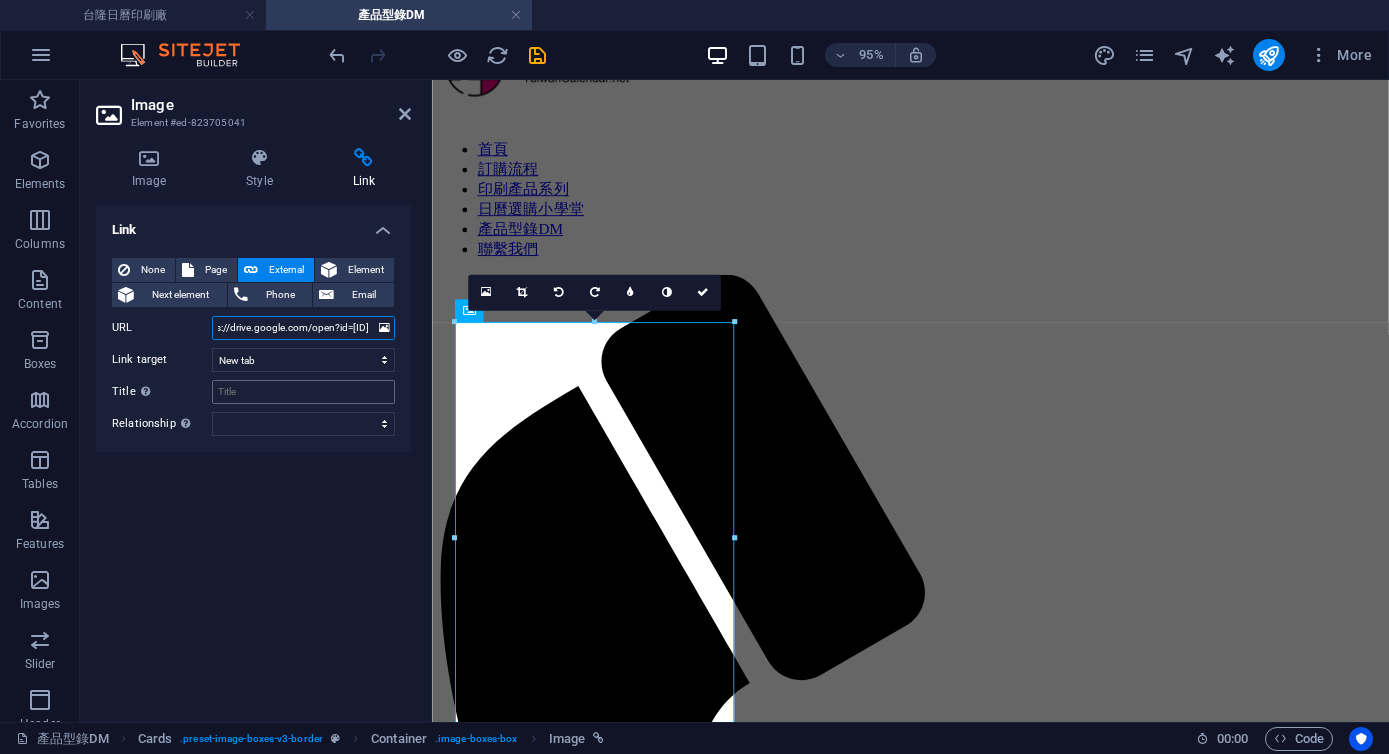 type on "https://drive.google.com/open?id=[ID]" 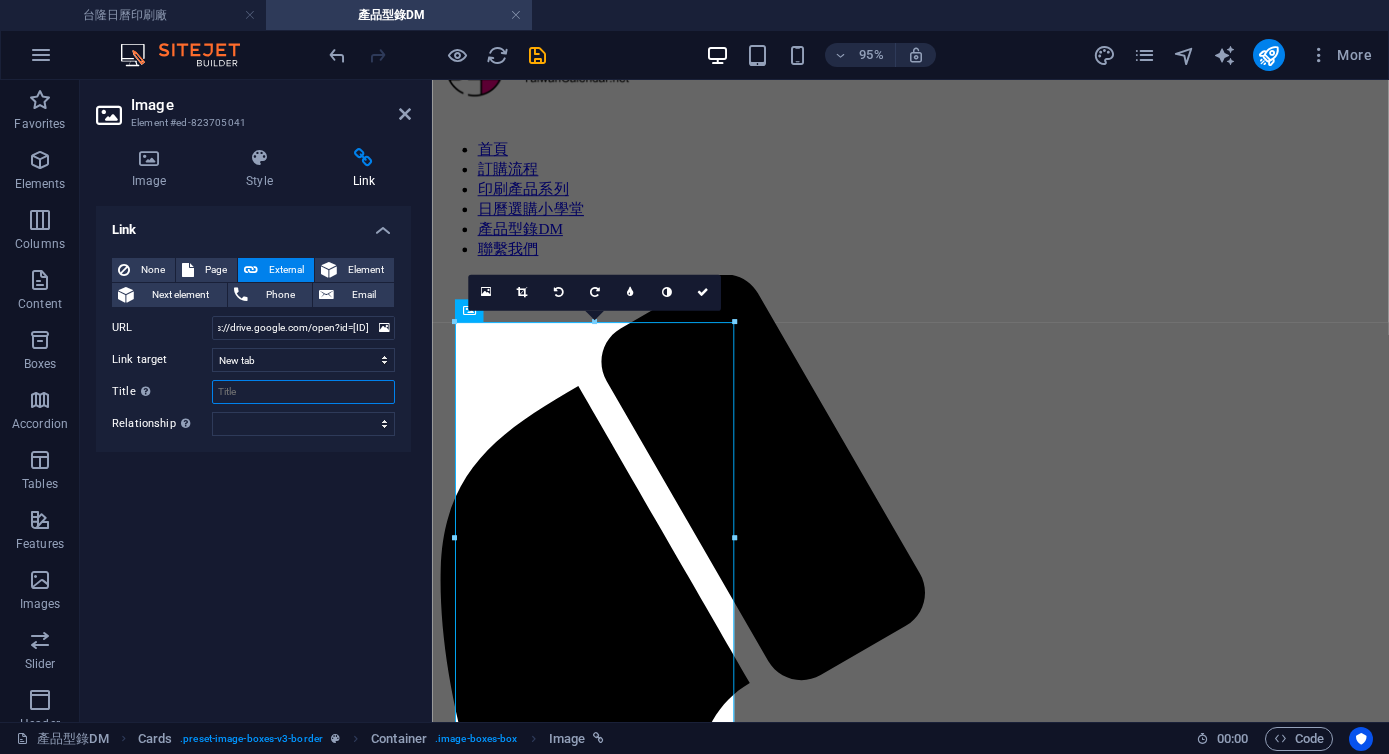 click on "Title Additional link description, should not be the same as the link text. The title is most often shown as a tooltip text when the mouse moves over the element. Leave empty if uncertain." at bounding box center (303, 392) 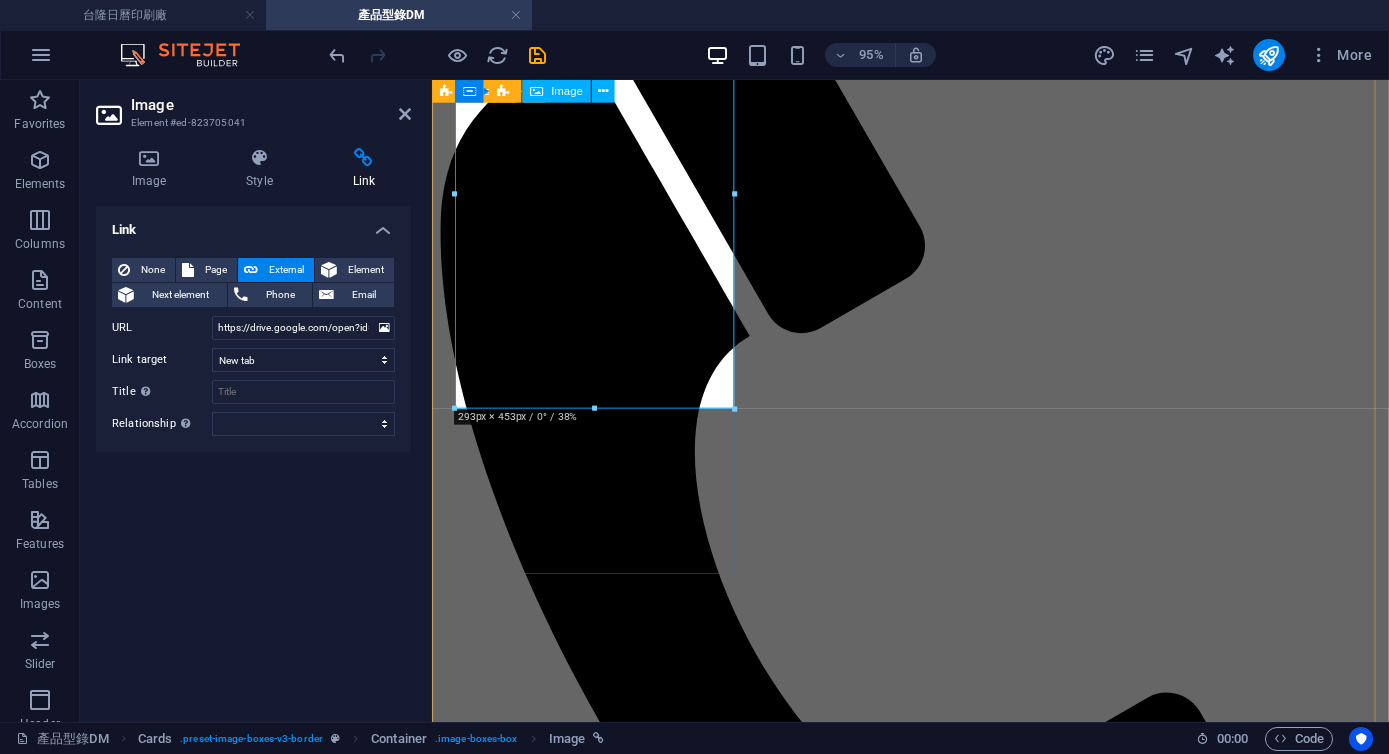 scroll, scrollTop: 192, scrollLeft: 0, axis: vertical 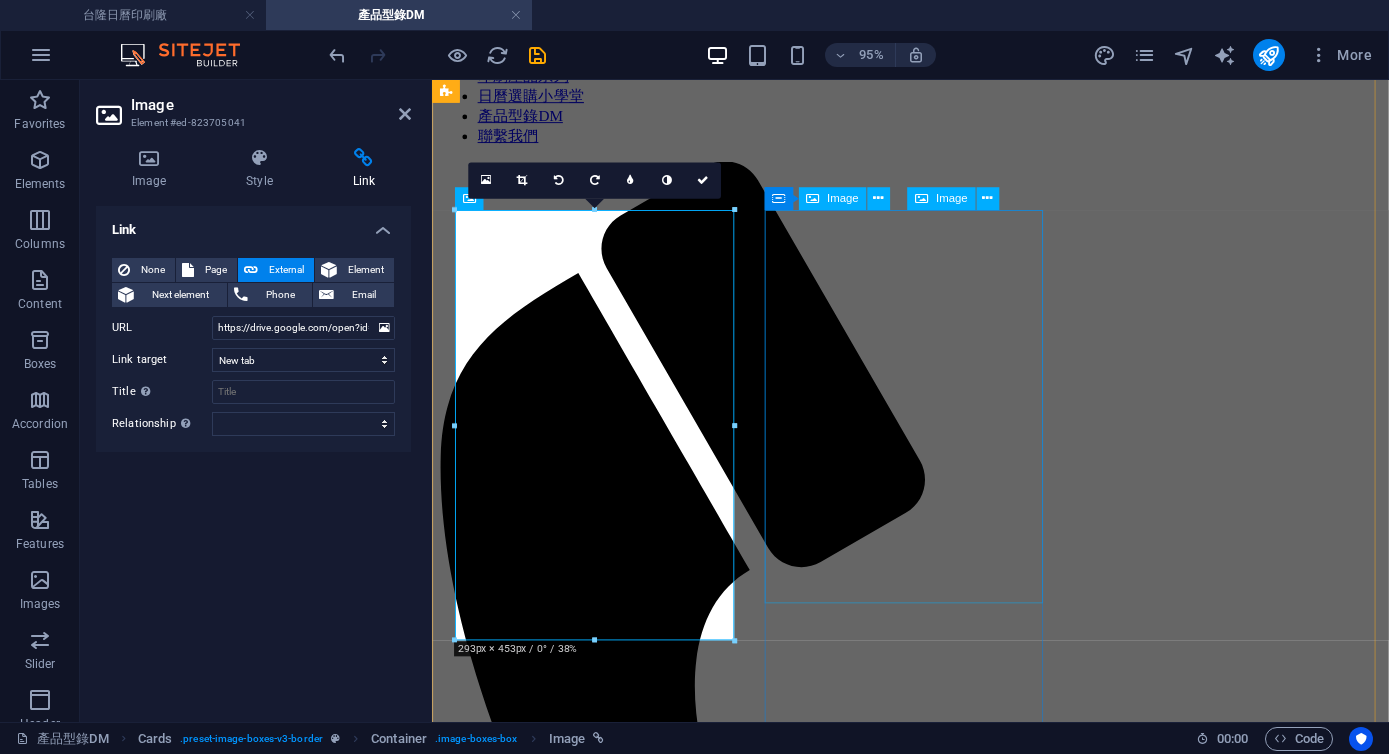 click at bounding box center (935, 3836) 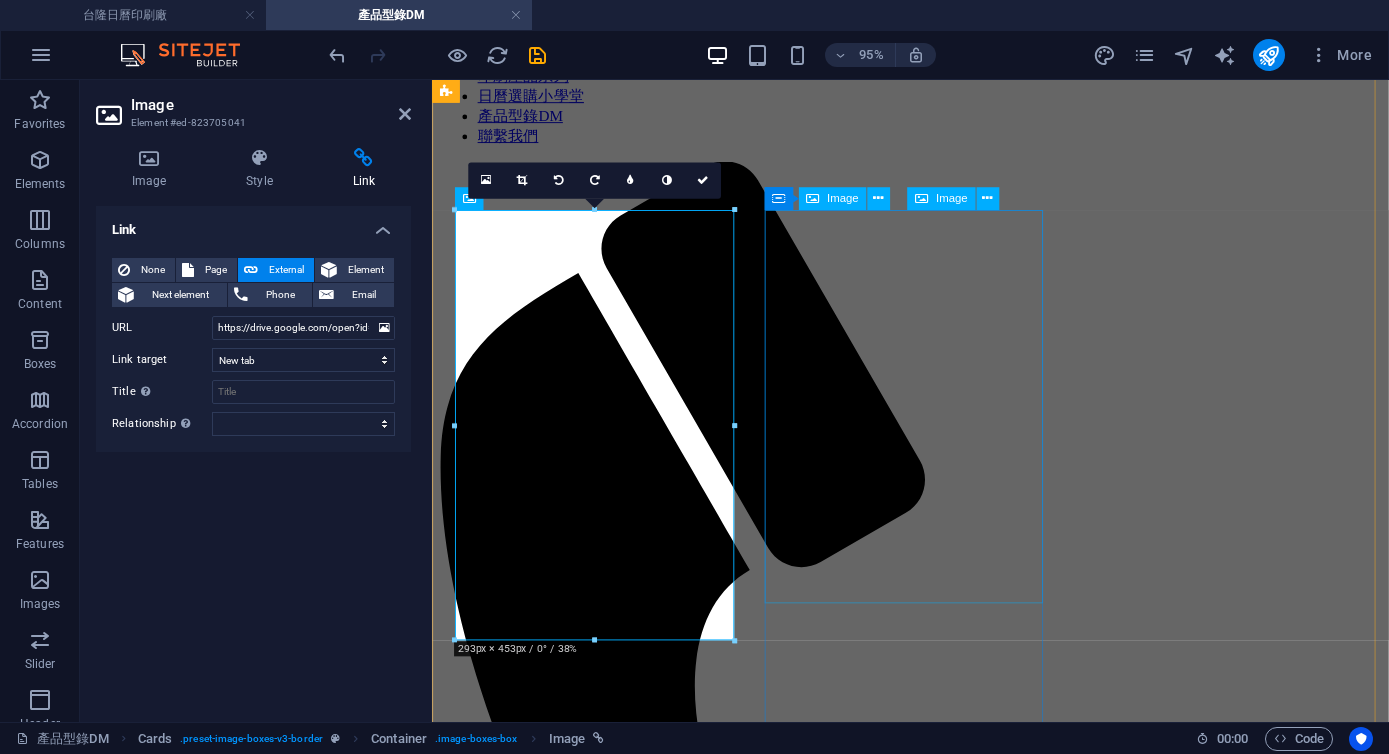 click at bounding box center (935, 3836) 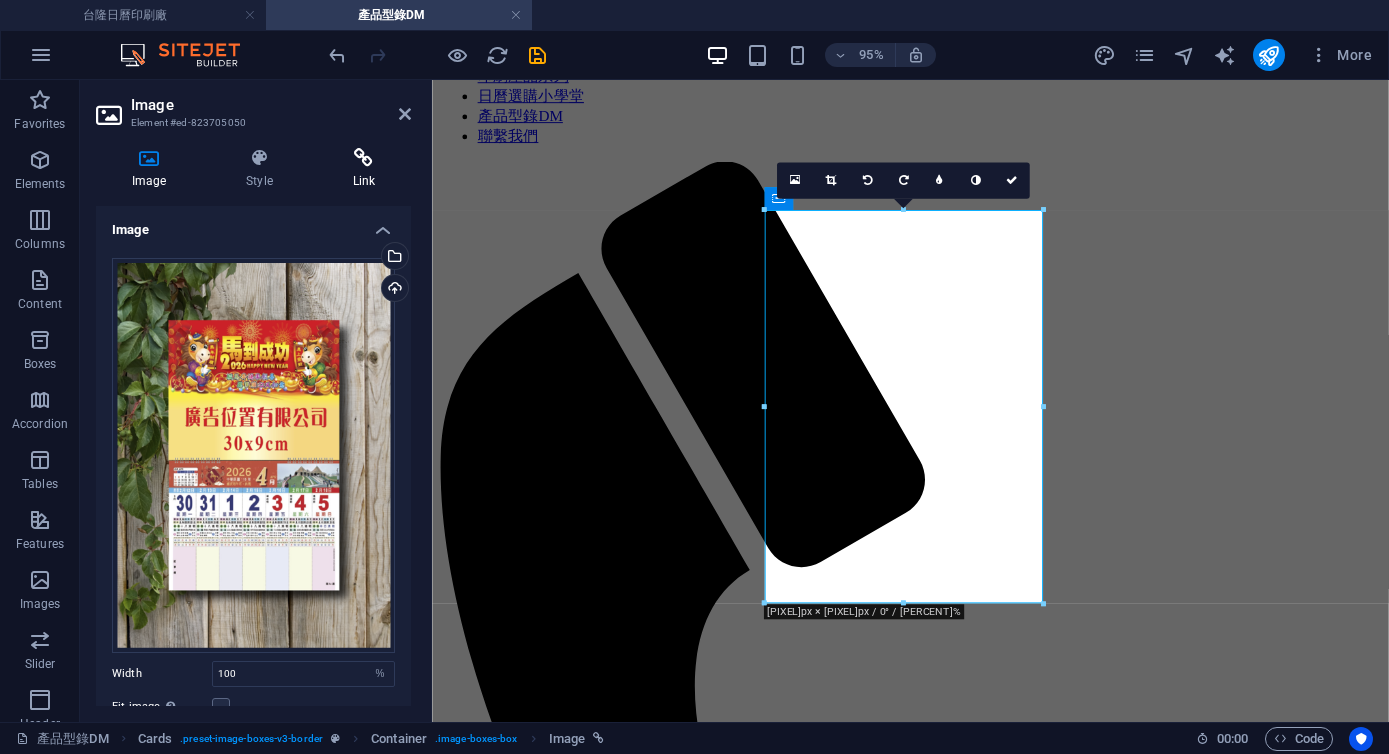 click on "Link" at bounding box center (364, 169) 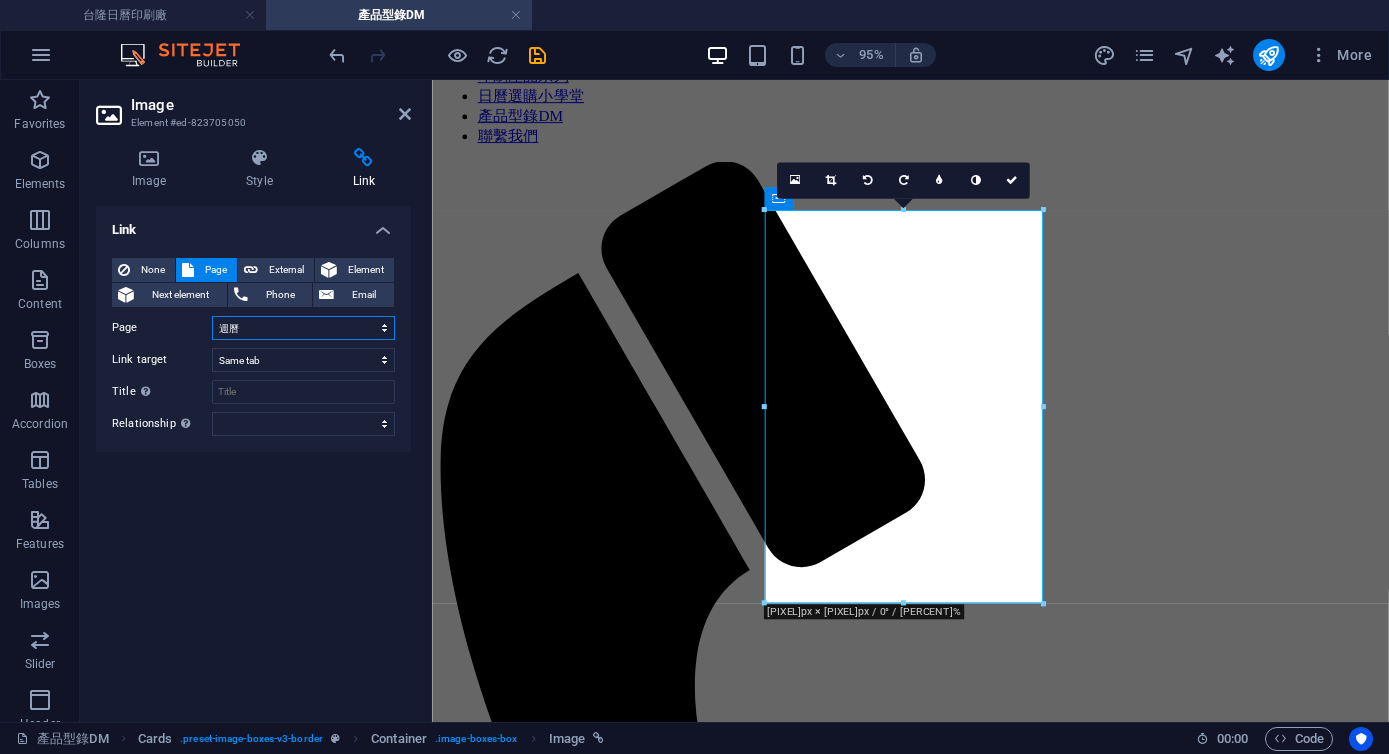 click on "台隆日曆印刷廠 日曆 週曆 月曆 年曆 三角桌曆 工商日誌 桌曆｜桌墊｜古早日曆｜農民曆 產品型錄DM 聯繫我們 Privacy" at bounding box center [303, 328] 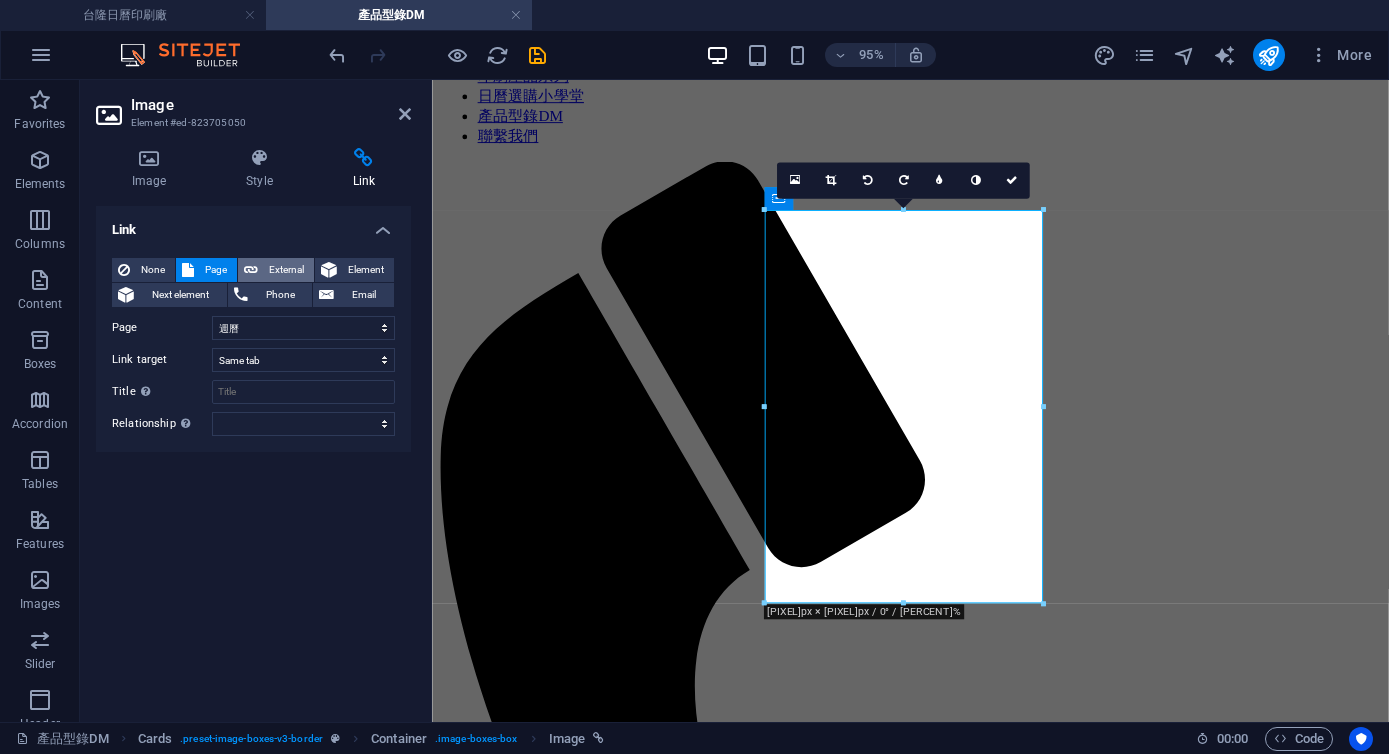 click on "External" at bounding box center (286, 270) 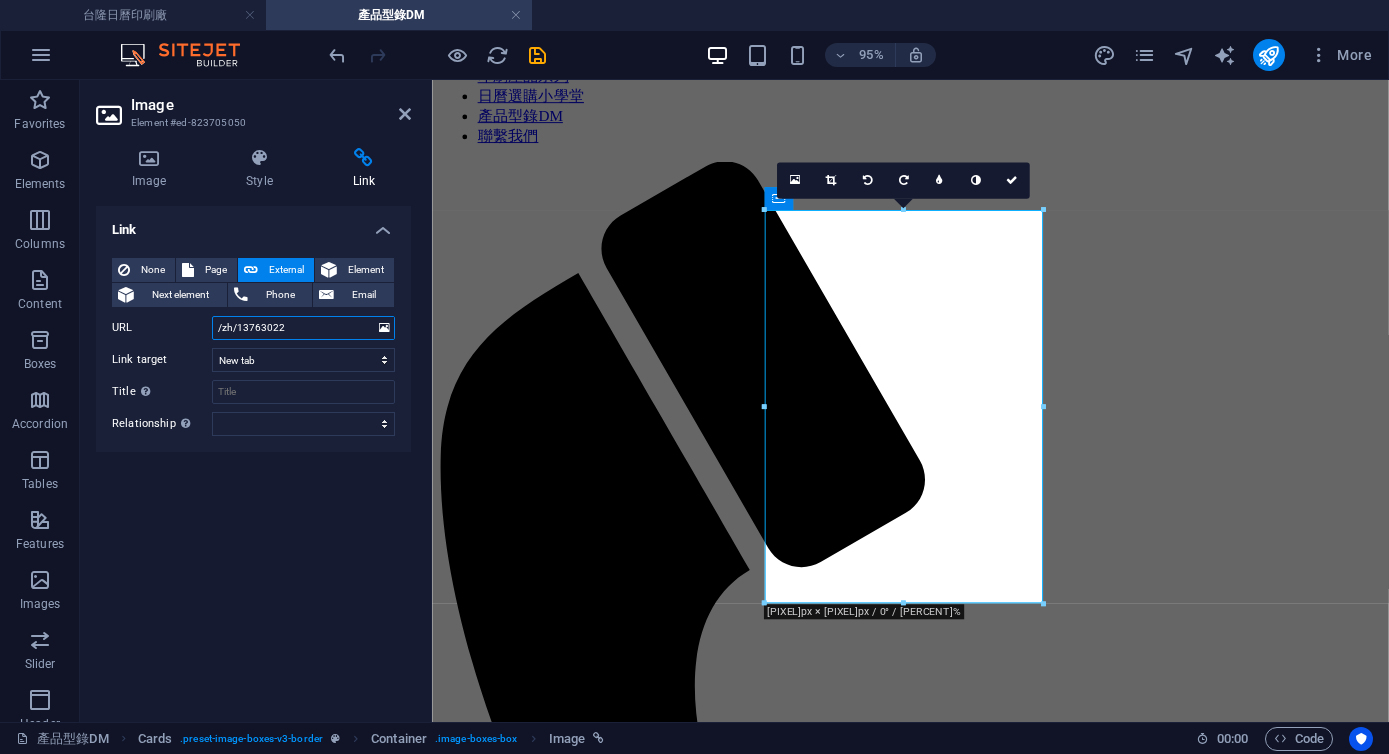 click on "/zh/13763022" at bounding box center (303, 328) 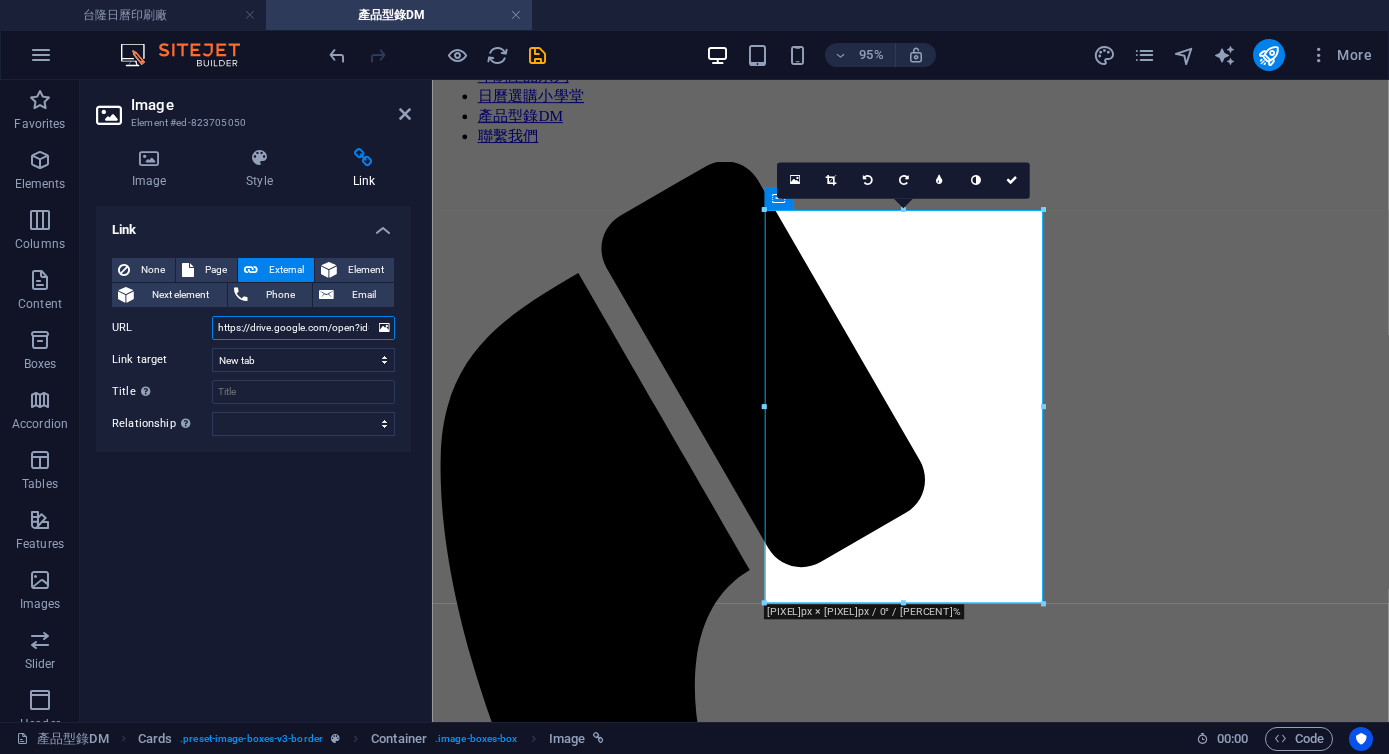 scroll, scrollTop: 0, scrollLeft: 251, axis: horizontal 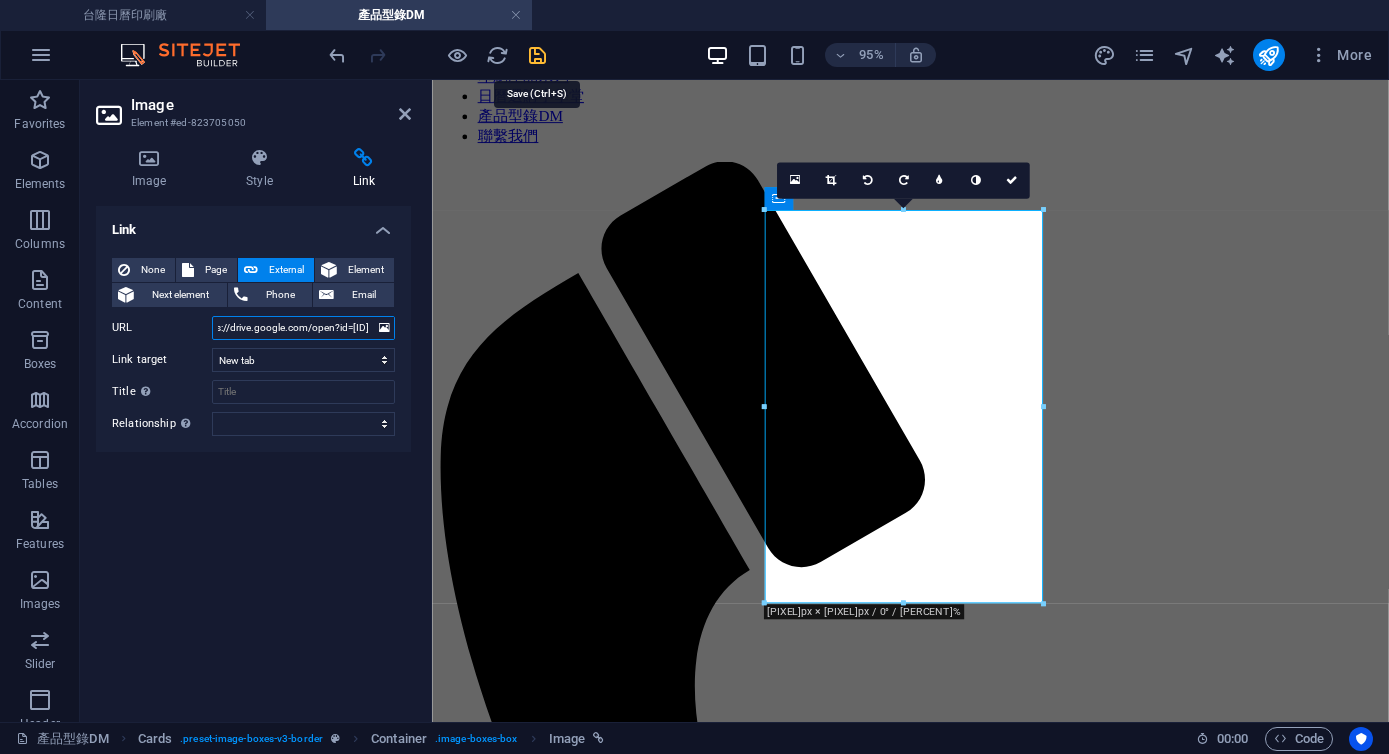 type on "https://drive.google.com/open?id=[ID]" 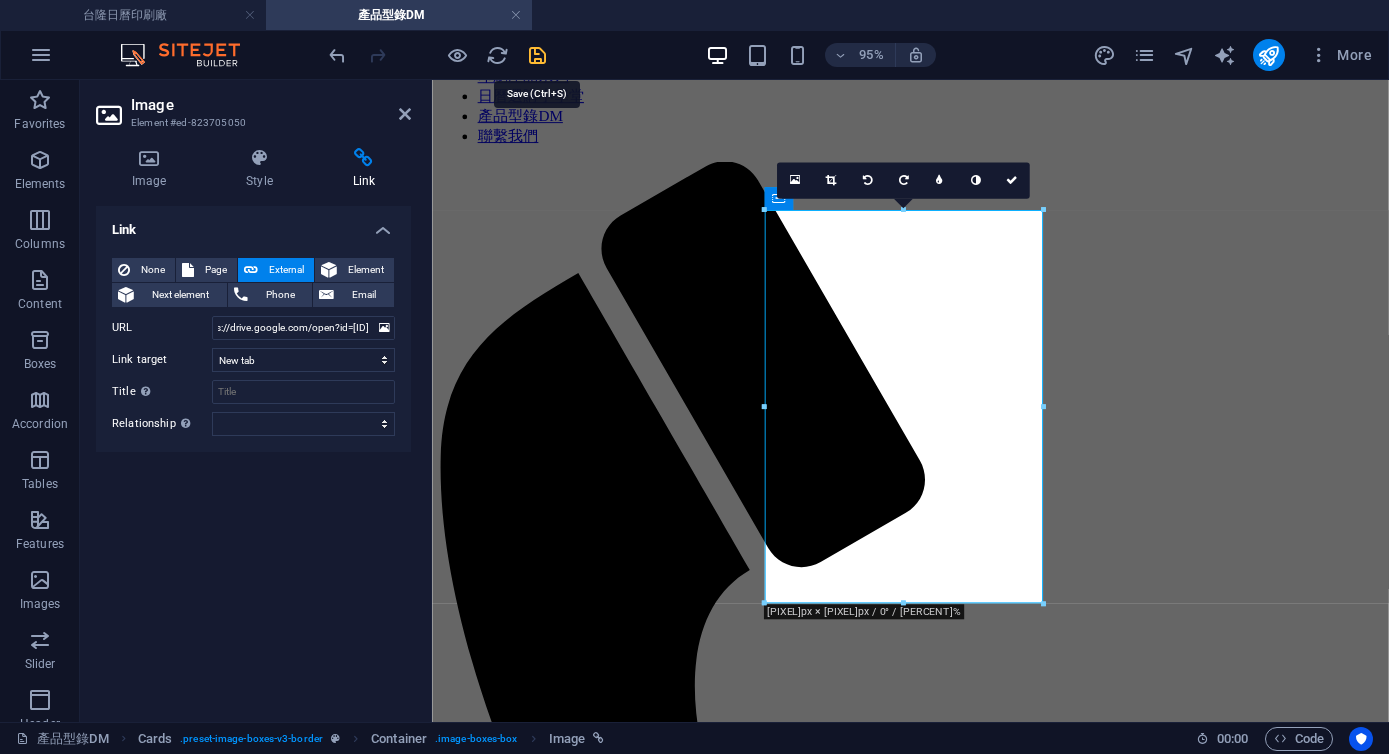 click at bounding box center (537, 55) 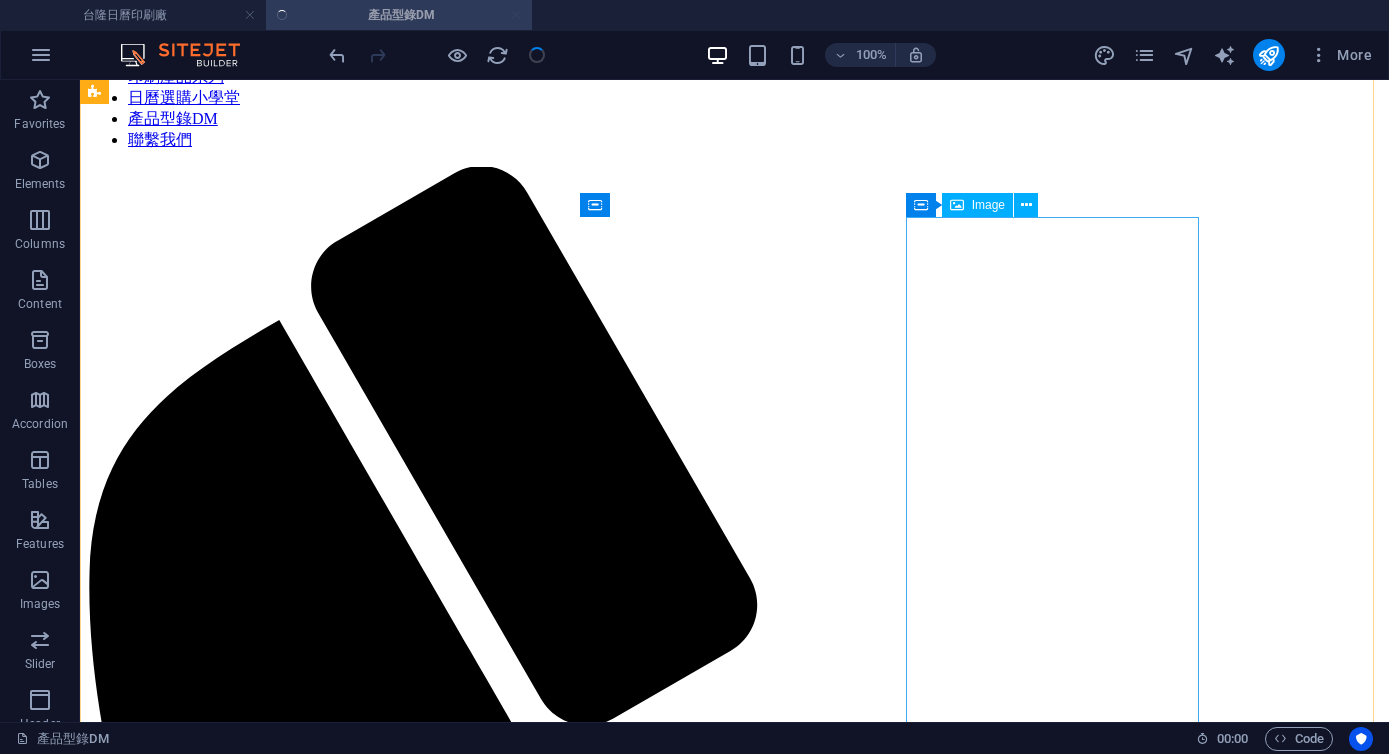 click at bounding box center (734, 7185) 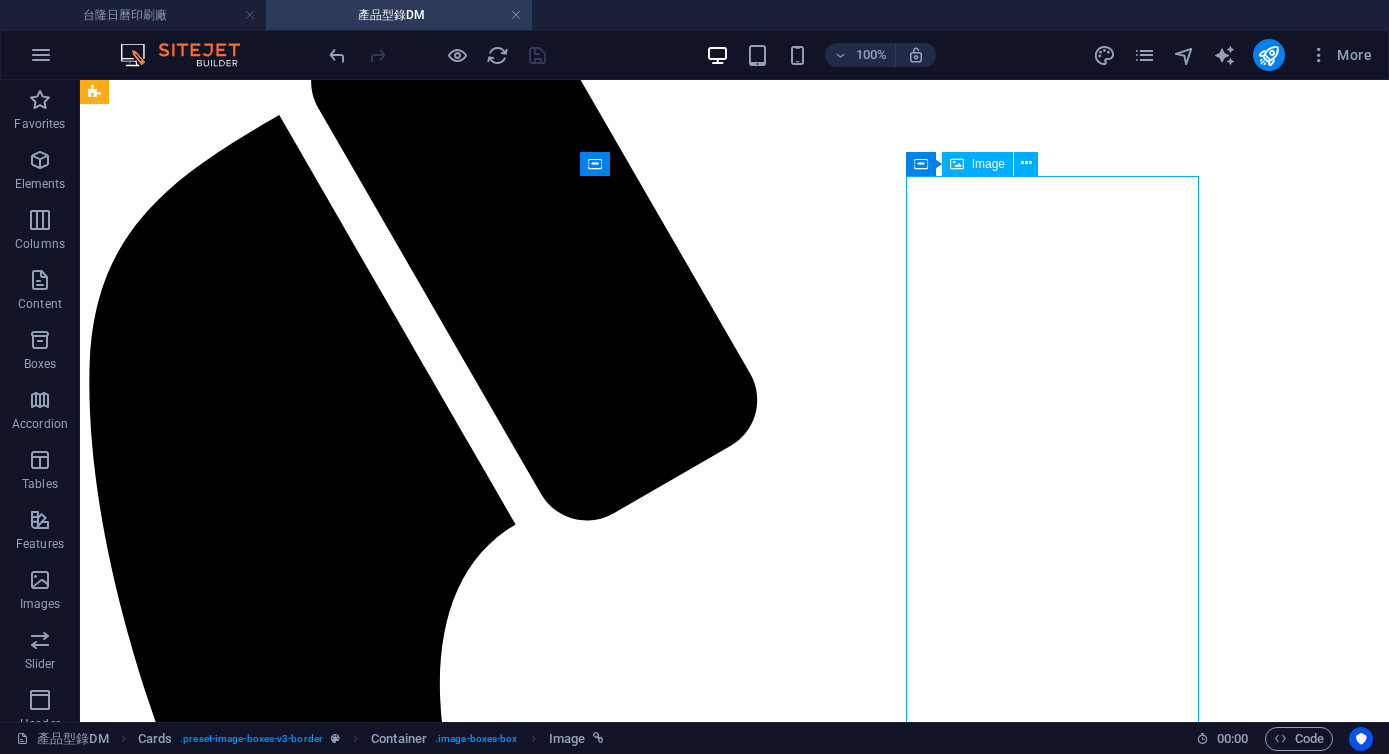 scroll, scrollTop: 398, scrollLeft: 0, axis: vertical 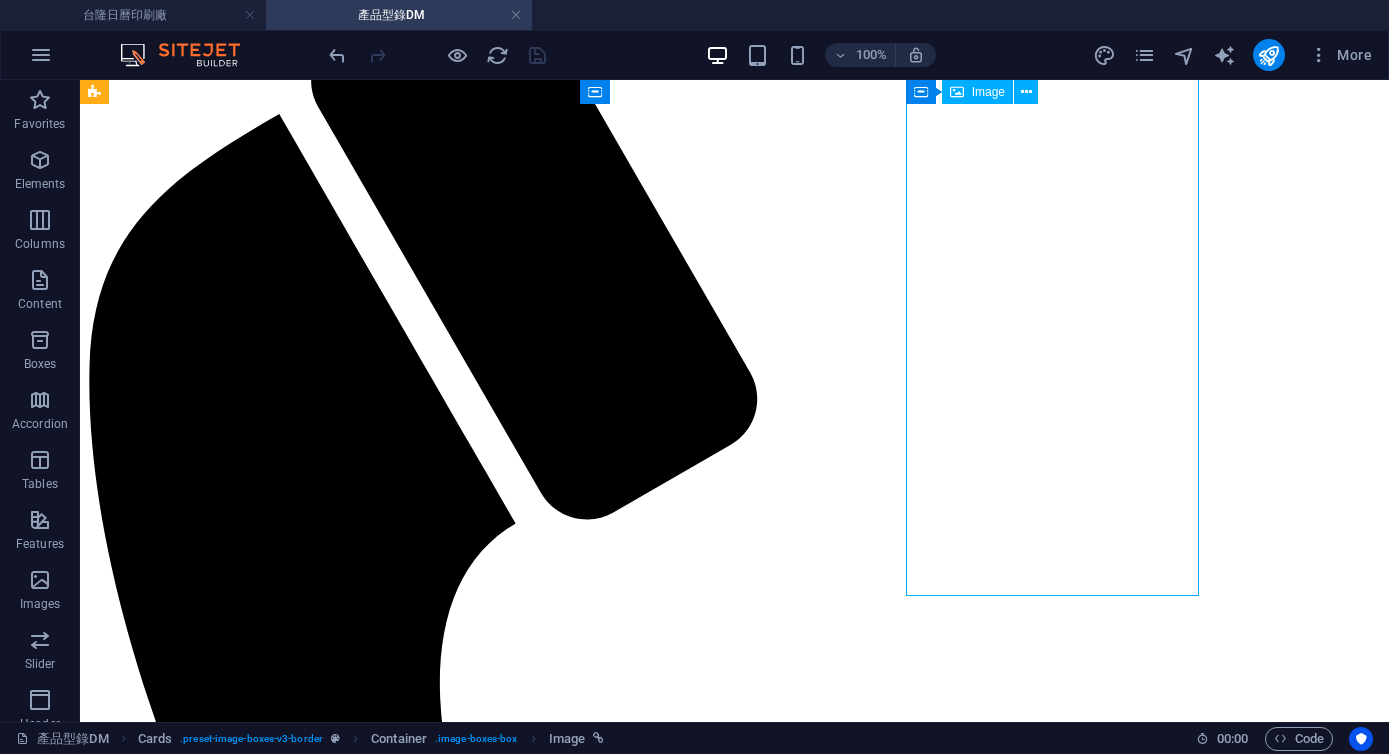 click at bounding box center [734, 6979] 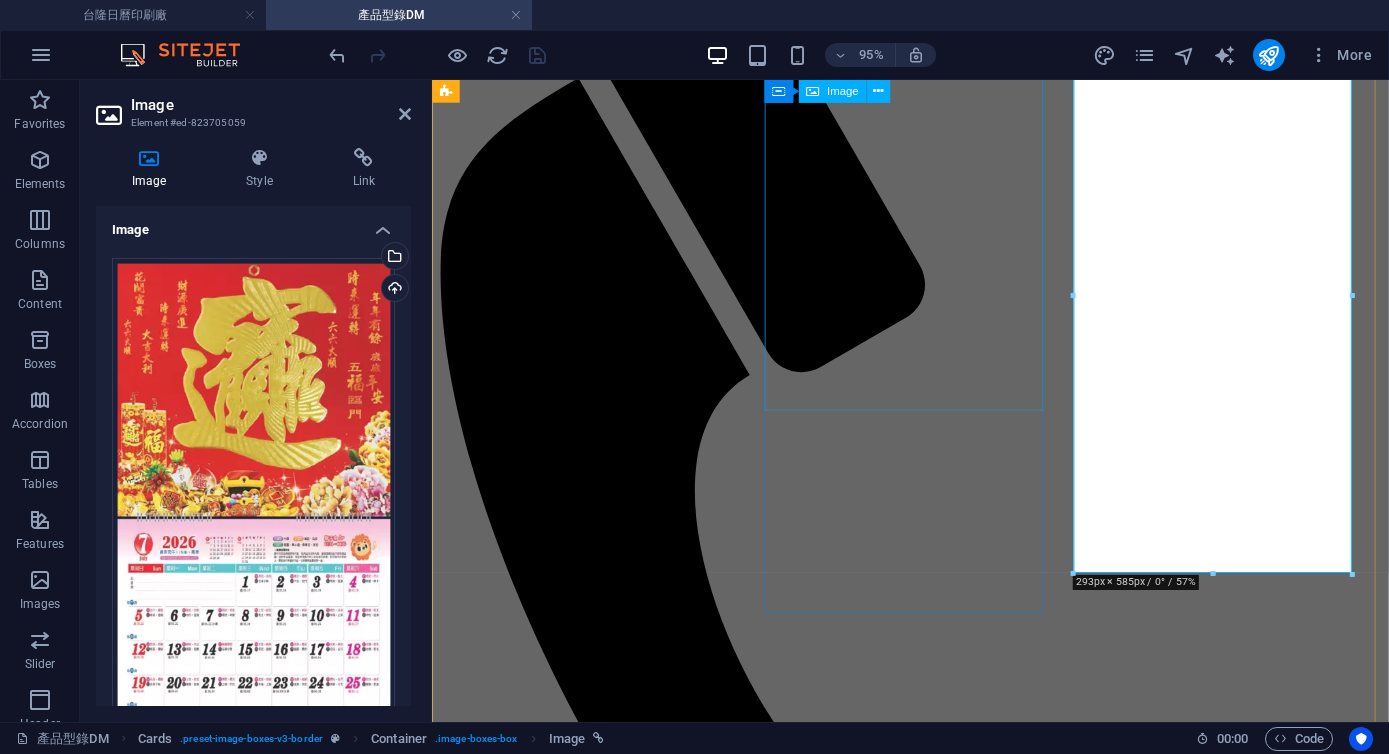 scroll, scrollTop: 394, scrollLeft: 0, axis: vertical 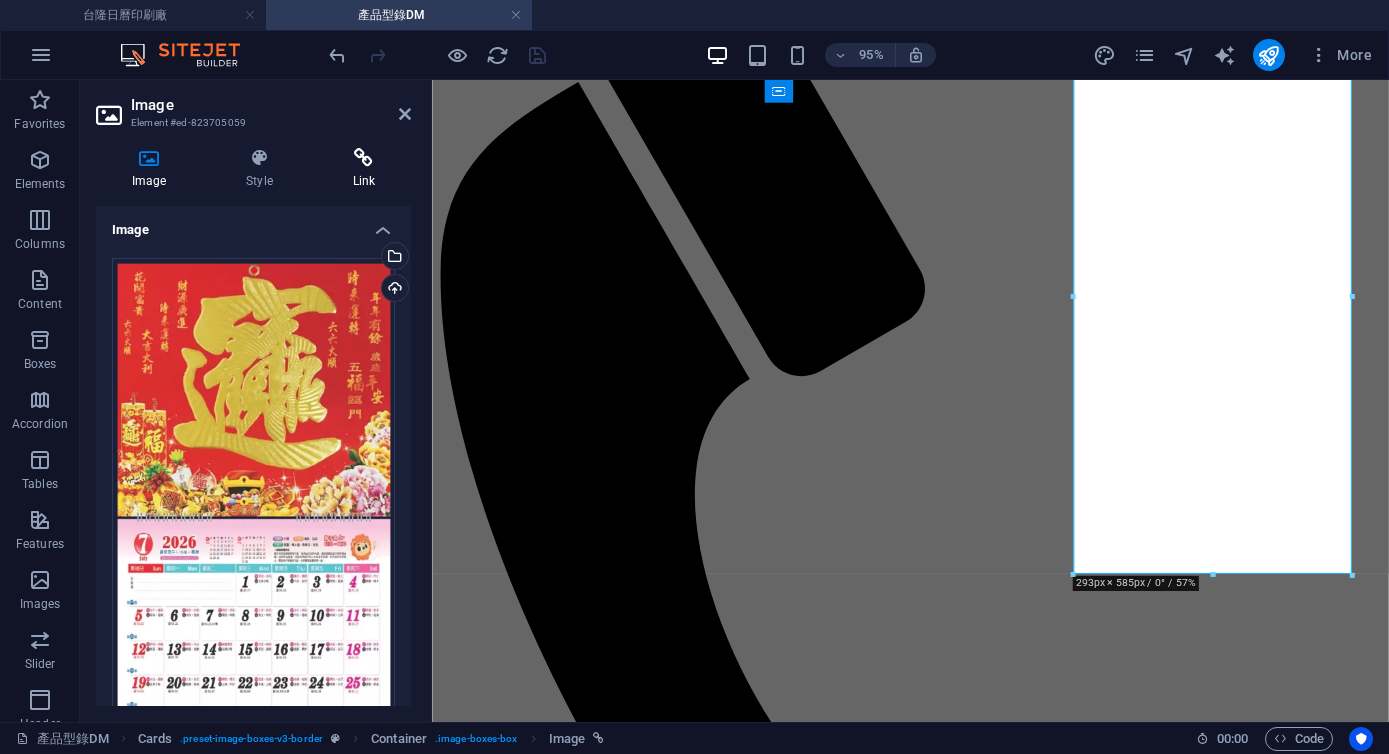 click at bounding box center [364, 158] 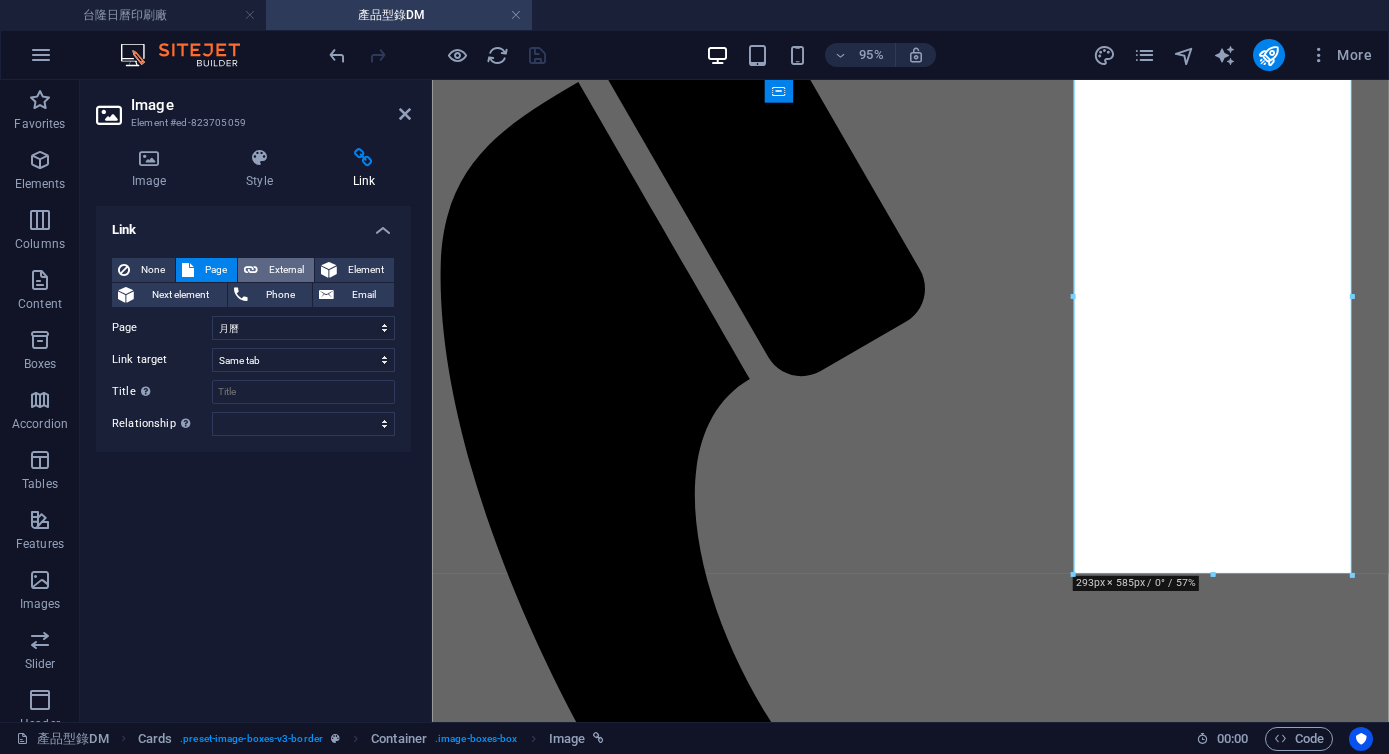 click on "External" at bounding box center (286, 270) 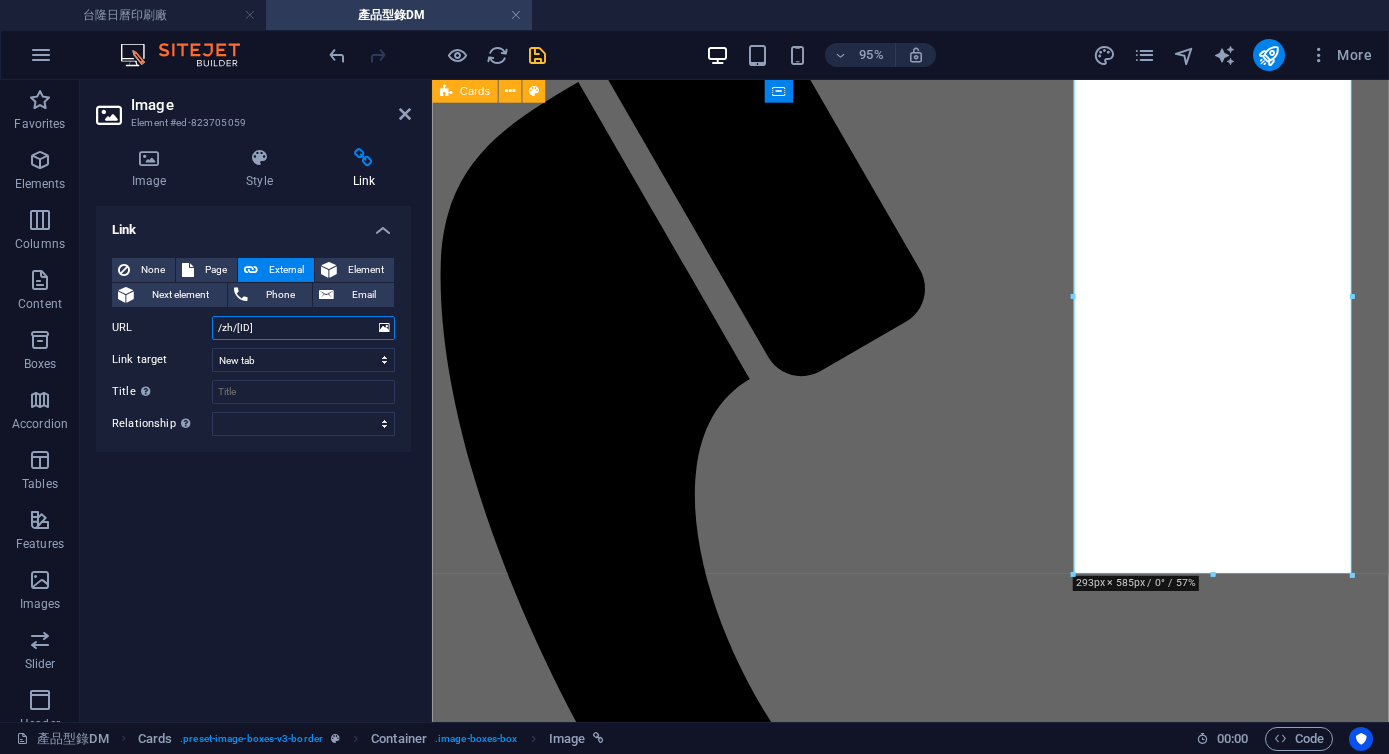 click on "/zh/[ID]" at bounding box center (303, 328) 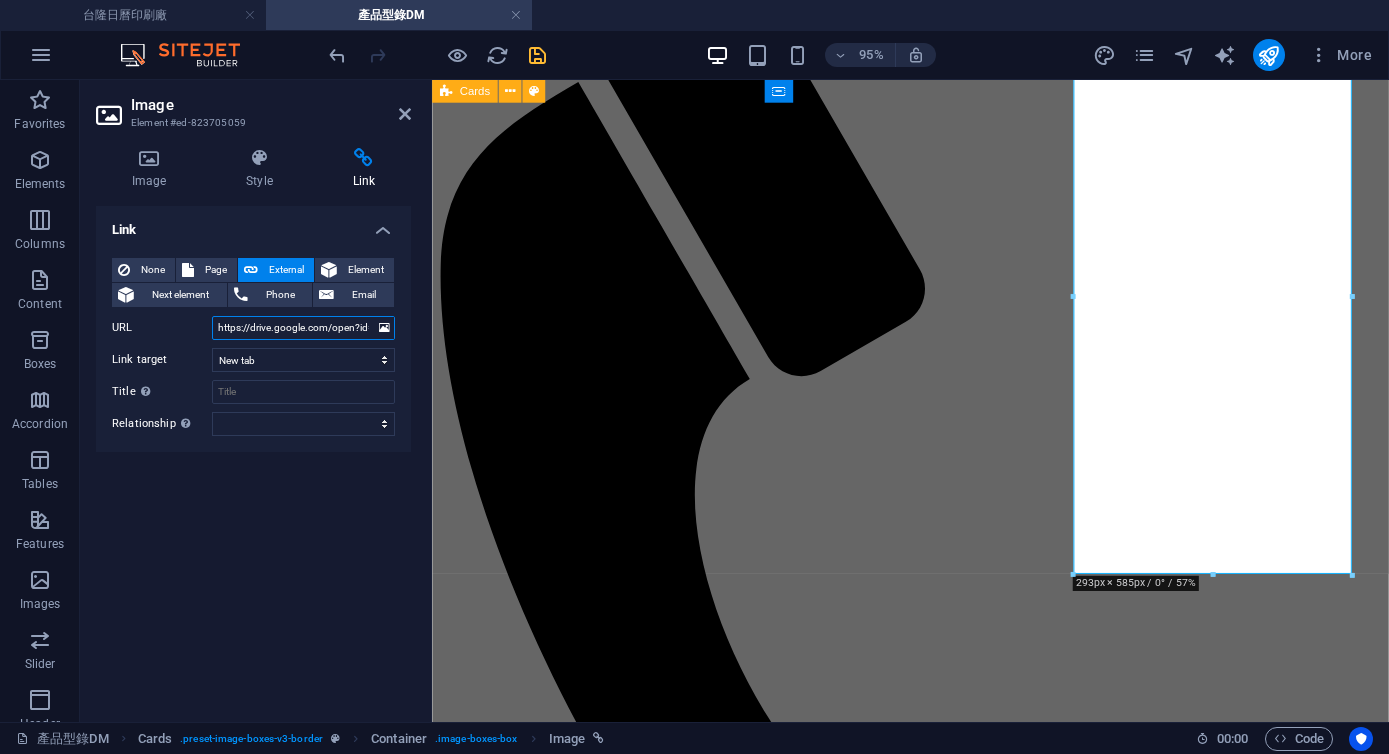 scroll, scrollTop: 0, scrollLeft: 259, axis: horizontal 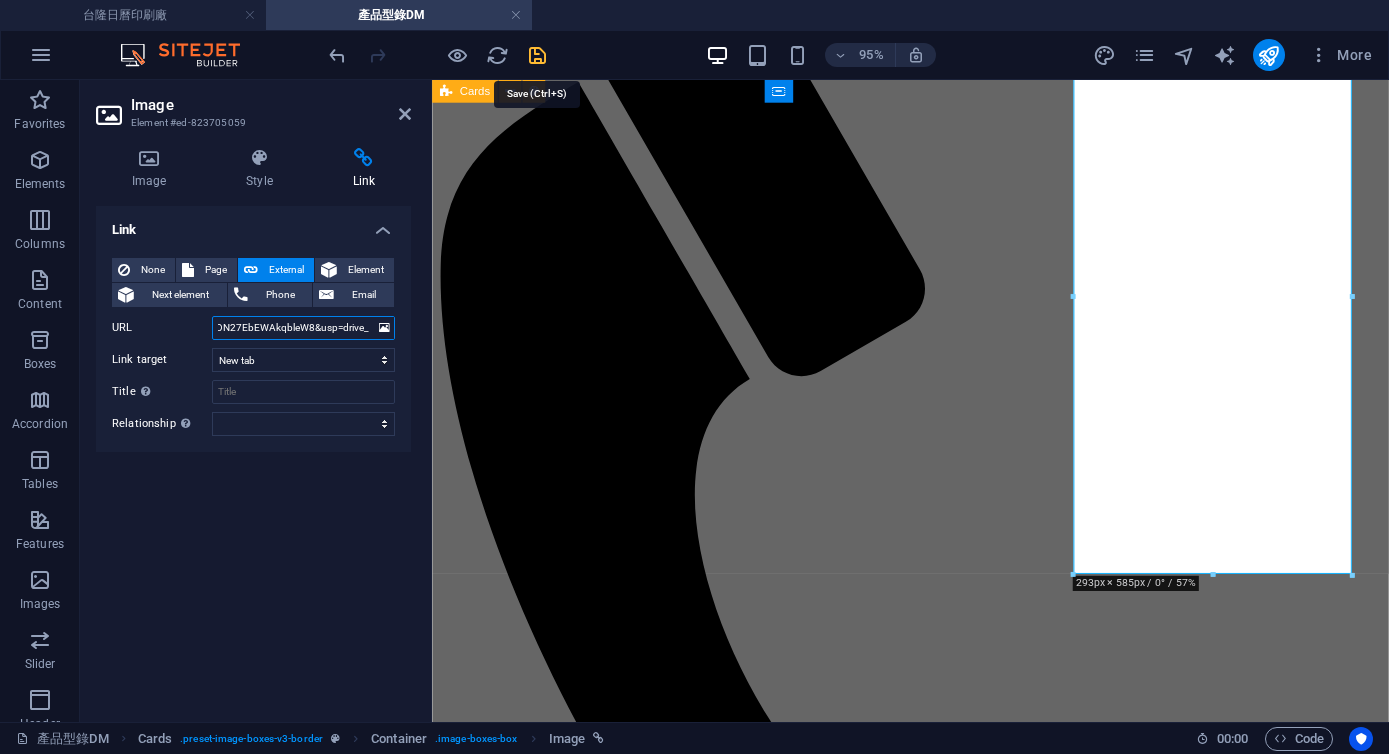 type on "https://drive.google.com/open?id=1B_8ApRuSTH_hSU3JDN27EbEWAkqbleW8&usp=drive_fs" 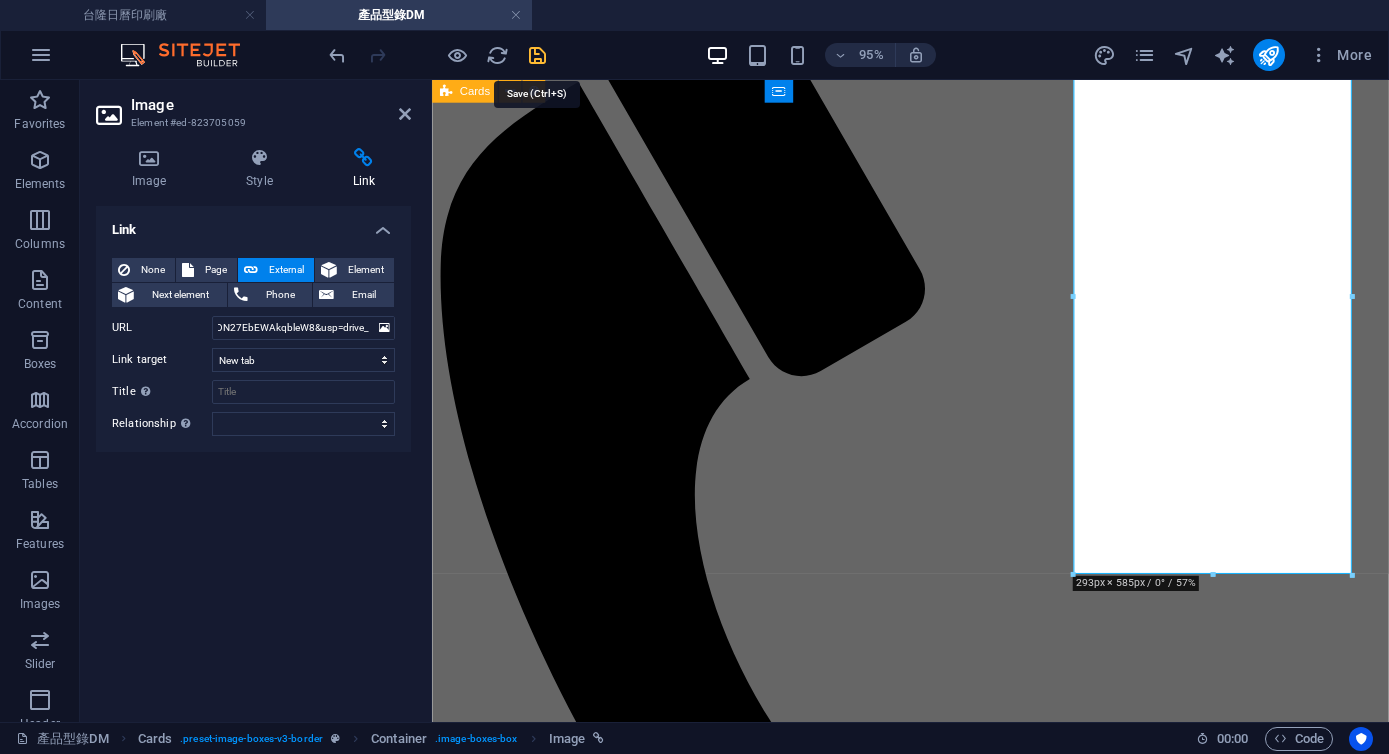 click at bounding box center (537, 55) 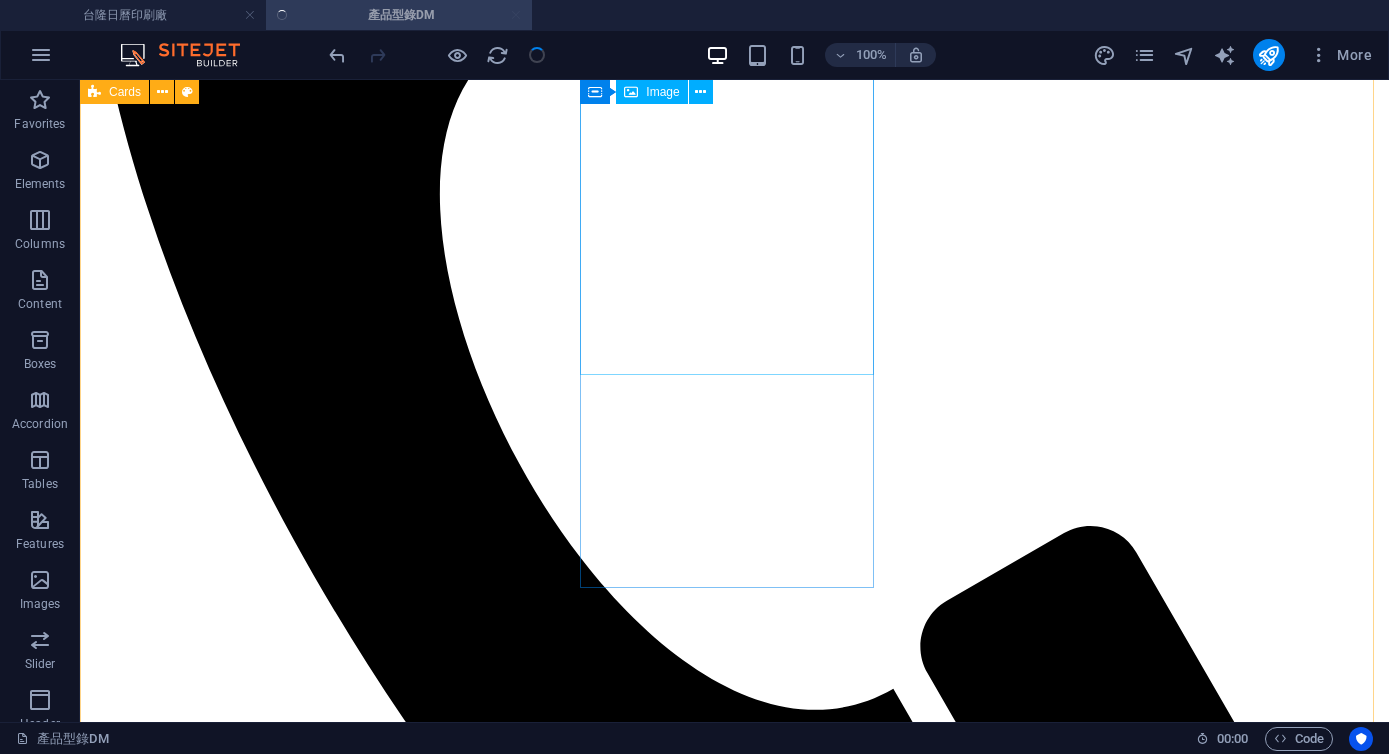 scroll, scrollTop: 1155, scrollLeft: 0, axis: vertical 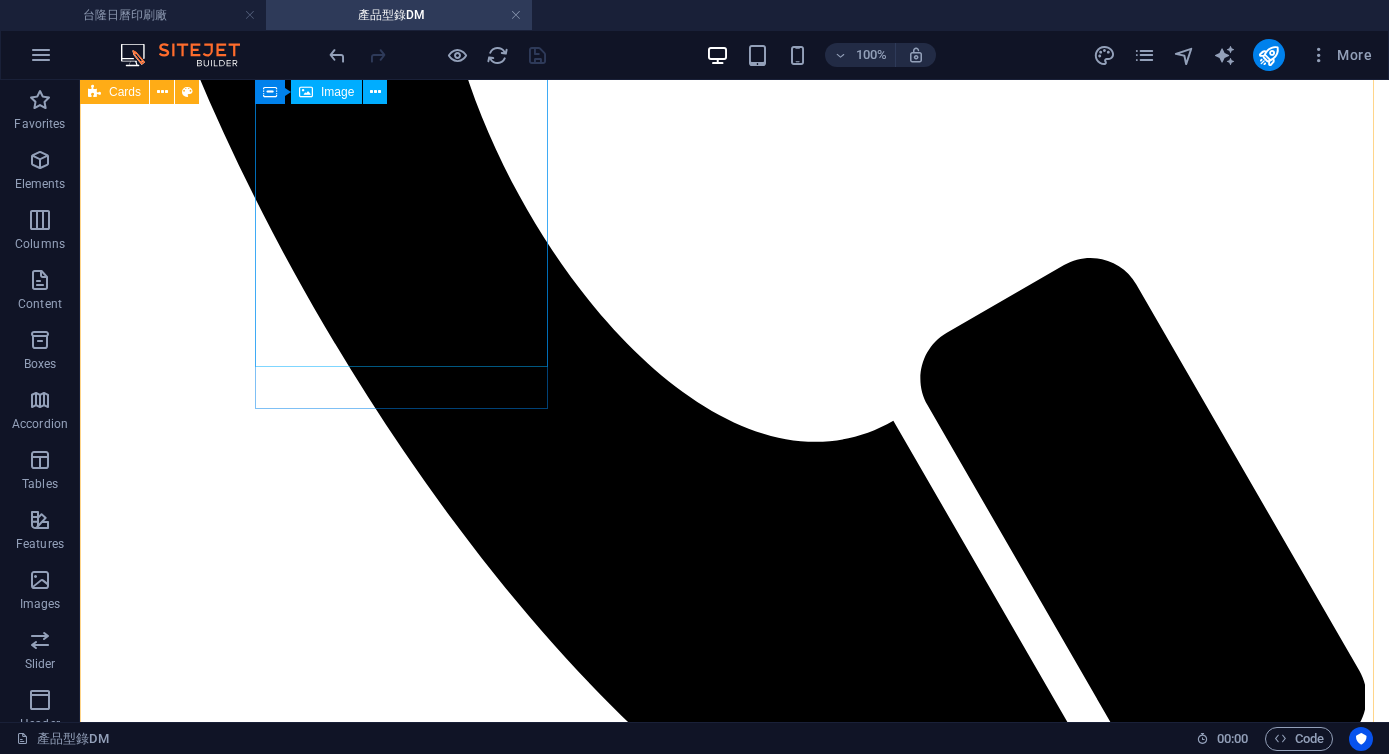 click at bounding box center (734, 8578) 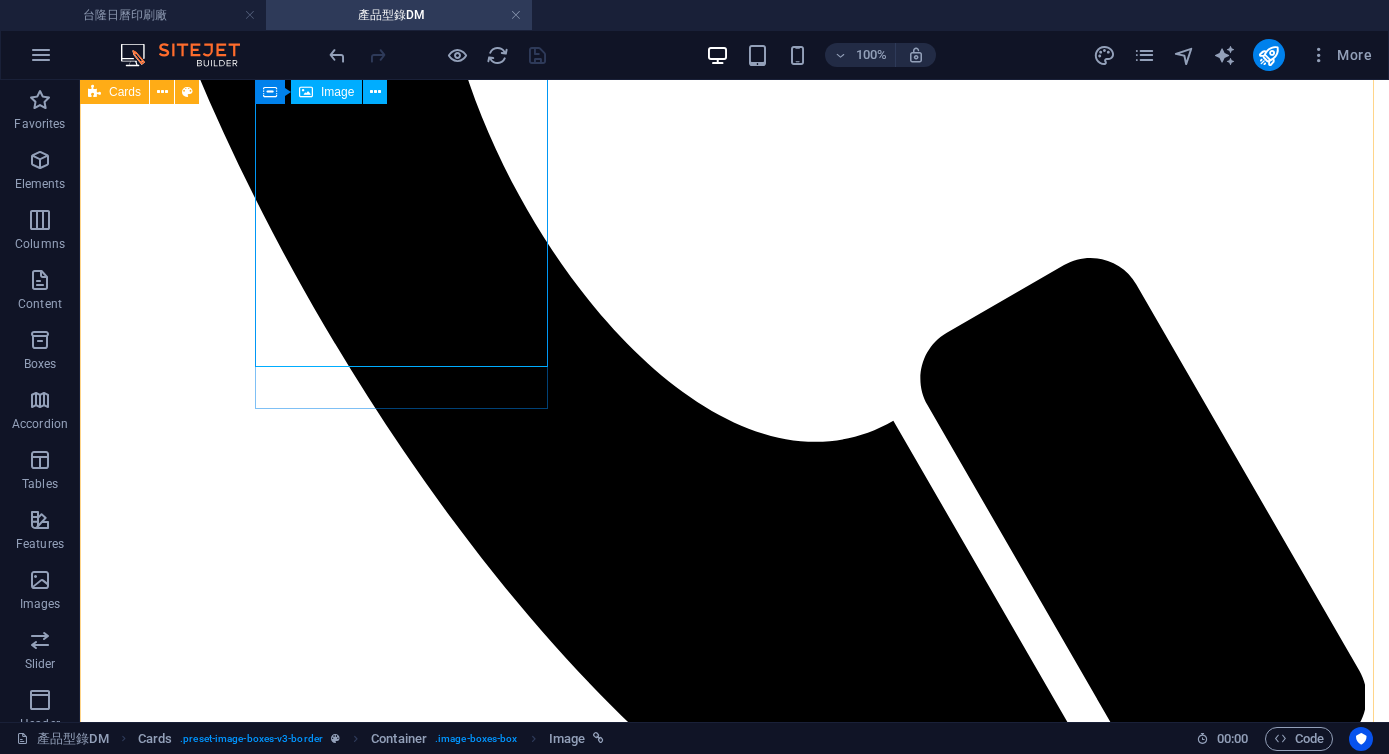 click at bounding box center [734, 8578] 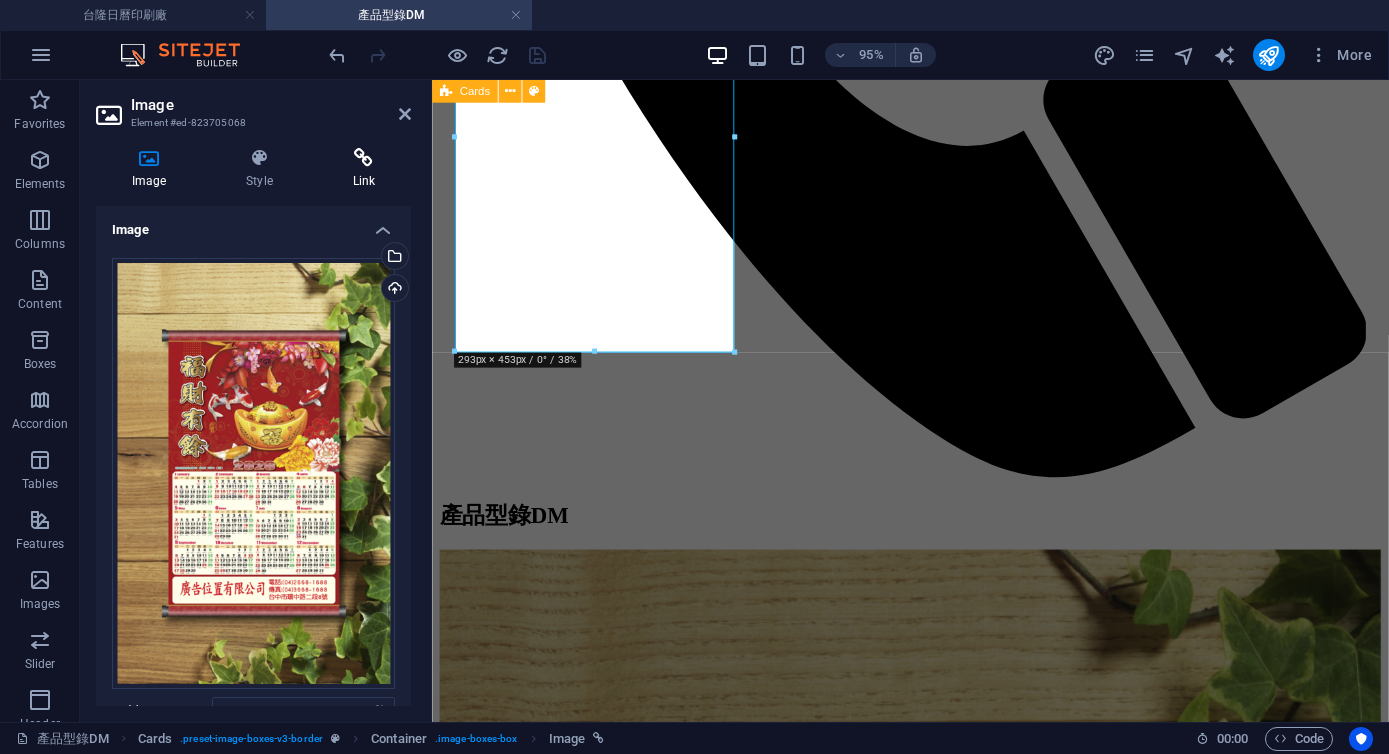 click on "Link" at bounding box center [364, 169] 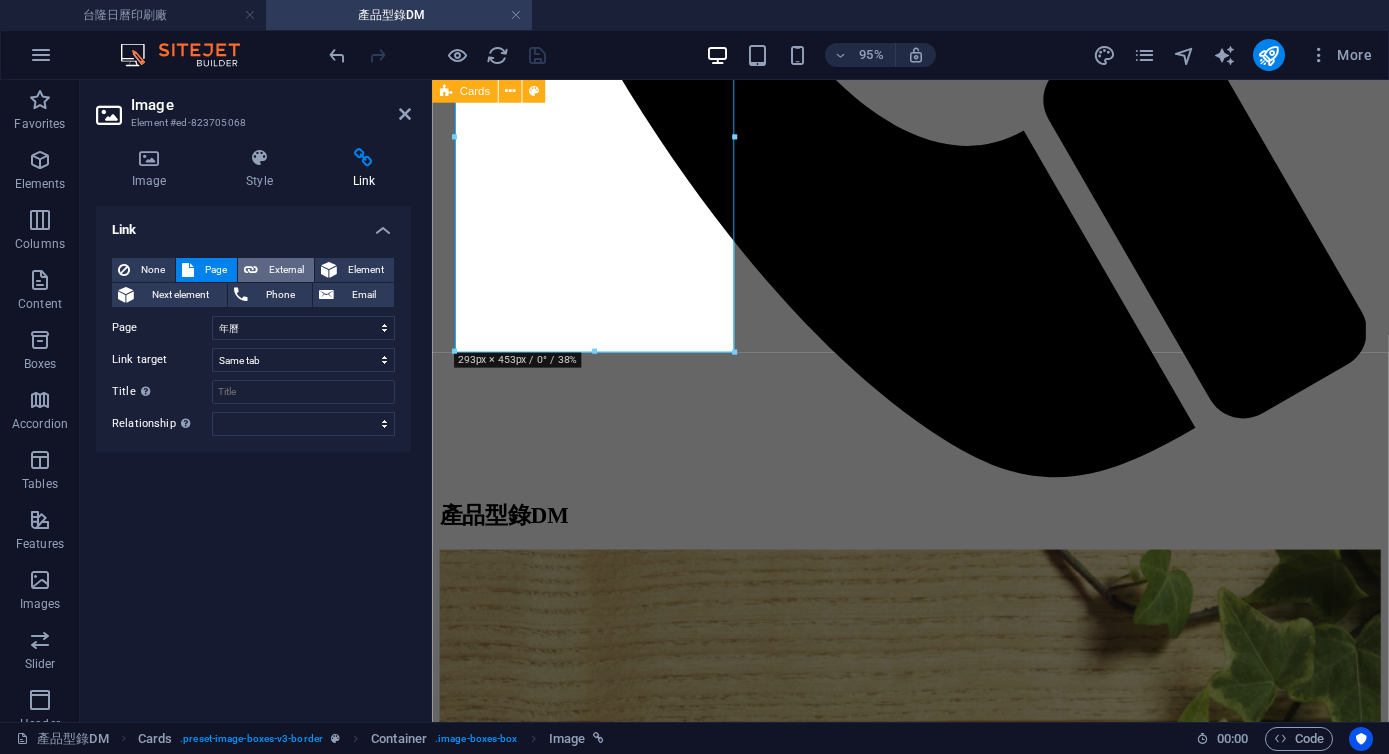 click on "External" at bounding box center [286, 270] 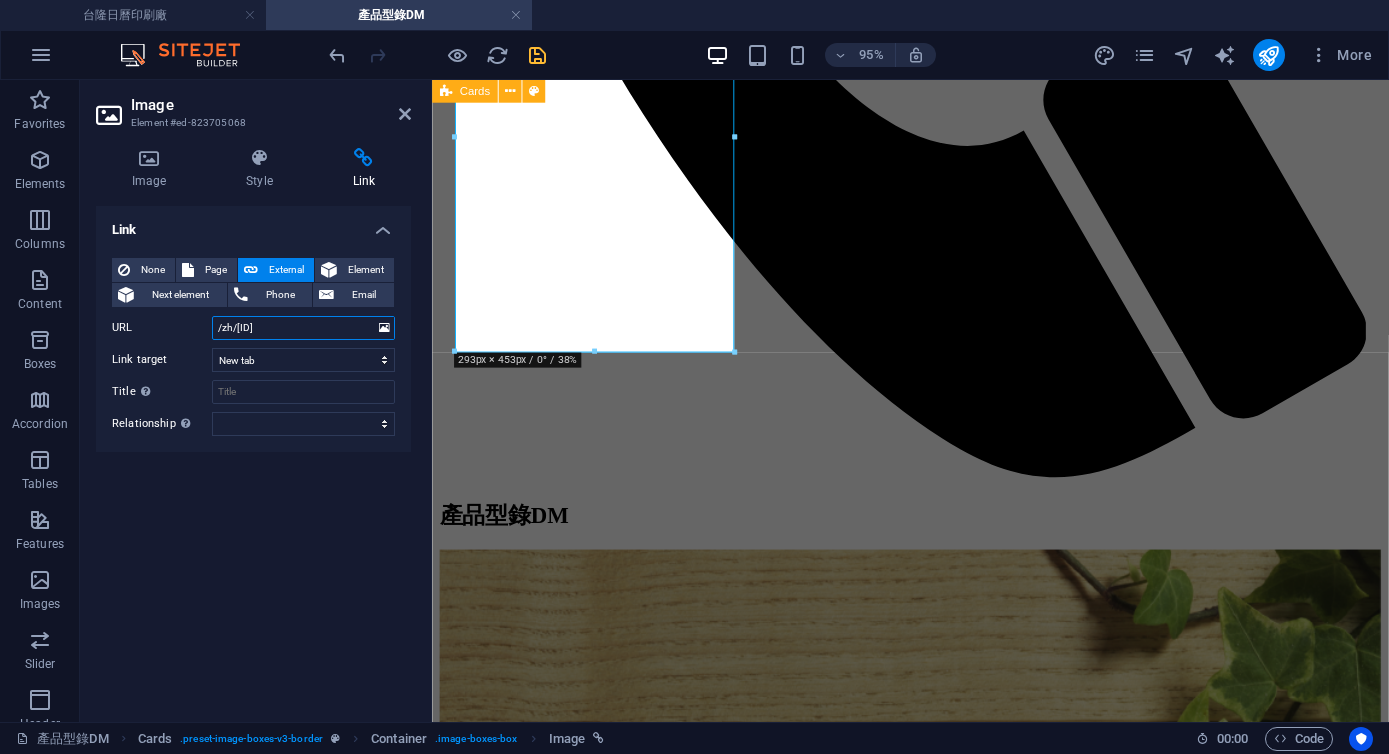 click on "/zh/[ID]" at bounding box center (303, 328) 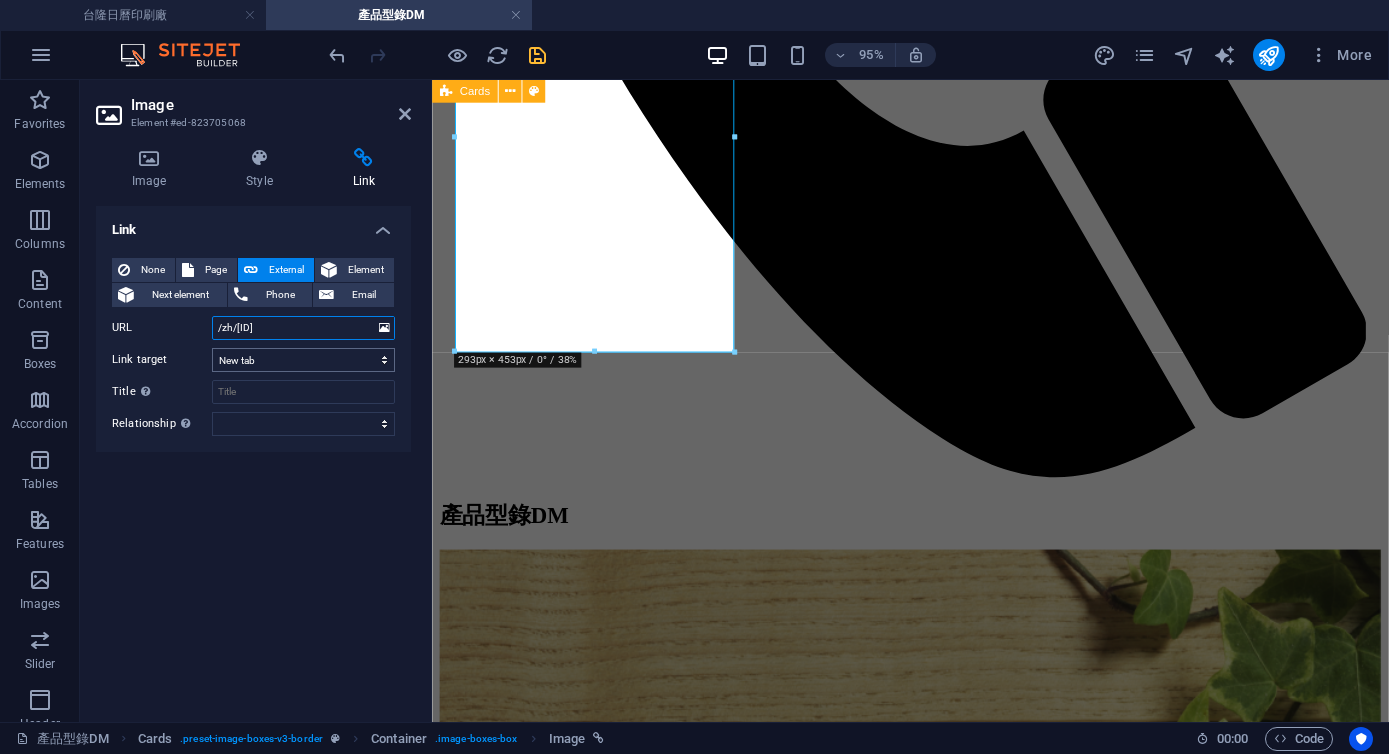 paste on "https://drive.google.com/open?id=[ID]" 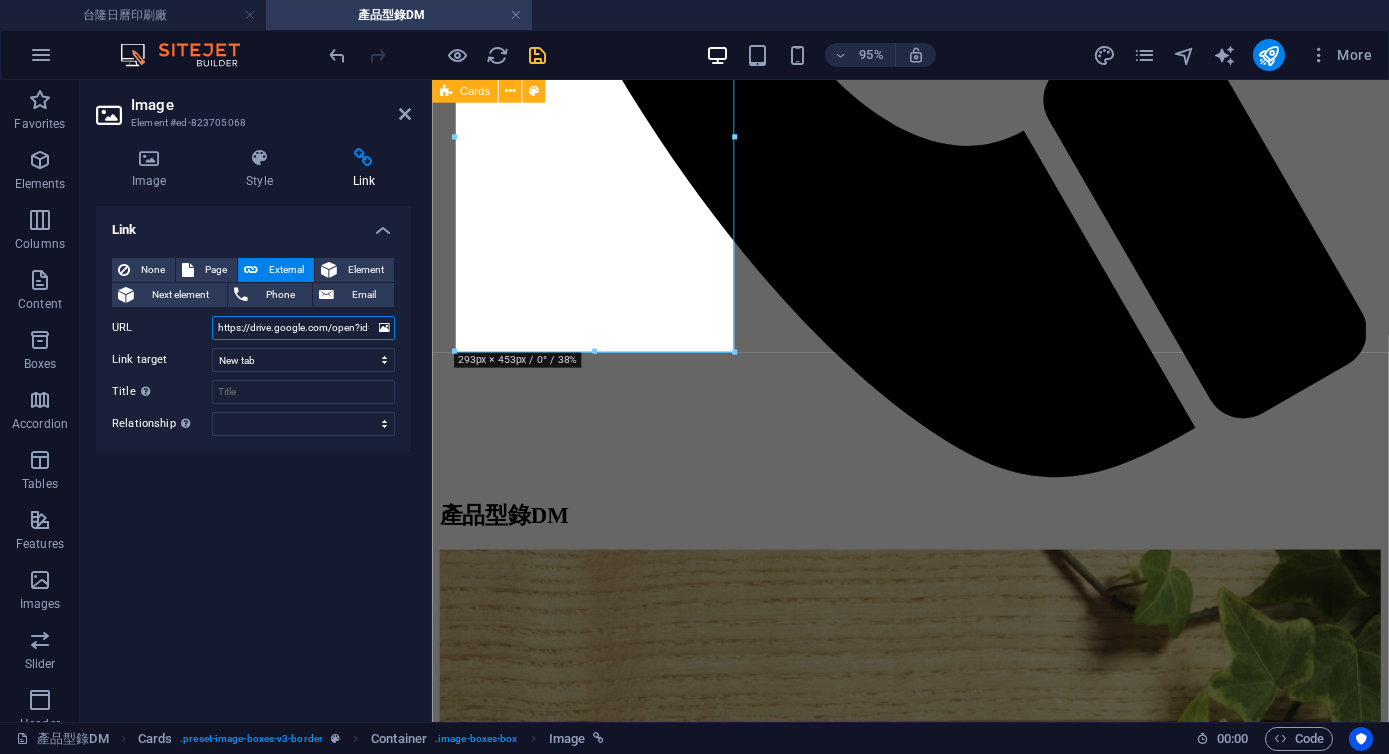 scroll, scrollTop: 0, scrollLeft: 251, axis: horizontal 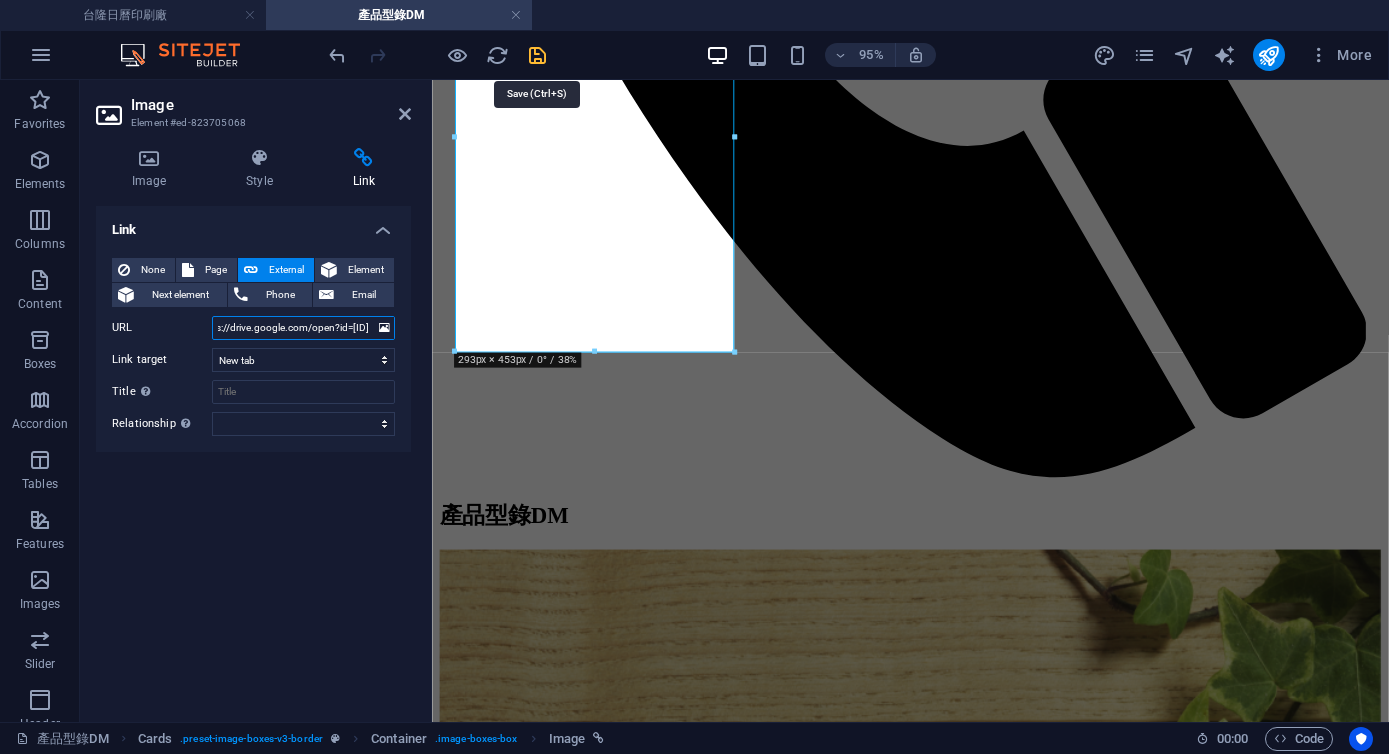 type on "https://drive.google.com/open?id=[ID]" 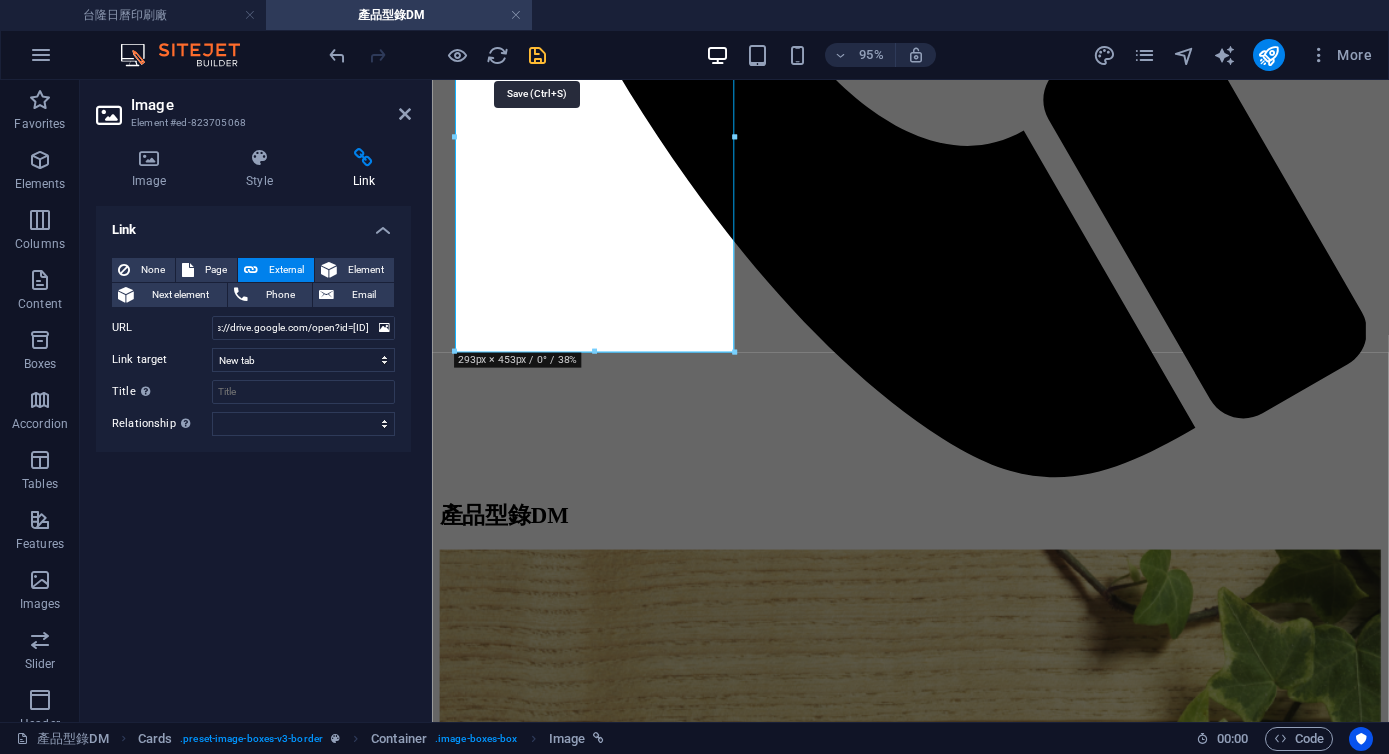 click at bounding box center [537, 55] 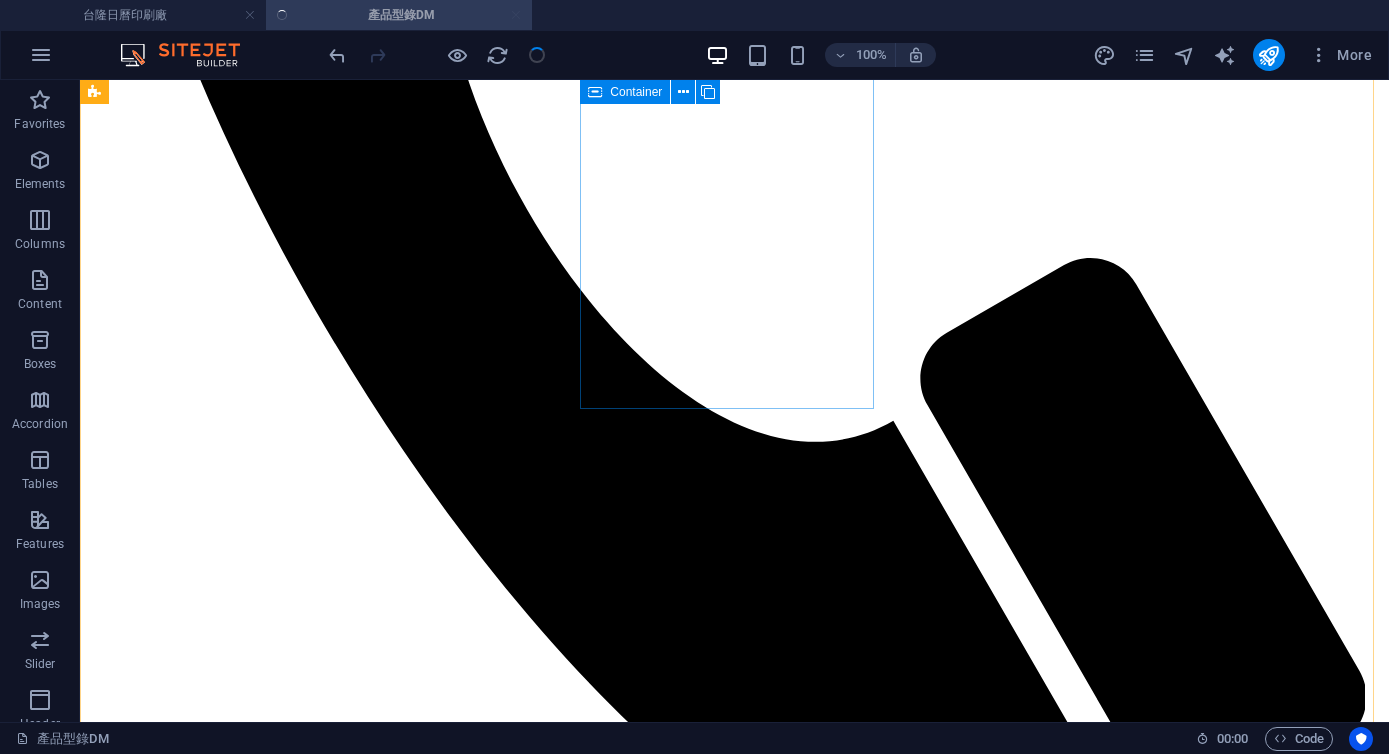 click on "三角桌曆" at bounding box center (734, 10150) 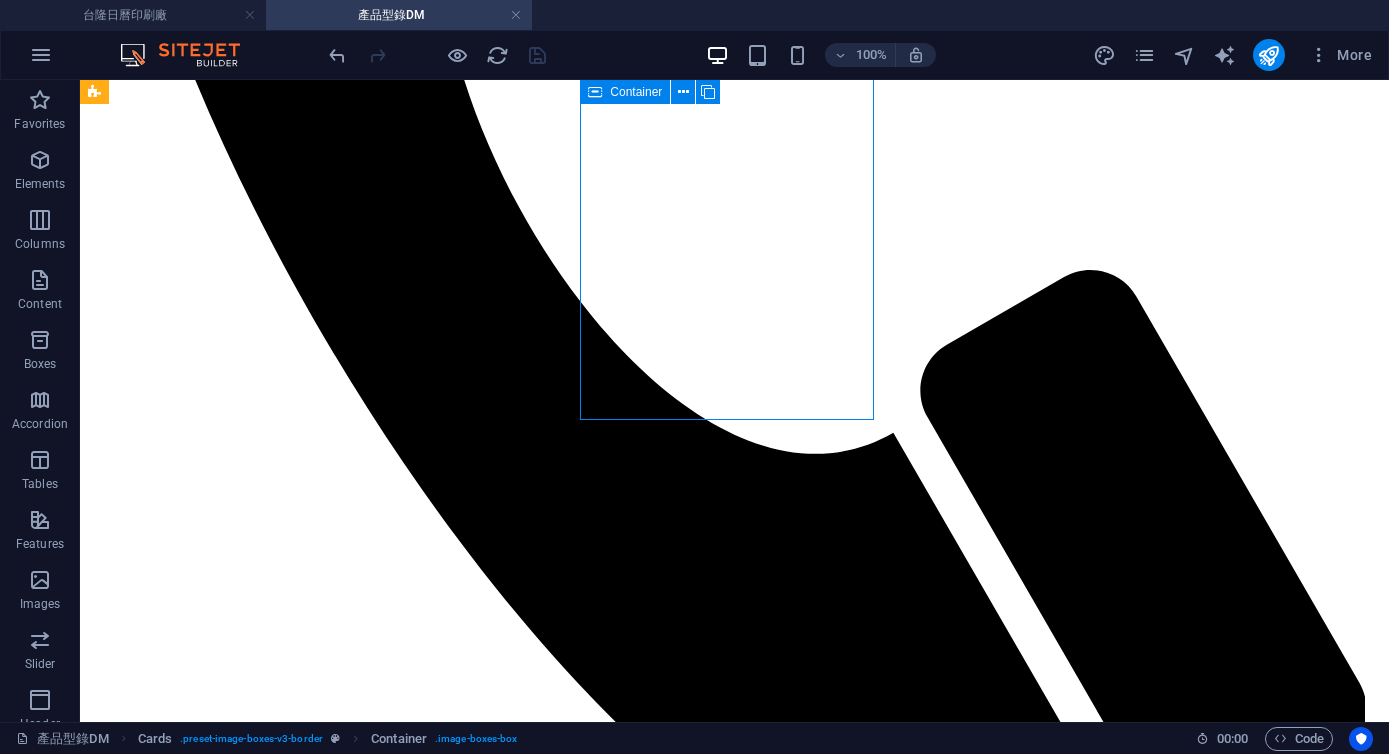 scroll, scrollTop: 928, scrollLeft: 0, axis: vertical 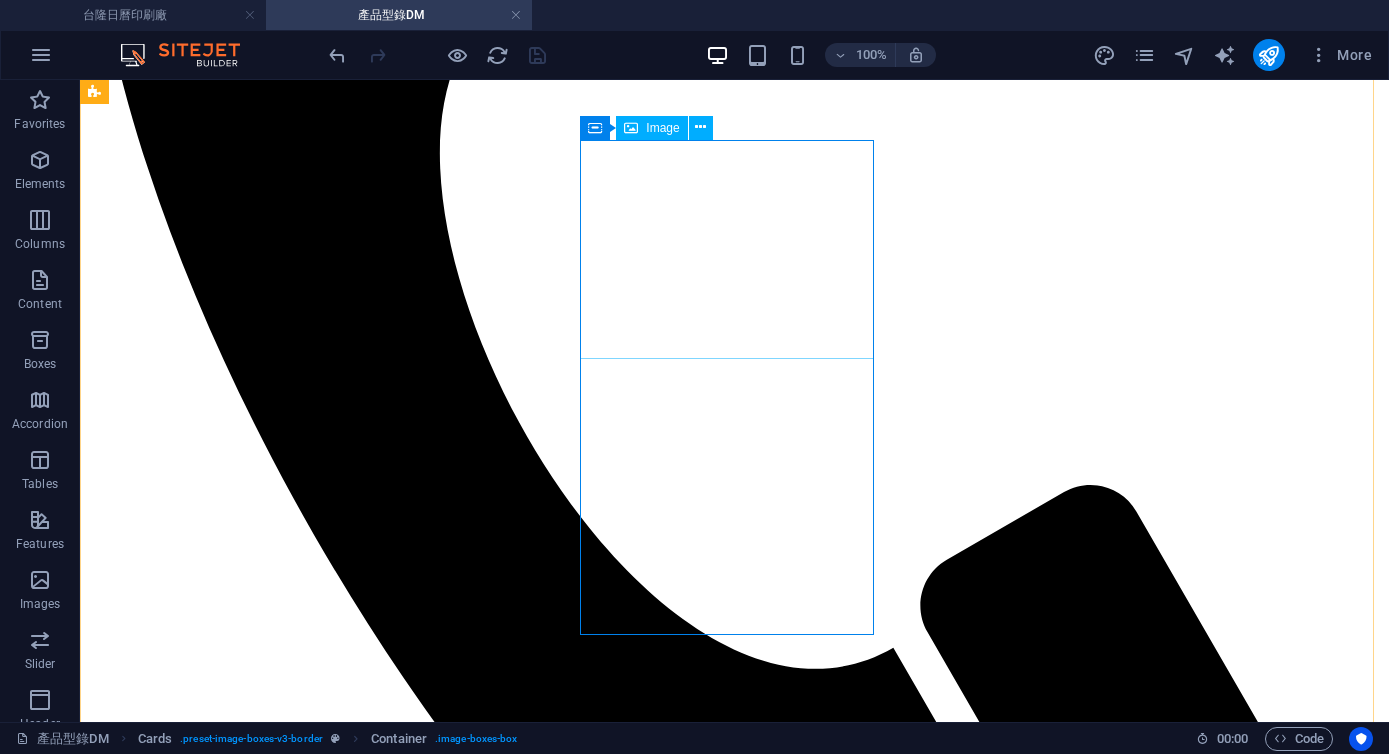 click at bounding box center (734, 10354) 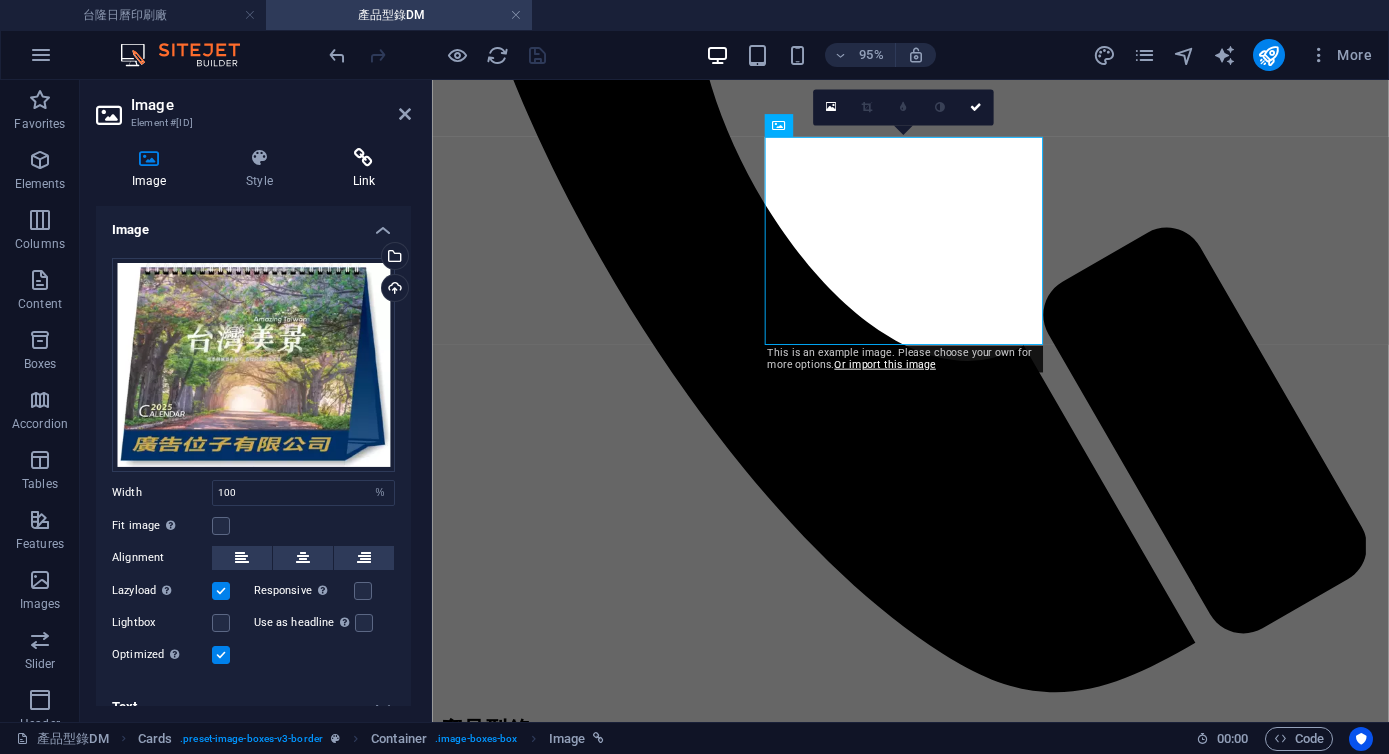 click at bounding box center [364, 158] 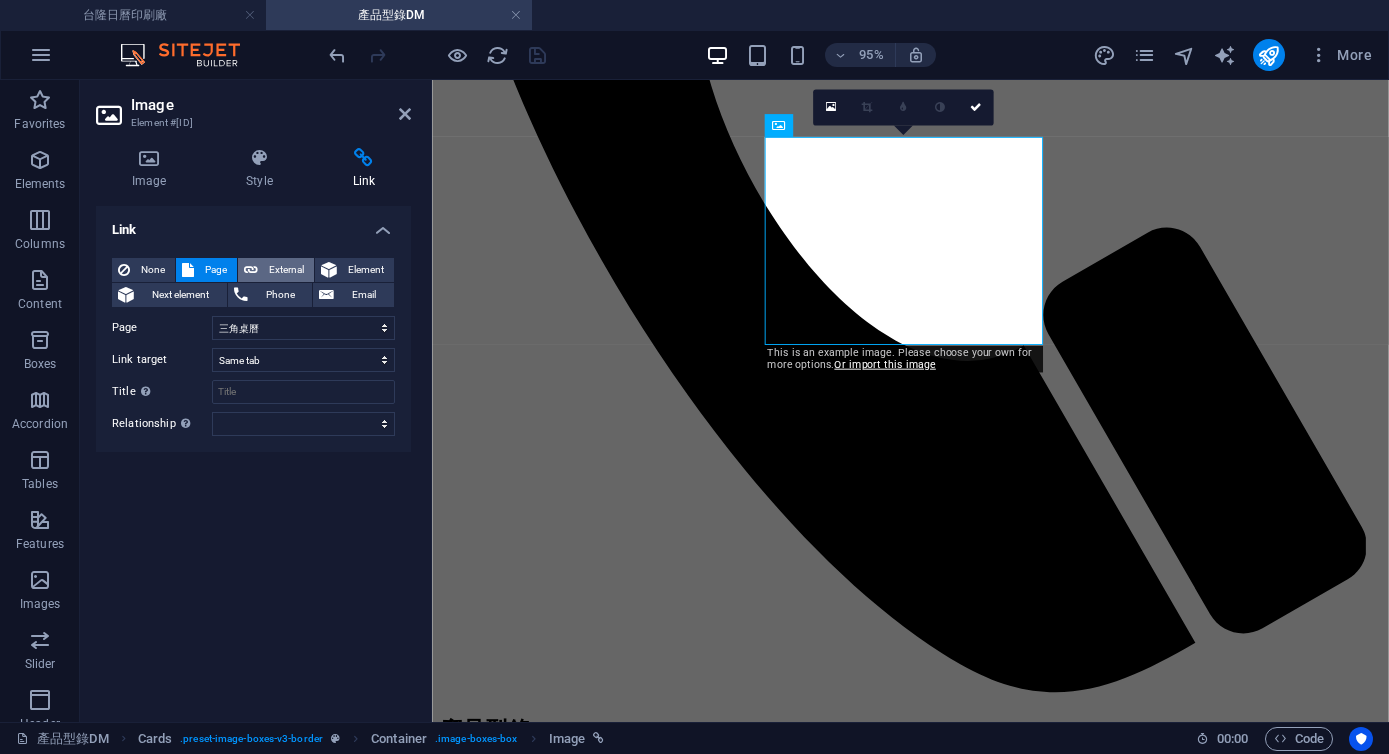 click on "External" at bounding box center [286, 270] 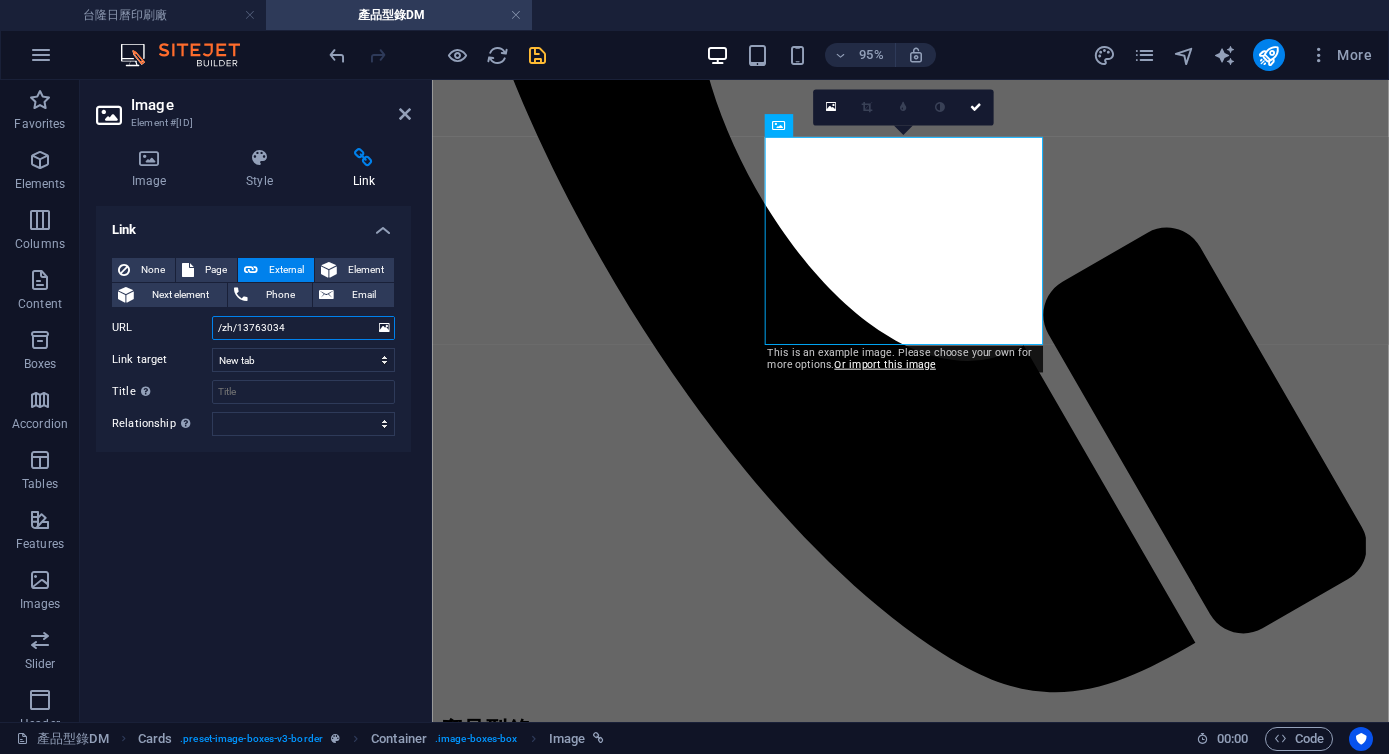 click on "/zh/13763034" at bounding box center [303, 328] 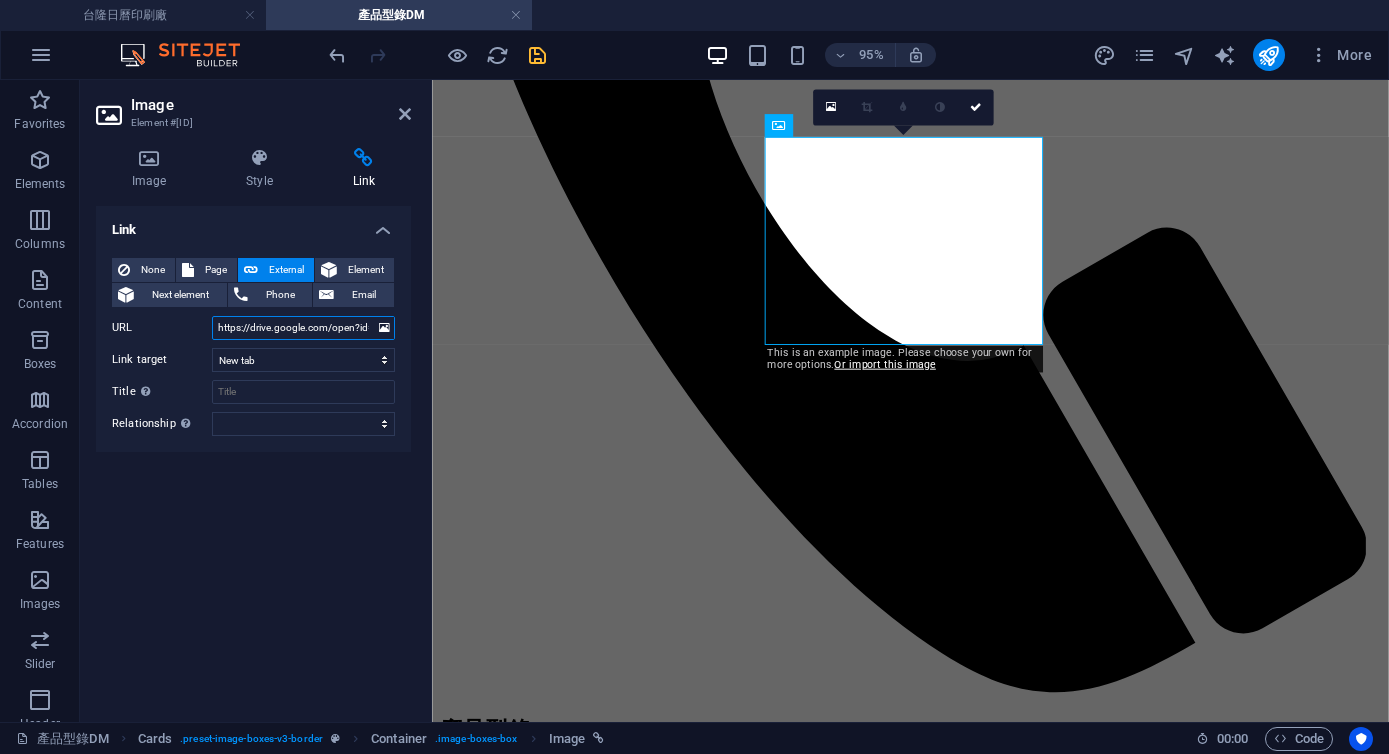 scroll, scrollTop: 0, scrollLeft: 250, axis: horizontal 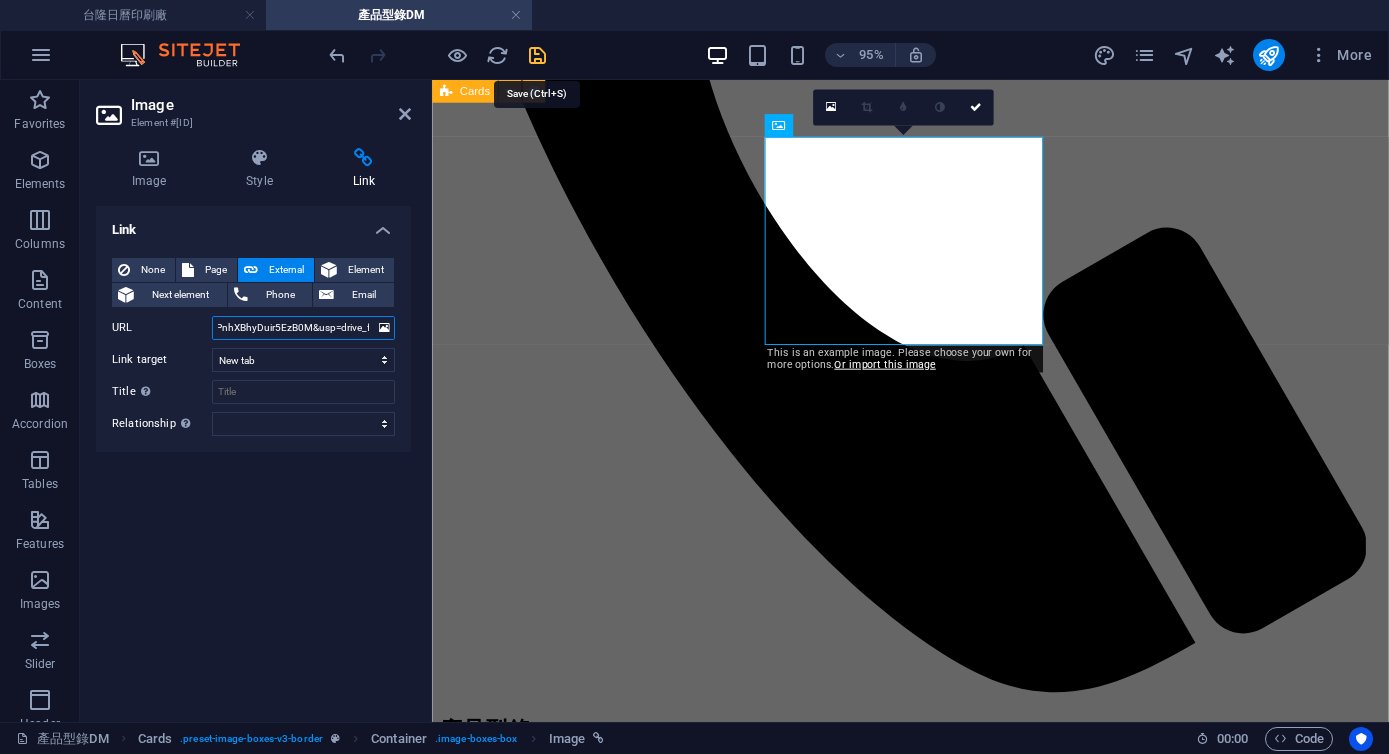 type on "https://drive.google.com/open?id=1C15hS5jFo4P3WfVPnhXBhyDuir5EzB0M&usp=drive_fs" 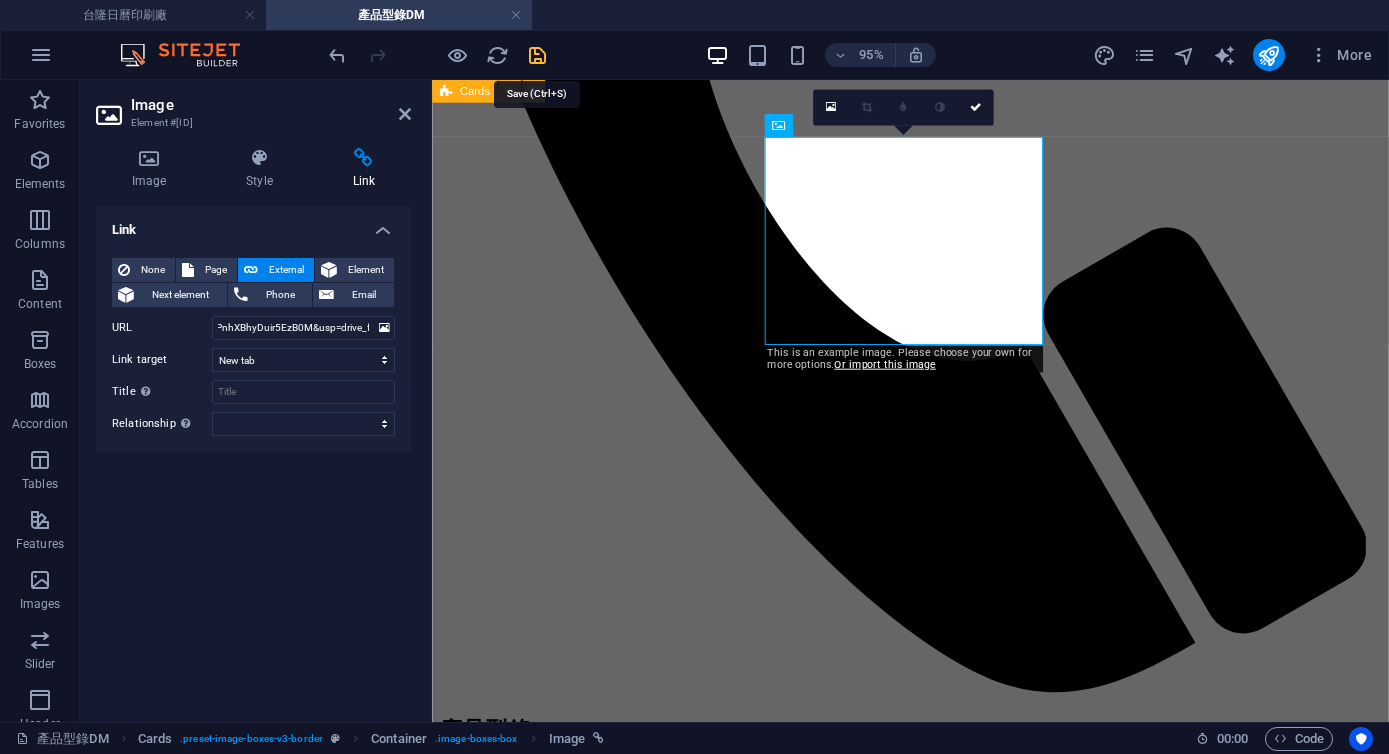 click at bounding box center (537, 55) 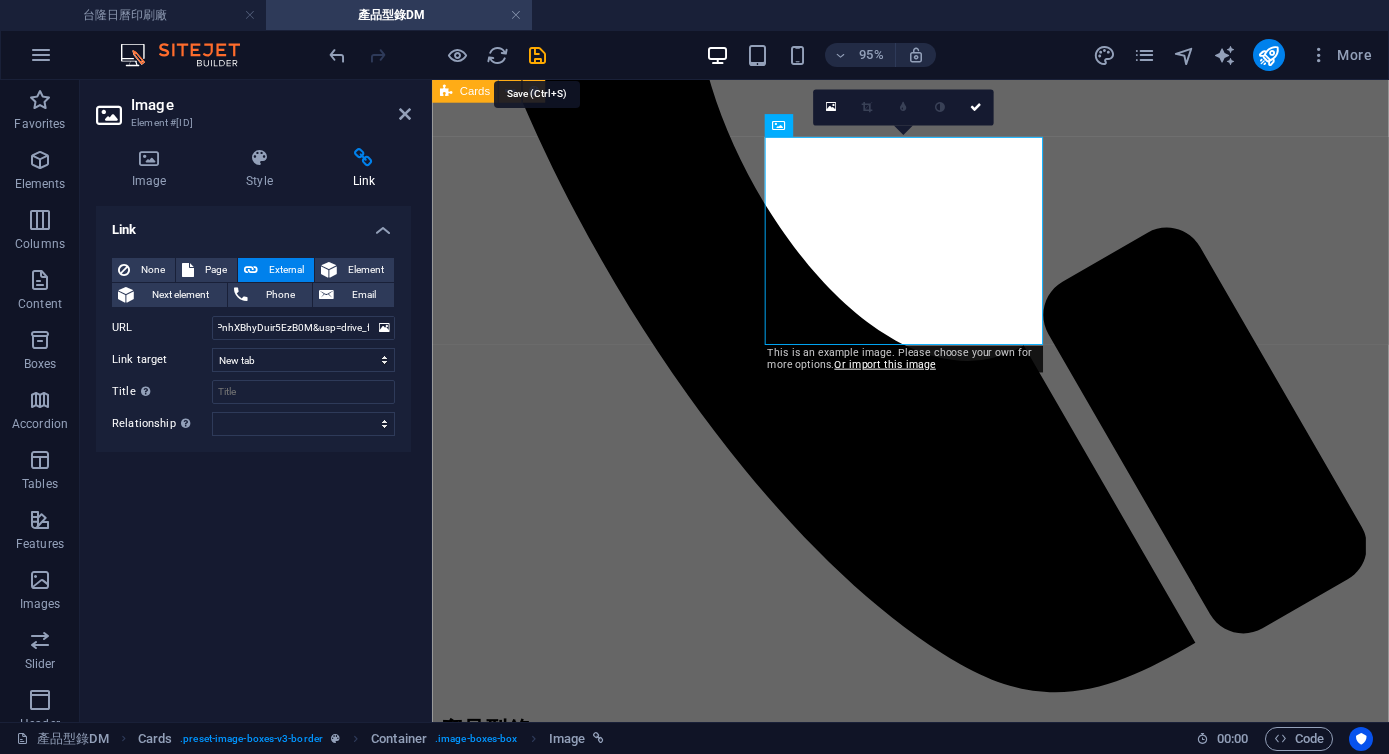 scroll, scrollTop: 0, scrollLeft: 0, axis: both 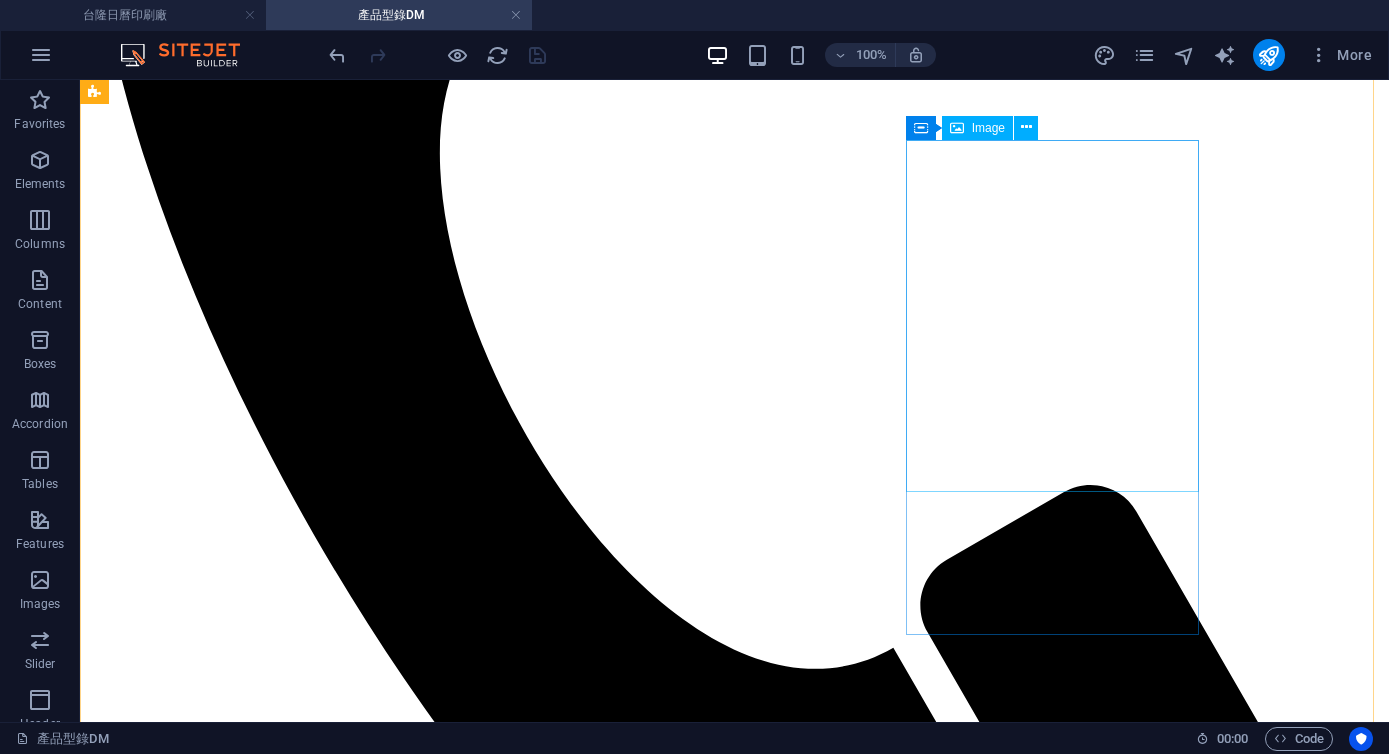 click at bounding box center (734, 11680) 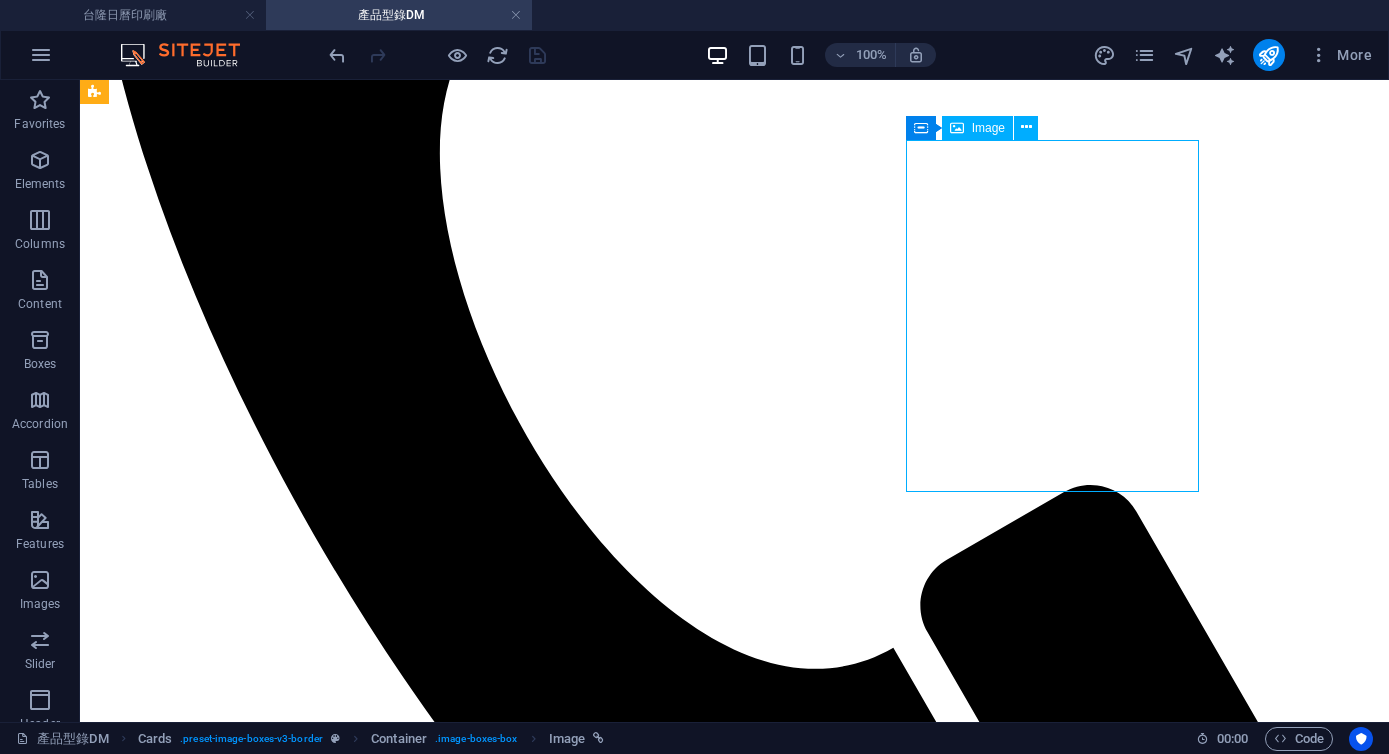 click at bounding box center [734, 11680] 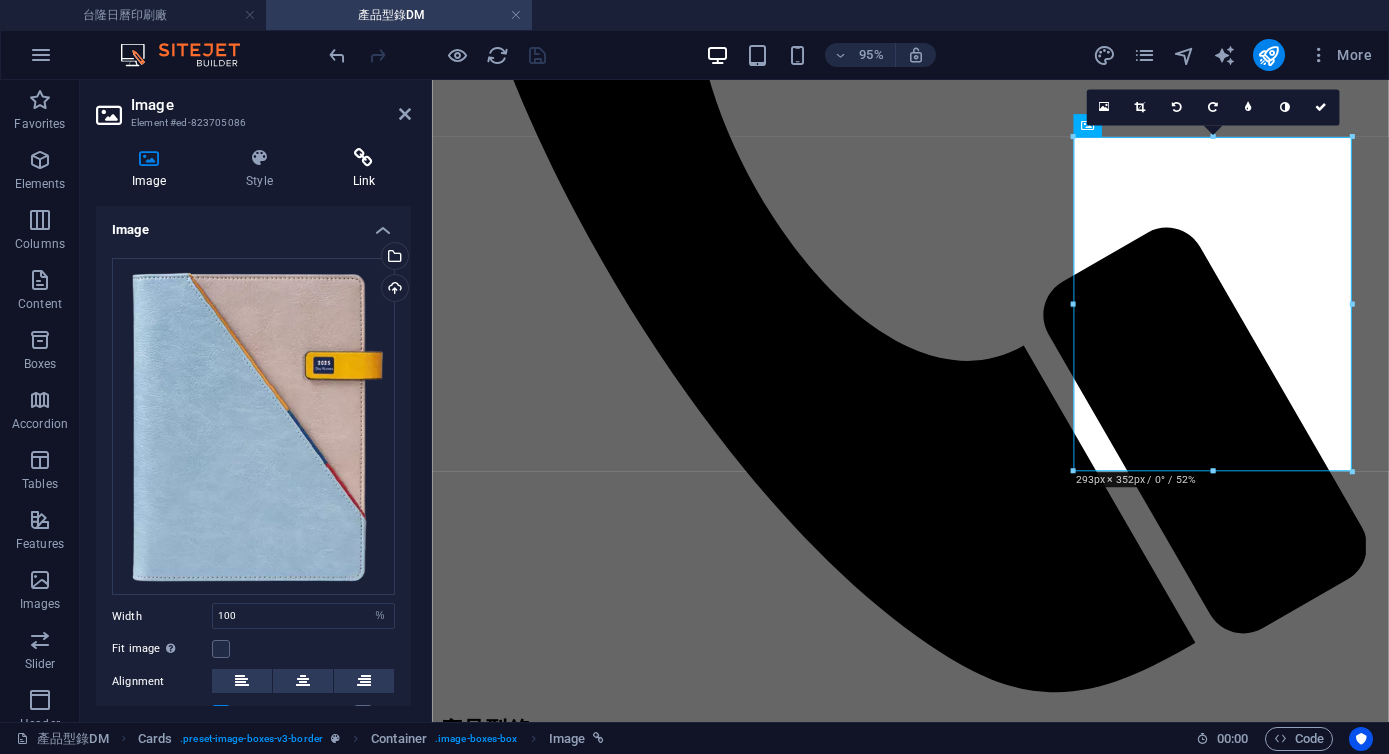 click at bounding box center [364, 158] 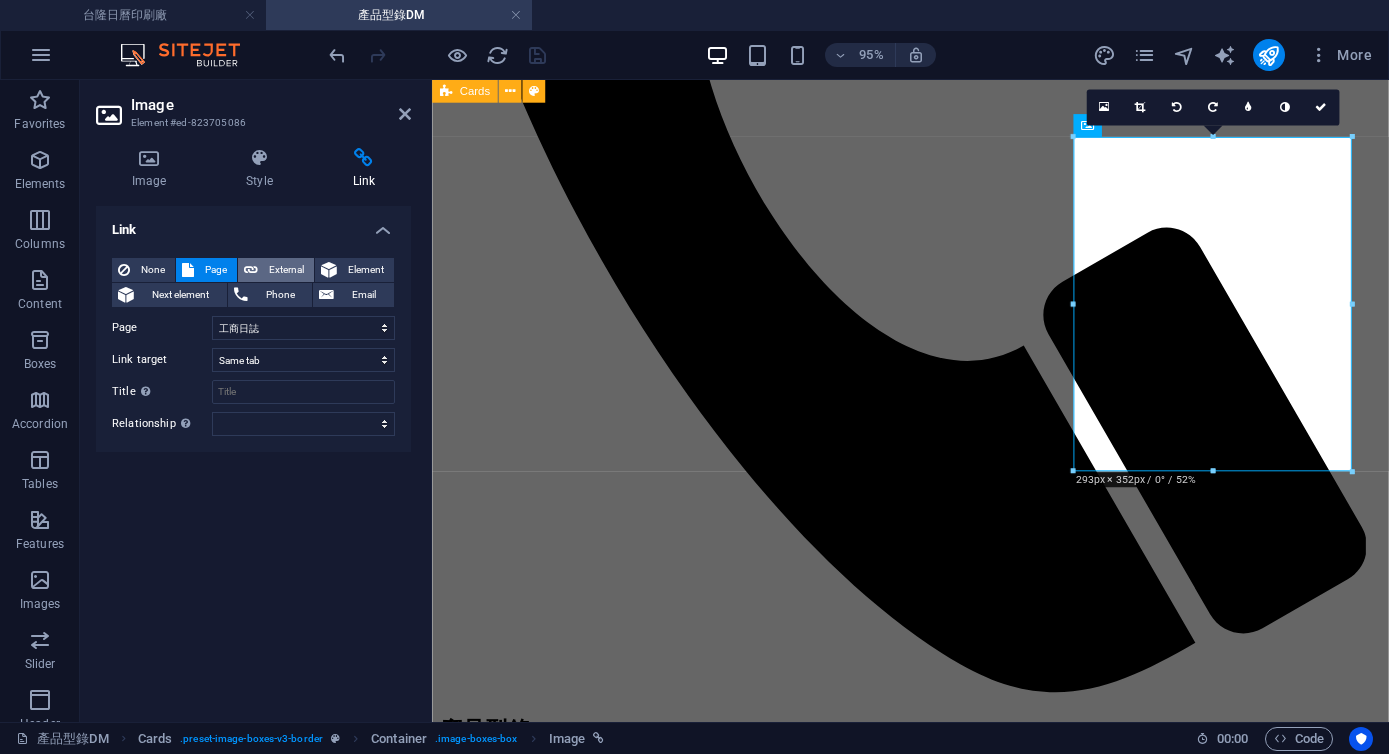click on "External" at bounding box center (276, 270) 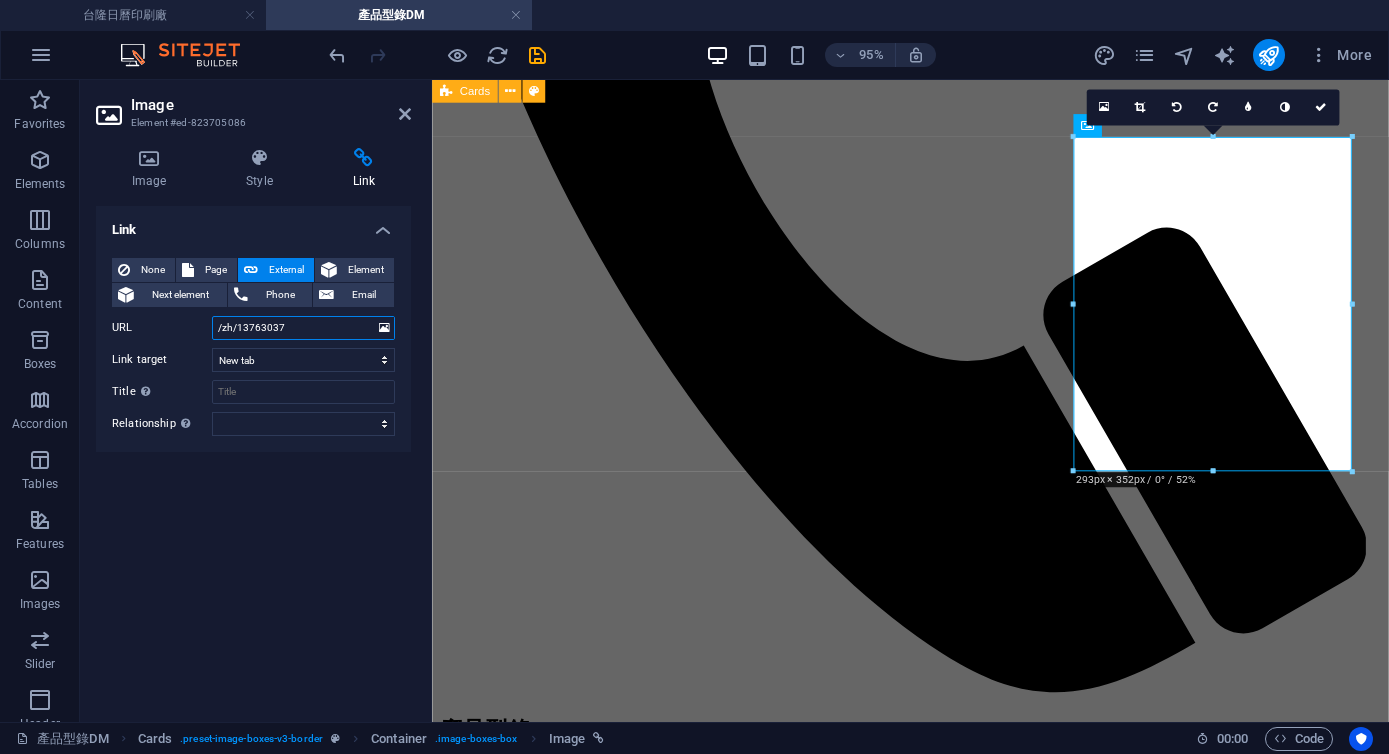 click on "/zh/13763037" at bounding box center (303, 328) 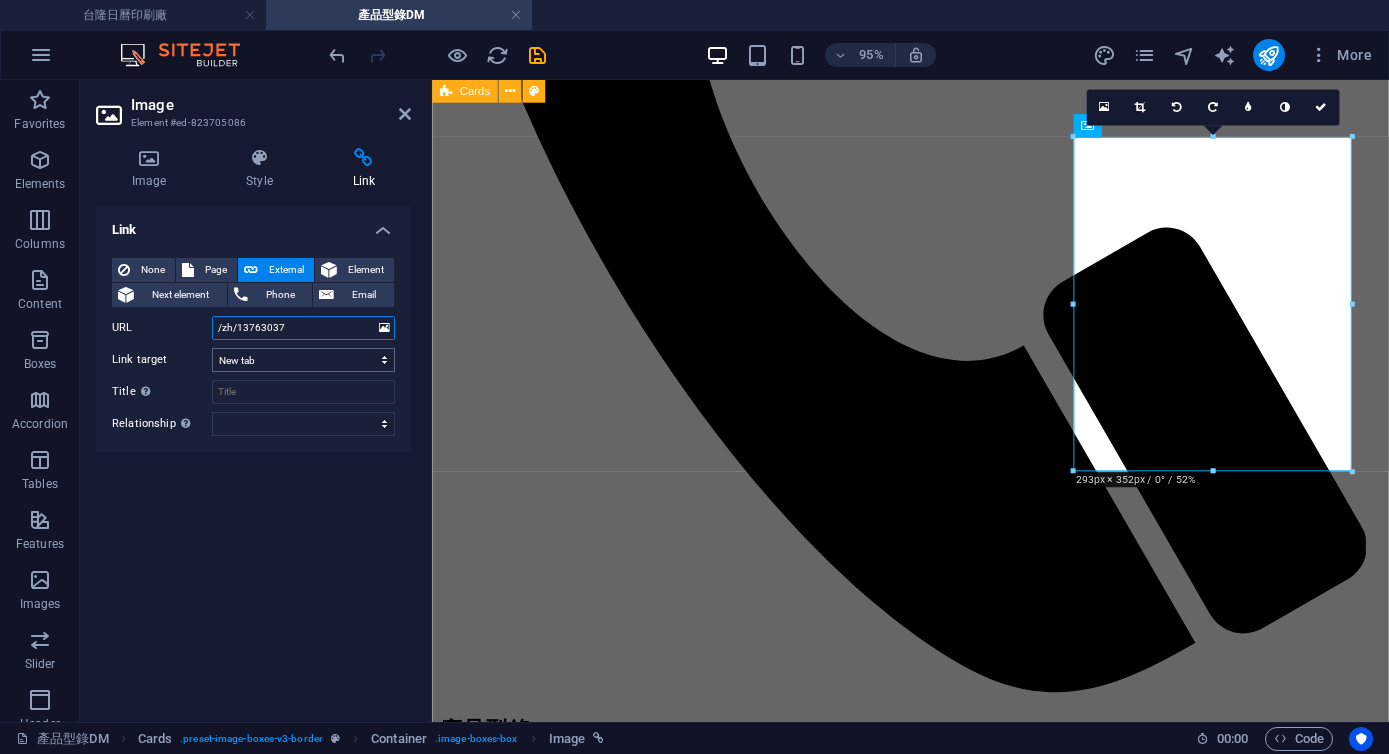 paste on "https://drive.google.com/open?id=[ID]&usp=drive_fs" 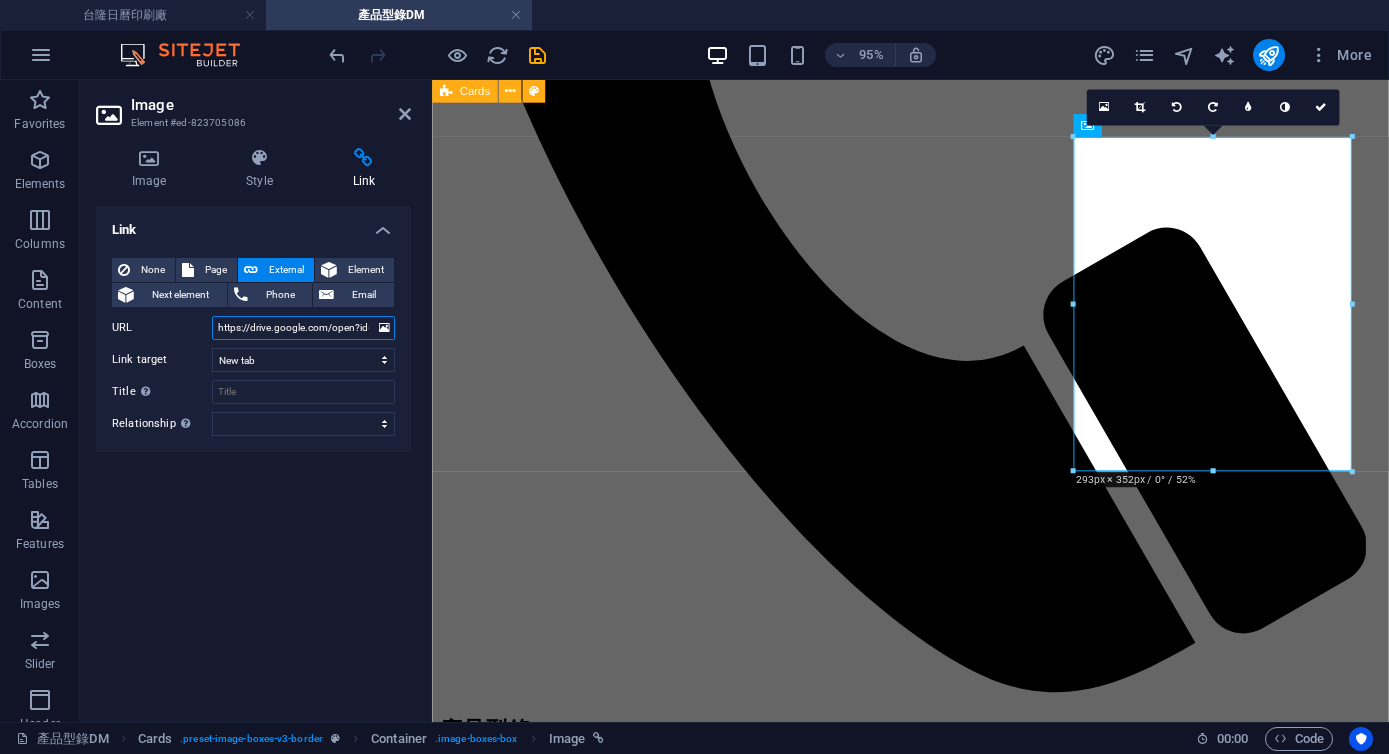 scroll, scrollTop: 0, scrollLeft: 257, axis: horizontal 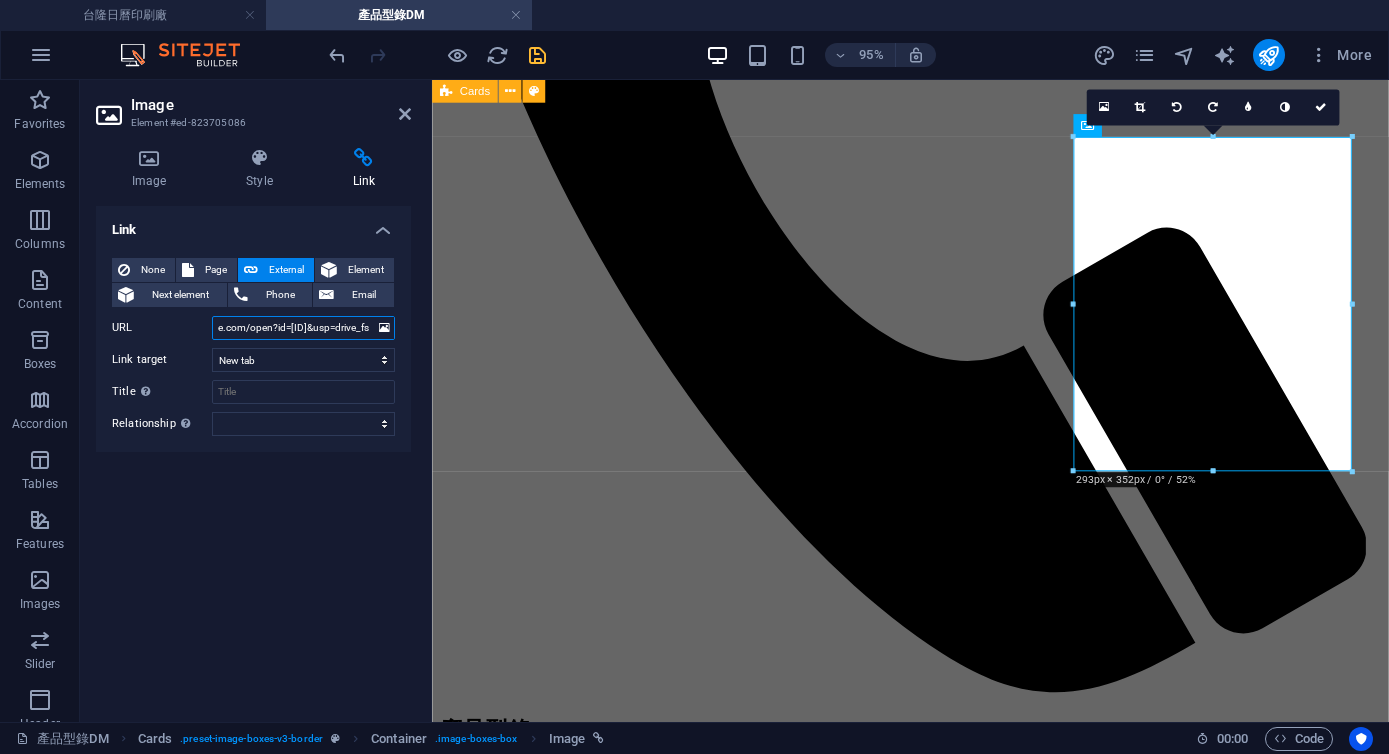 type on "https://drive.google.com/open?id=[ID]&usp=drive_fs" 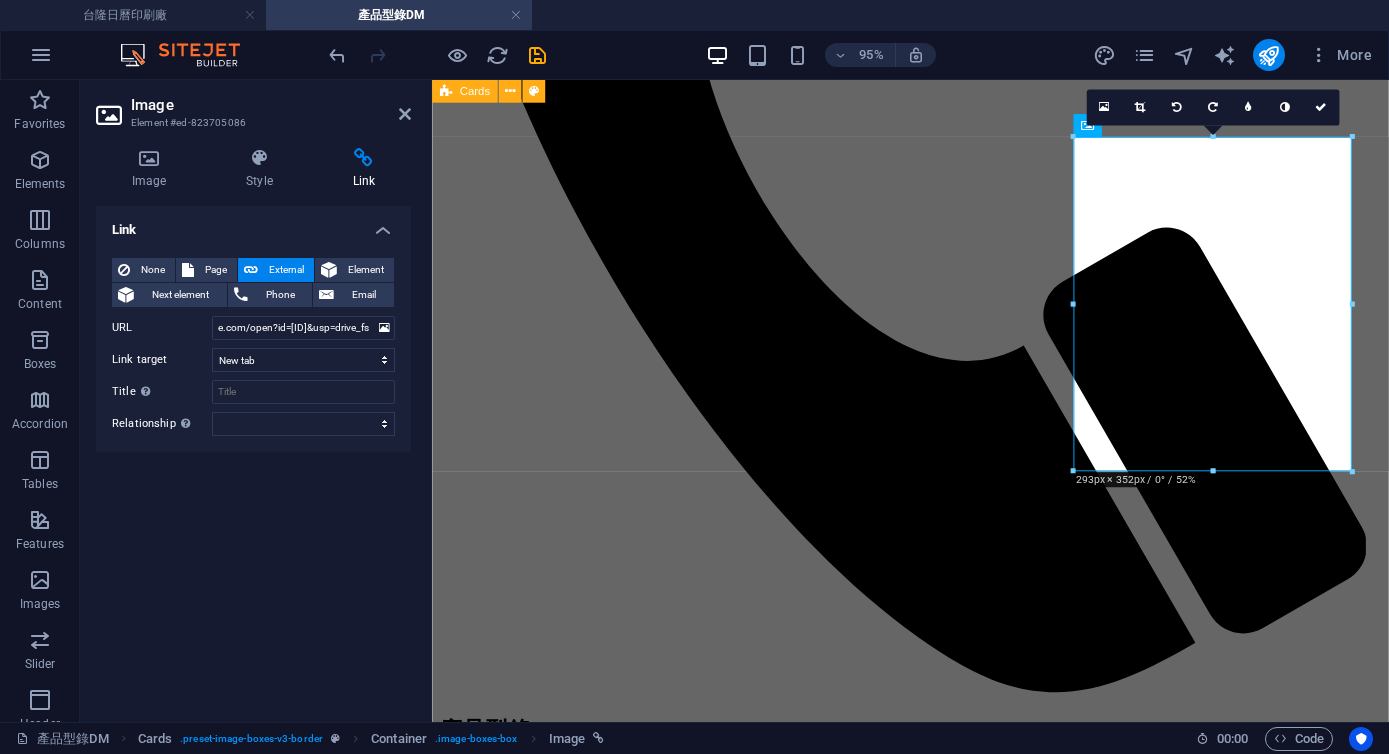 drag, startPoint x: 543, startPoint y: 56, endPoint x: 558, endPoint y: 70, distance: 20.518284 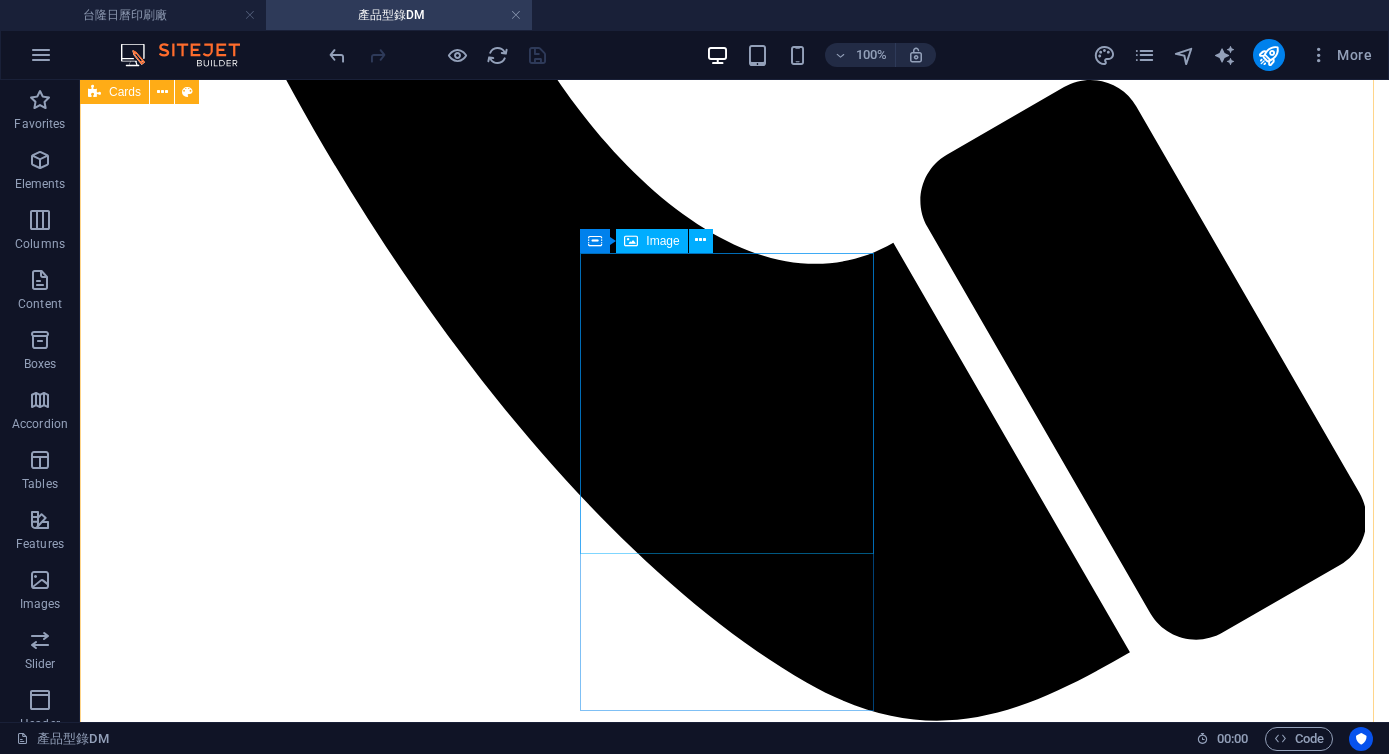 scroll, scrollTop: 1317, scrollLeft: 0, axis: vertical 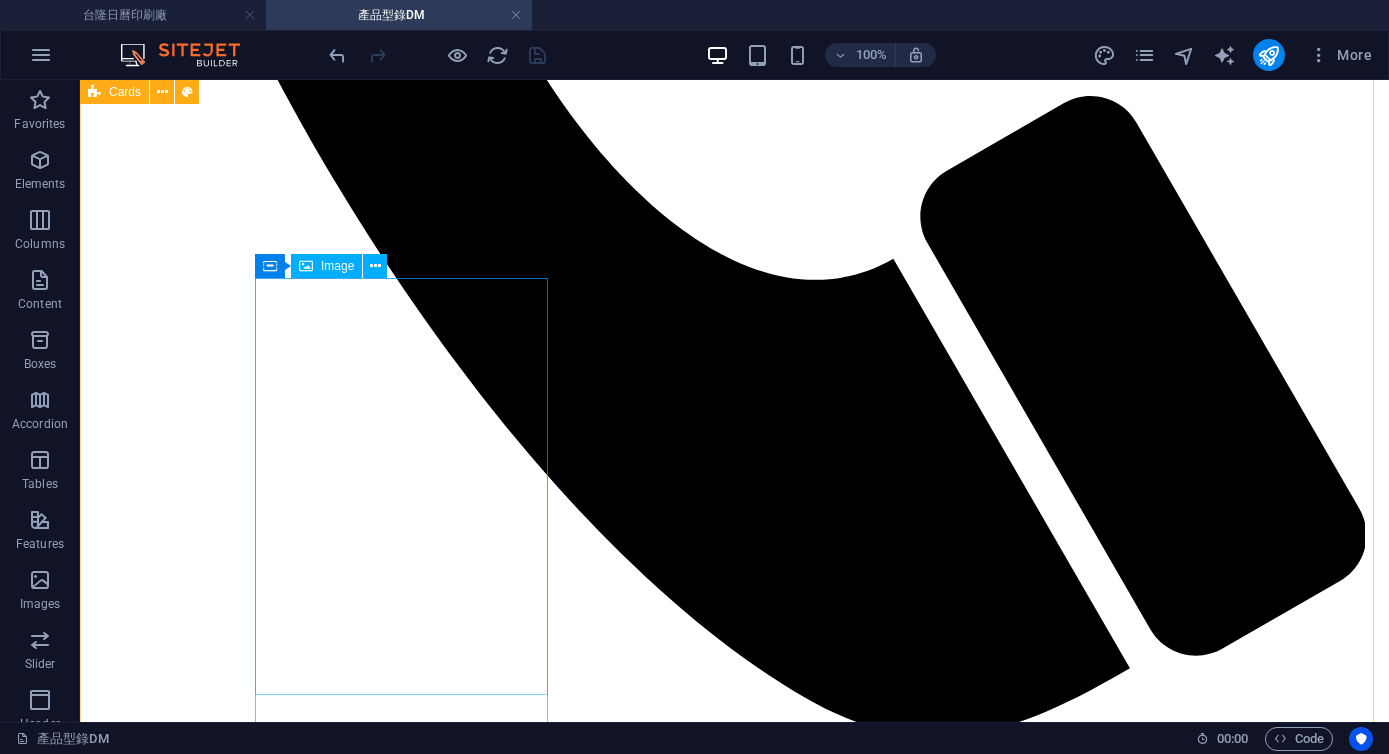 click at bounding box center (734, 13052) 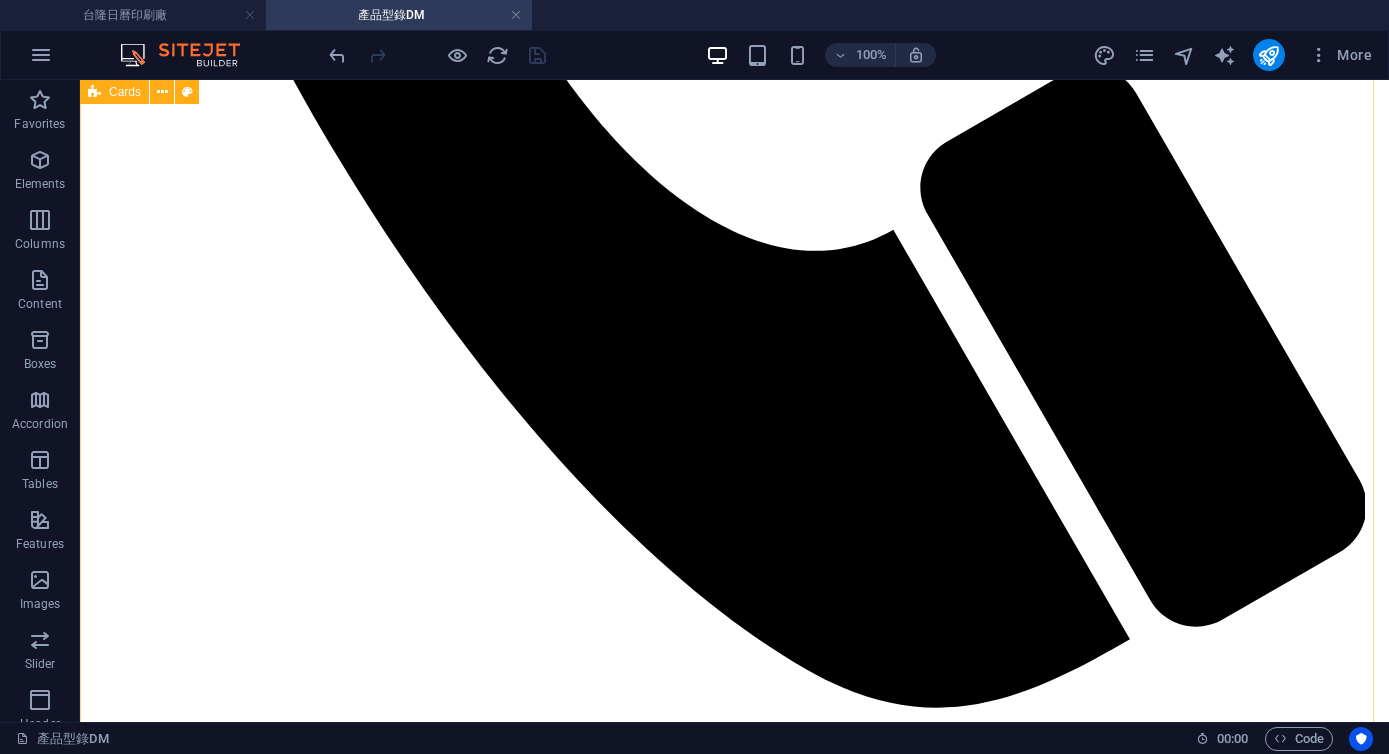 scroll, scrollTop: 1344, scrollLeft: 0, axis: vertical 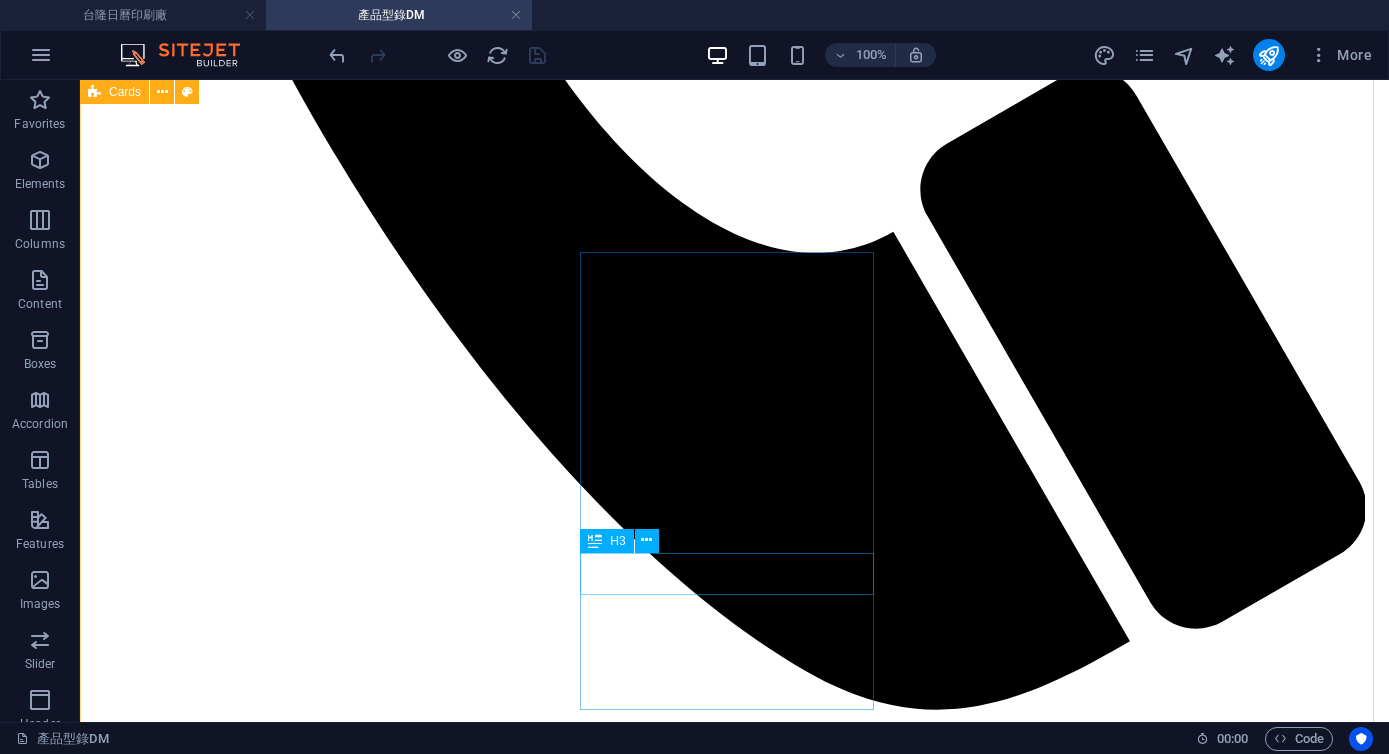 click on "中式桌曆" at bounding box center [734, 15372] 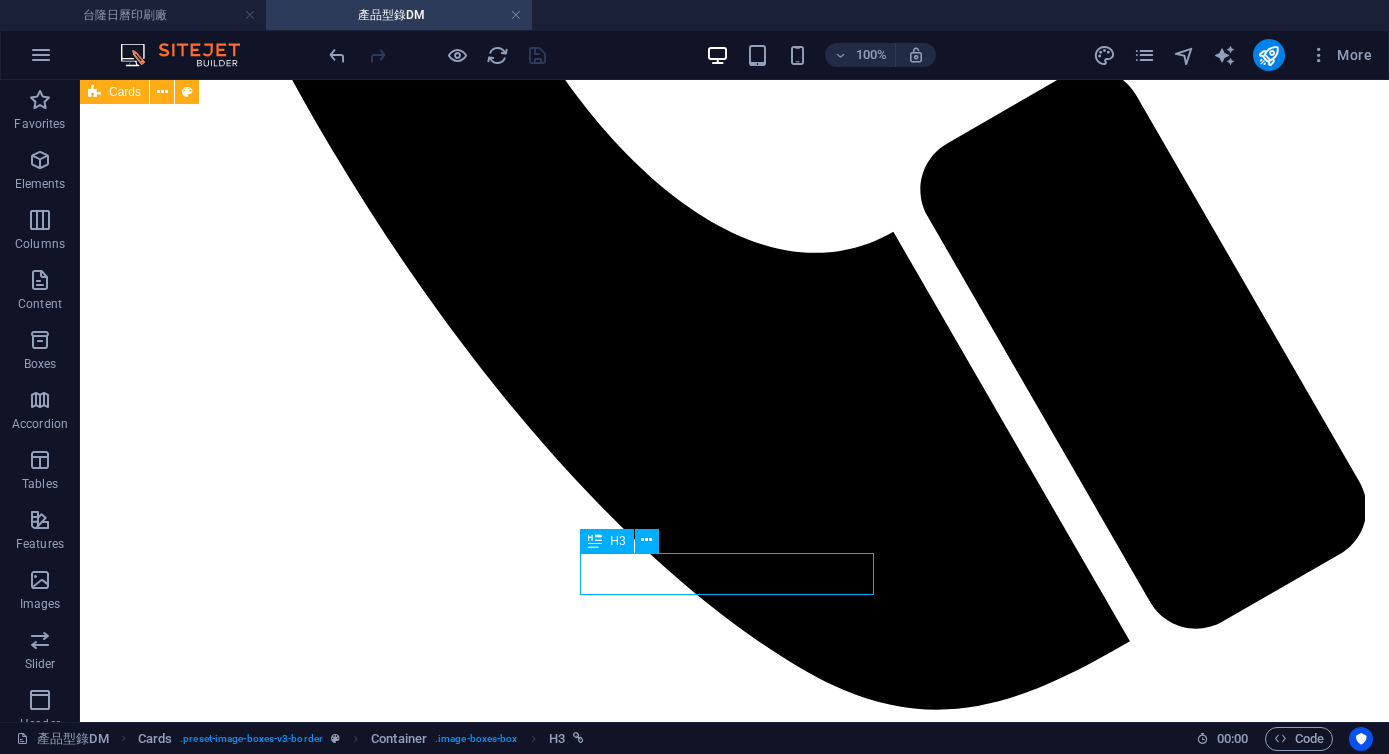 click on "中式桌曆" at bounding box center (734, 15372) 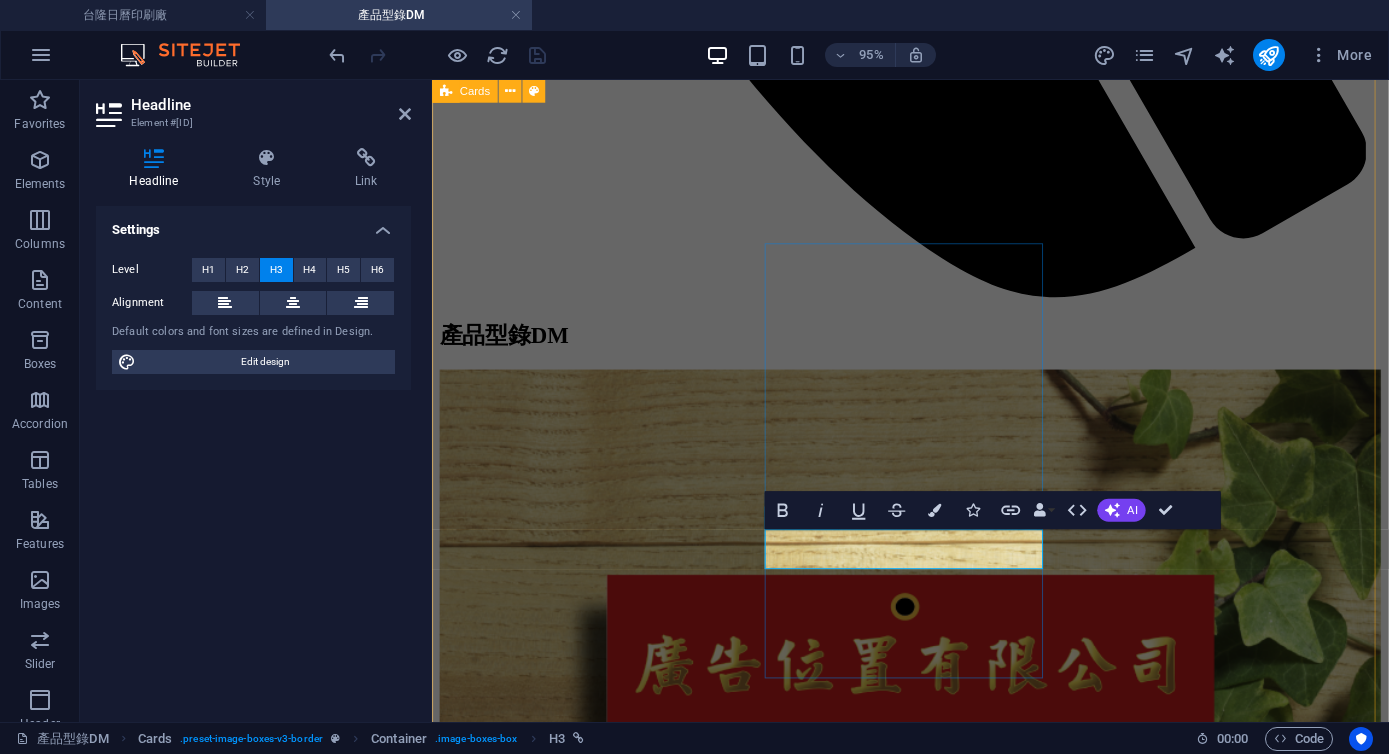 type 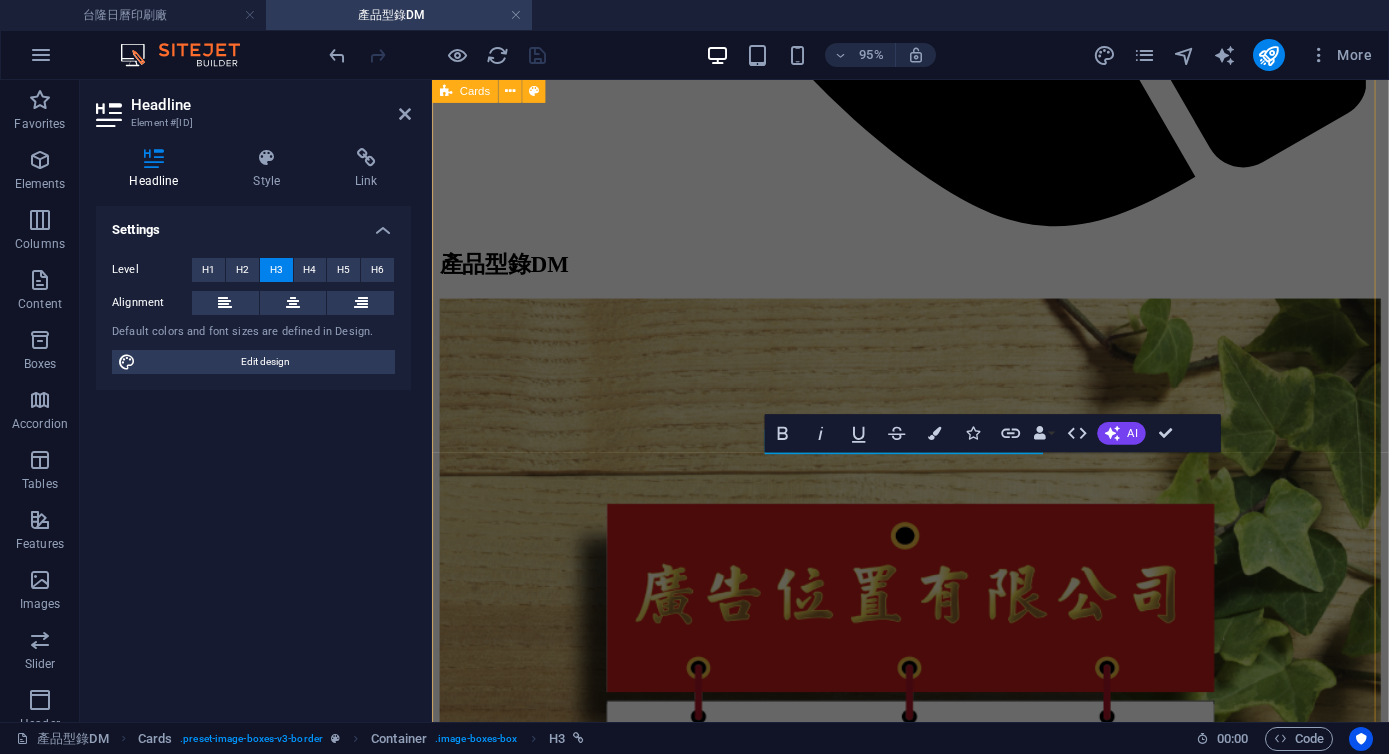 scroll, scrollTop: 1426, scrollLeft: 0, axis: vertical 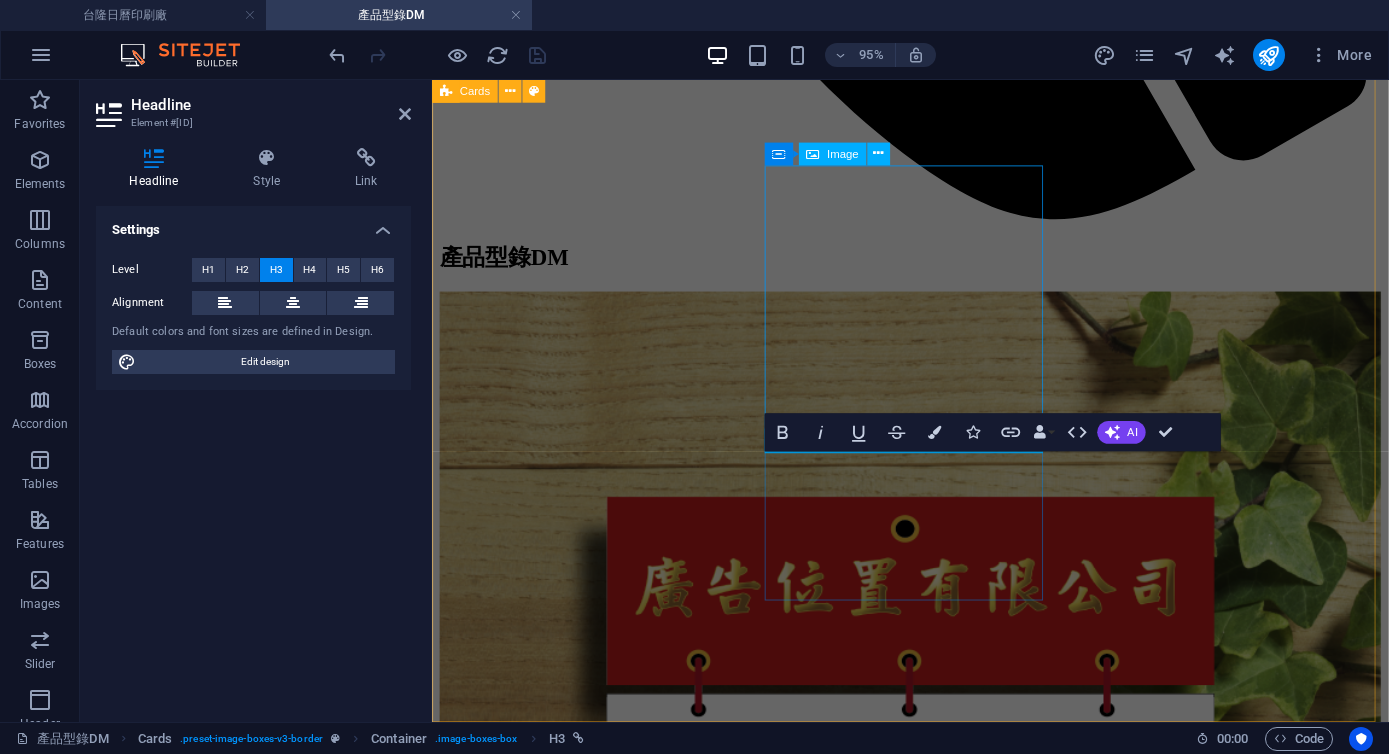 click at bounding box center (935, 11058) 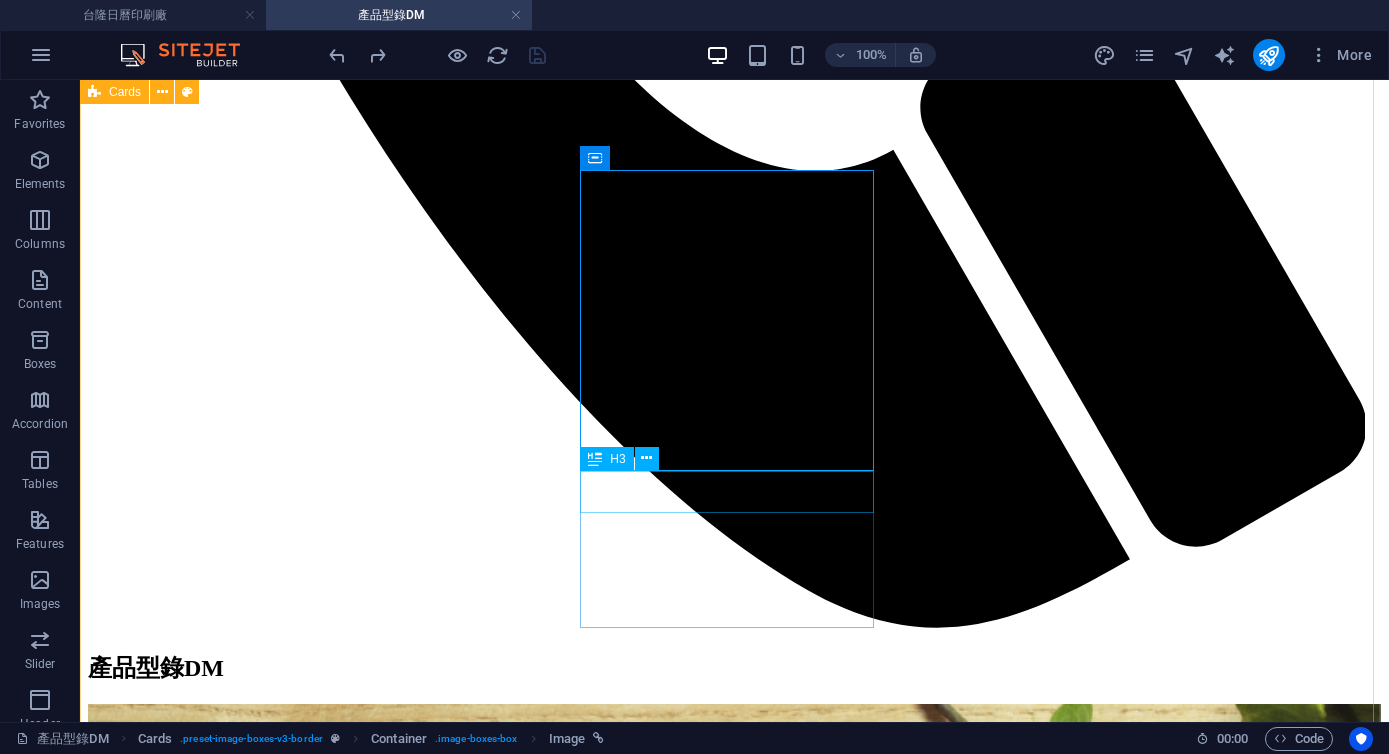click on "中式桌曆" at bounding box center (734, 15290) 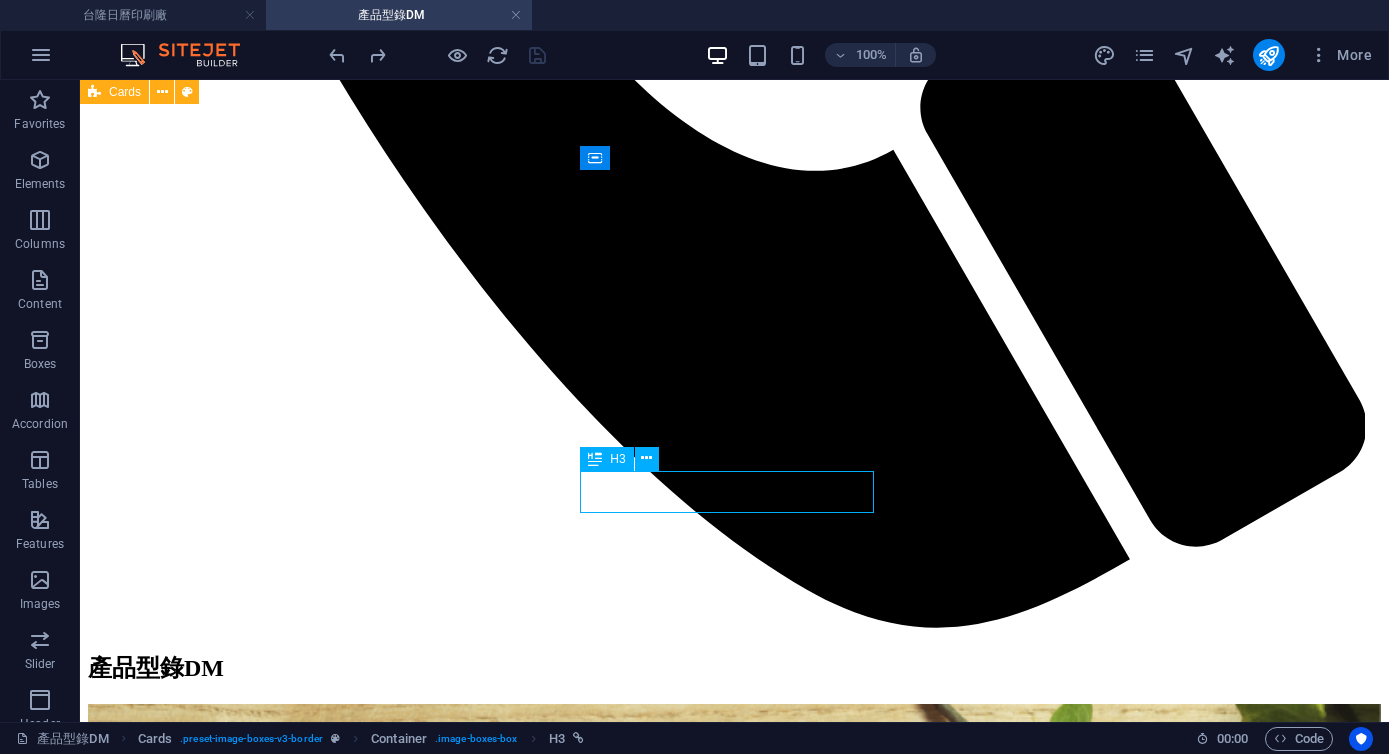 click on "中式桌曆" at bounding box center [734, 15290] 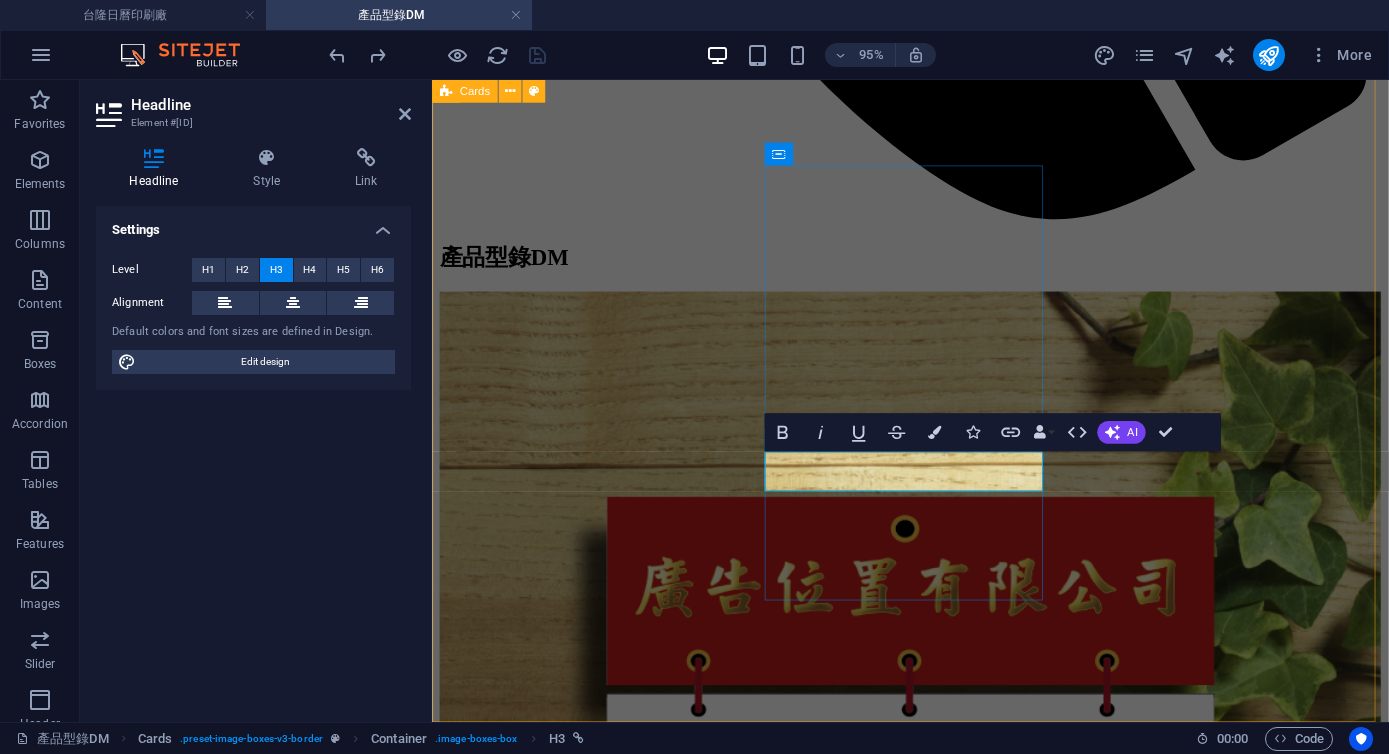 scroll, scrollTop: 0, scrollLeft: 15, axis: horizontal 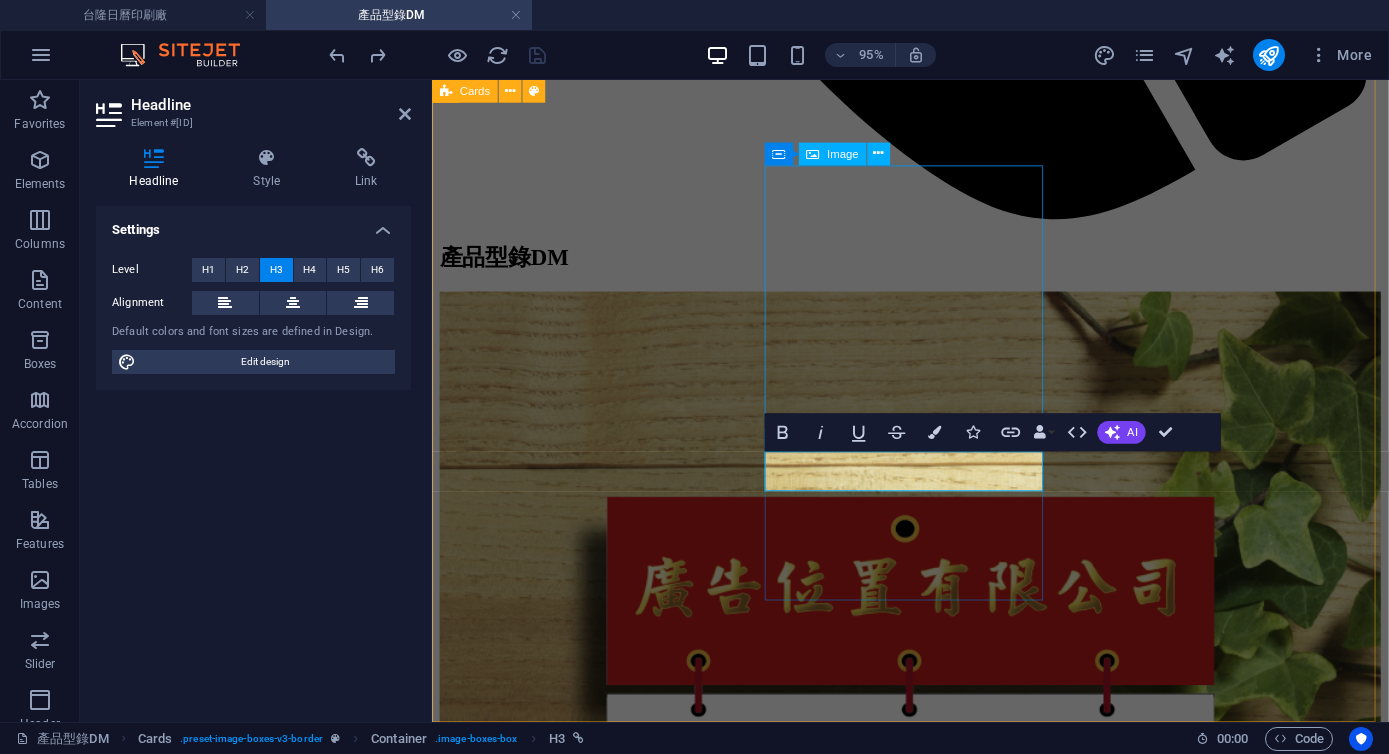 click at bounding box center [935, 11058] 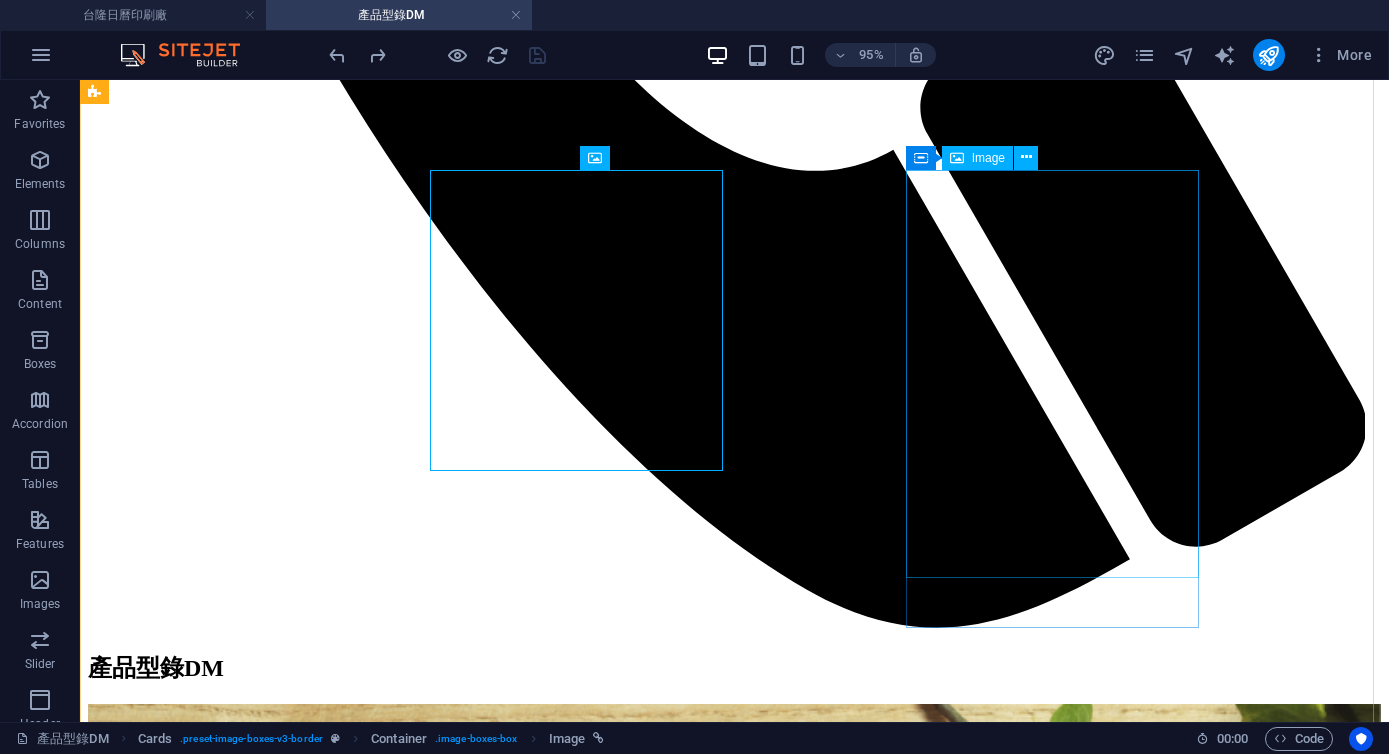 click on "產品型錄DM 日曆 週曆 月曆 年曆 三角桌曆 工商日誌 平面大年曆 中式桌曆 2026DM全 農民曆" at bounding box center [734, 8911] 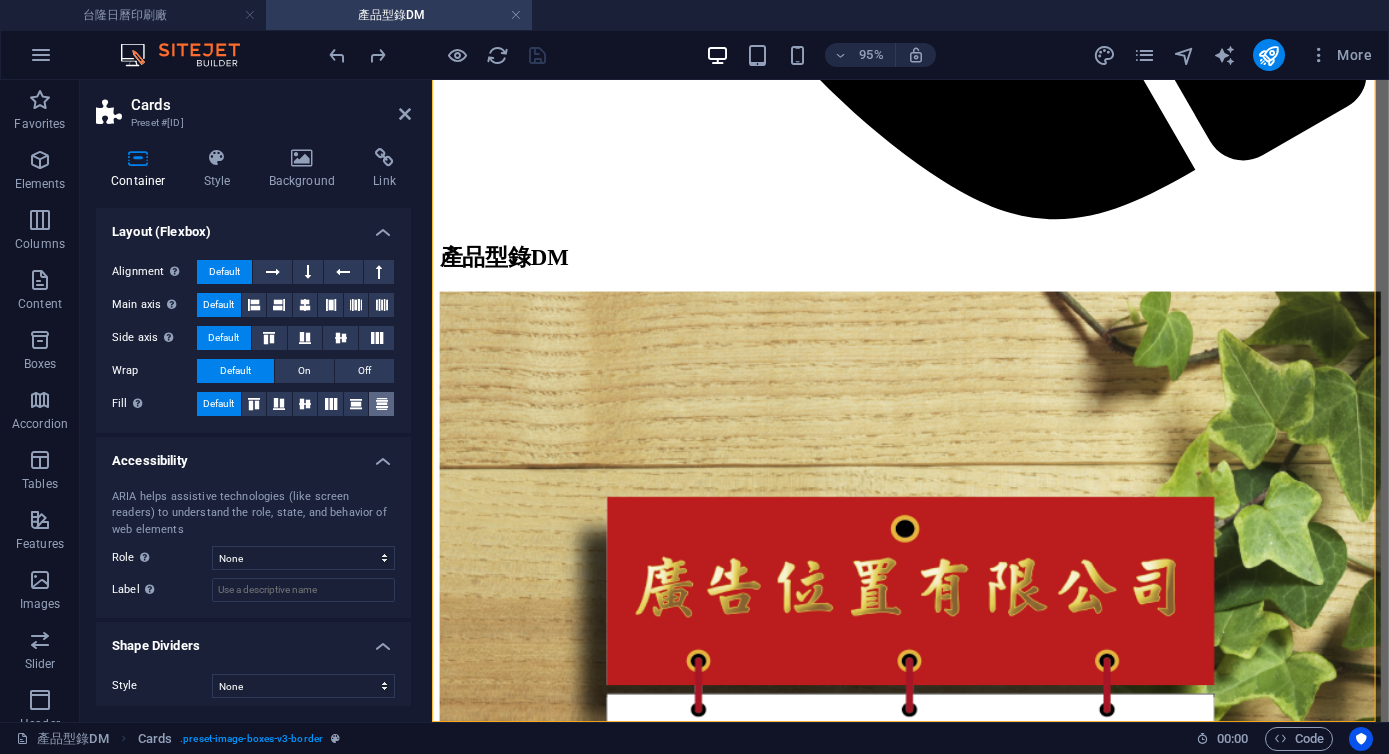 scroll, scrollTop: 275, scrollLeft: 0, axis: vertical 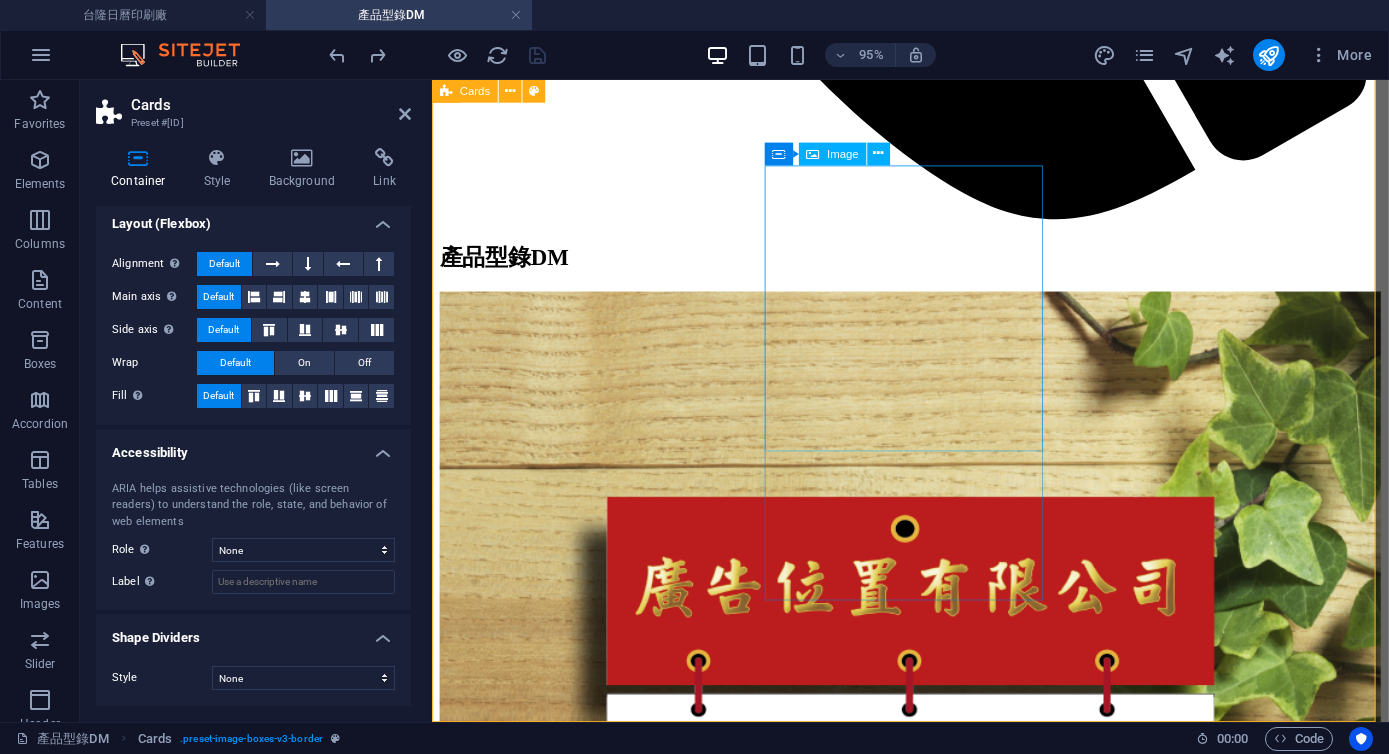 click at bounding box center [935, 11058] 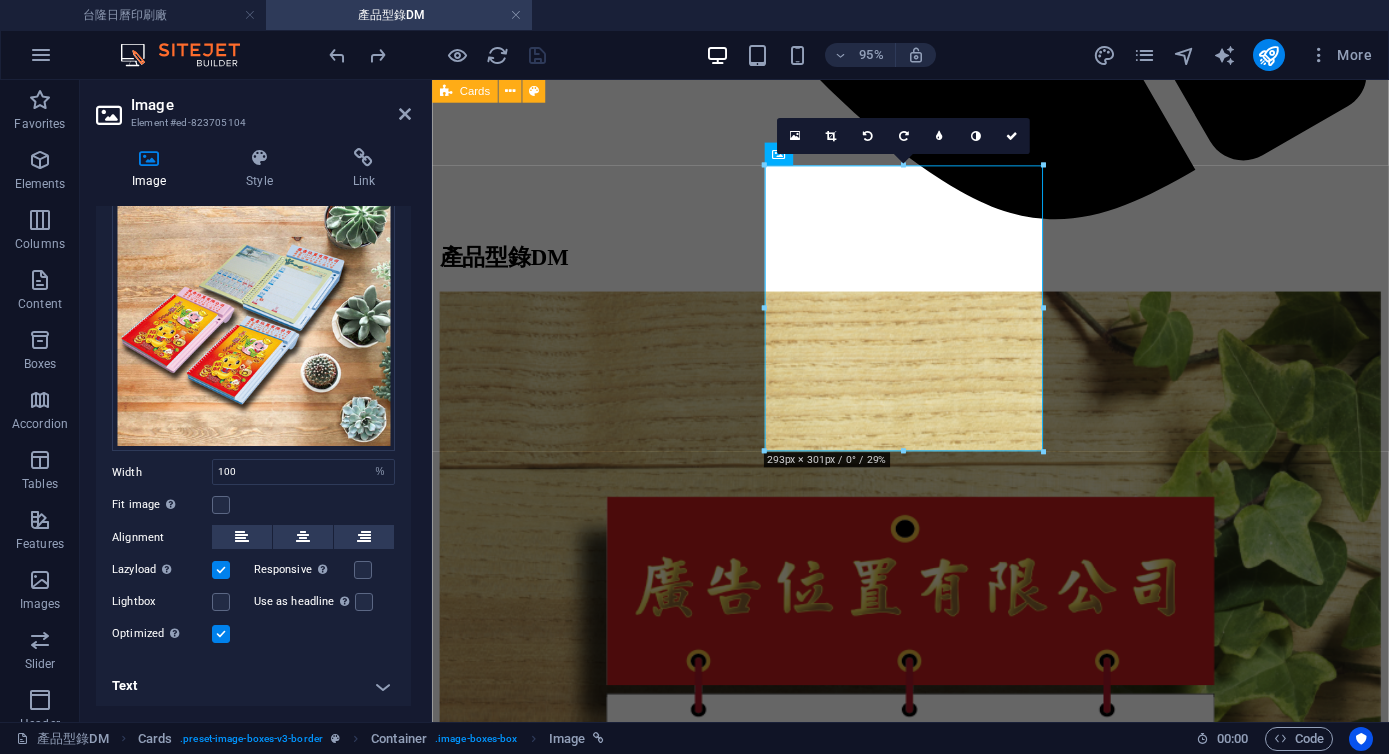 click on "Text" at bounding box center [253, 686] 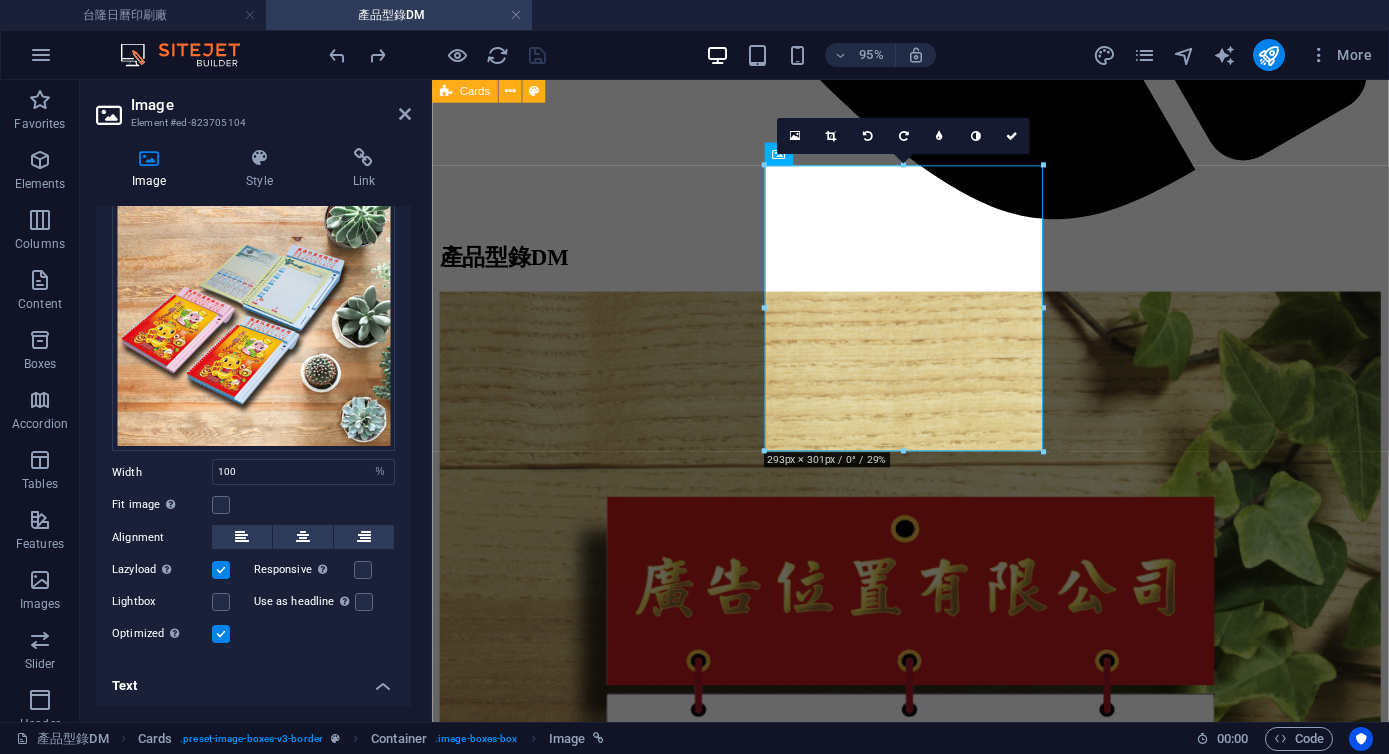 scroll, scrollTop: 284, scrollLeft: 0, axis: vertical 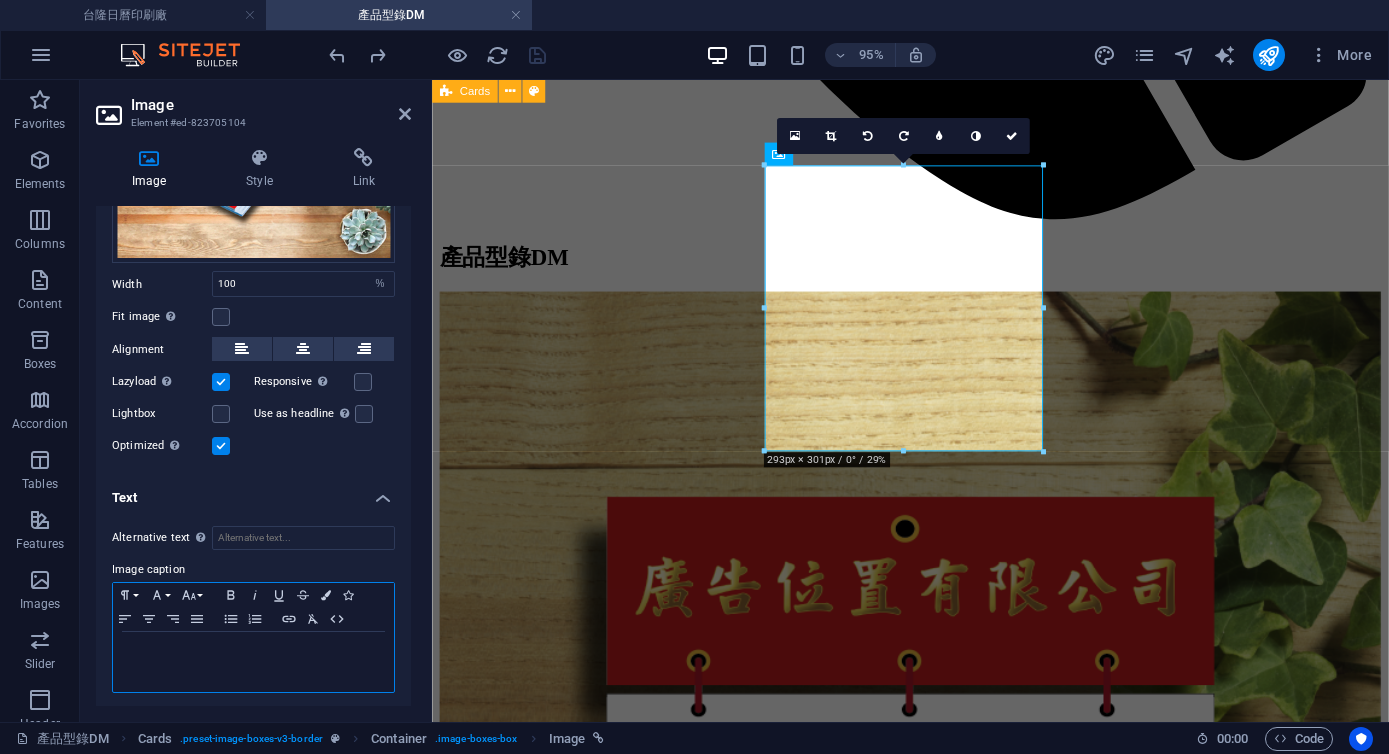click at bounding box center [253, 651] 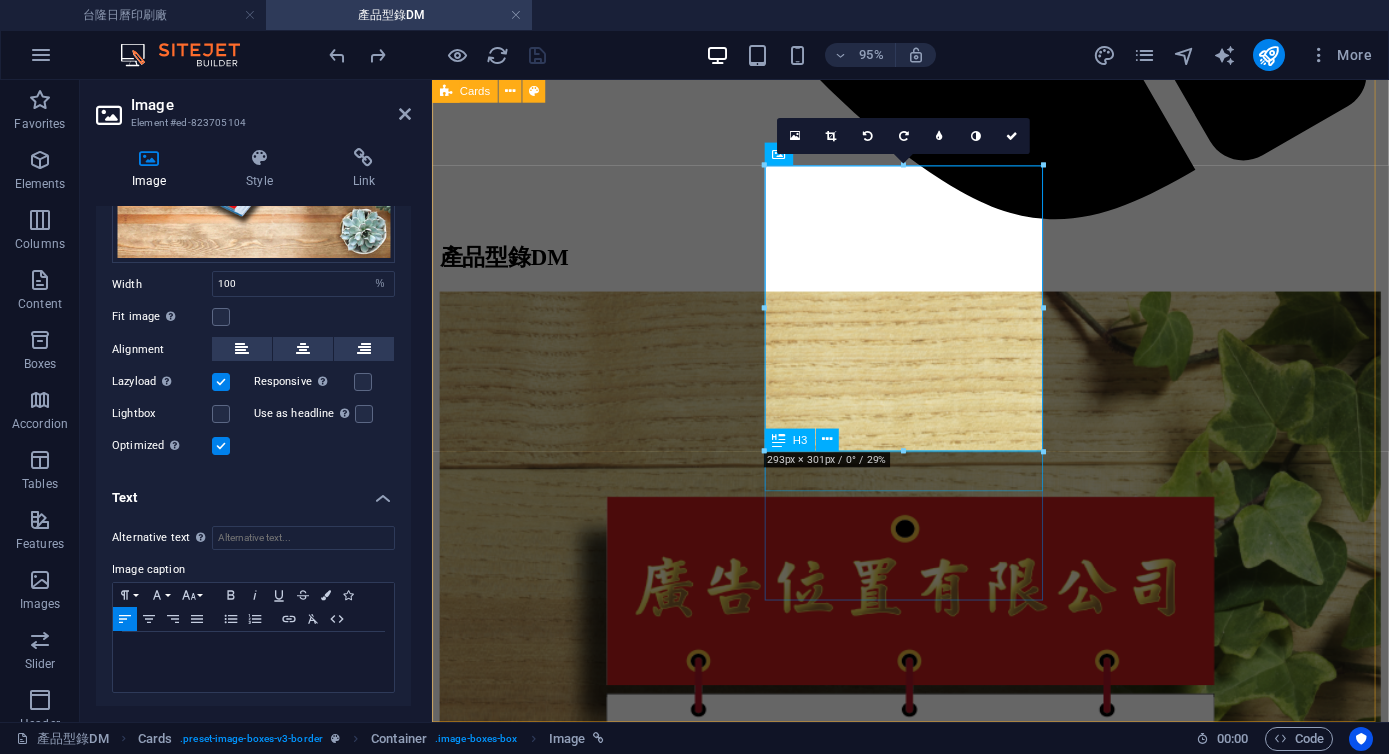 click on "中式桌曆" at bounding box center [935, 11601] 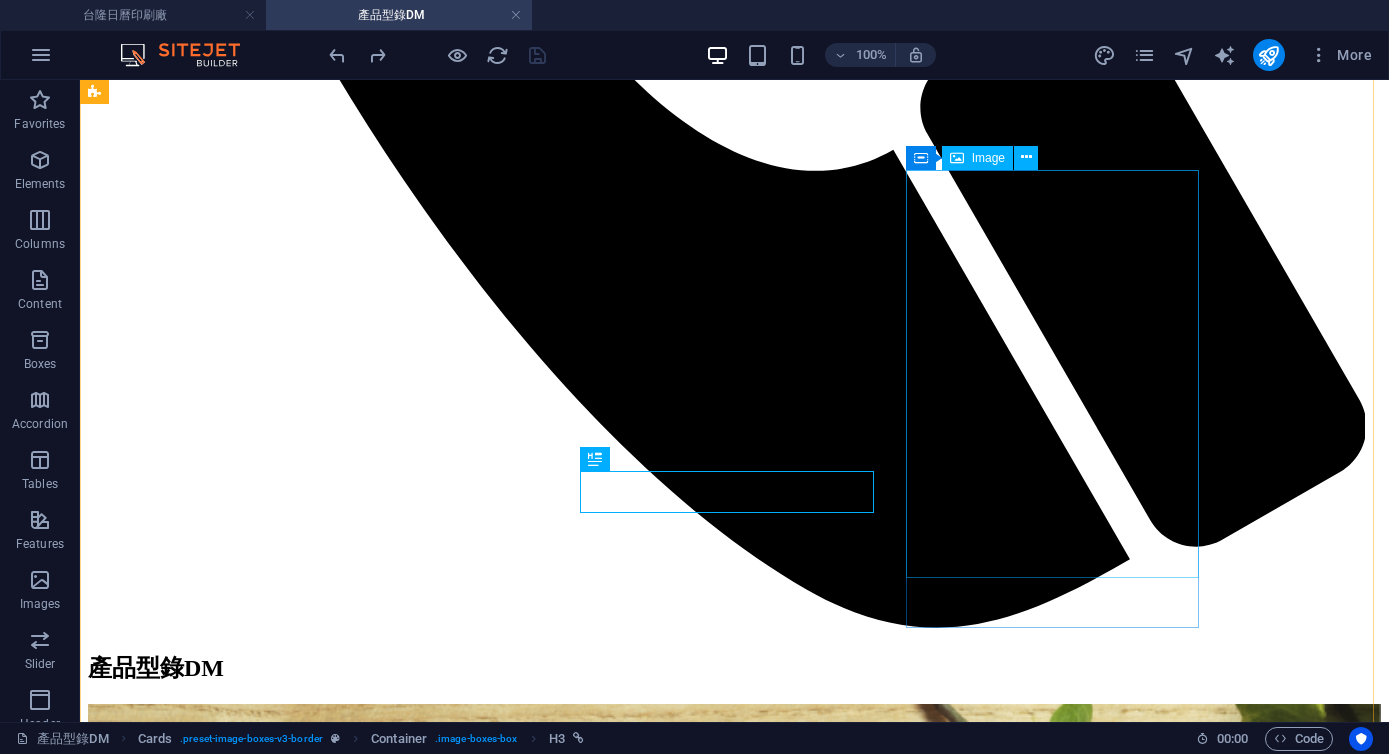 click at bounding box center (734, 16223) 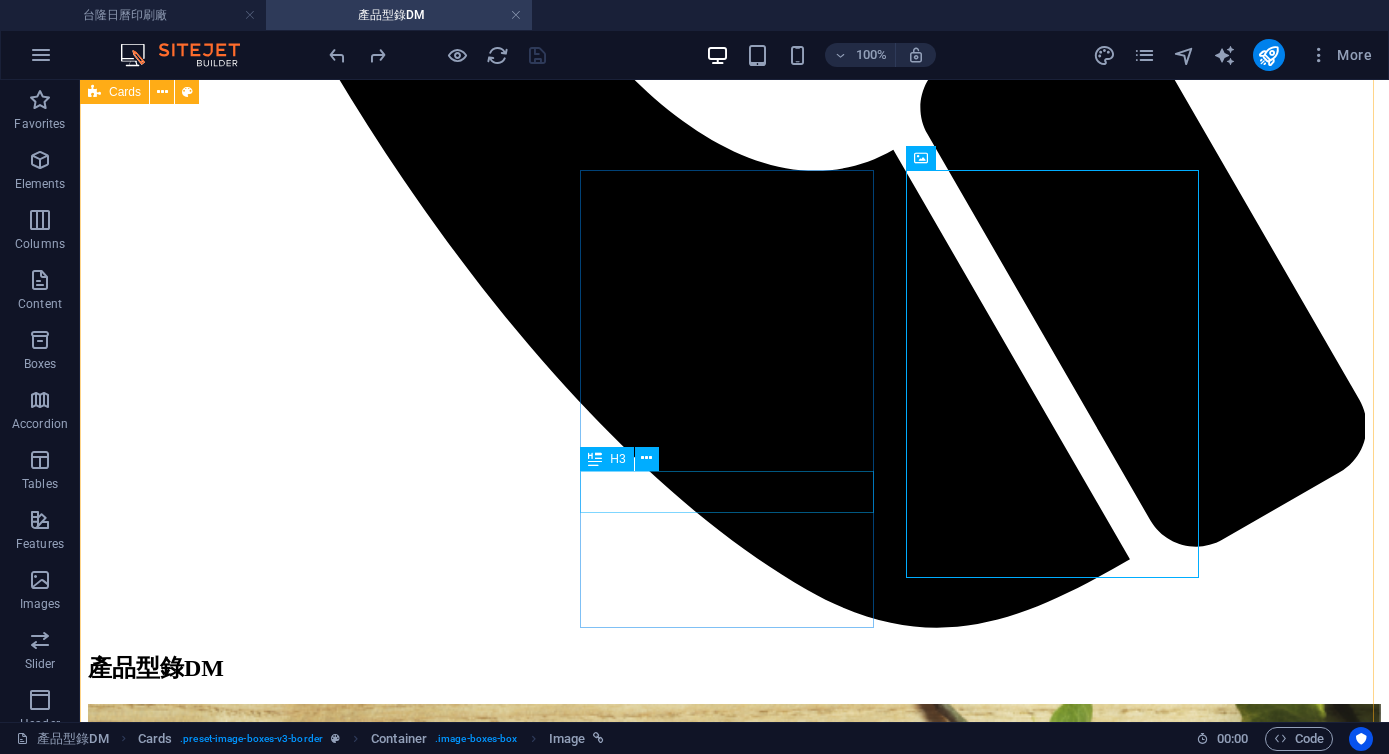 click on "中式桌曆" at bounding box center [734, 15290] 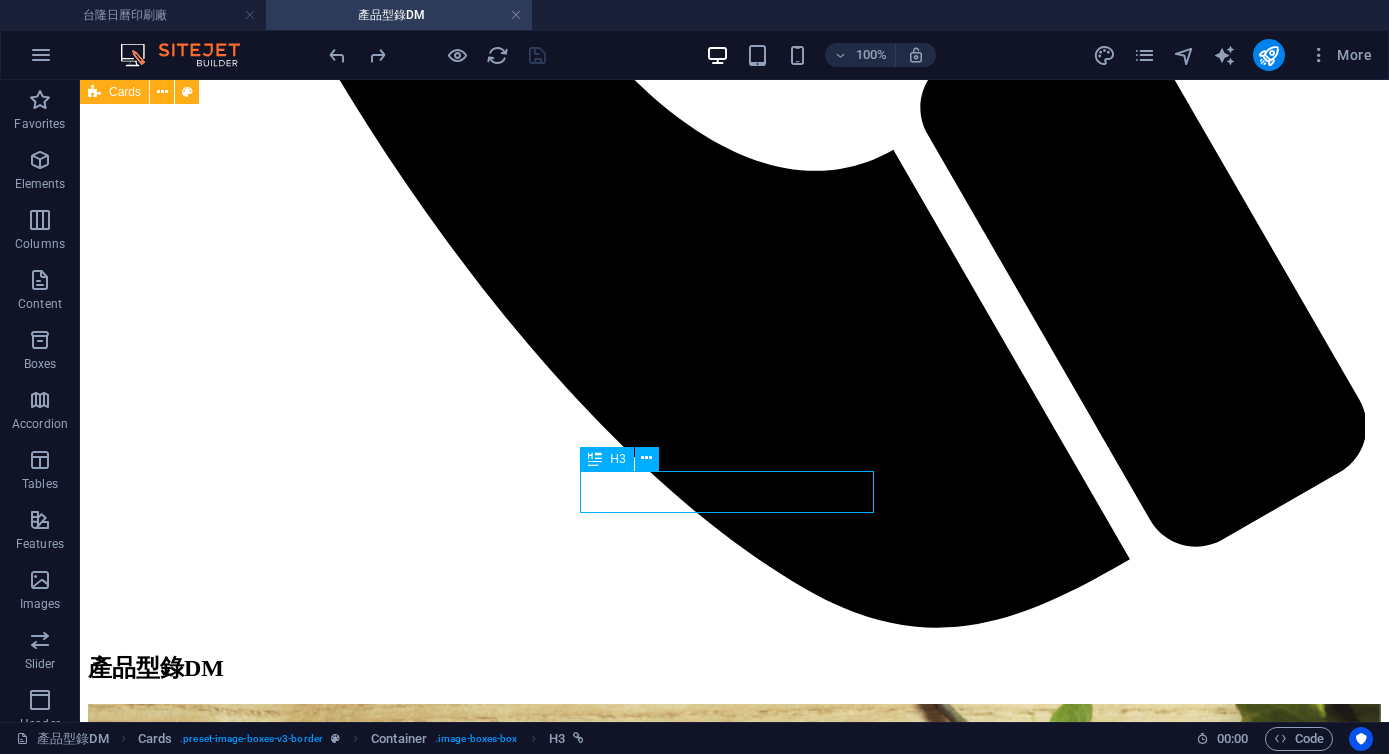 click on "中式桌曆" at bounding box center [734, 15290] 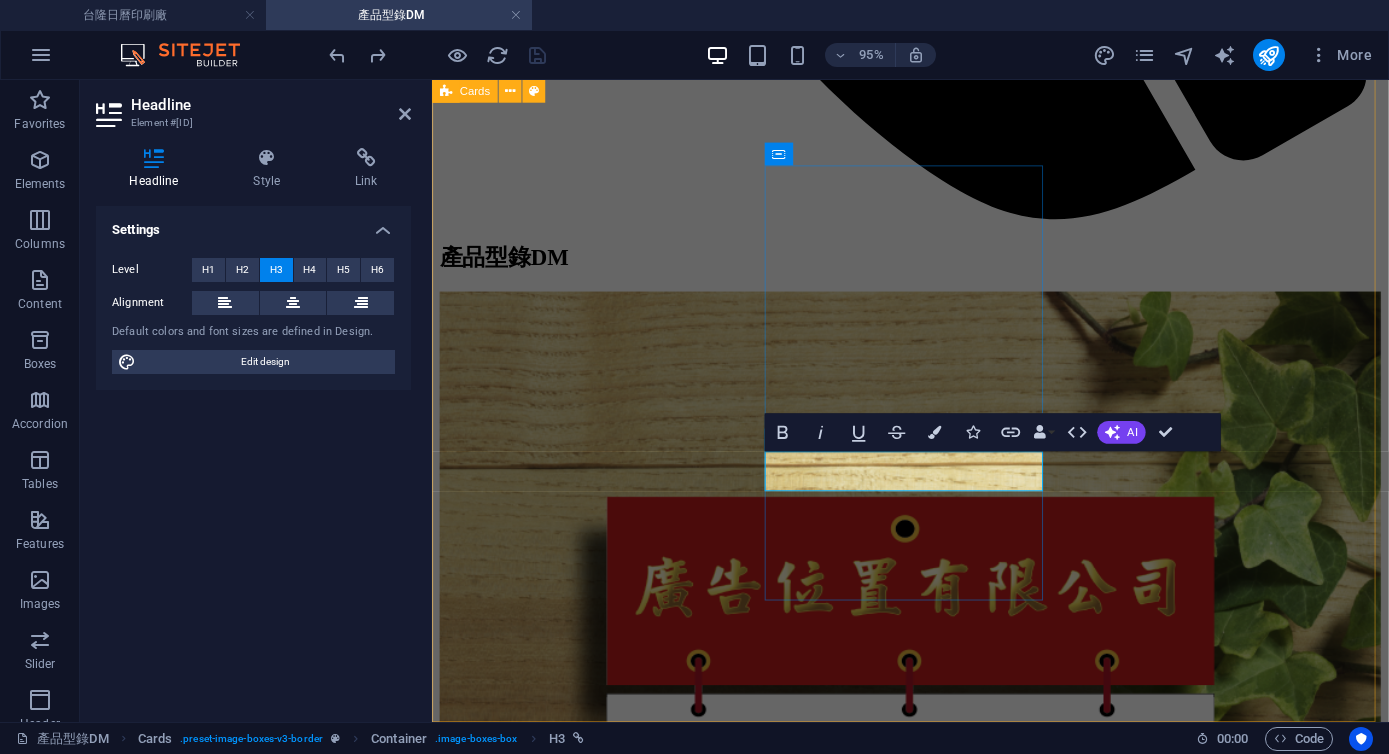 type 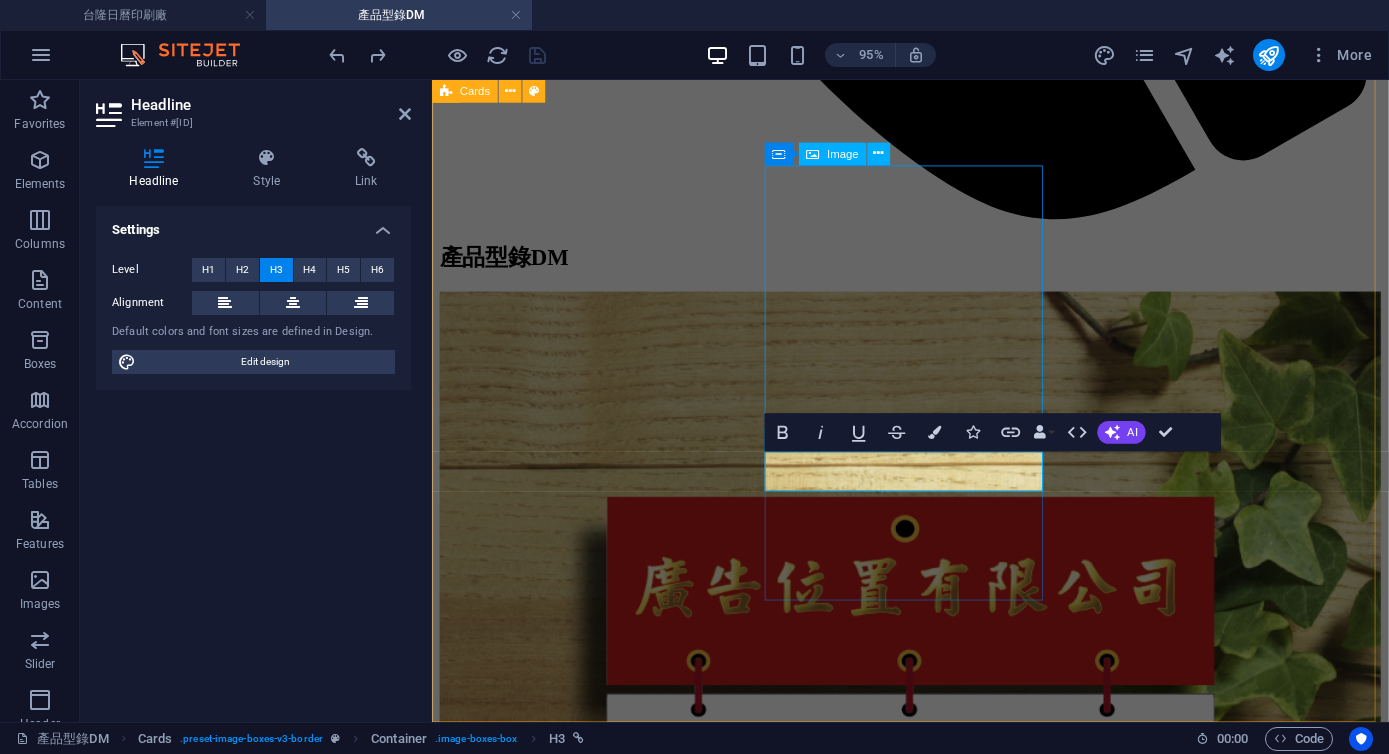 click at bounding box center [935, 11058] 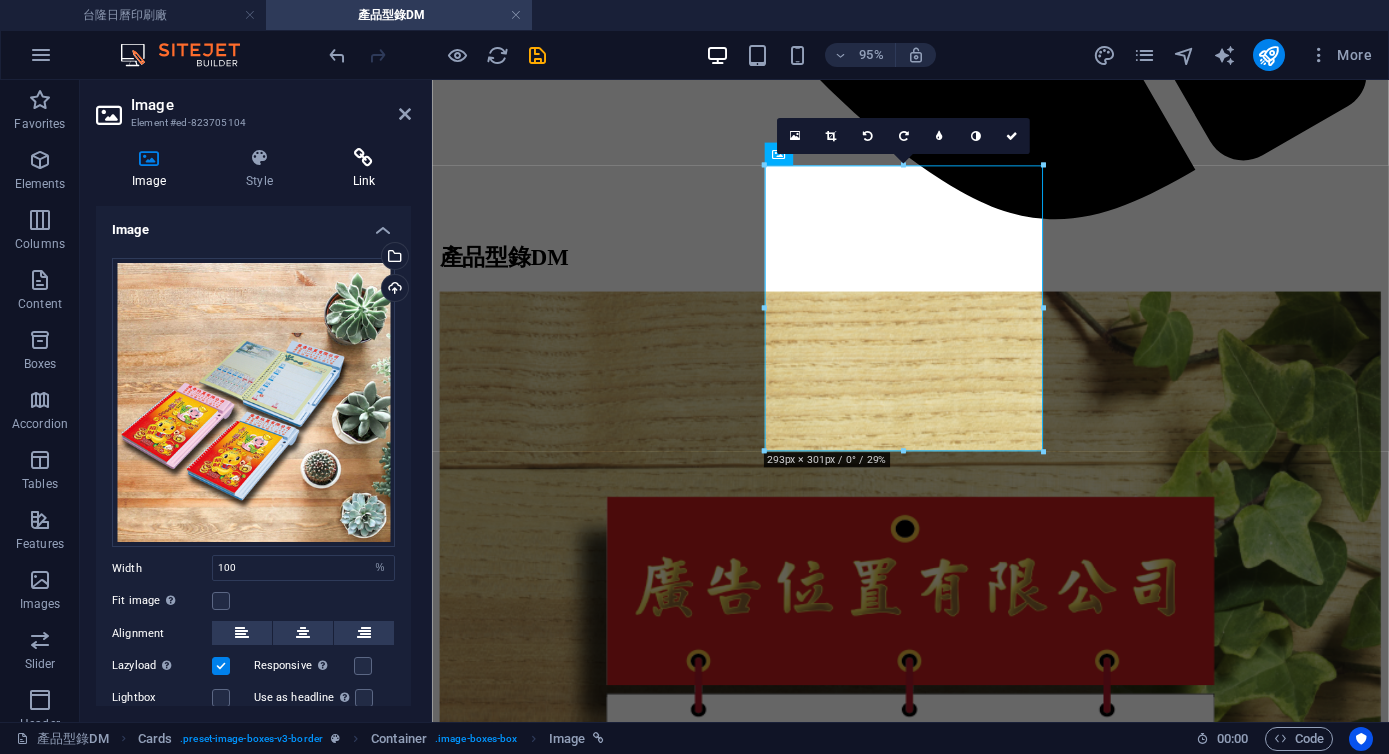click at bounding box center [364, 158] 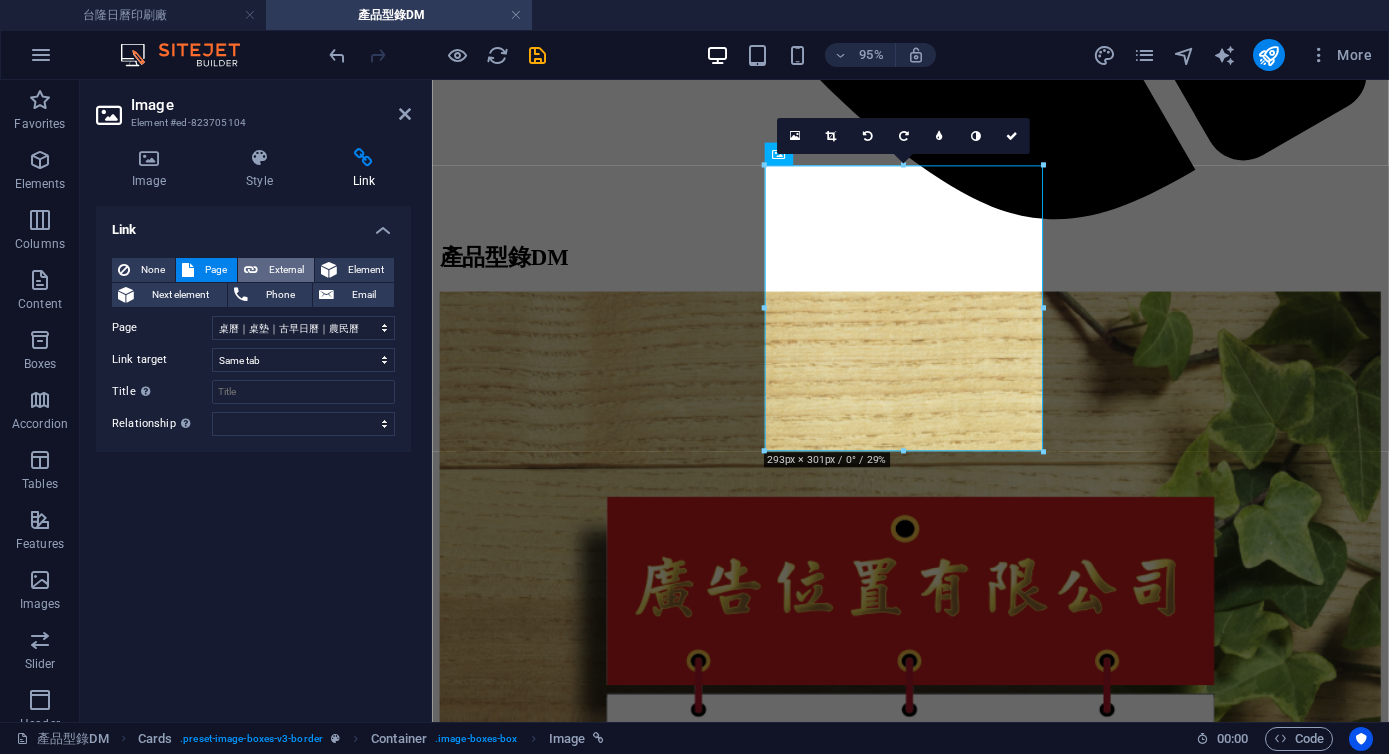 click on "External" at bounding box center (286, 270) 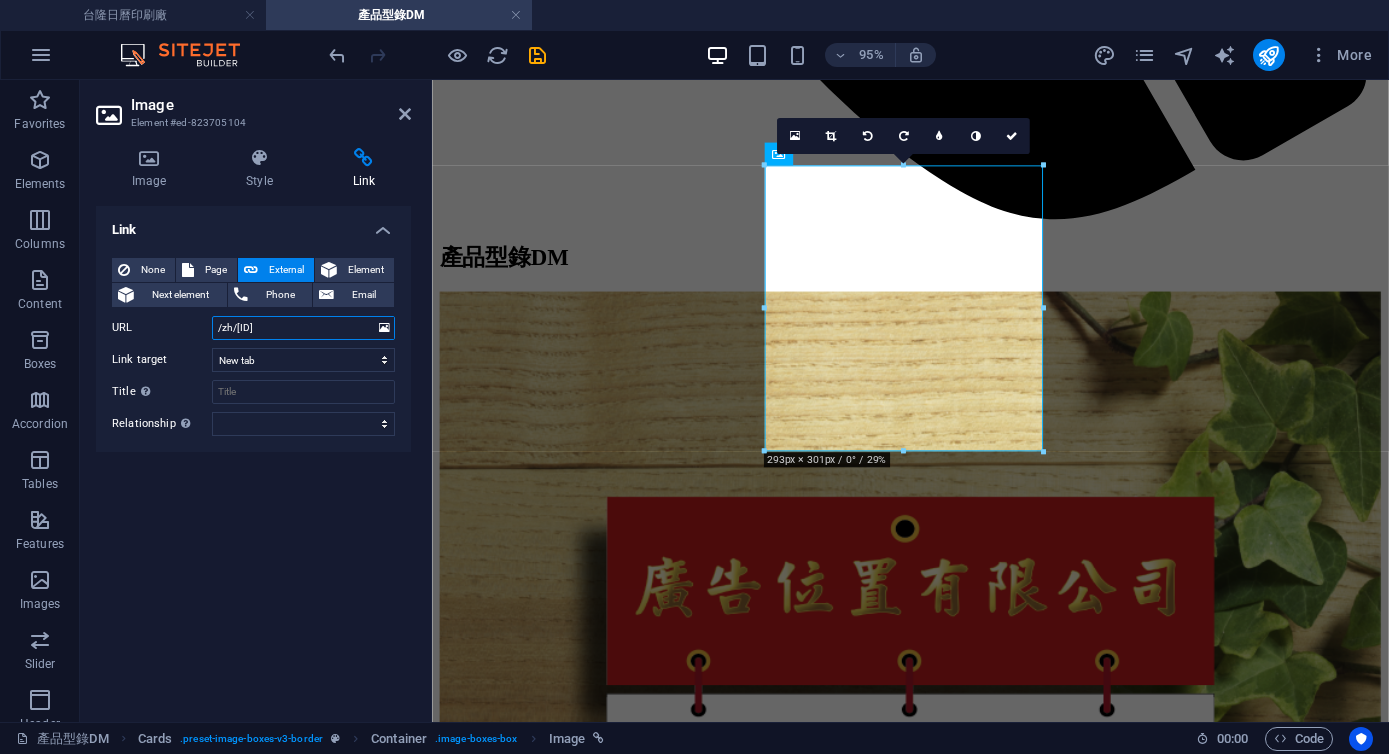 click on "/zh/[ID]" at bounding box center (303, 328) 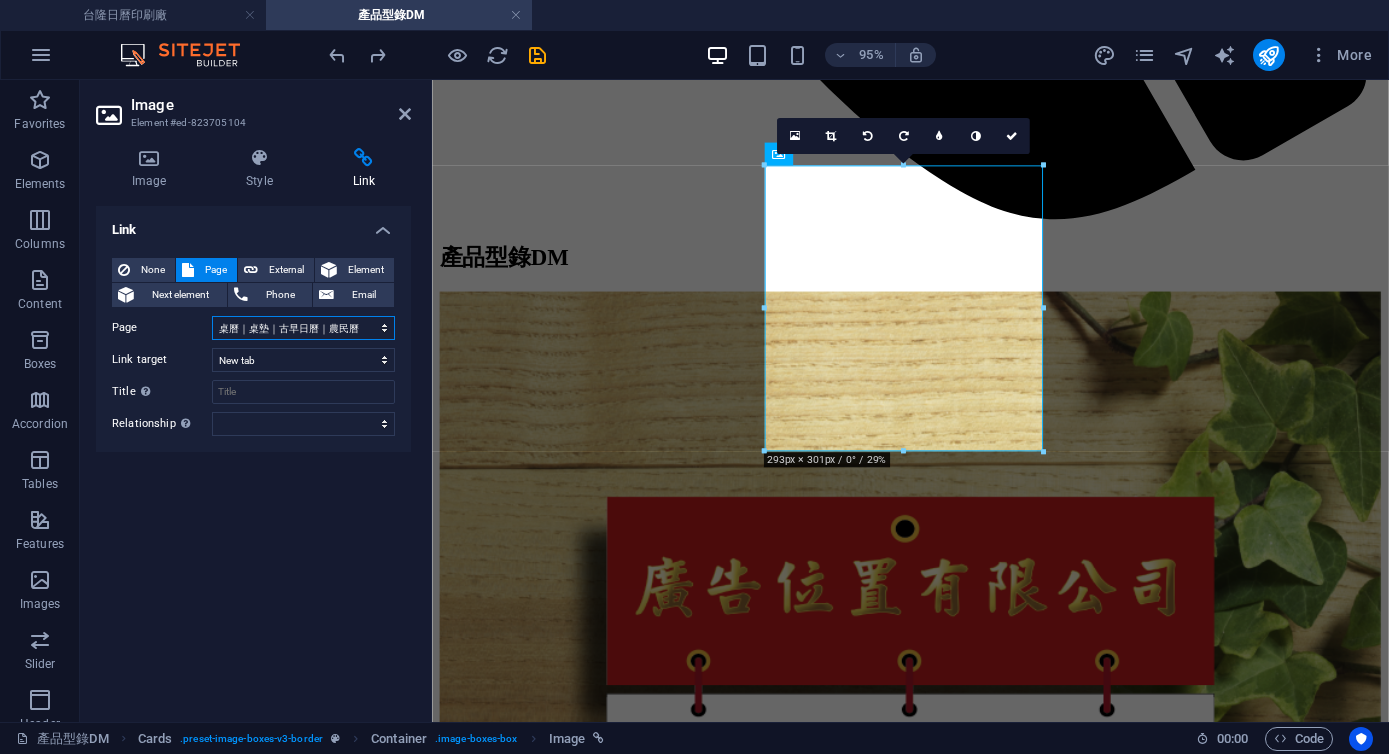 click on "台隆日曆印刷廠 日曆 週曆 月曆 年曆 三角桌曆 工商日誌 桌曆｜桌墊｜古早日曆｜農民曆 產品型錄DM 聯繫我們 Privacy" at bounding box center [303, 328] 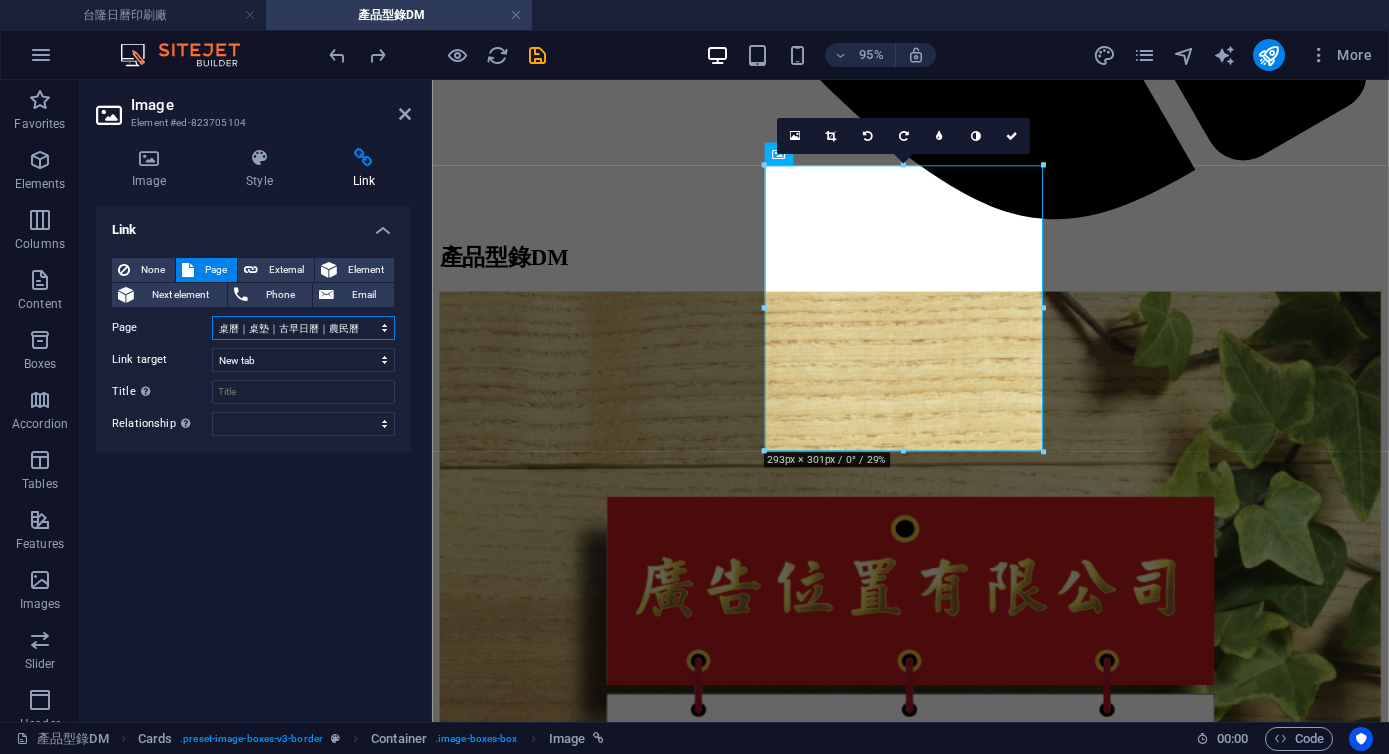 click on "台隆日曆印刷廠 日曆 週曆 月曆 年曆 三角桌曆 工商日誌 桌曆｜桌墊｜古早日曆｜農民曆 產品型錄DM 聯繫我們 Privacy" at bounding box center [303, 328] 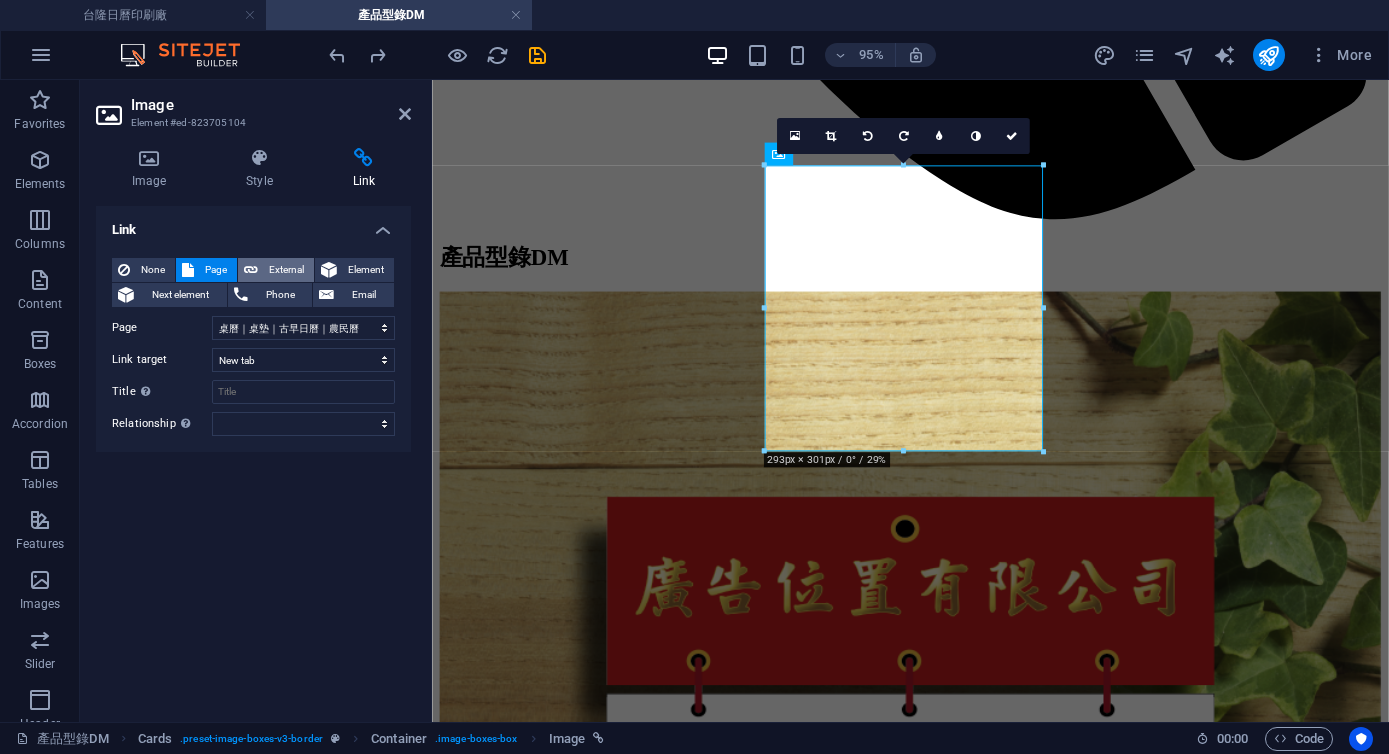 click on "External" at bounding box center [286, 270] 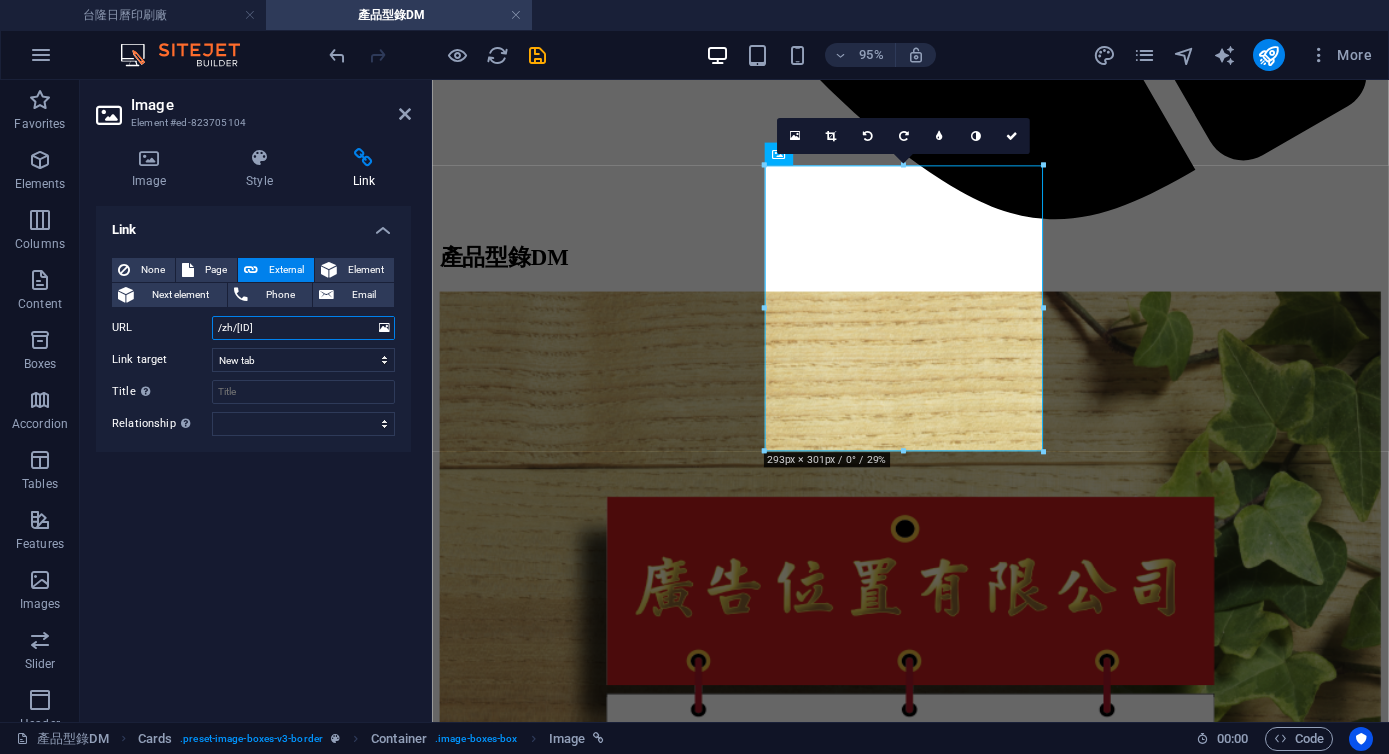 click on "/zh/[ID]" at bounding box center (303, 328) 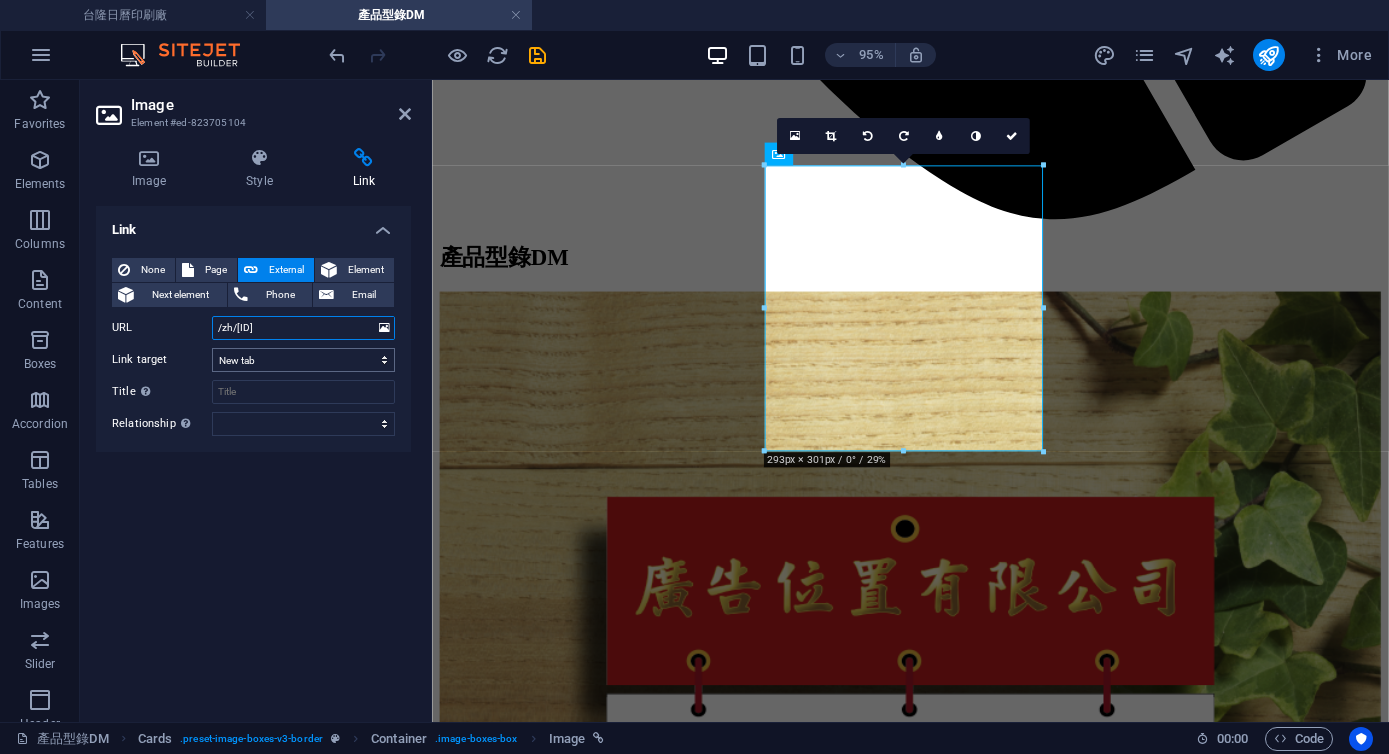 paste on "https://drive.google.com/open?id=[ID]&usp=drive_fs" 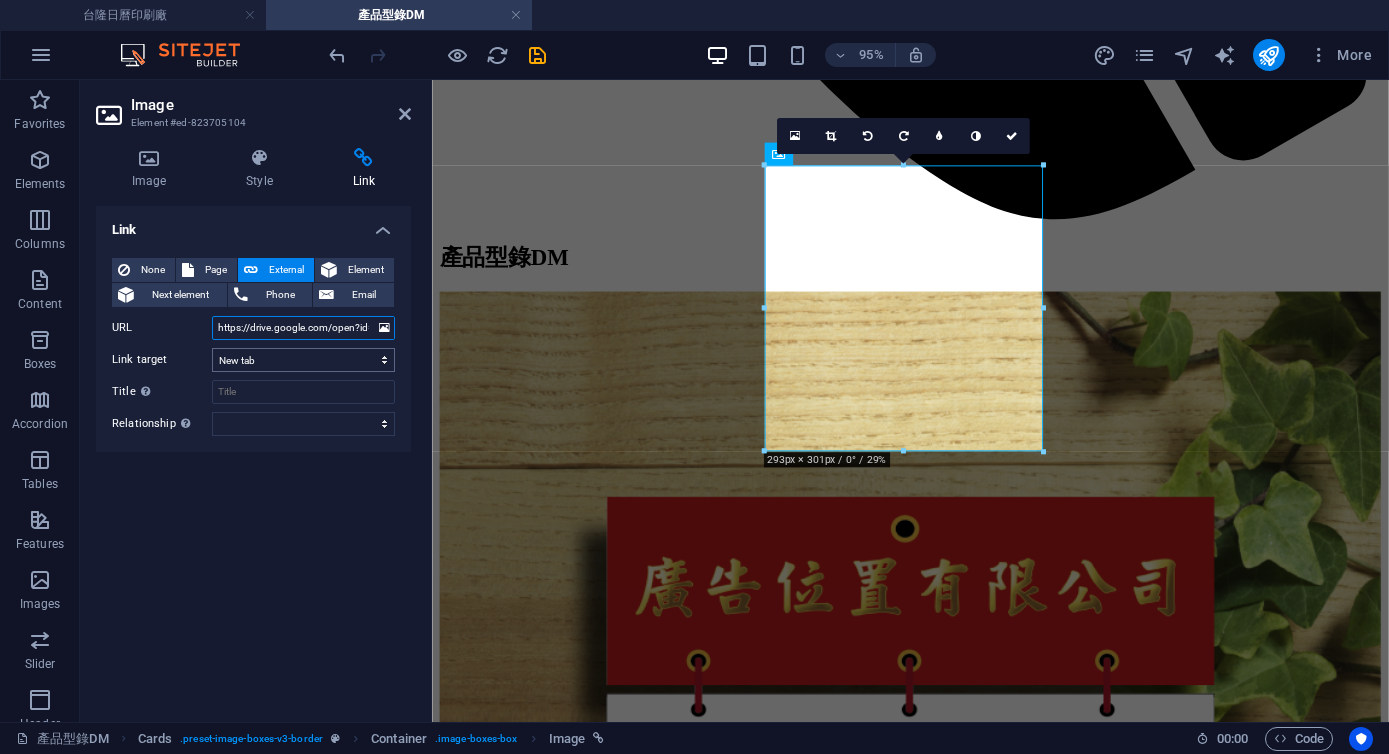 scroll, scrollTop: 0, scrollLeft: 233, axis: horizontal 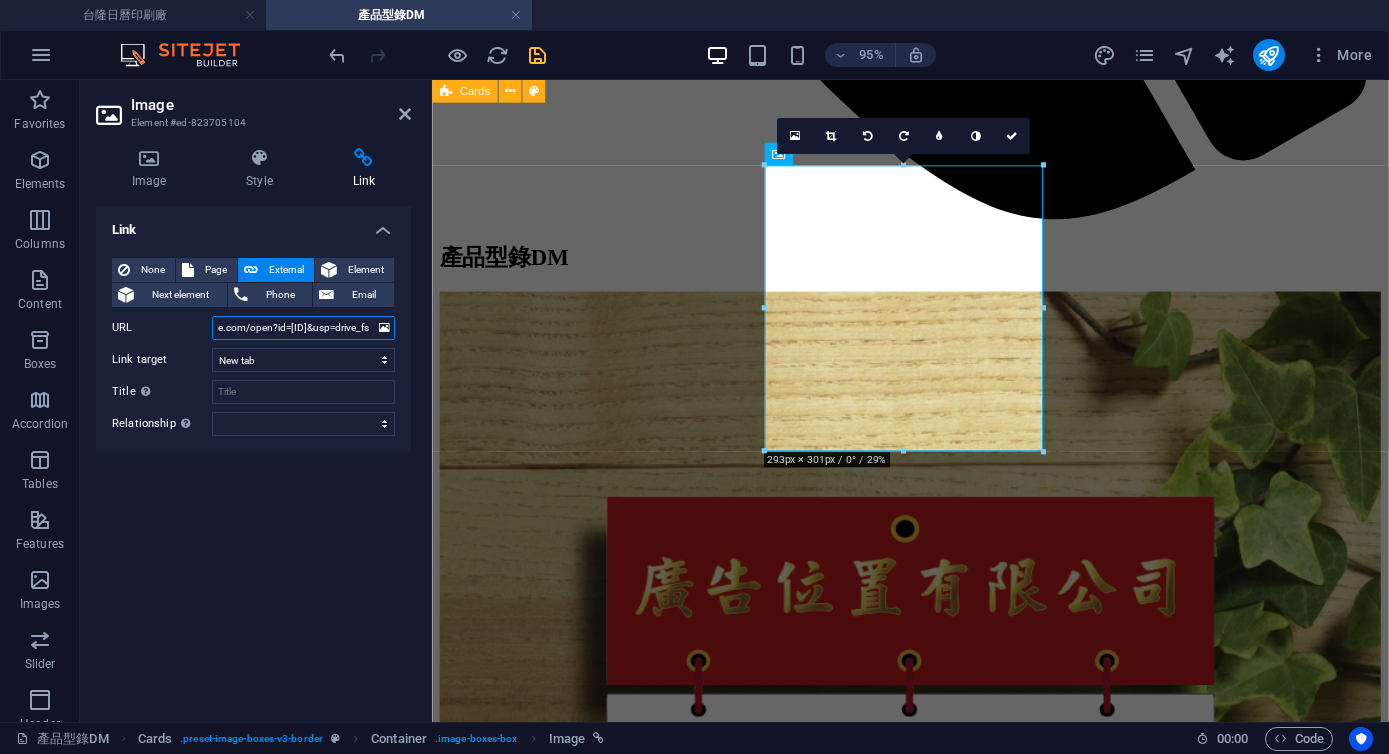 type on "https://drive.google.com/open?id=[ID]&usp=drive_fs" 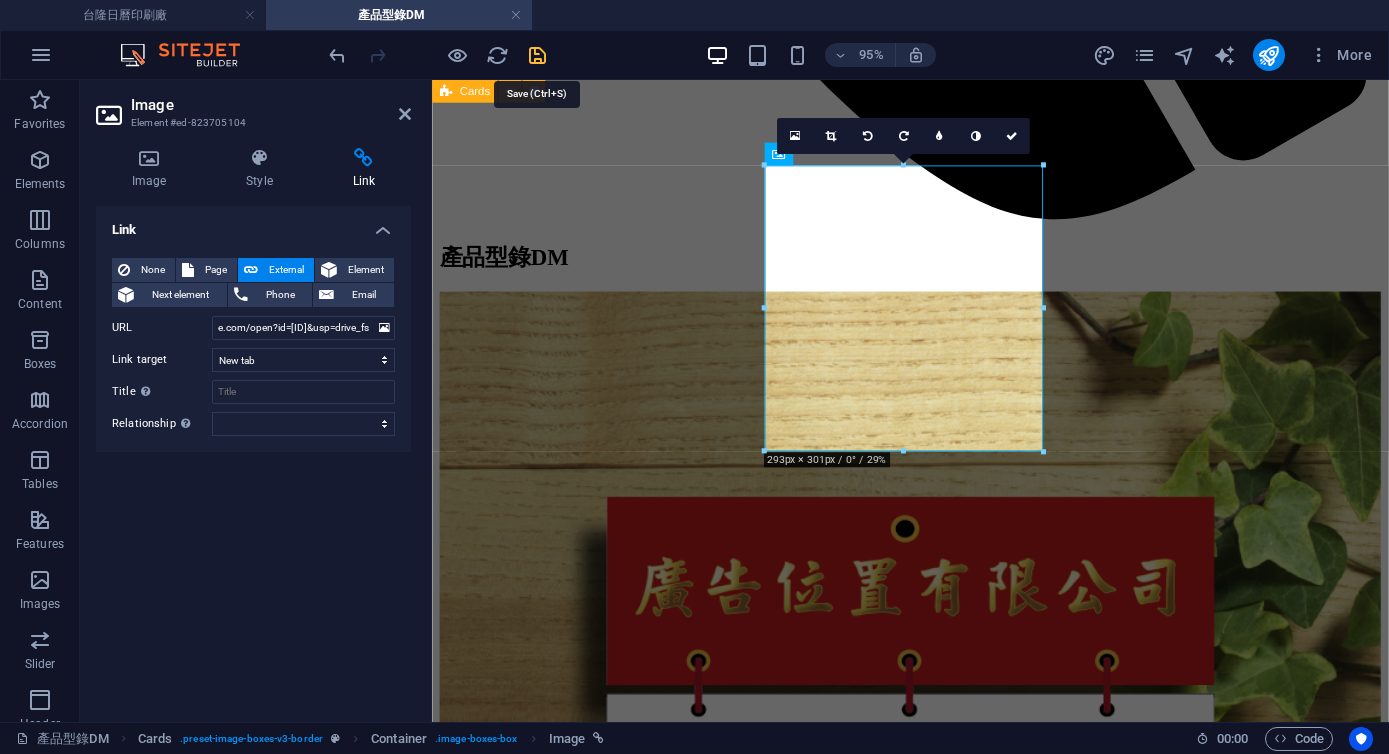 click at bounding box center [537, 55] 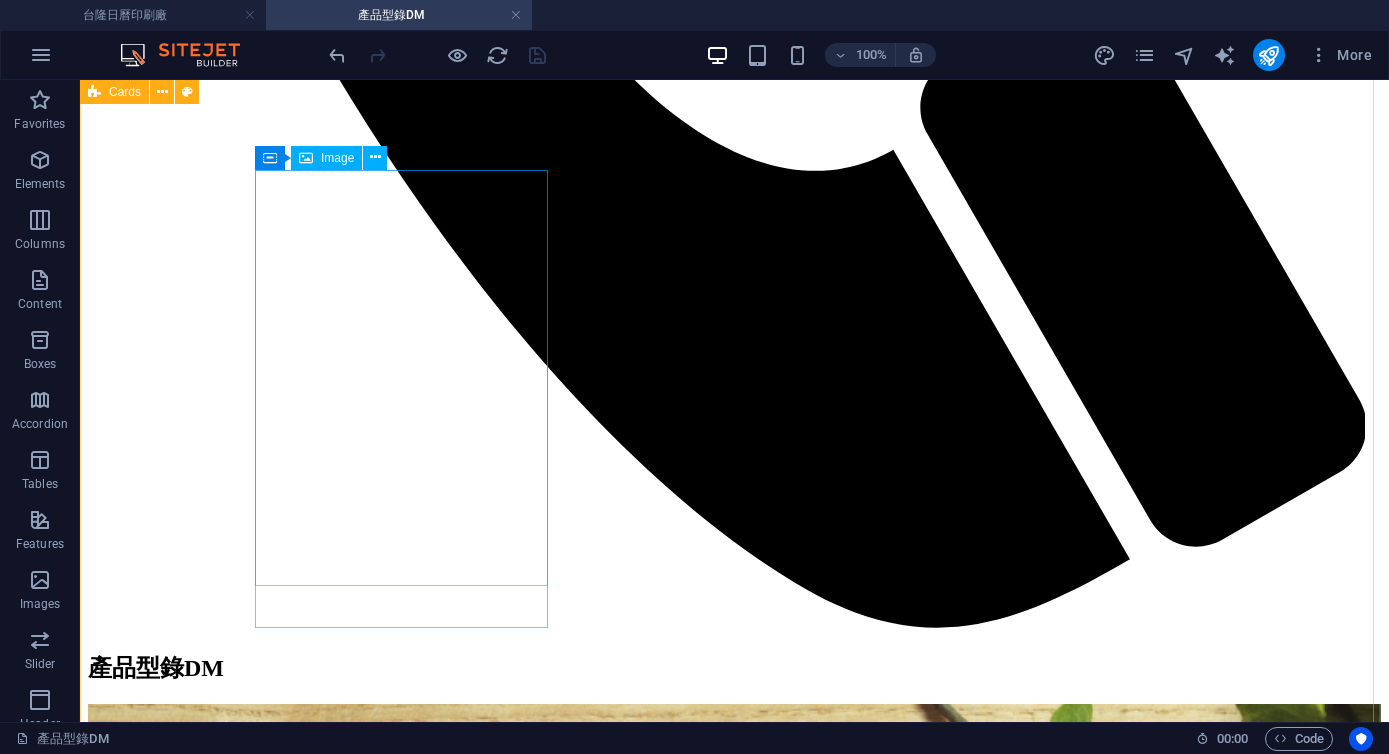 click at bounding box center (734, 12943) 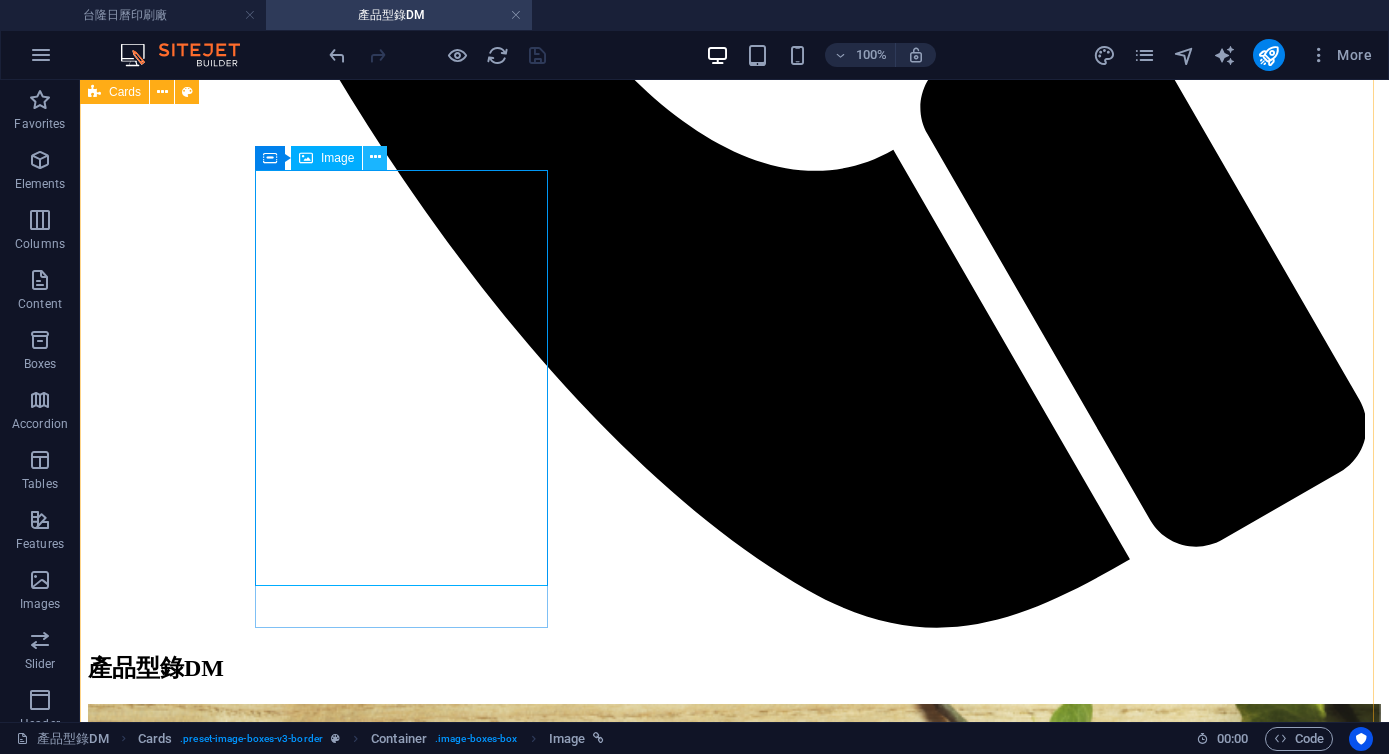 click at bounding box center (375, 158) 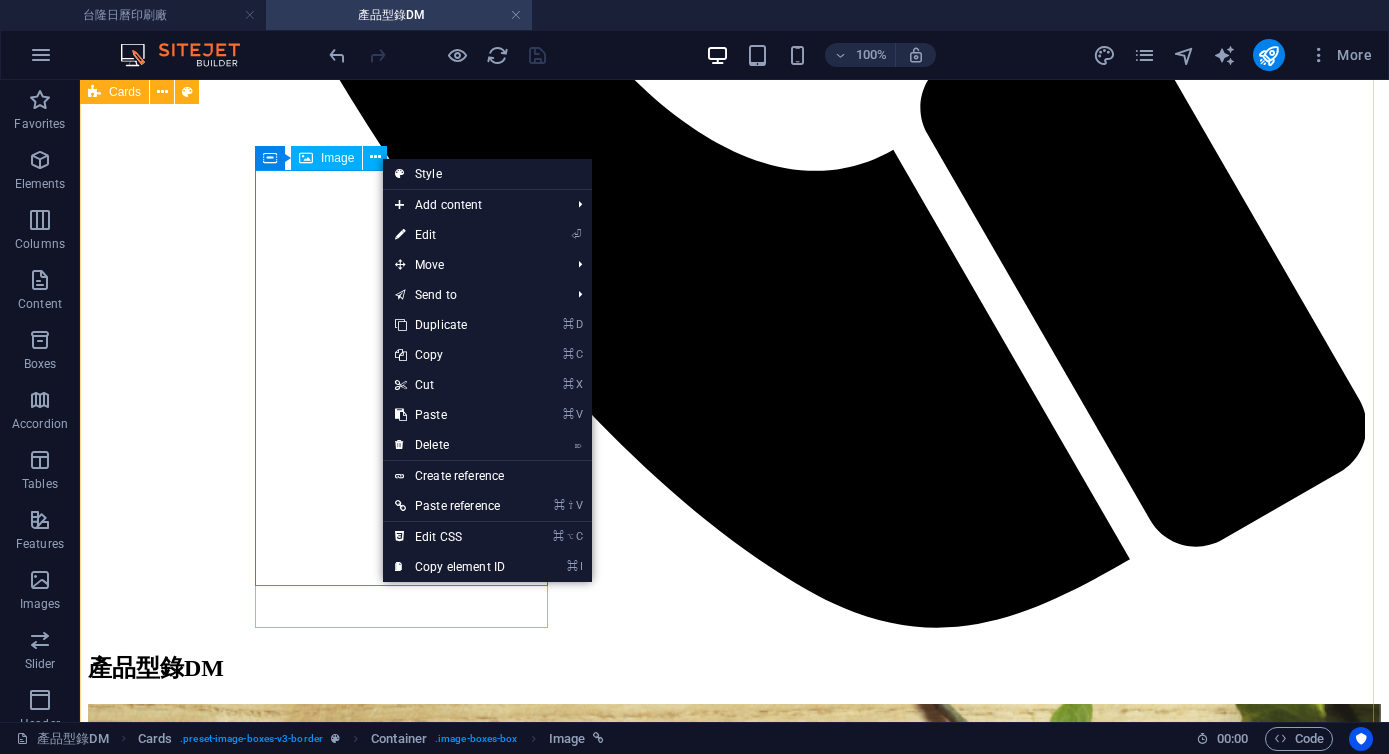 click at bounding box center [734, 12943] 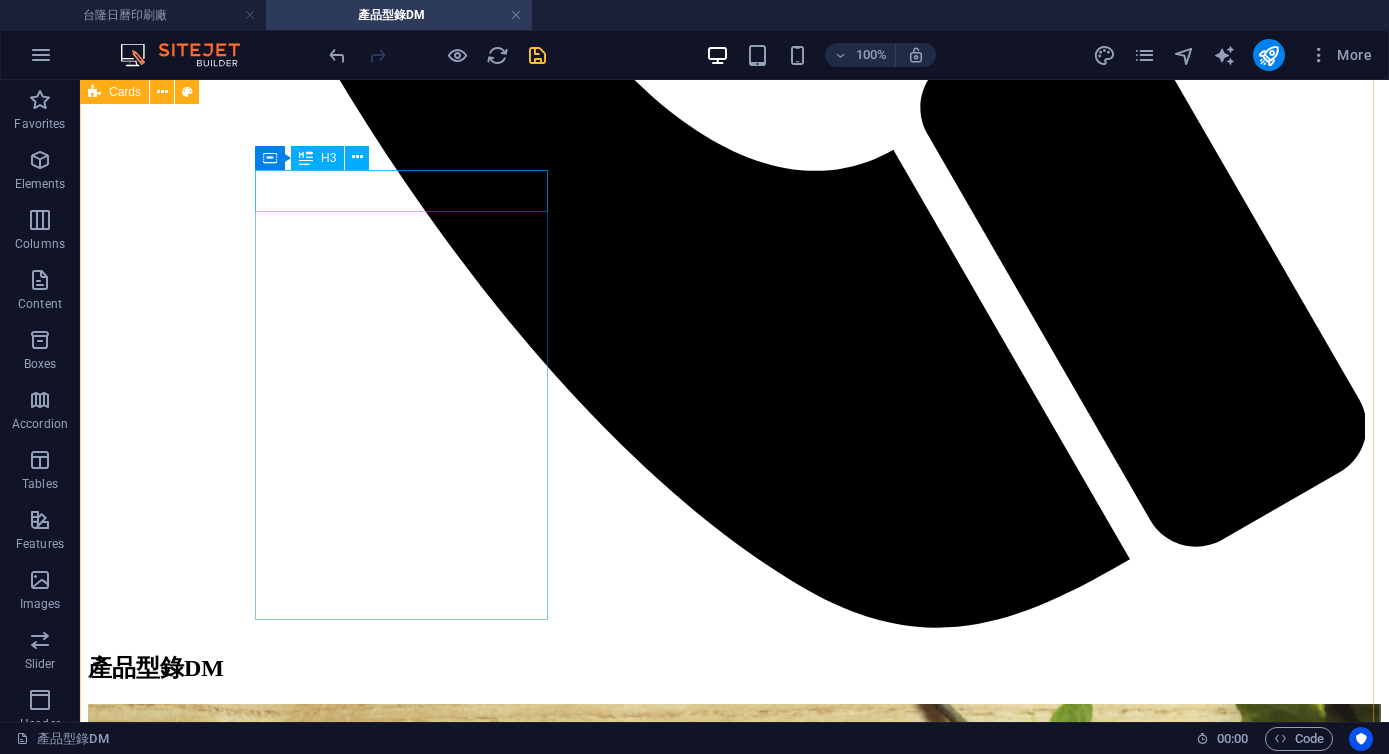 click on "平面大年曆" at bounding box center [734, 12036] 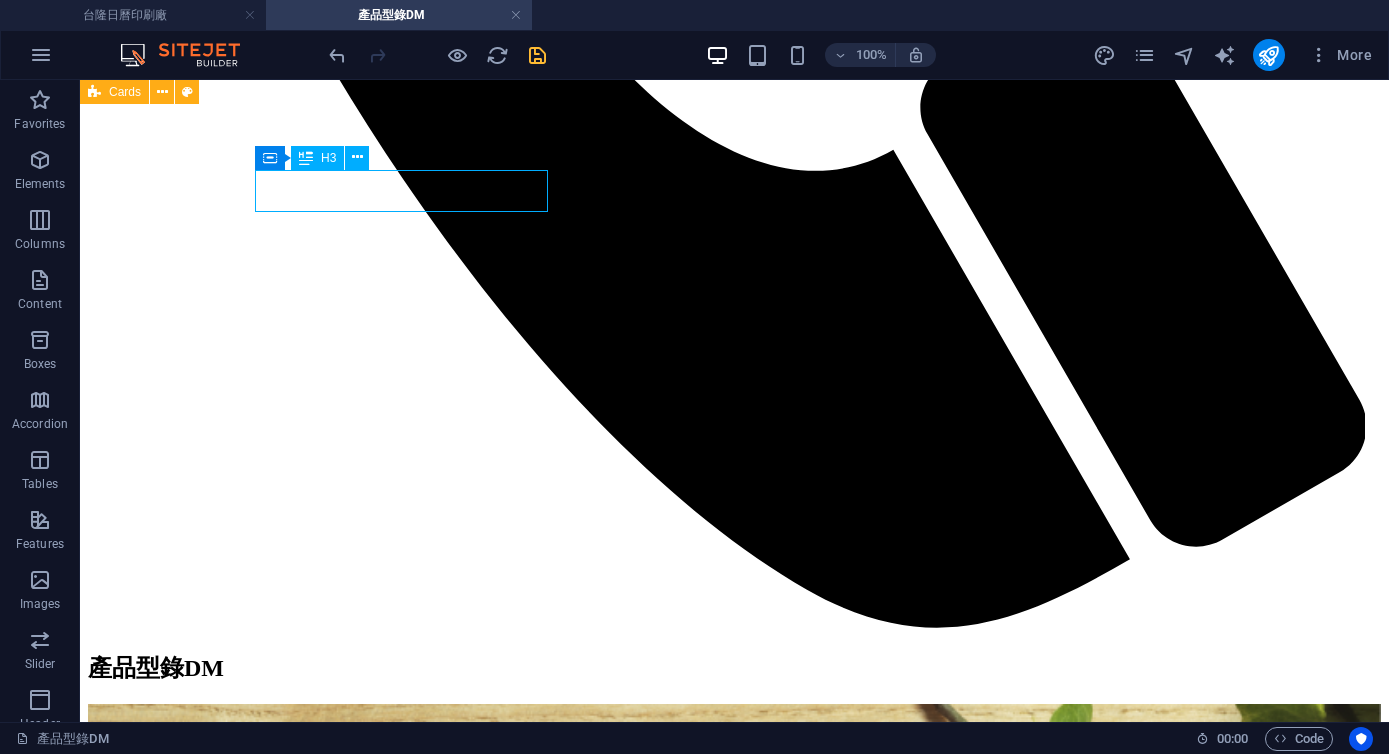 click on "平面大年曆" at bounding box center [734, 12036] 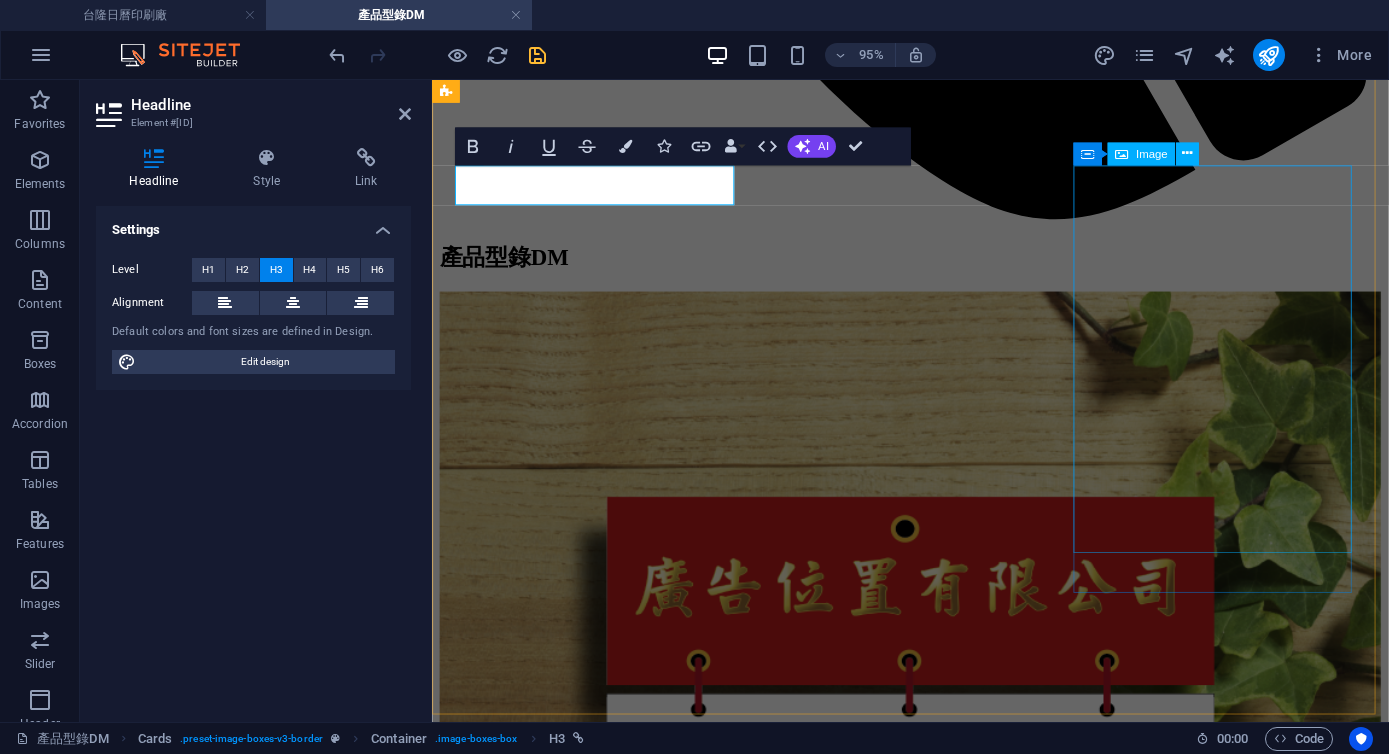 click at bounding box center [935, 10890] 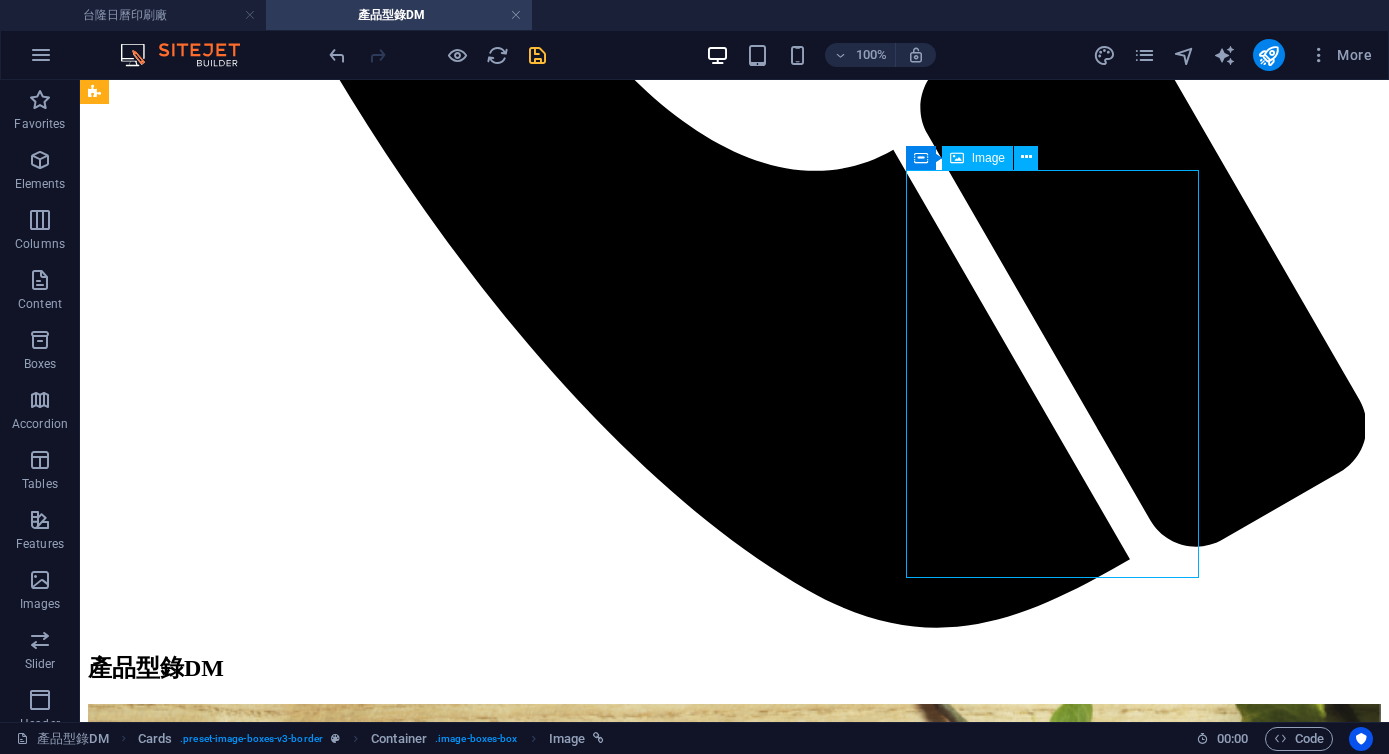 click at bounding box center (734, 14461) 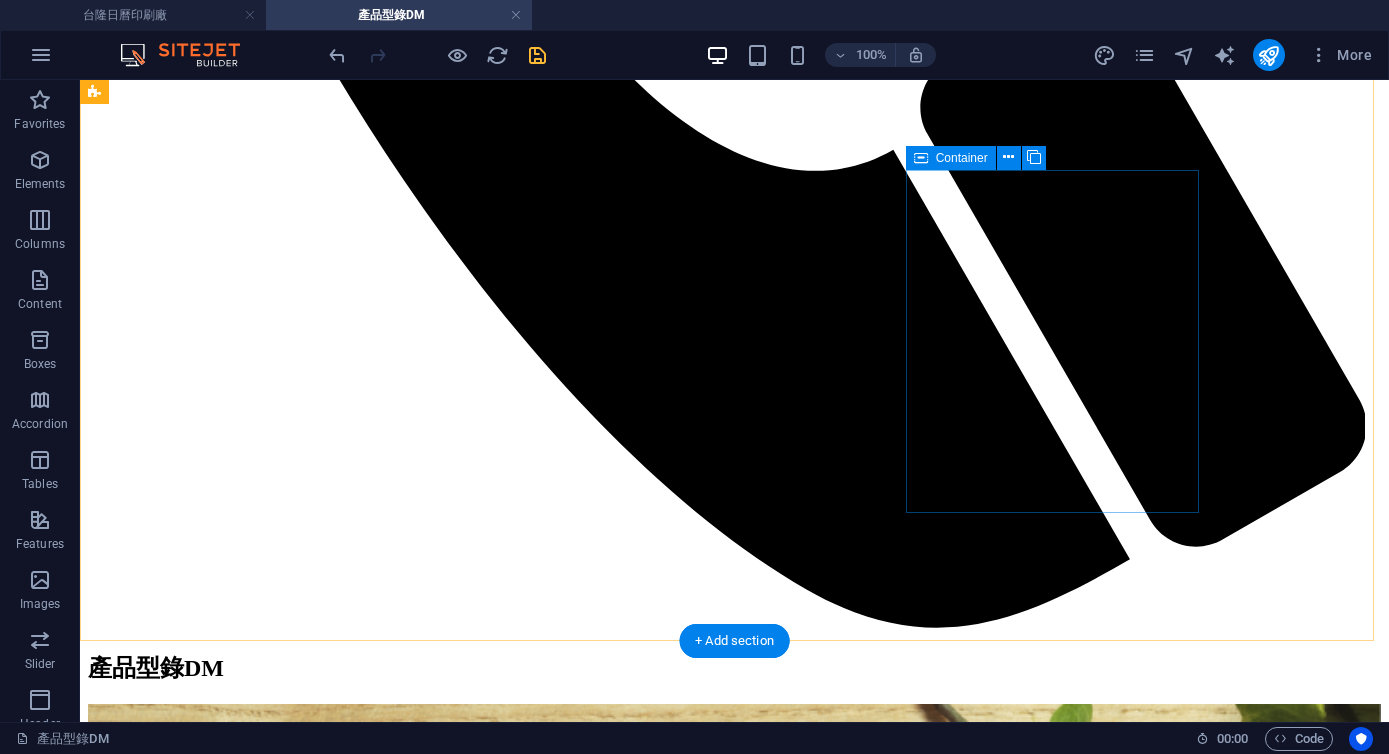click on "農民曆" at bounding box center (734, 13572) 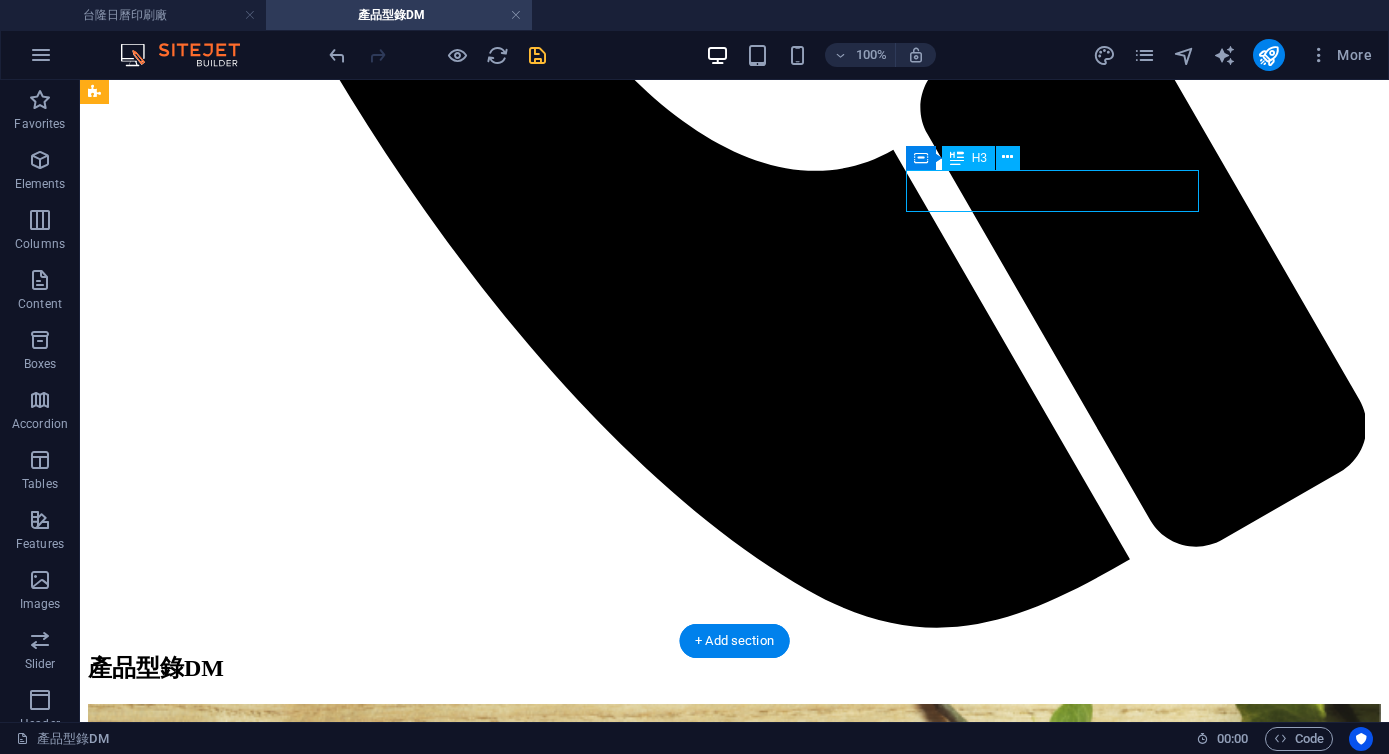 click on "農民曆" at bounding box center (734, 13572) 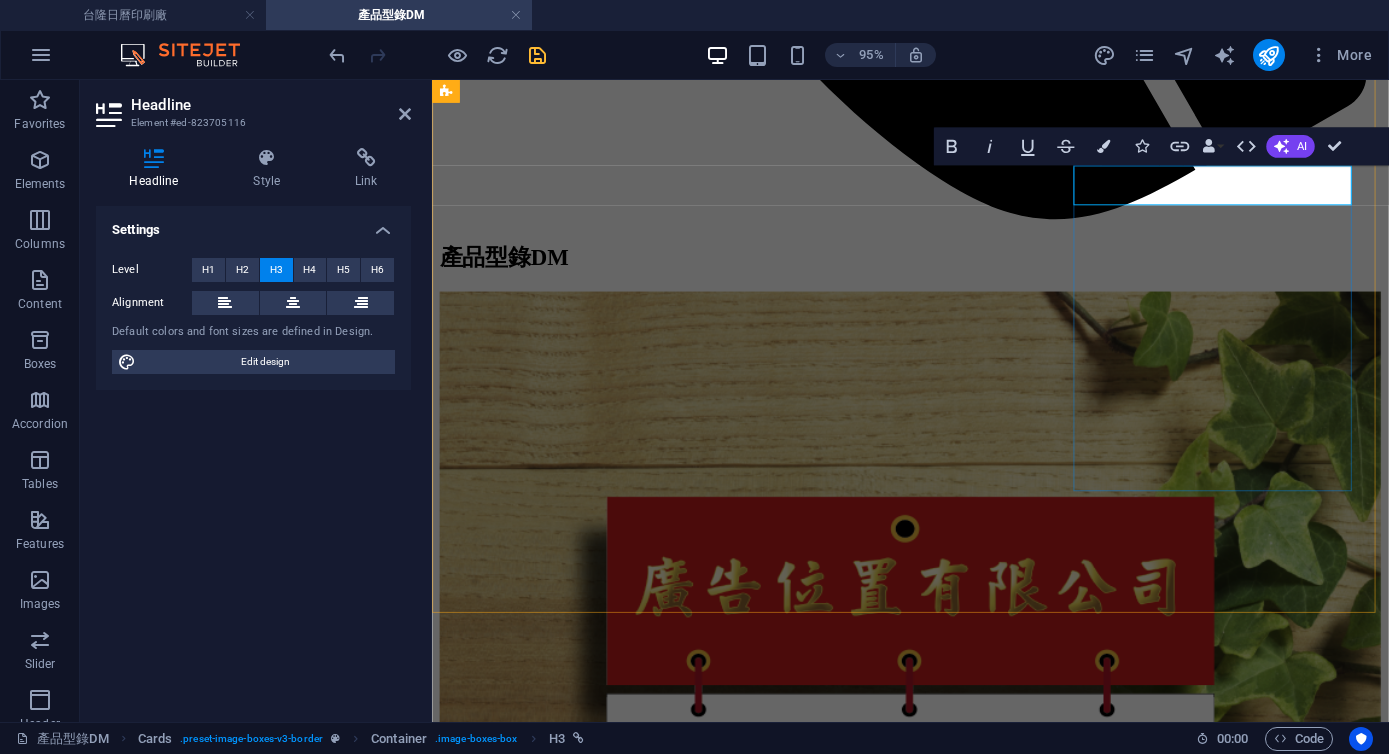 scroll, scrollTop: 1075, scrollLeft: 0, axis: vertical 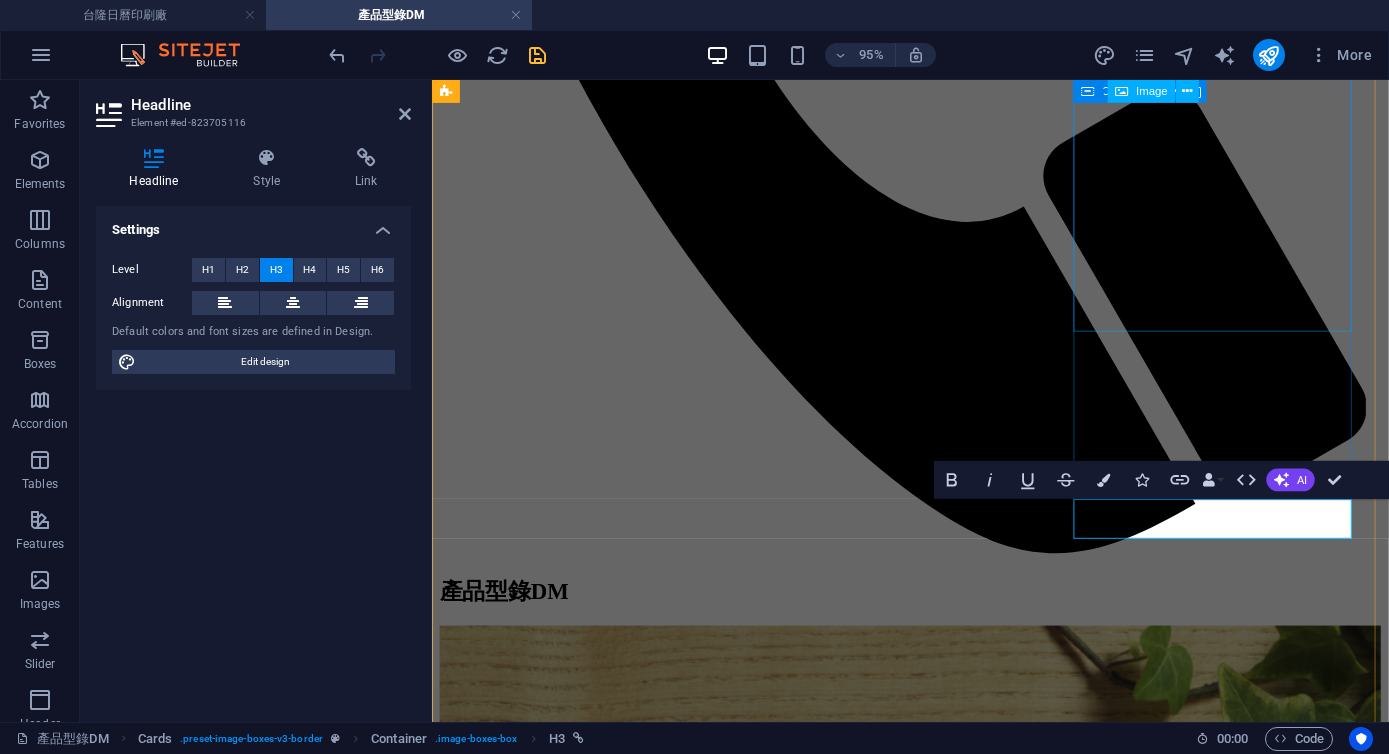 click at bounding box center [935, 8764] 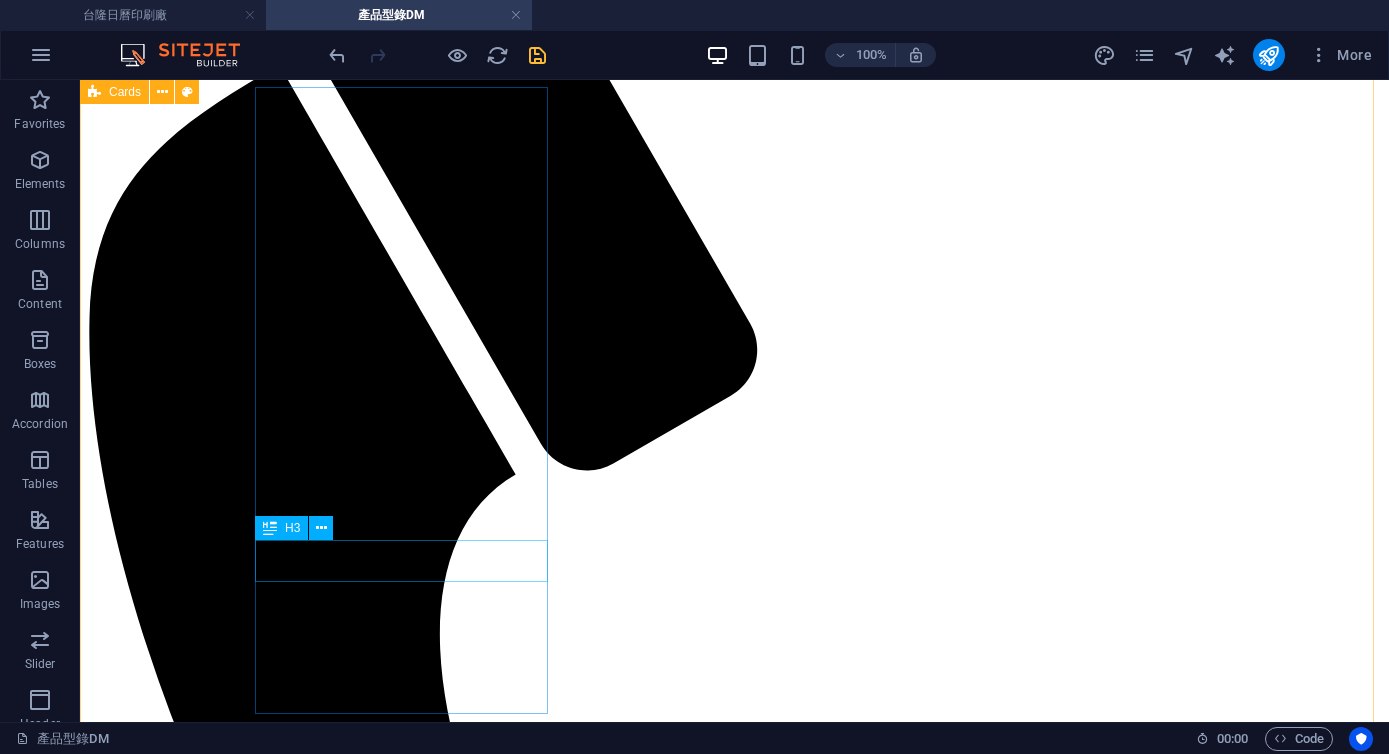 scroll, scrollTop: 576, scrollLeft: 0, axis: vertical 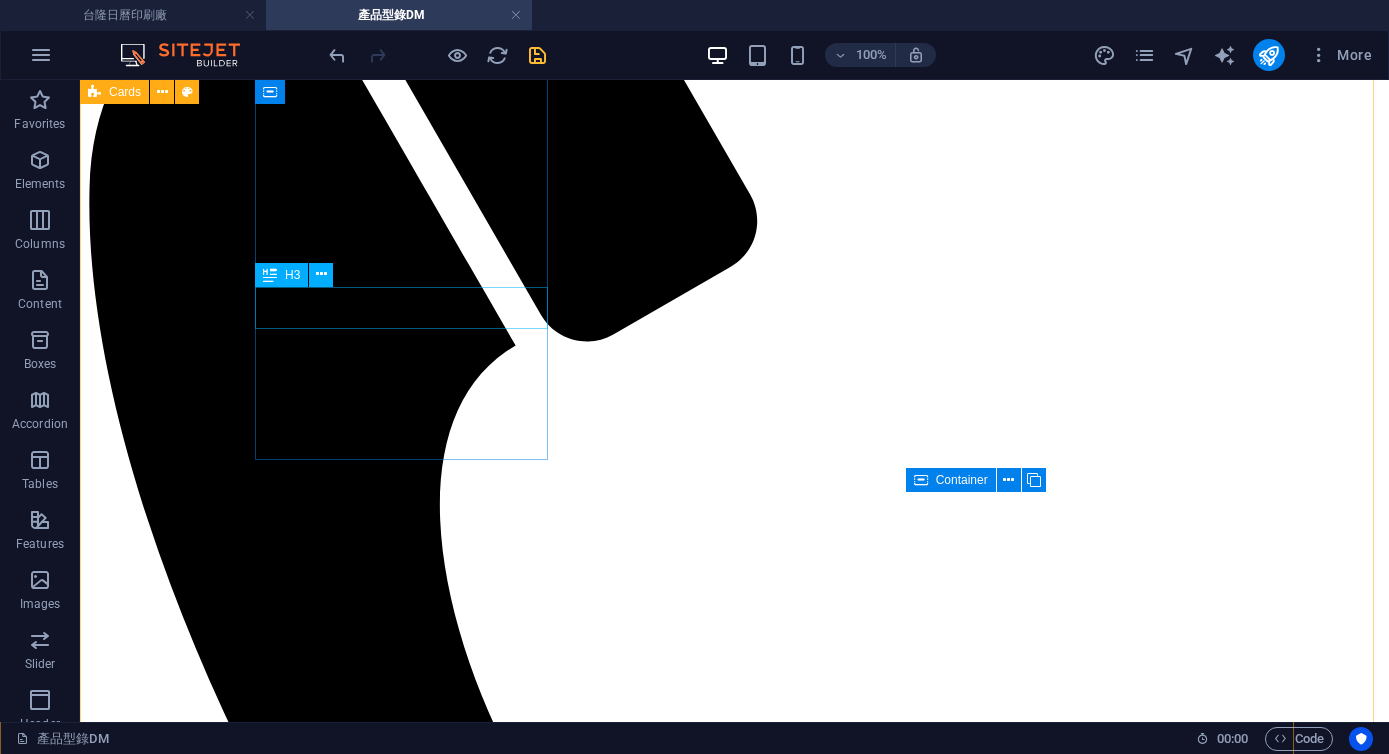 click on "日曆" at bounding box center (734, 3588) 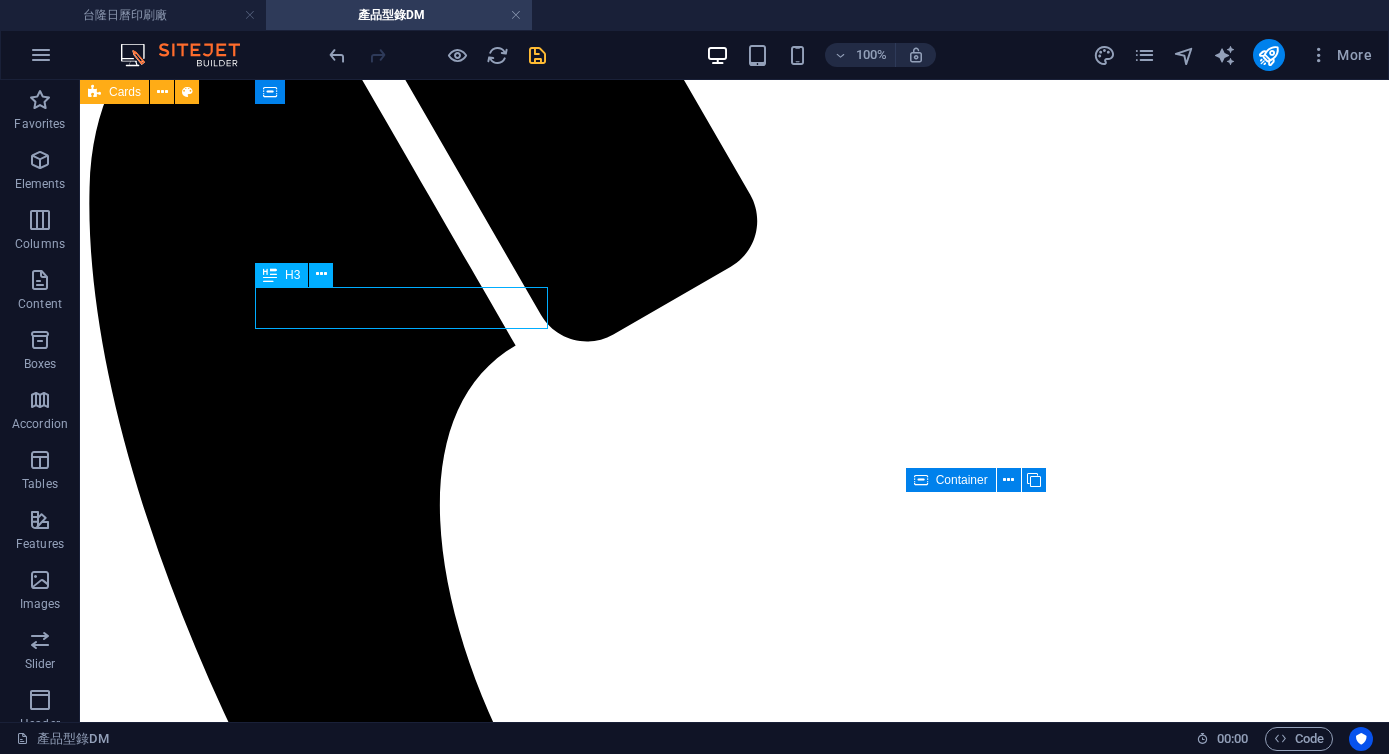 click on "日曆" at bounding box center (734, 3588) 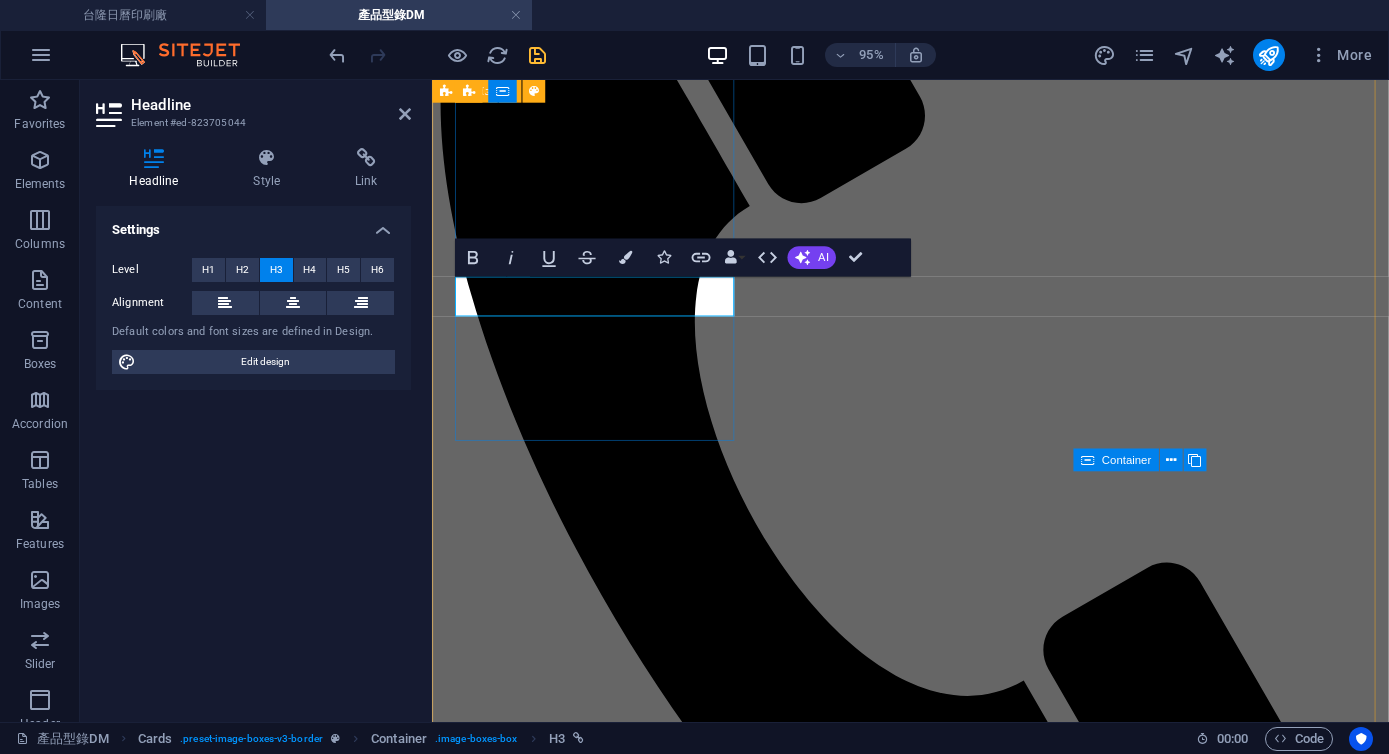 click on "日曆" at bounding box center (459, 2719) 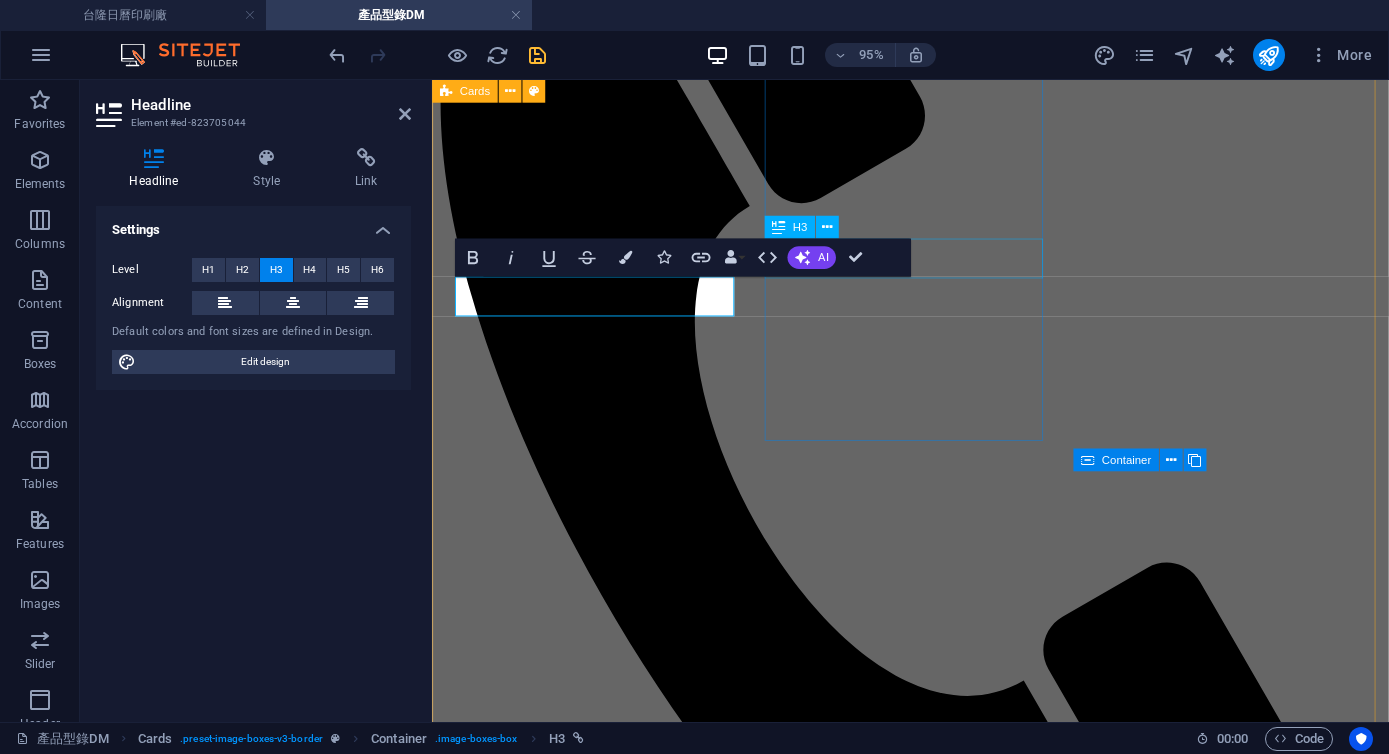 click on "週曆" at bounding box center (935, 4185) 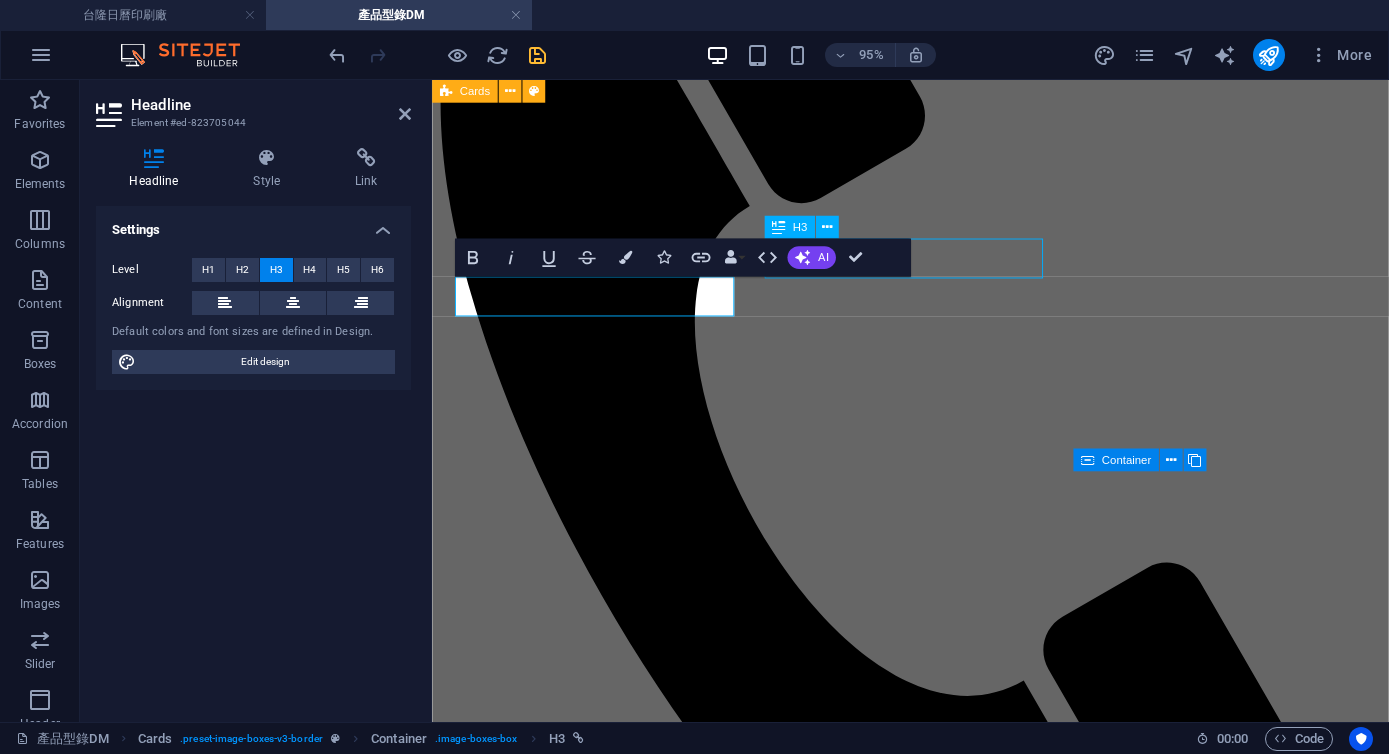 click on "週曆" at bounding box center (935, 4185) 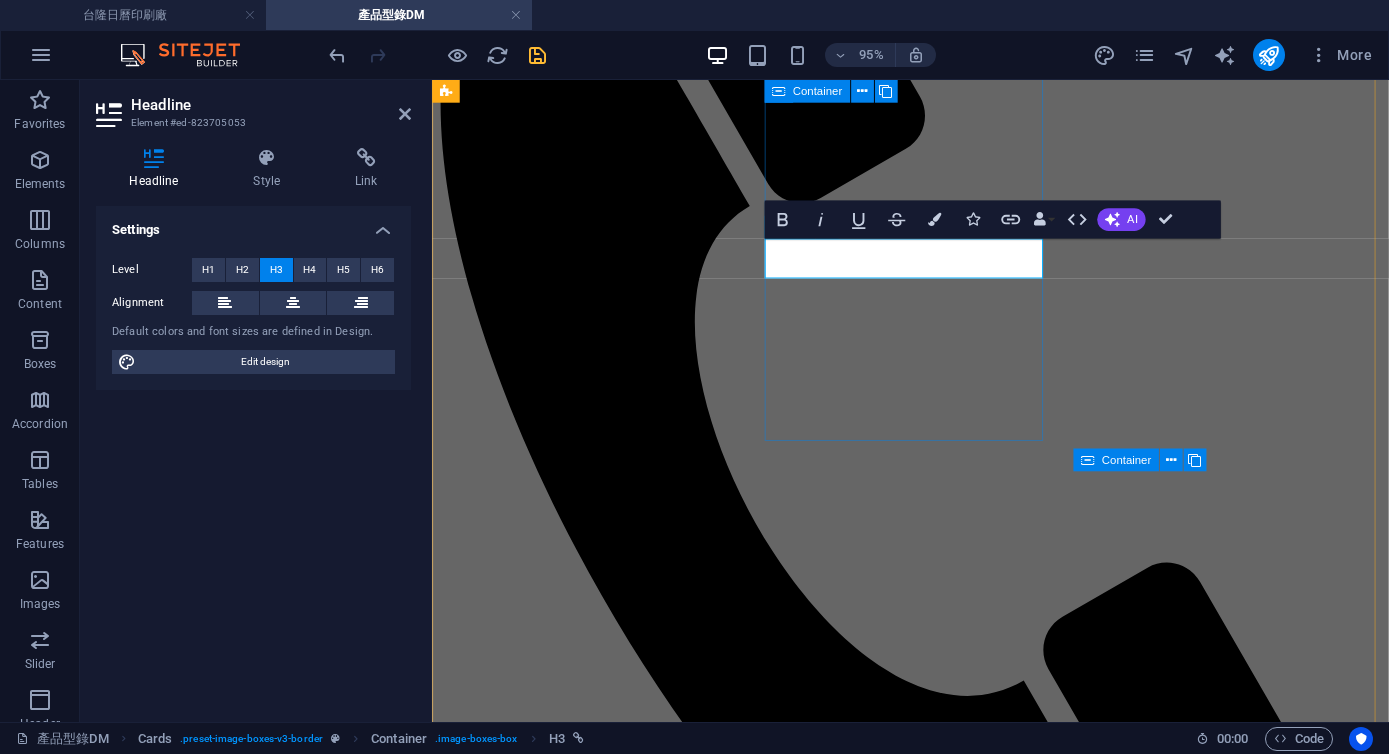 click on "週曆" at bounding box center [935, 4185] 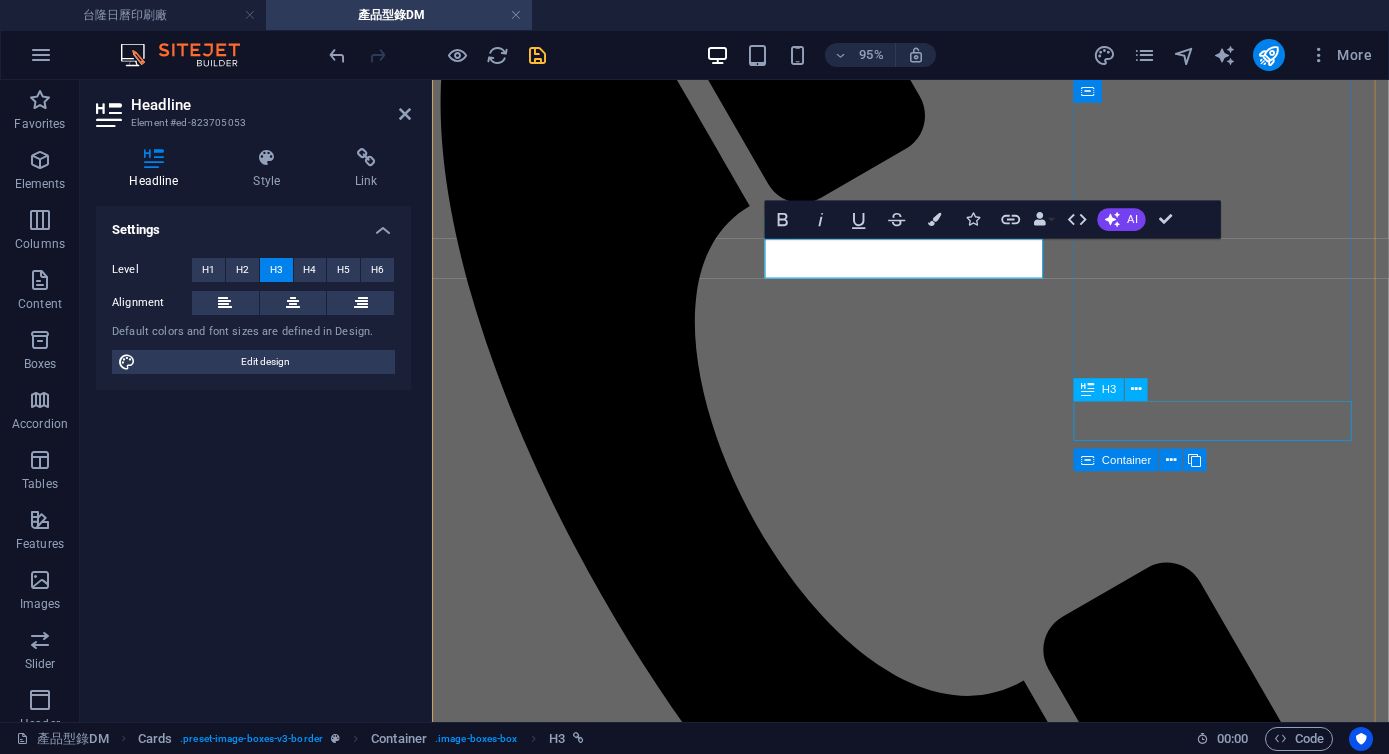 click on "月曆" at bounding box center [935, 6228] 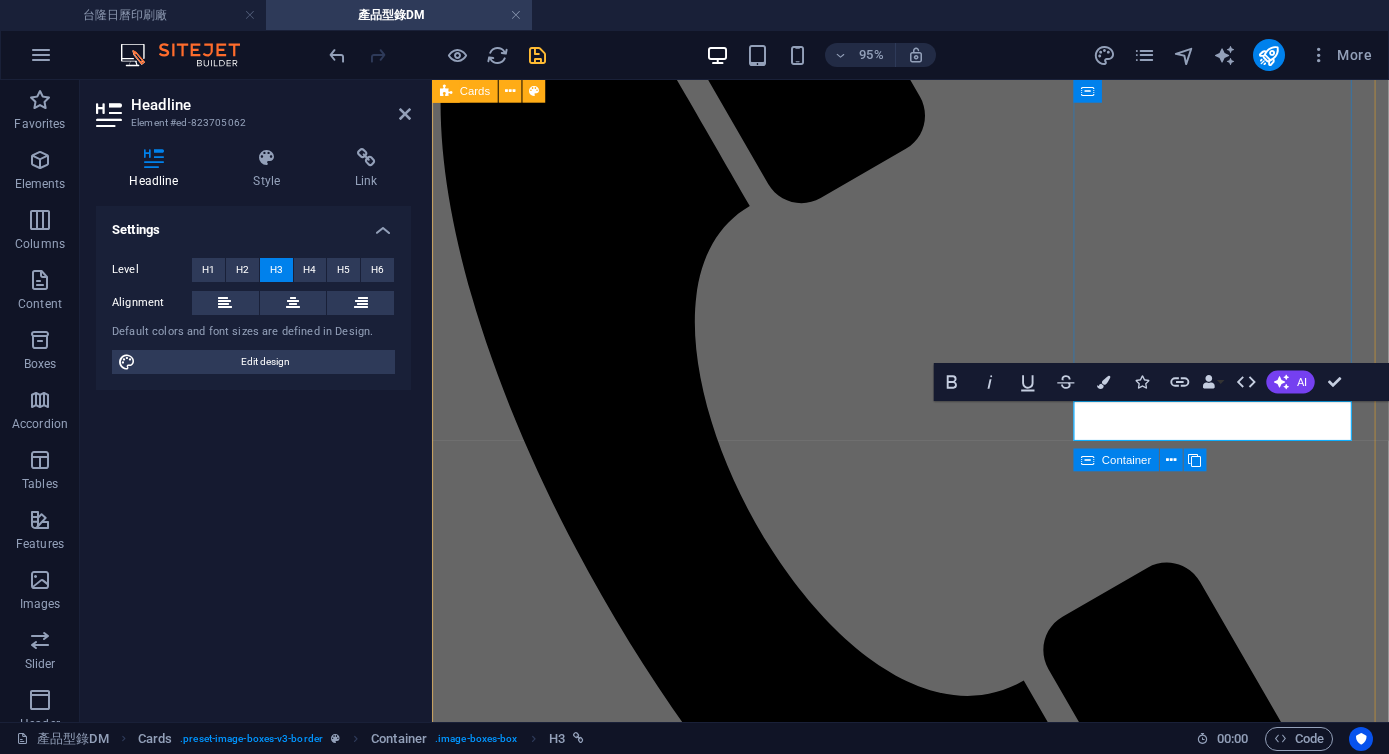 click on "月曆" at bounding box center (935, 6228) 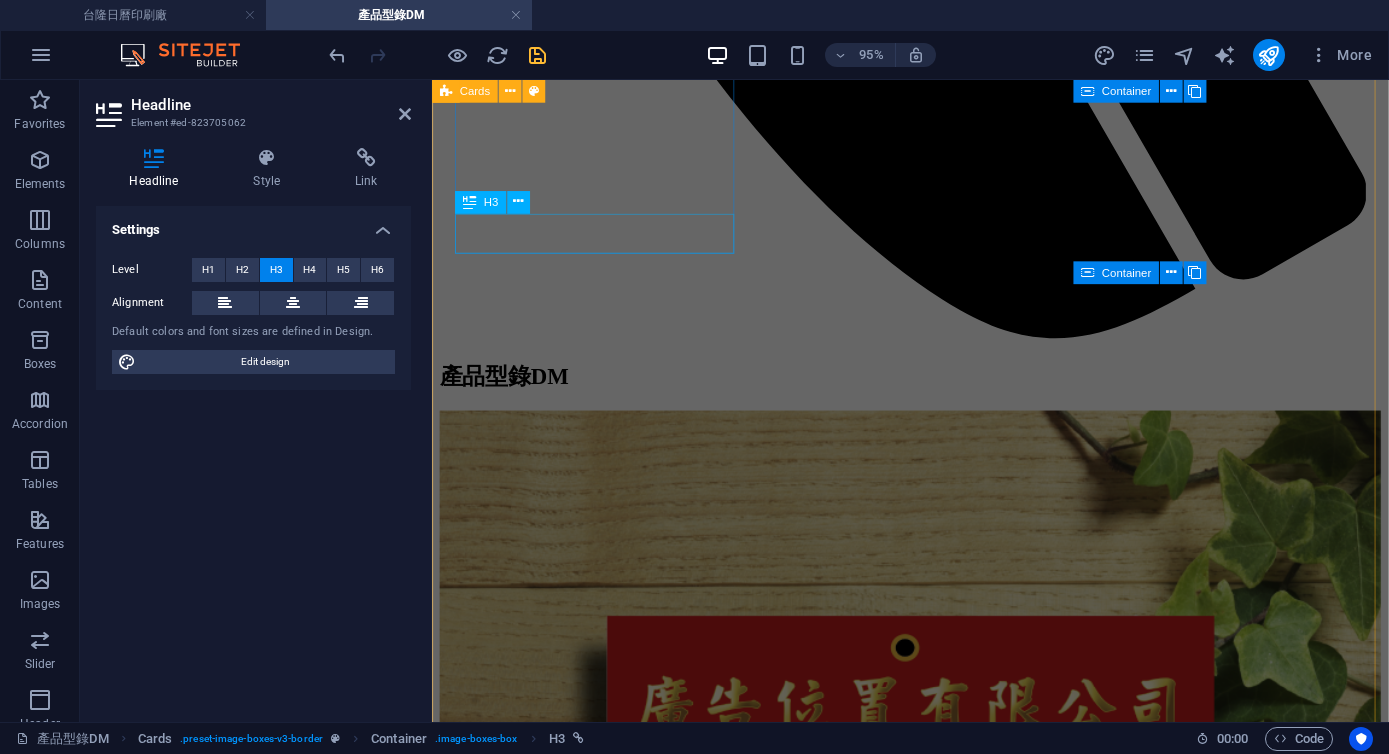 click on "年曆" at bounding box center [935, 7102] 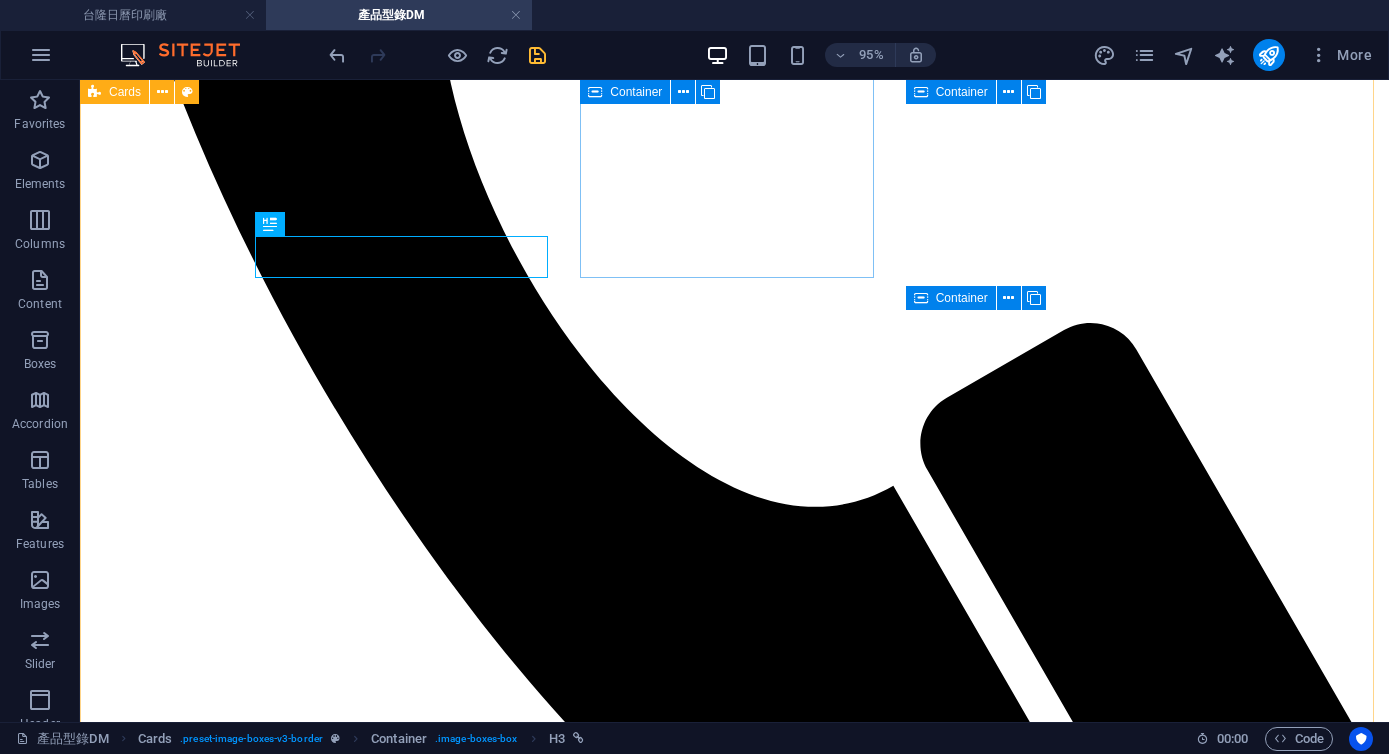 click on "三角桌曆" at bounding box center (734, 10215) 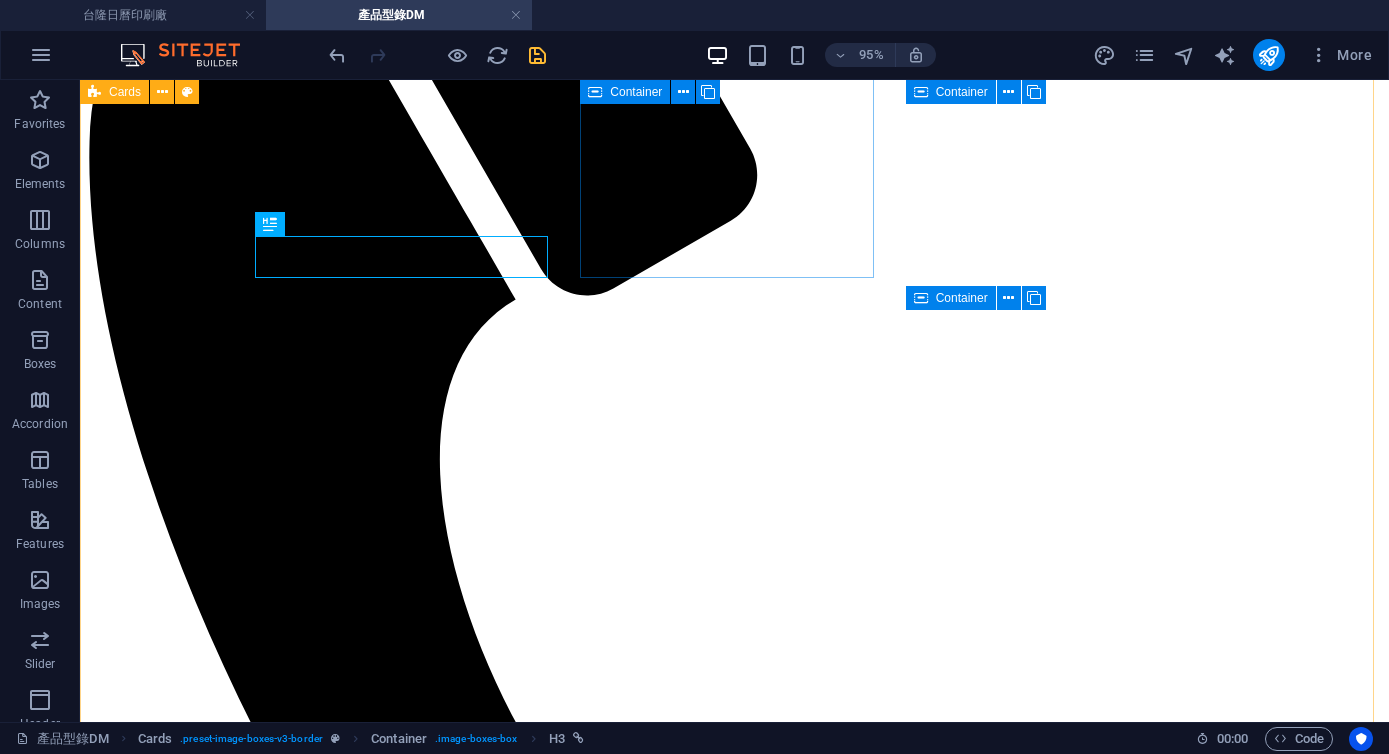 click on "週曆DM" at bounding box center (734, 4509) 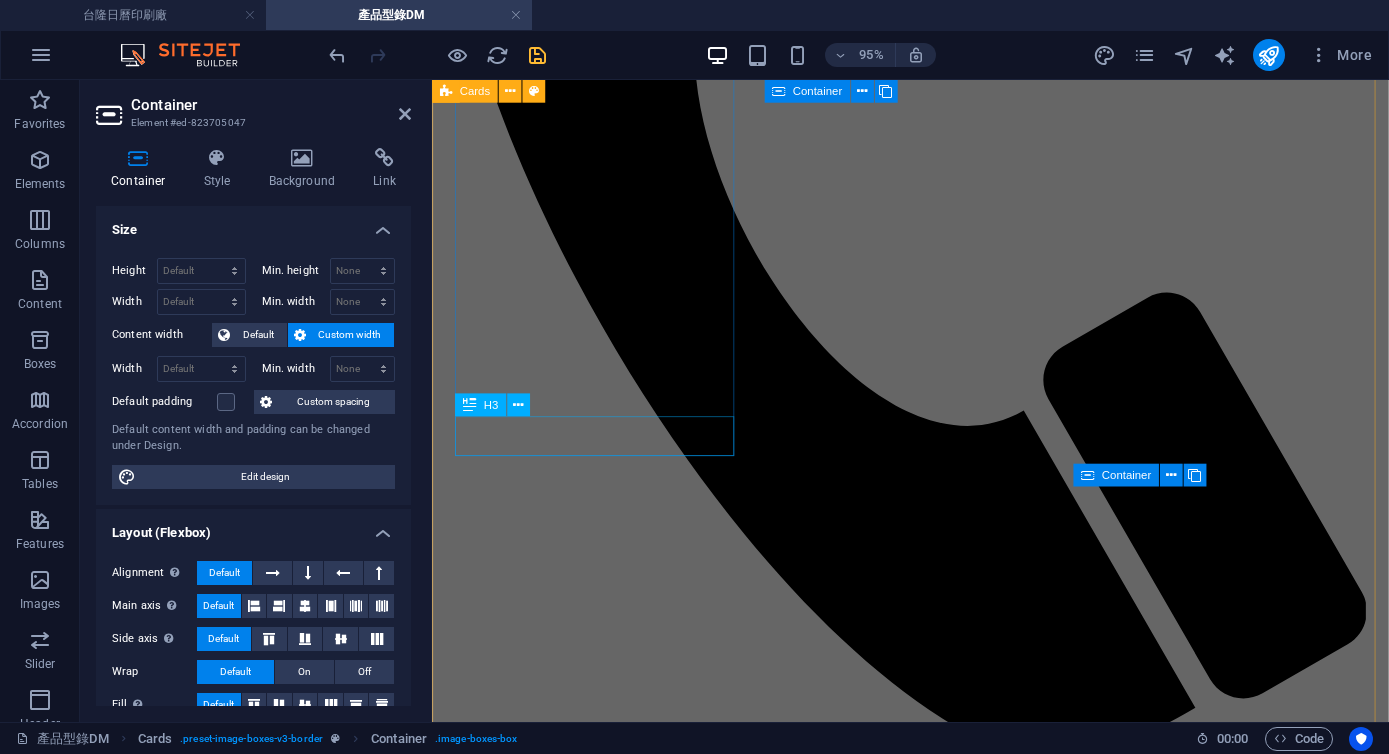 scroll, scrollTop: 1133, scrollLeft: 0, axis: vertical 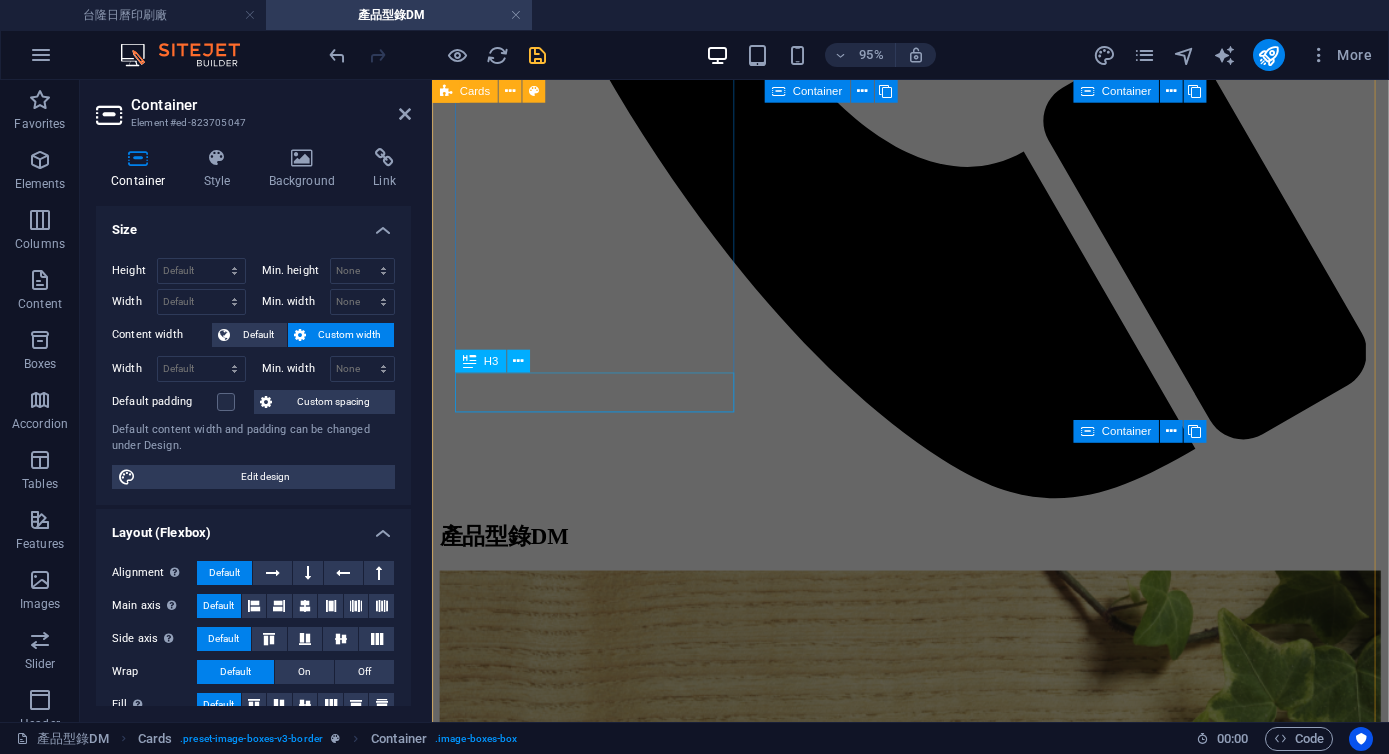 click on "年曆" at bounding box center (935, 7270) 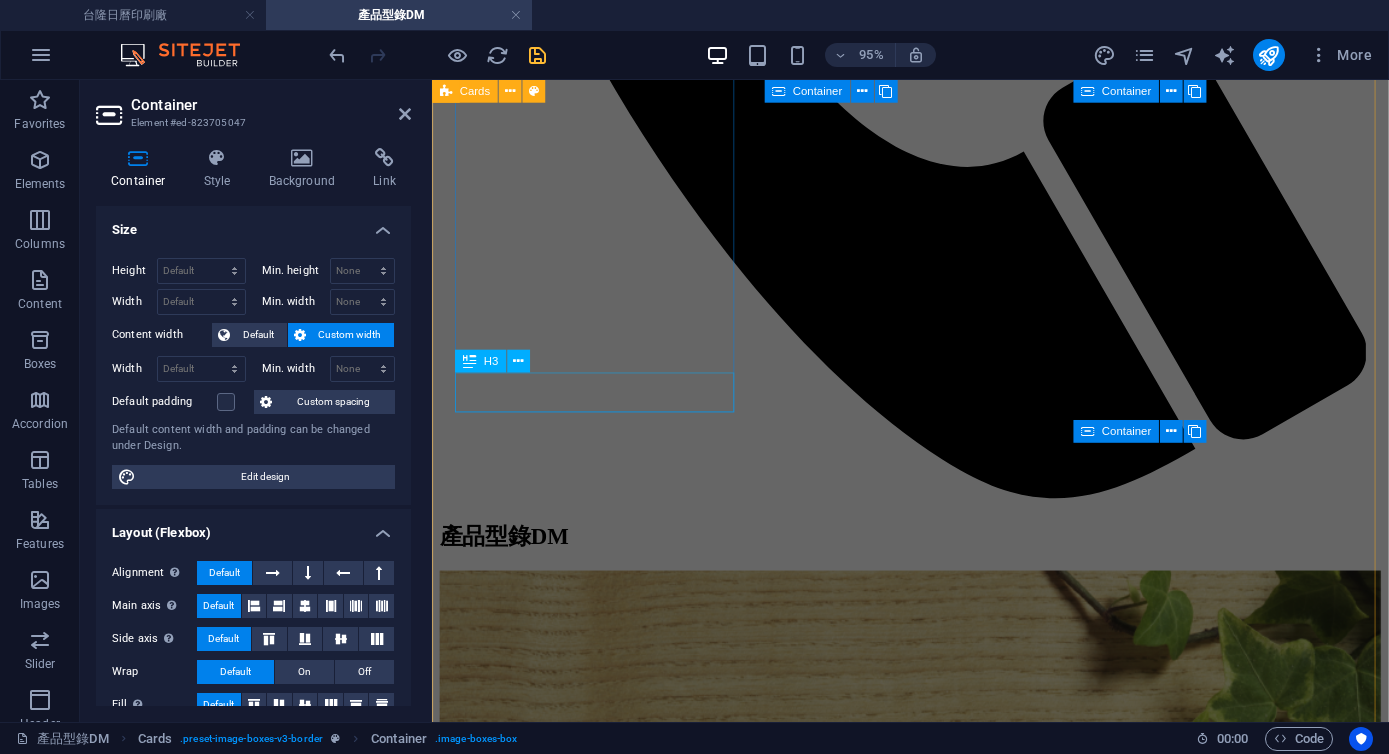 click on "年曆" at bounding box center [935, 7270] 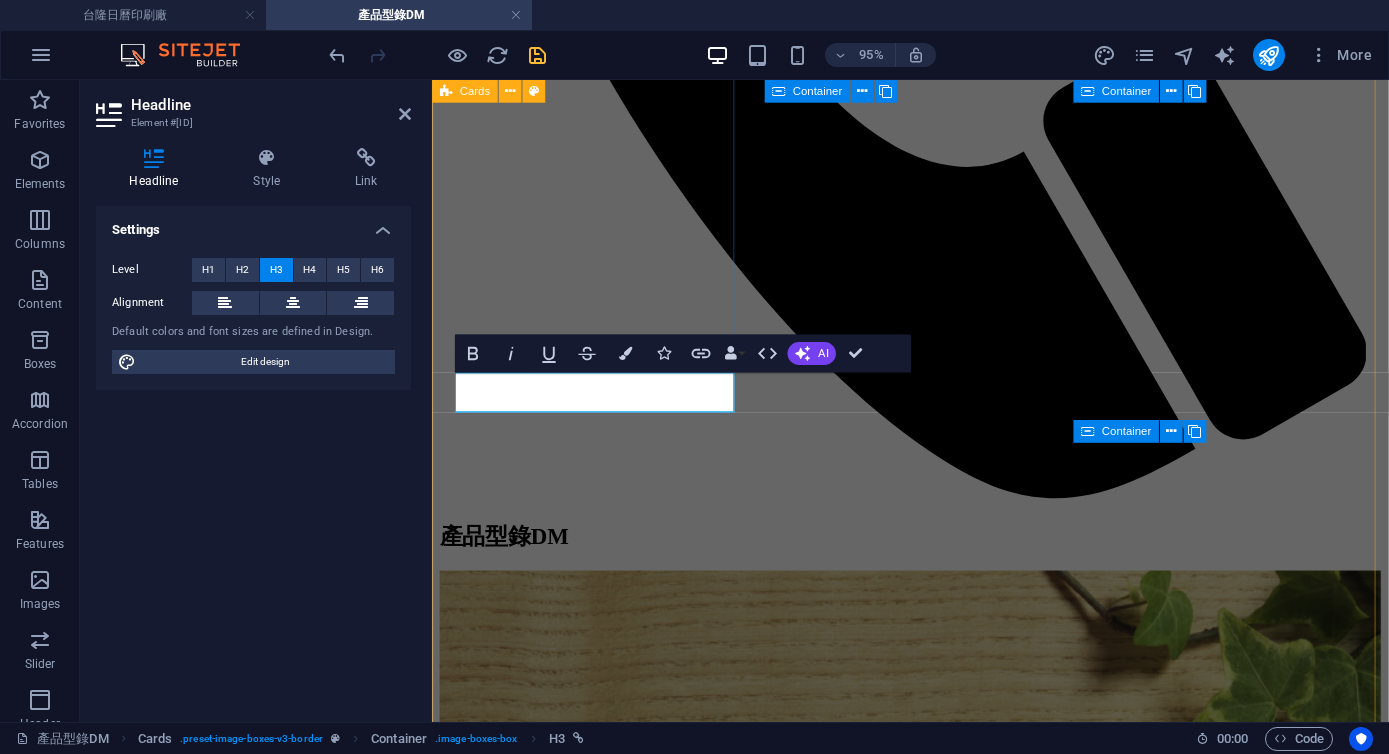 click on "年曆" at bounding box center (935, 7270) 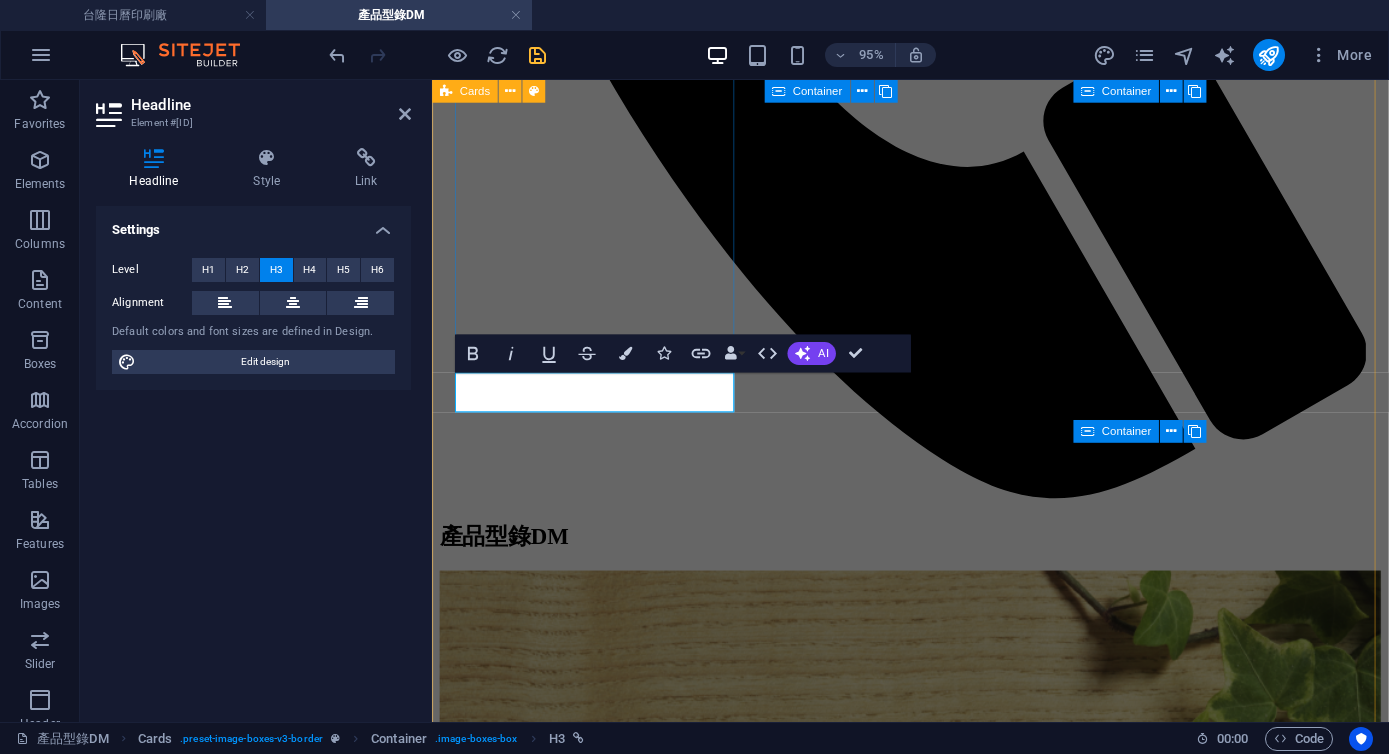 click on "年曆" at bounding box center [459, 7269] 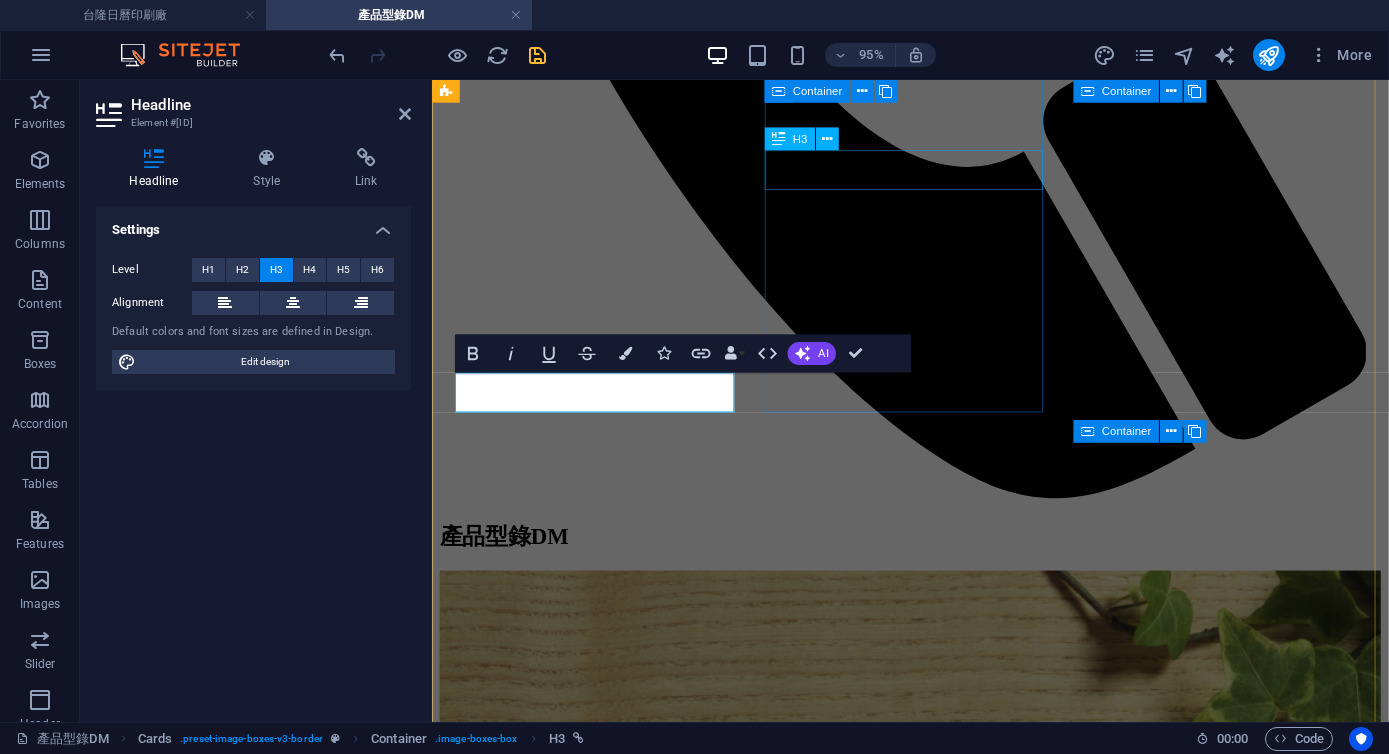 click on "三角桌曆" at bounding box center (935, 8078) 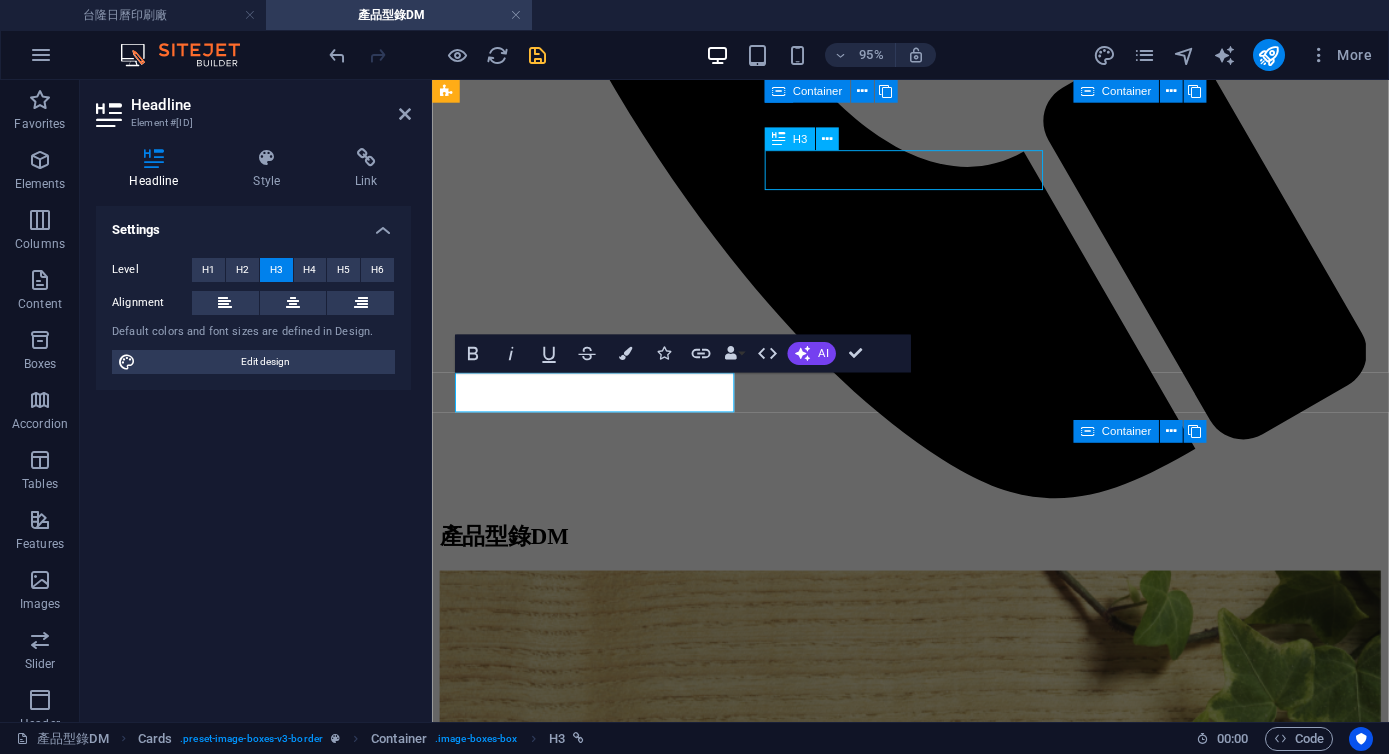 click on "三角桌曆" at bounding box center (935, 8078) 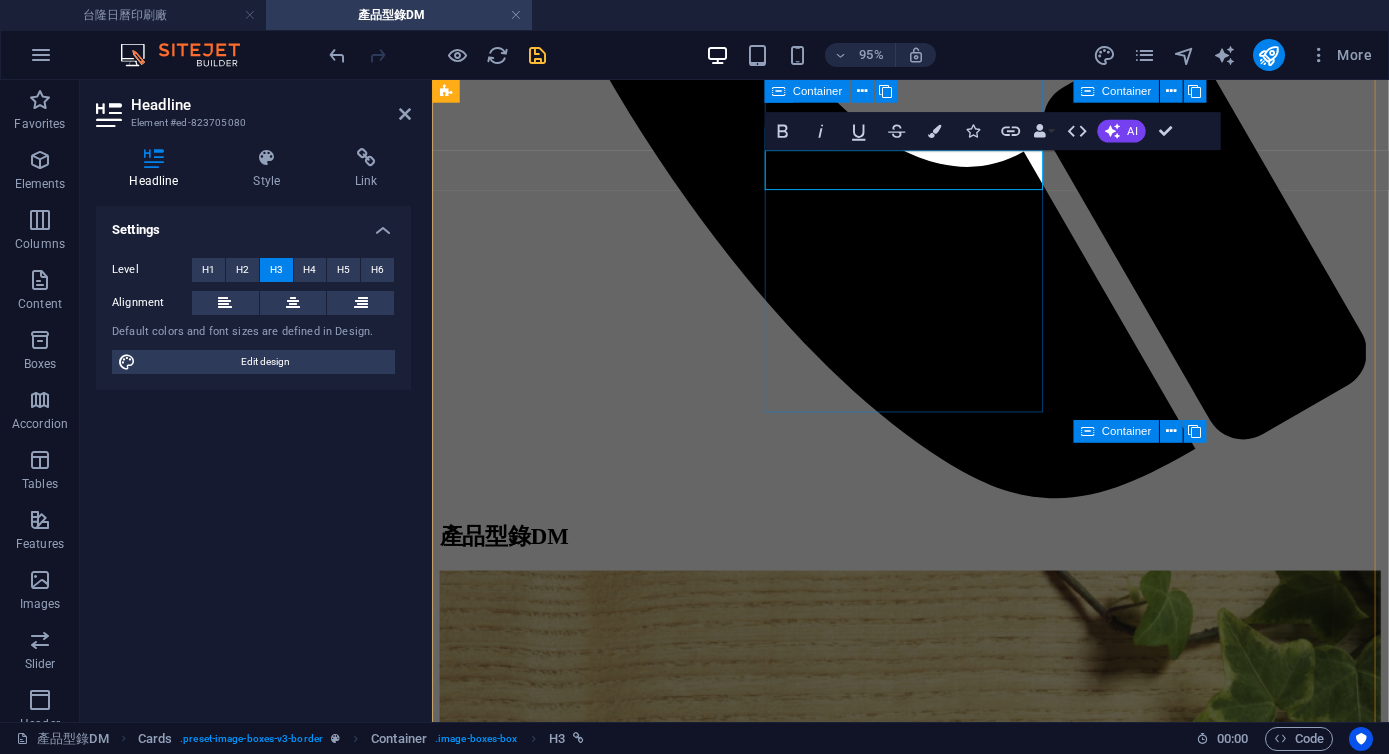 click on "三角桌曆" at bounding box center [935, 8078] 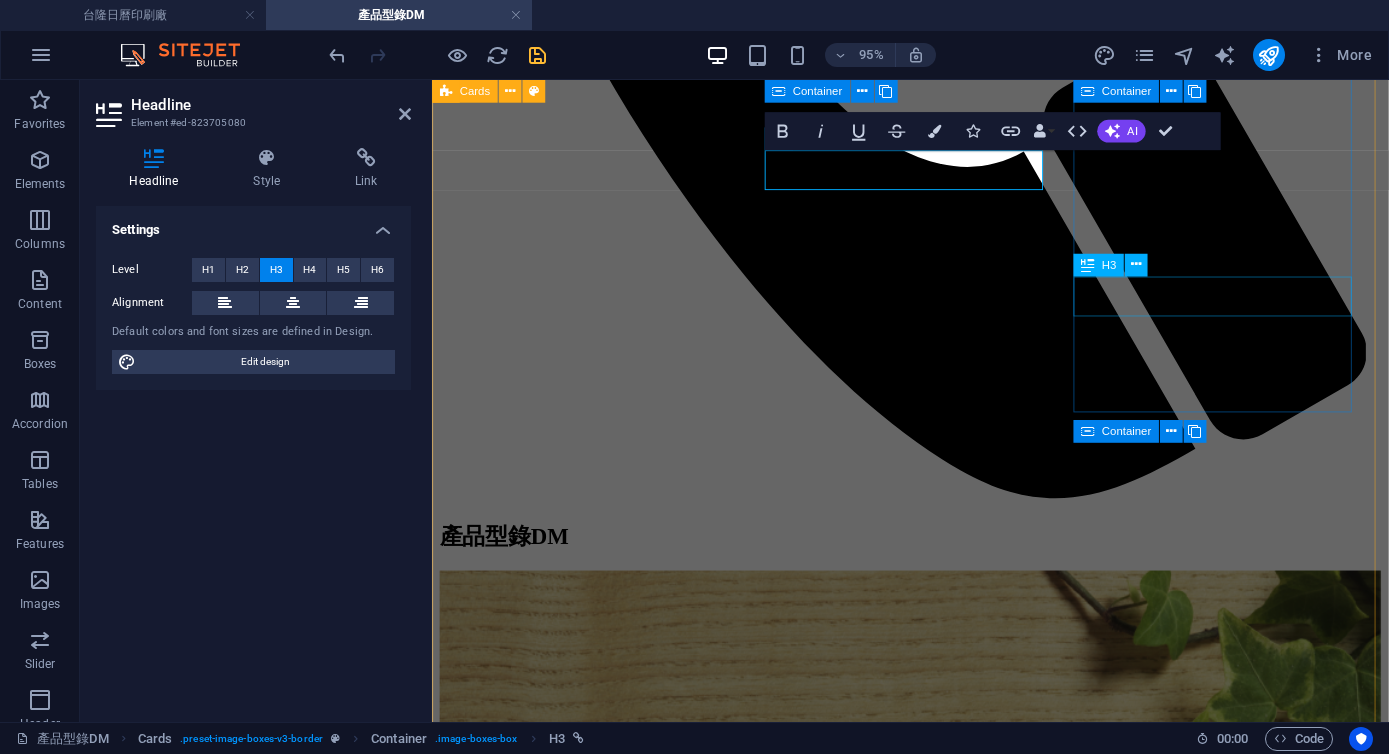 click on "工商日誌" at bounding box center [935, 9334] 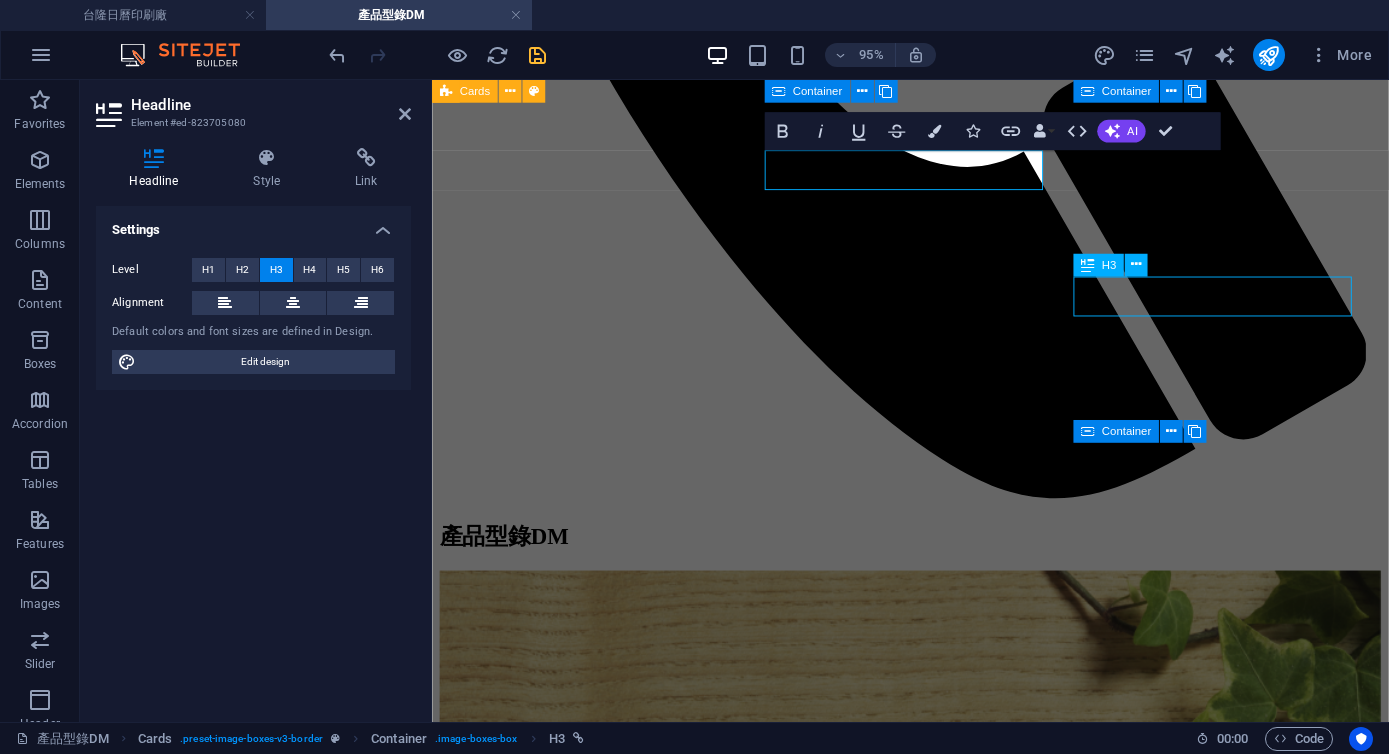 click on "工商日誌" at bounding box center [935, 9334] 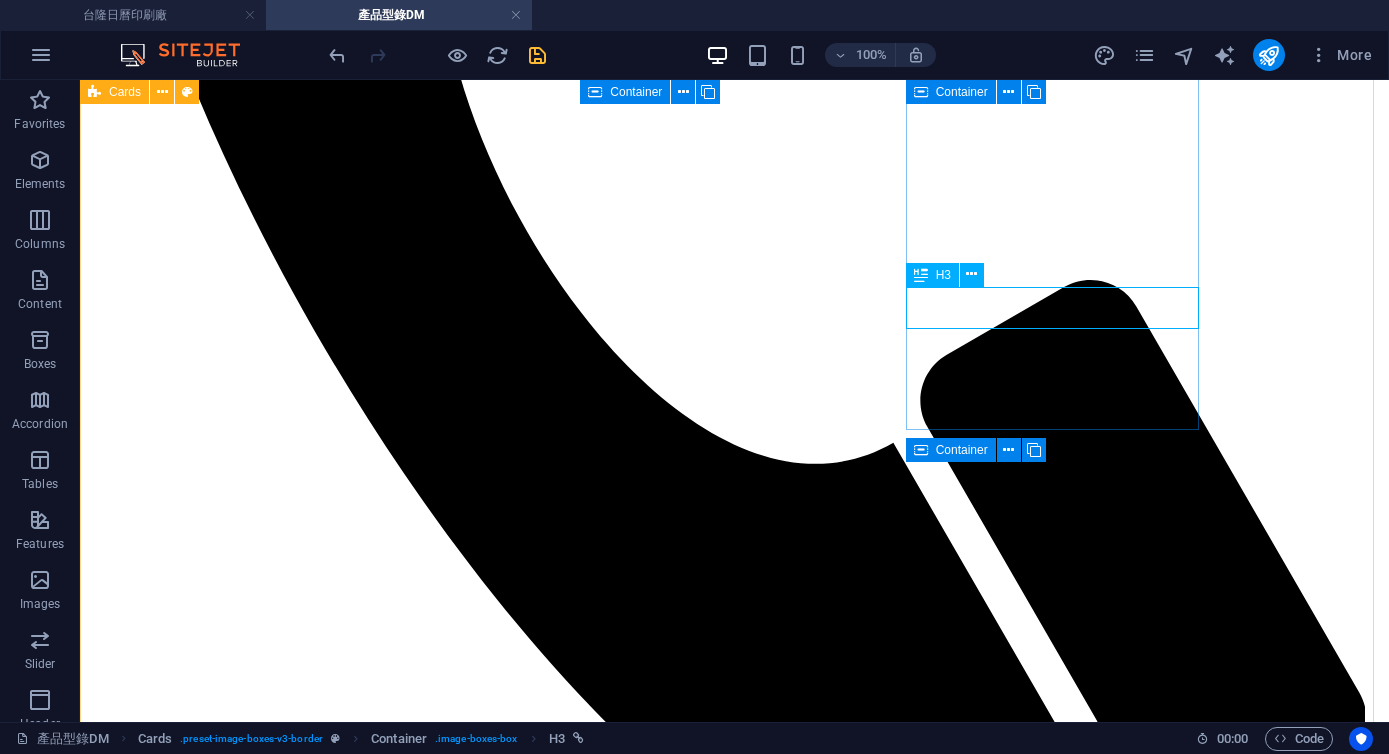 click on "工商日誌" at bounding box center [734, 12284] 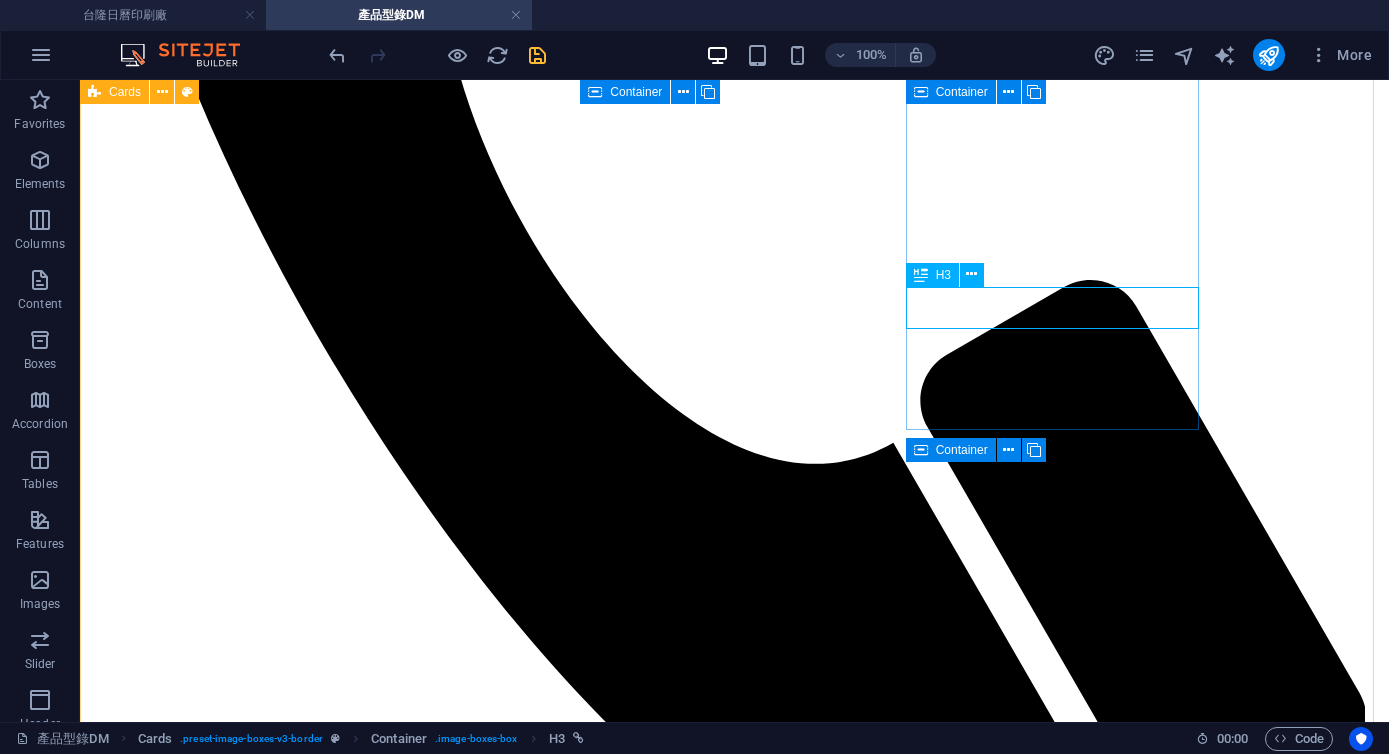 click on "工商日誌" at bounding box center (734, 12284) 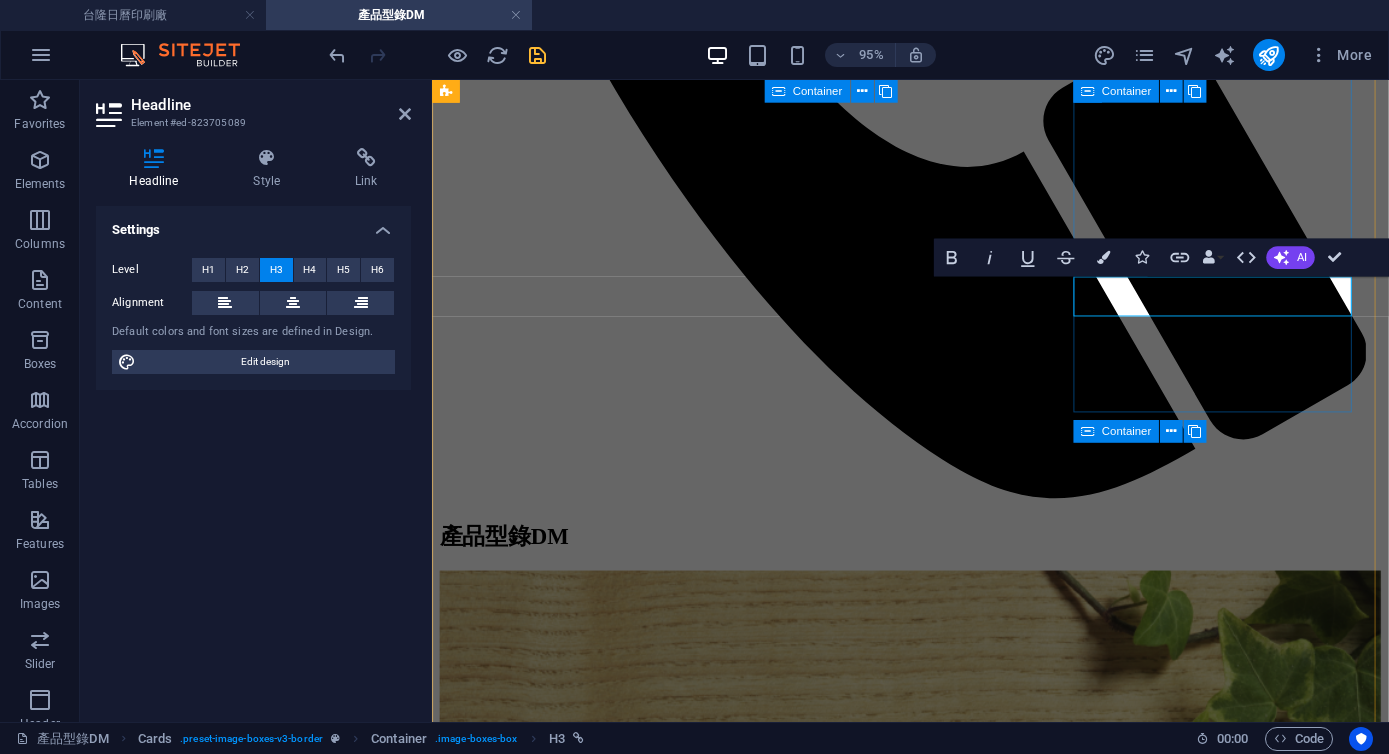 click on "工商日誌" at bounding box center (478, 9333) 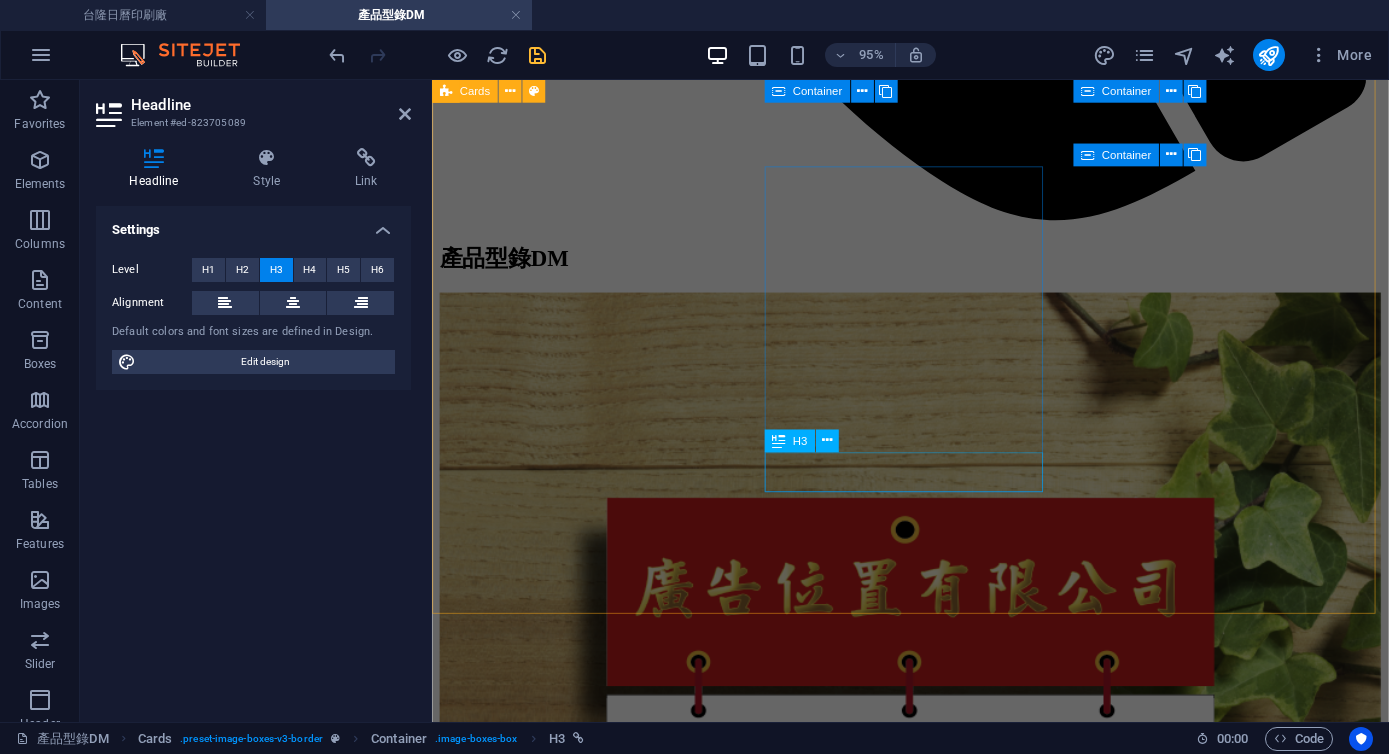 click on "2026DM全" at bounding box center [935, 10268] 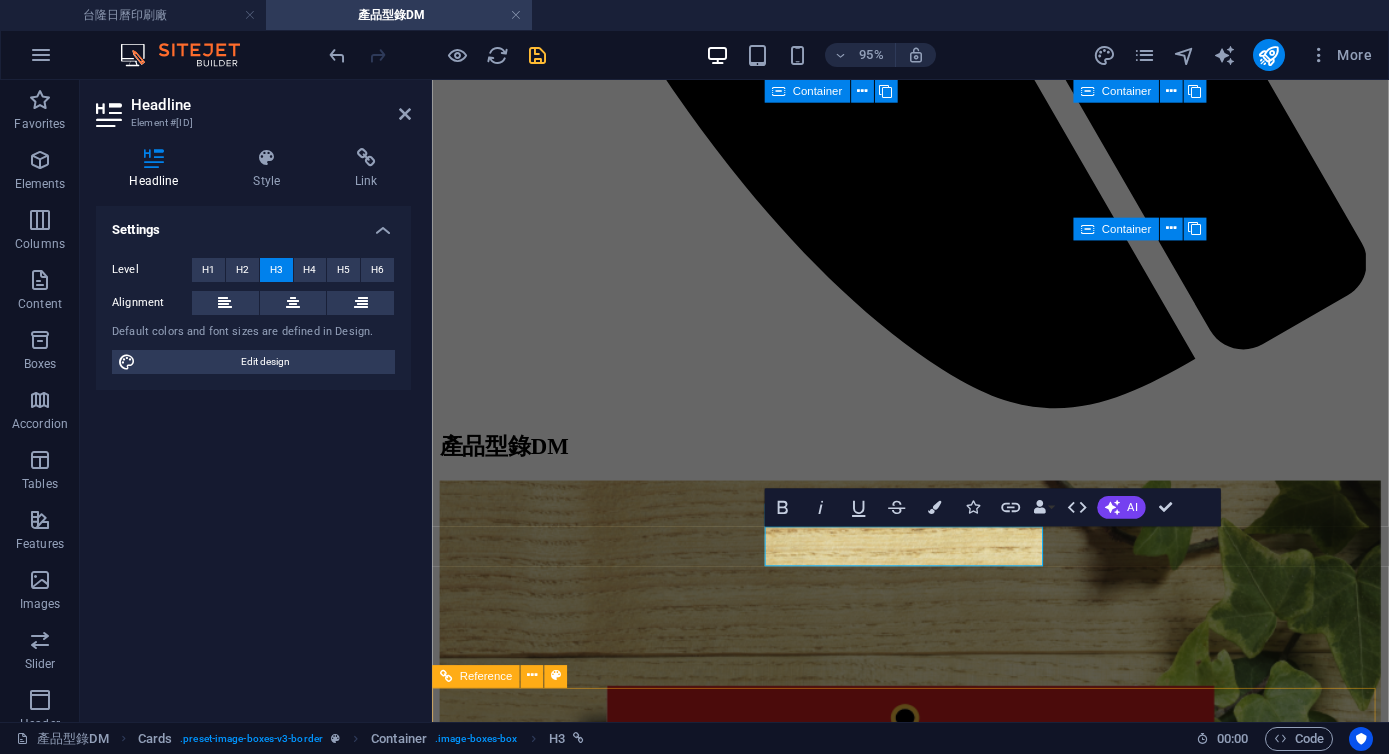 scroll, scrollTop: 1354, scrollLeft: 0, axis: vertical 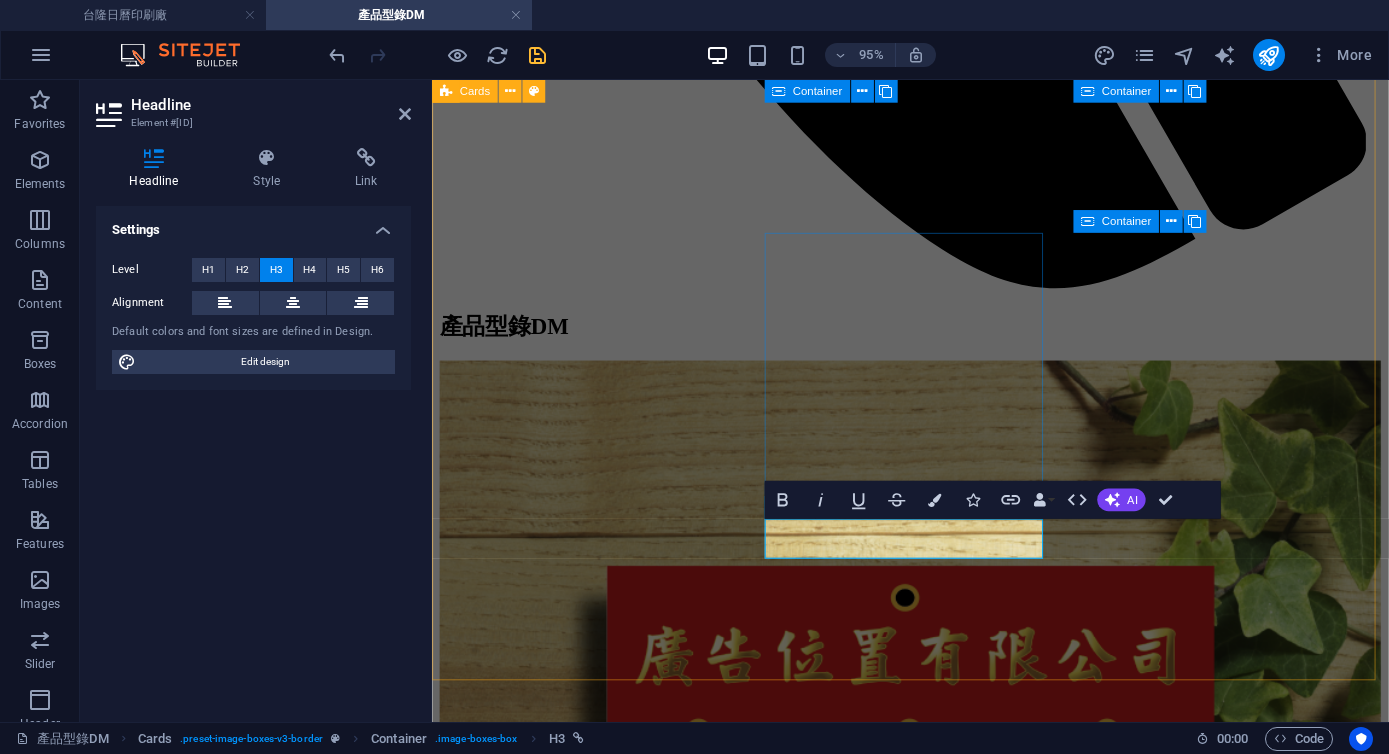 click on "2026DM全" at bounding box center (935, 10339) 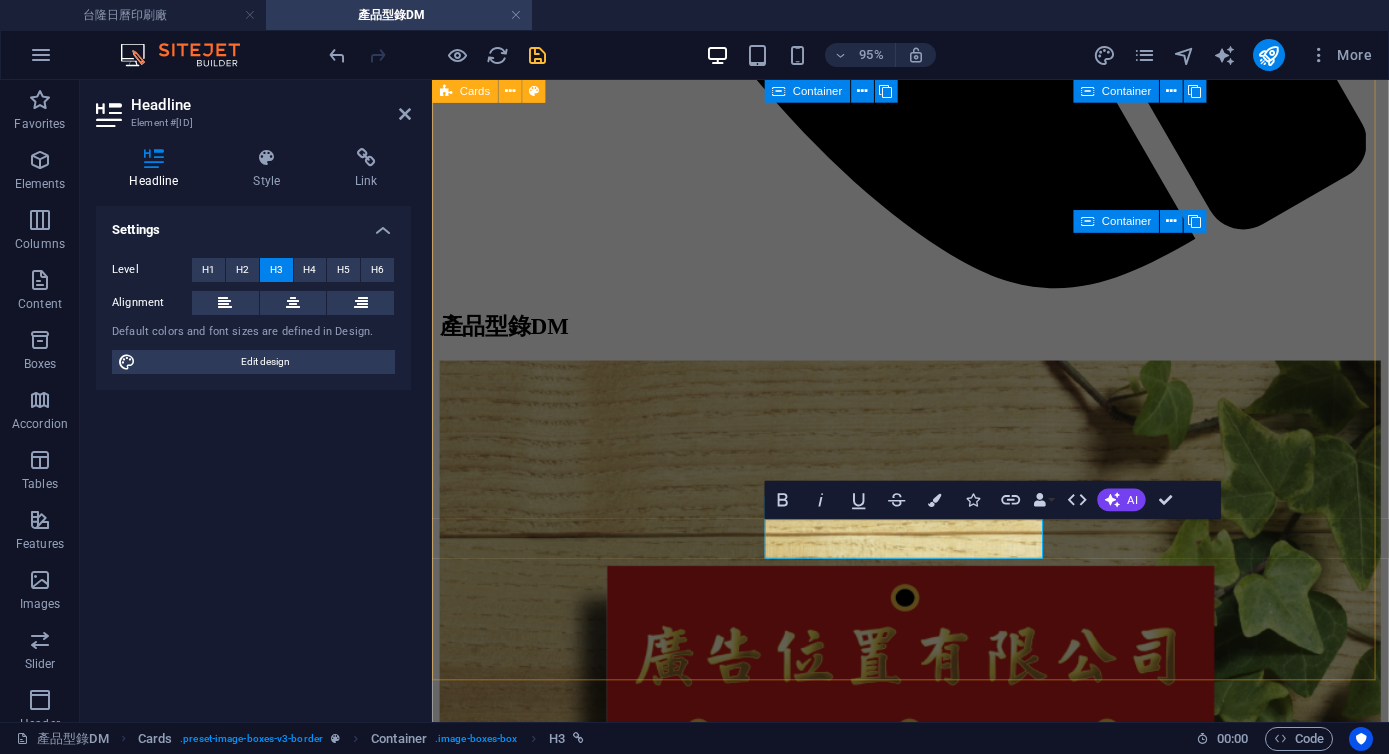 click on "產品型錄DM 日曆DM 週曆DM 月曆DM 年曆DM 三角桌曆DM 工商日誌DM Drop content here or  Add elements  Paste clipboard 2026DM全 Drop content here or  Add elements  Paste clipboard" at bounding box center (935, 5418) 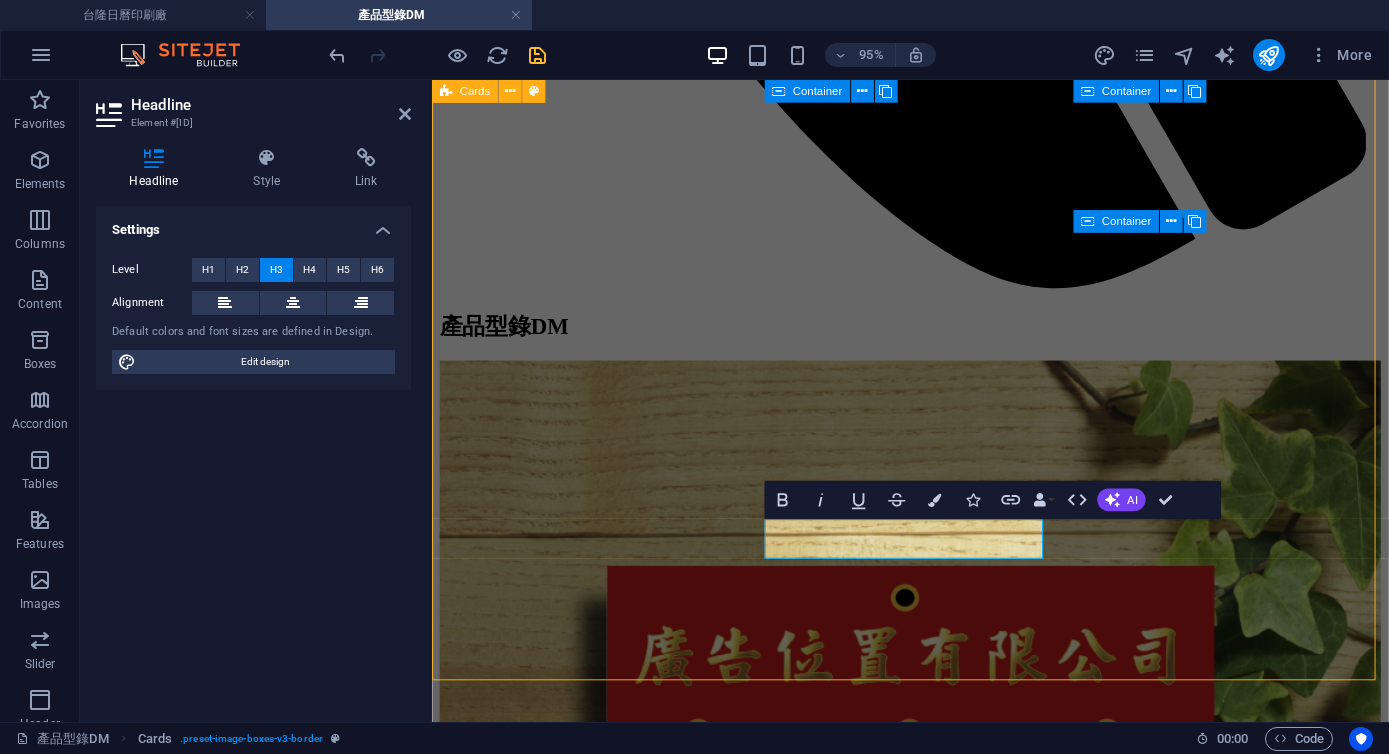 click on "產品型錄DM 日曆DM 週曆DM 月曆DM 年曆DM 三角桌曆DM 工商日誌DM Drop content here or  Add elements  Paste clipboard 2026DM全 Drop content here or  Add elements  Paste clipboard" at bounding box center [935, 5418] 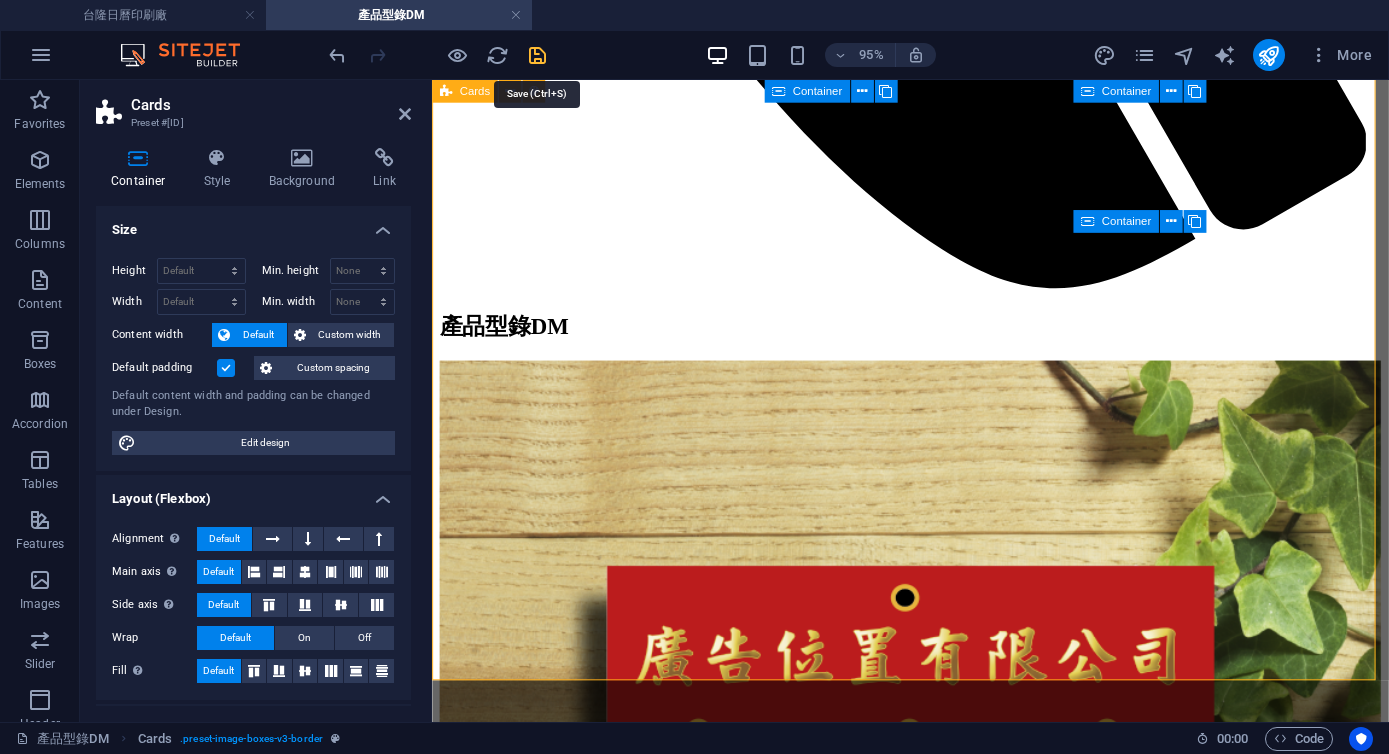click at bounding box center (537, 55) 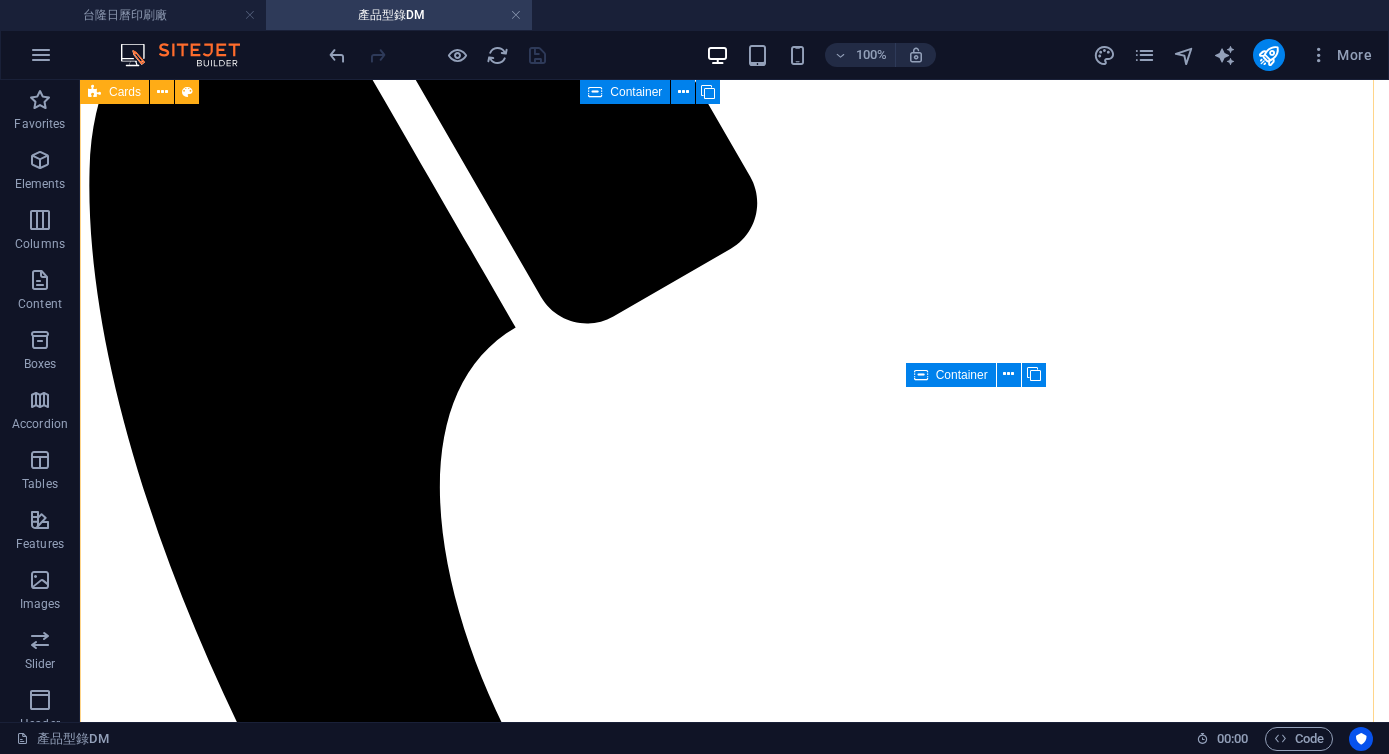 scroll, scrollTop: 497, scrollLeft: 0, axis: vertical 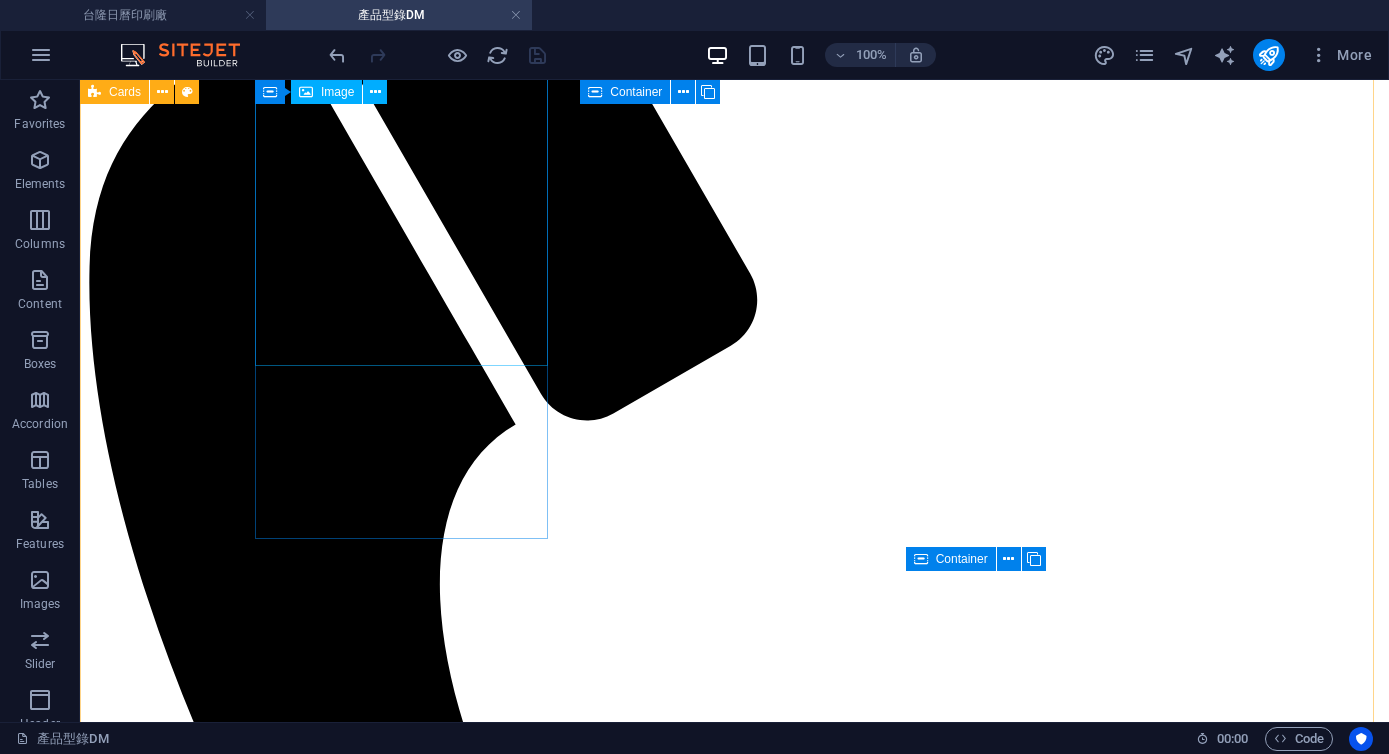click at bounding box center [734, 2634] 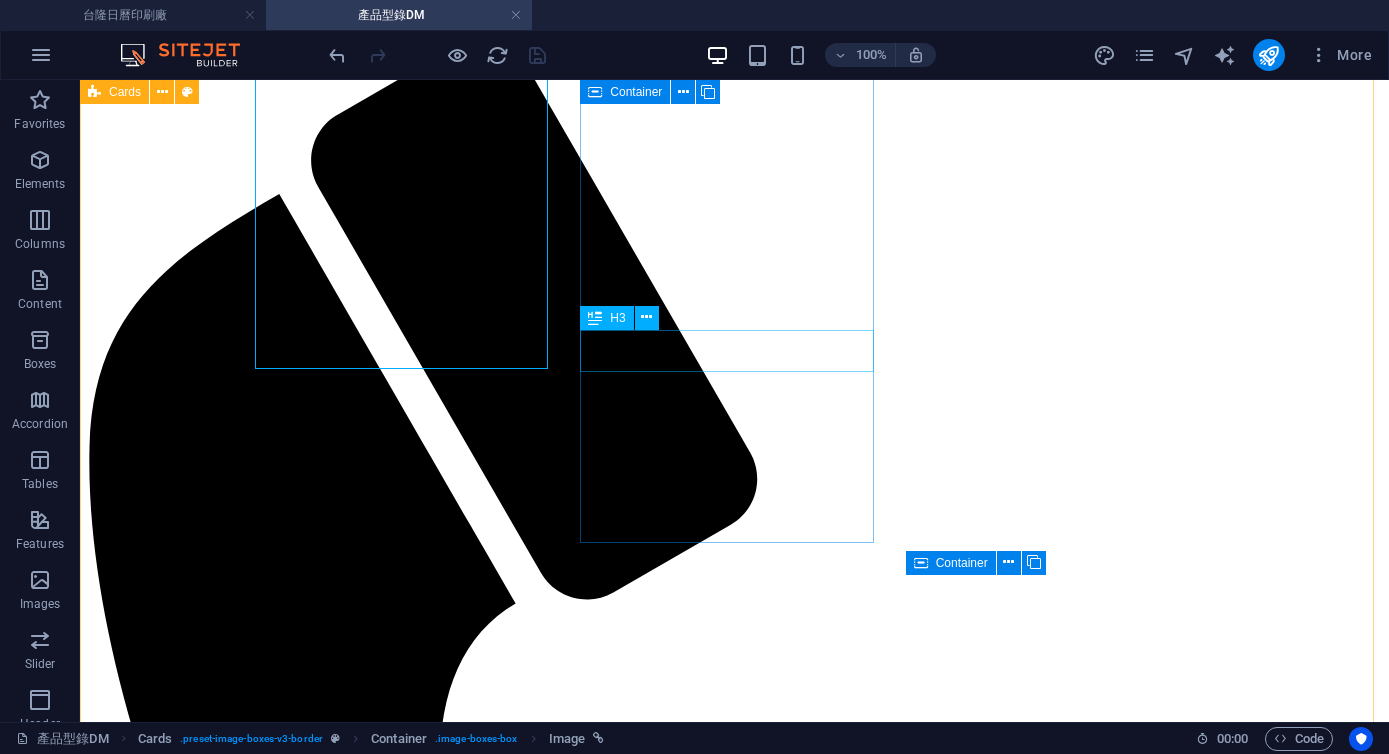 scroll, scrollTop: 212, scrollLeft: 0, axis: vertical 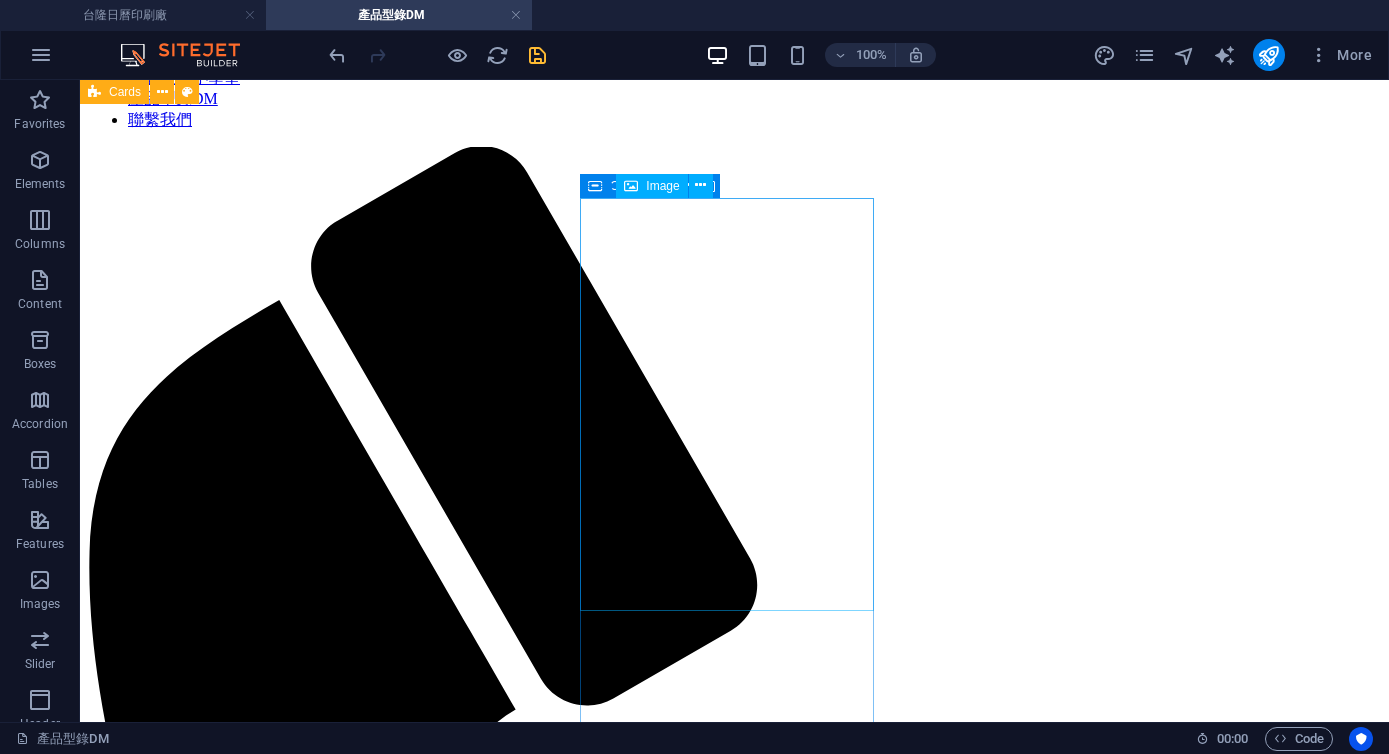 click at bounding box center [734, 2876] 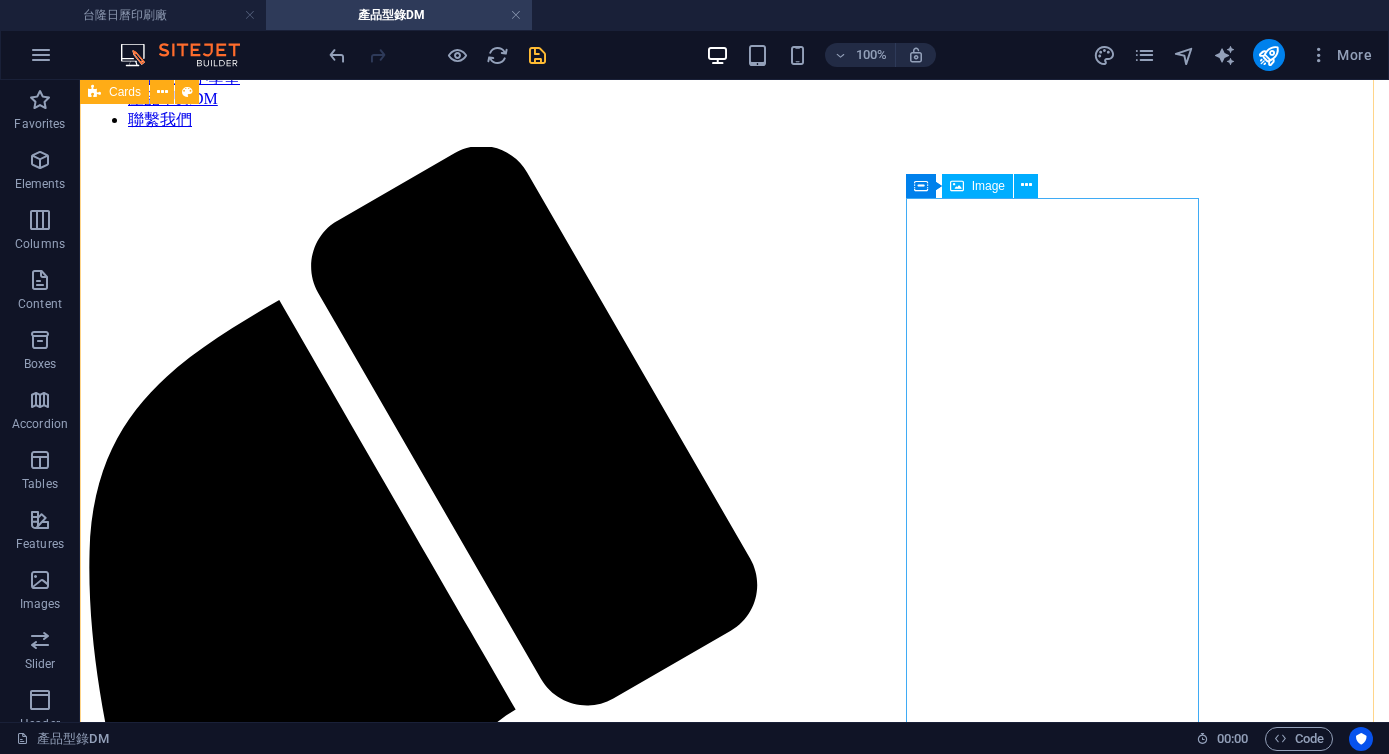 click at bounding box center [734, 3299] 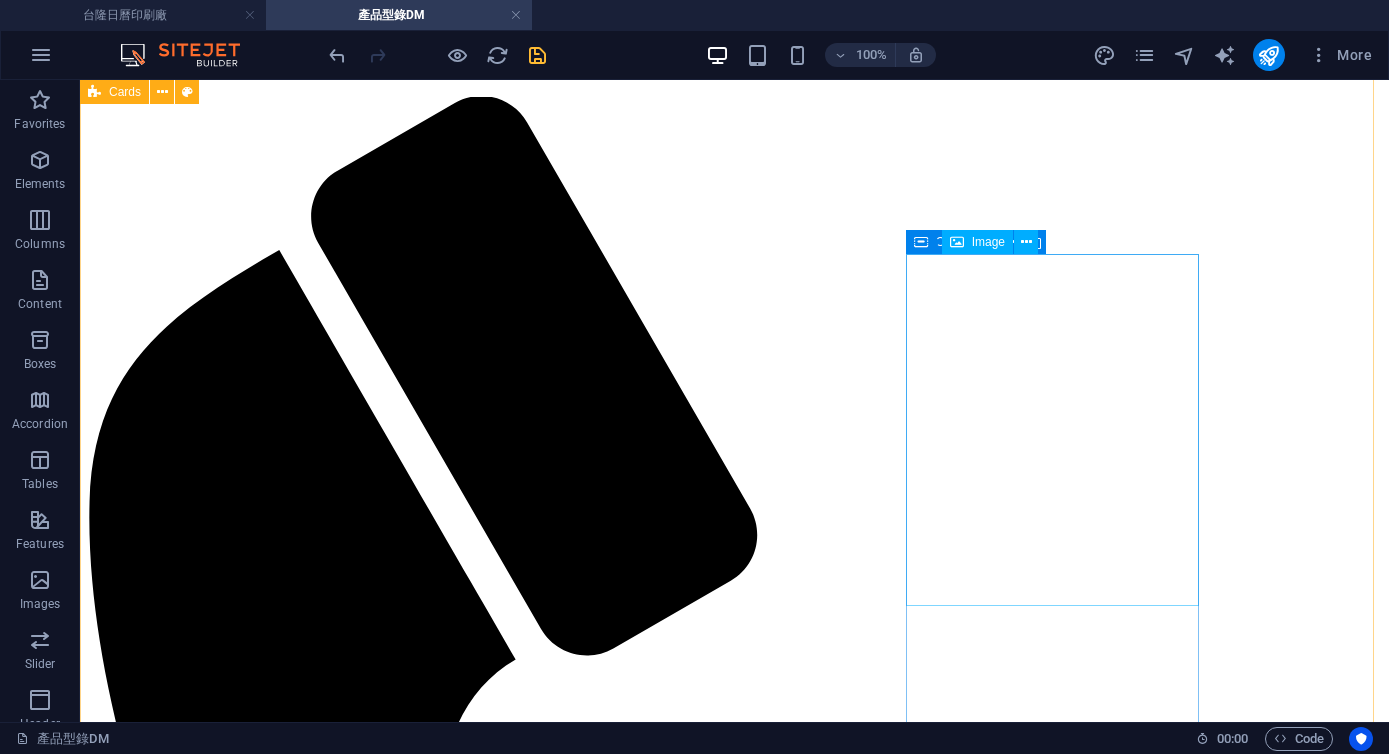 scroll, scrollTop: 263, scrollLeft: 0, axis: vertical 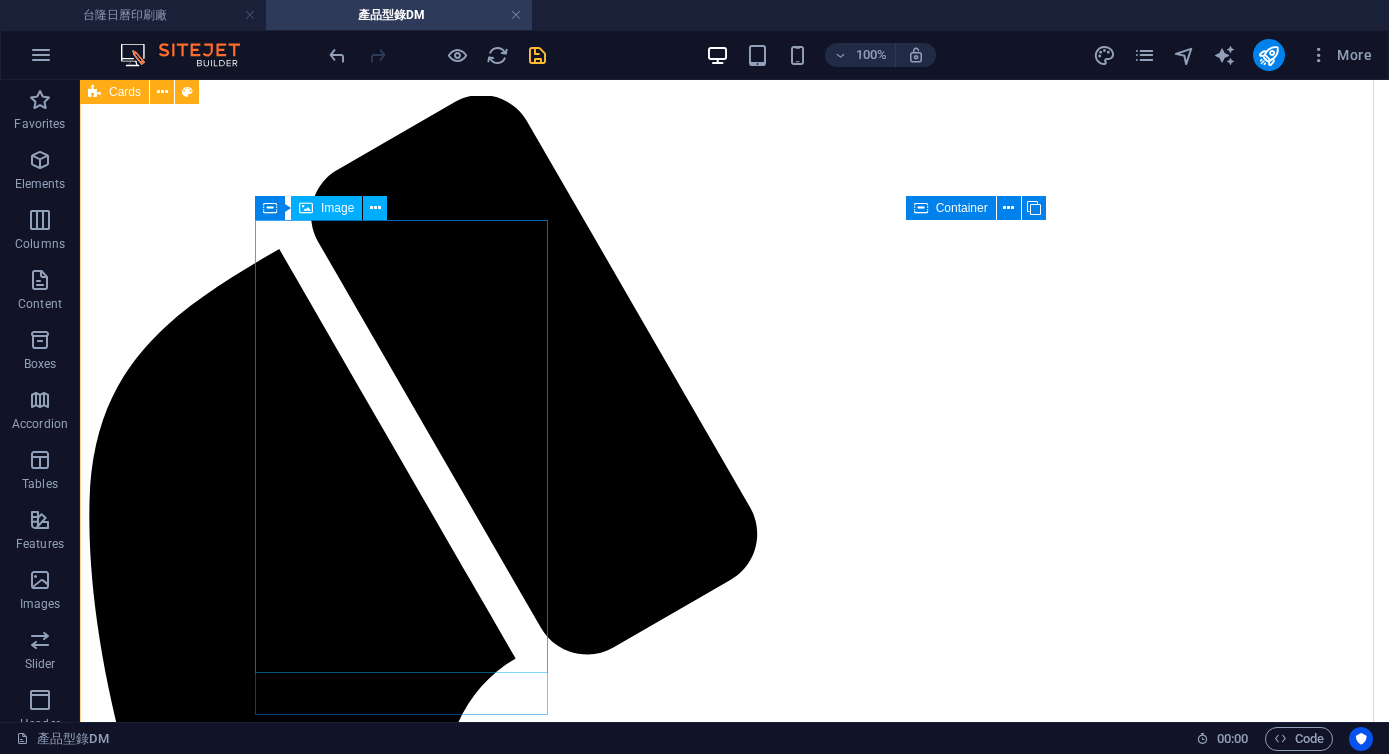click at bounding box center (734, 3003) 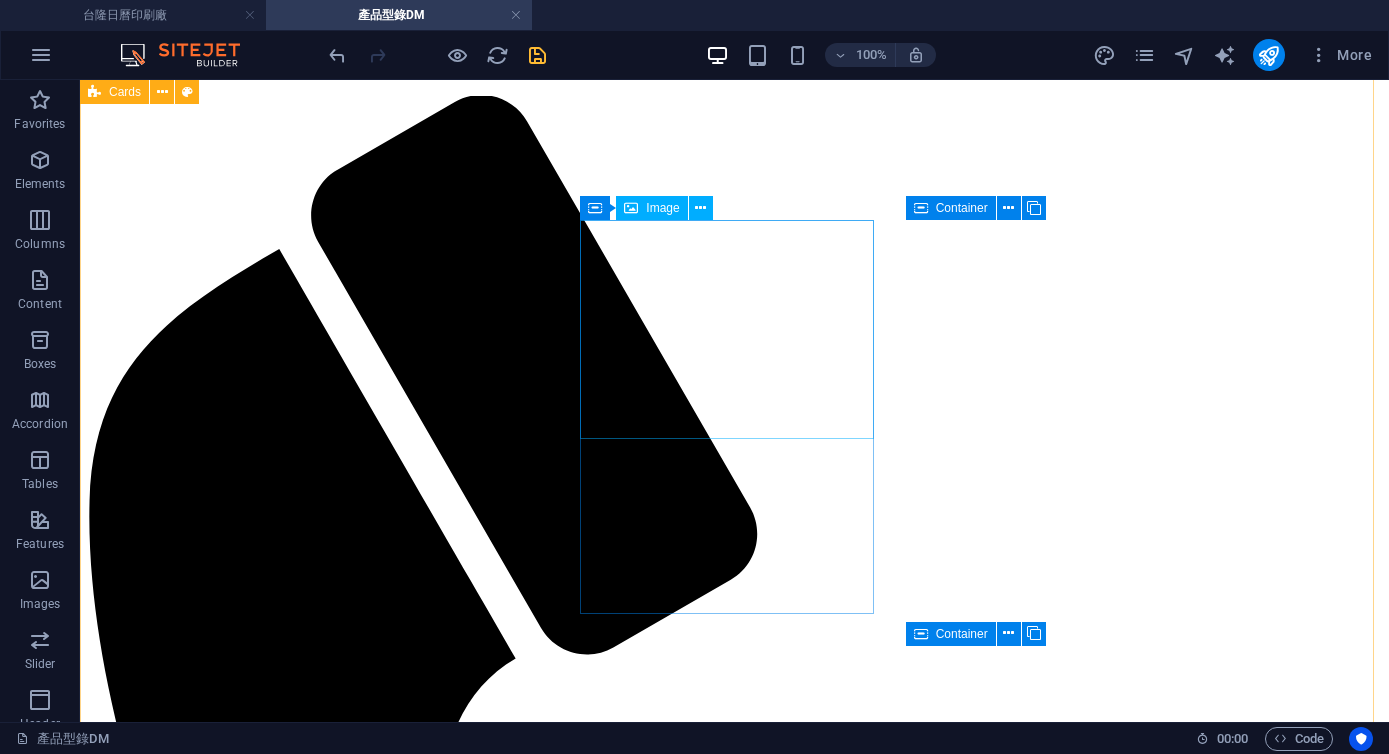click at bounding box center [734, 2531] 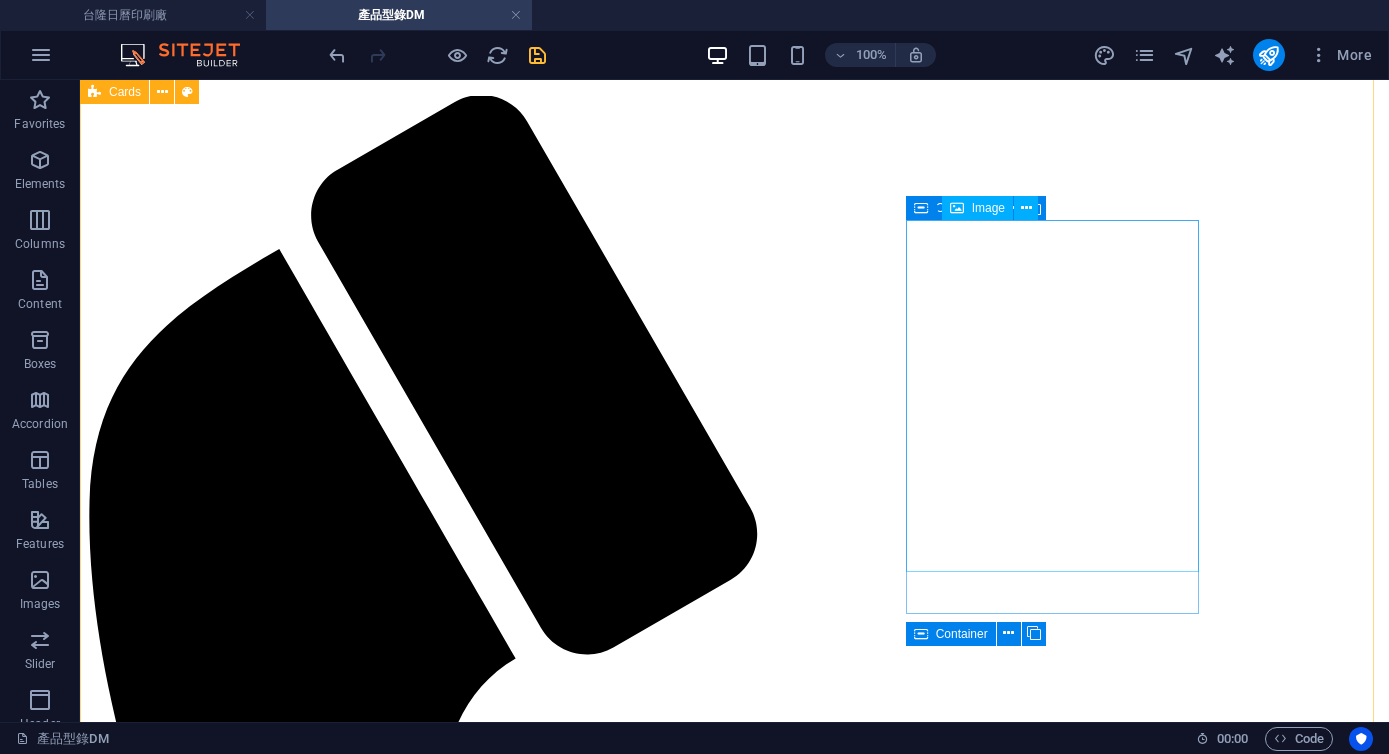 click at bounding box center (734, 2868) 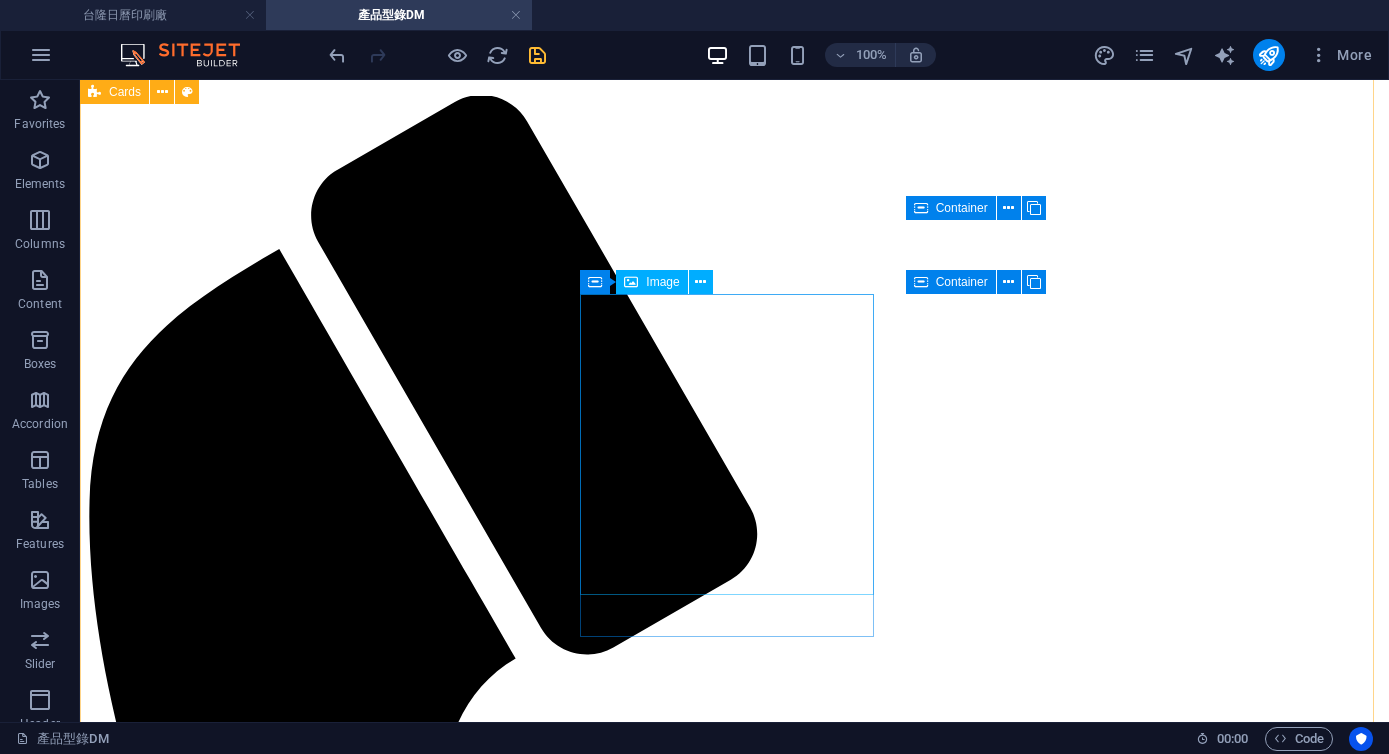click at bounding box center (734, 2943) 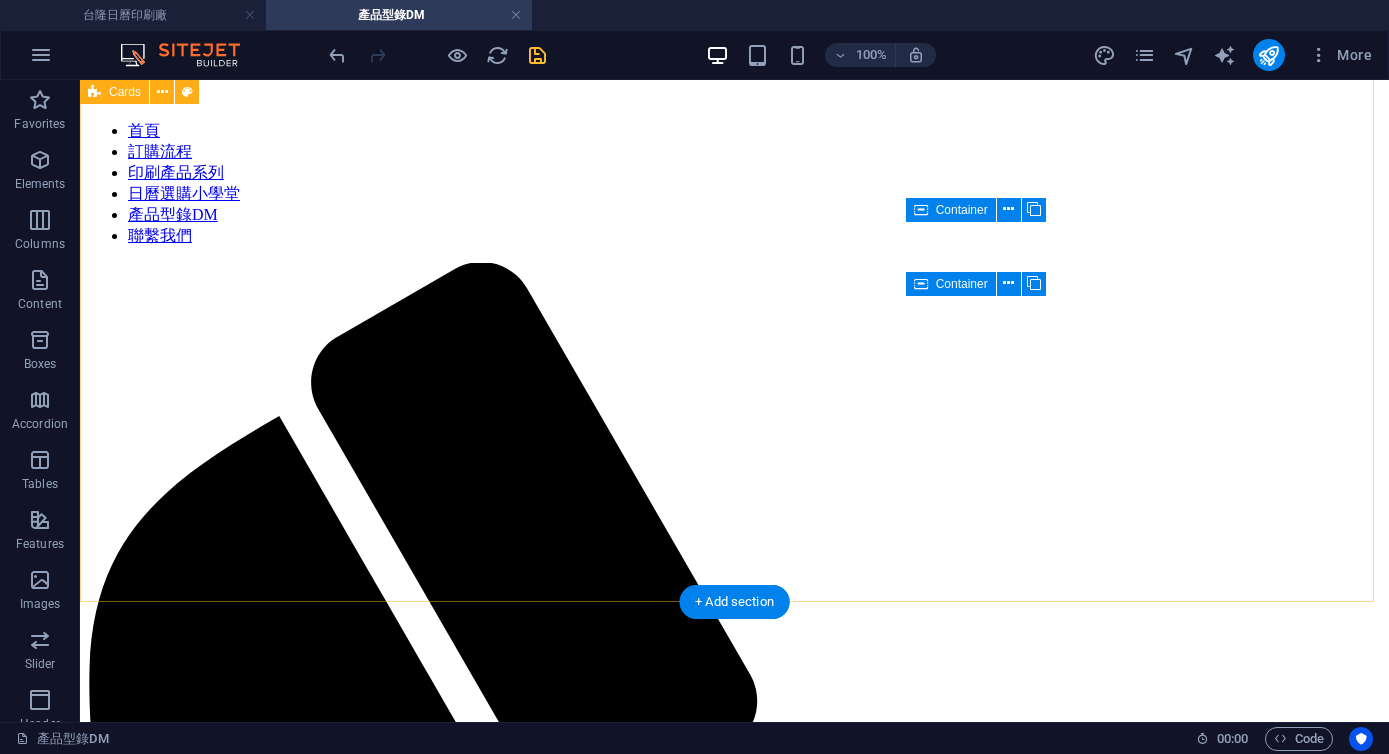 scroll, scrollTop: 0, scrollLeft: 0, axis: both 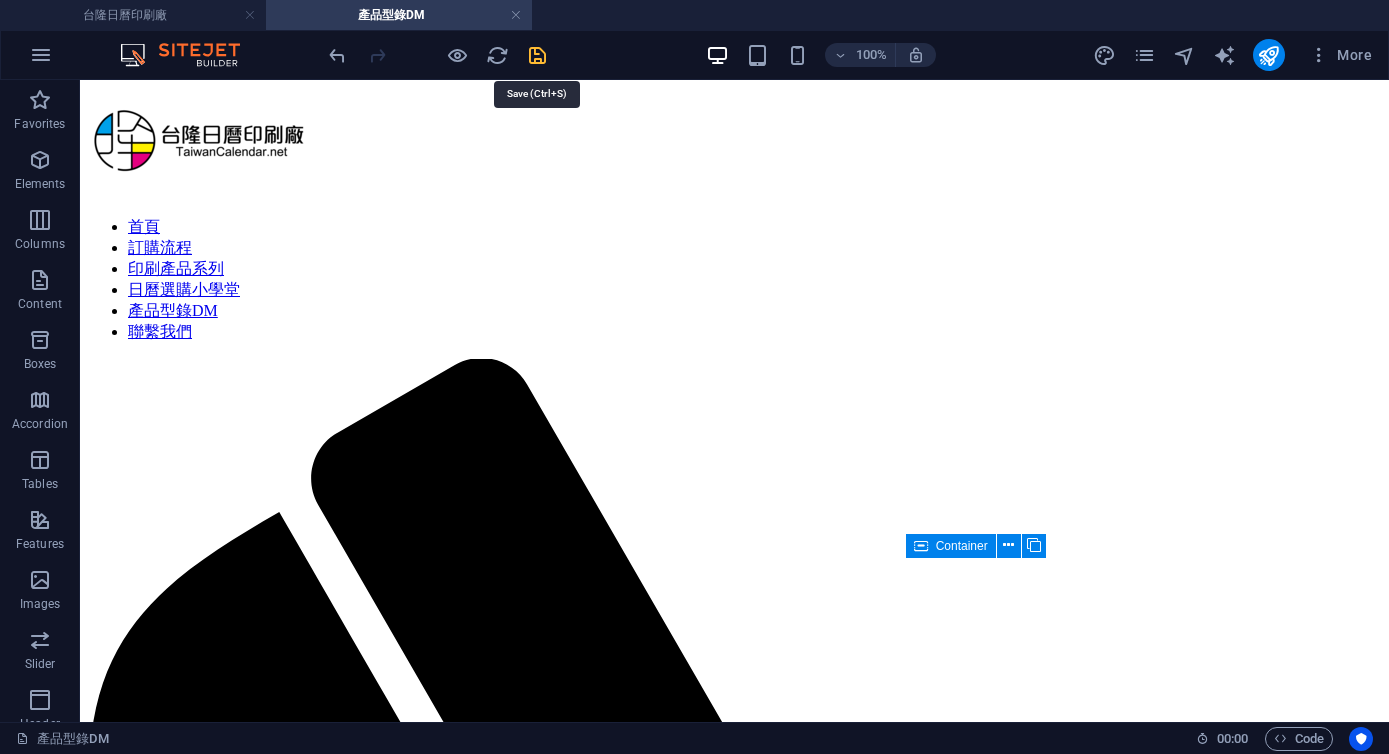 click at bounding box center [537, 55] 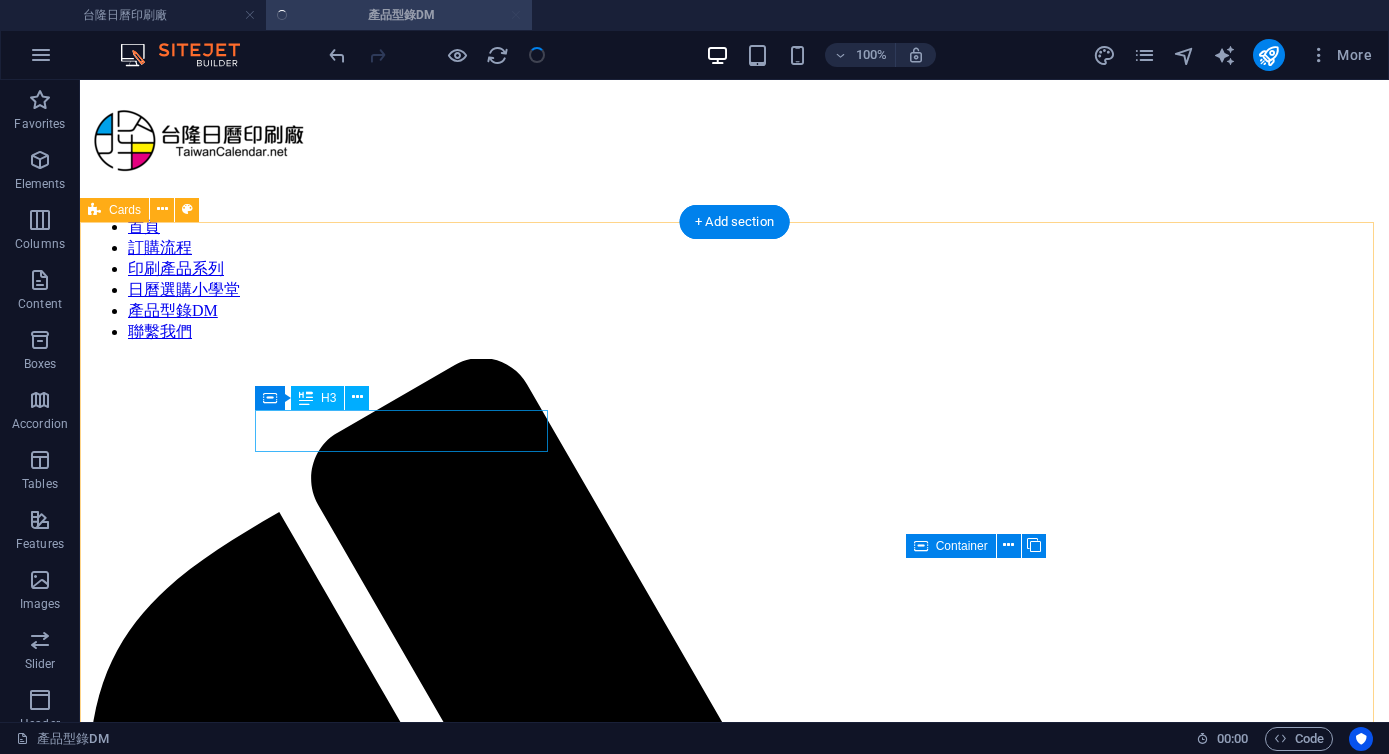 click on "日曆DM" at bounding box center (734, 2143) 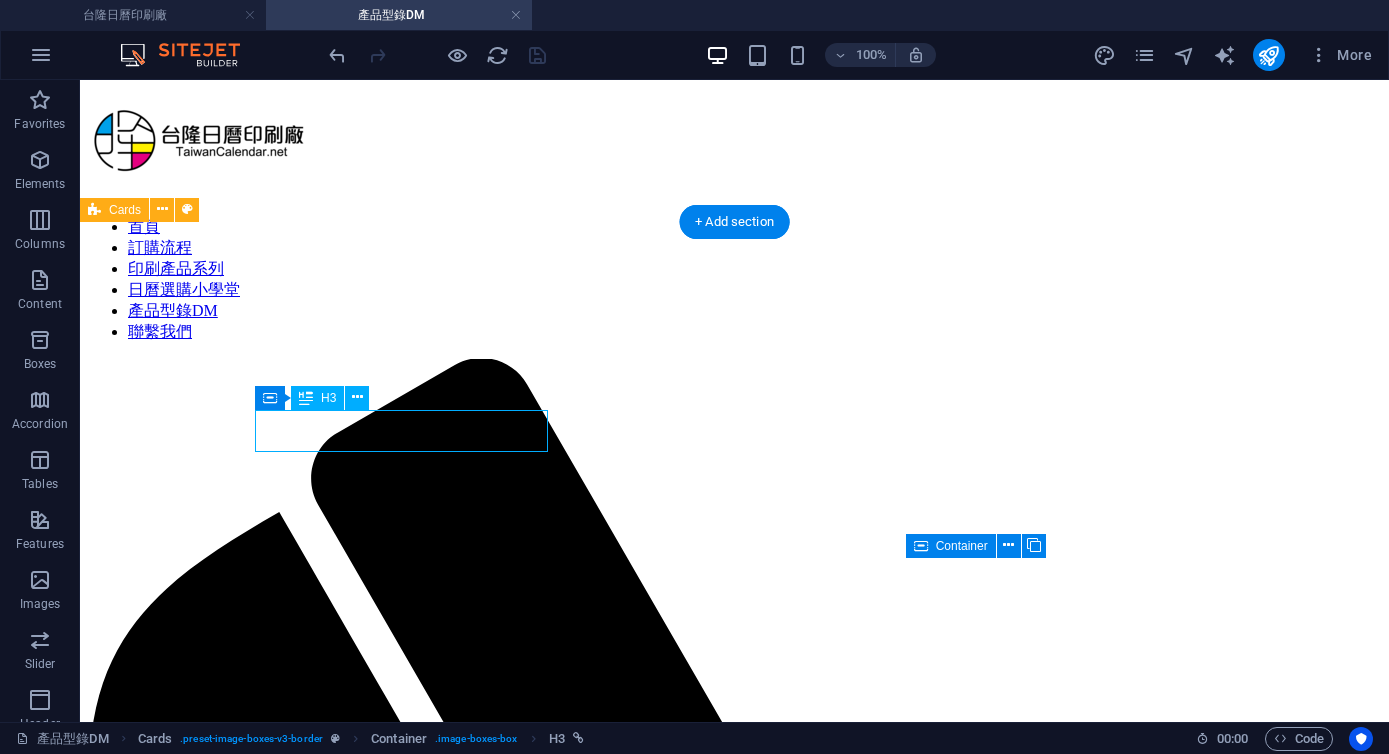 click on "日曆DM" at bounding box center [734, 2143] 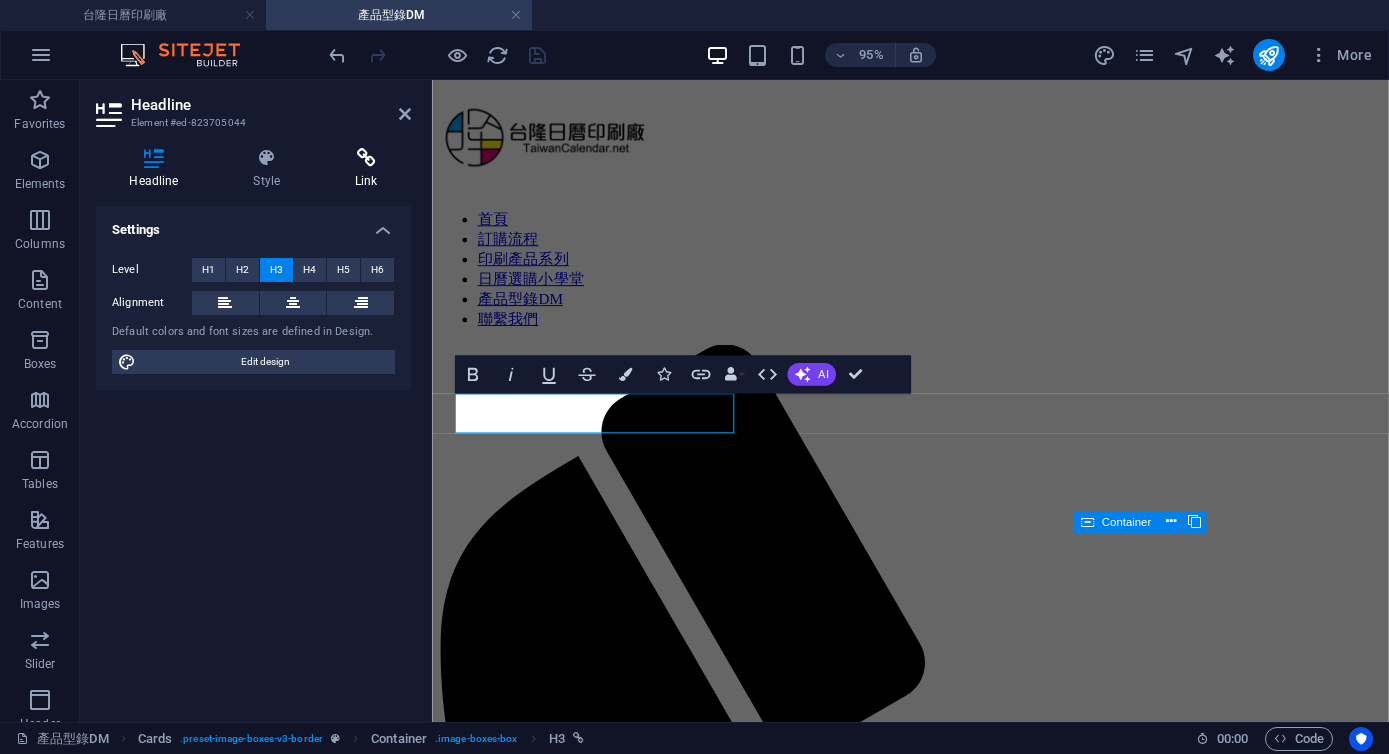 click on "Link" at bounding box center [366, 169] 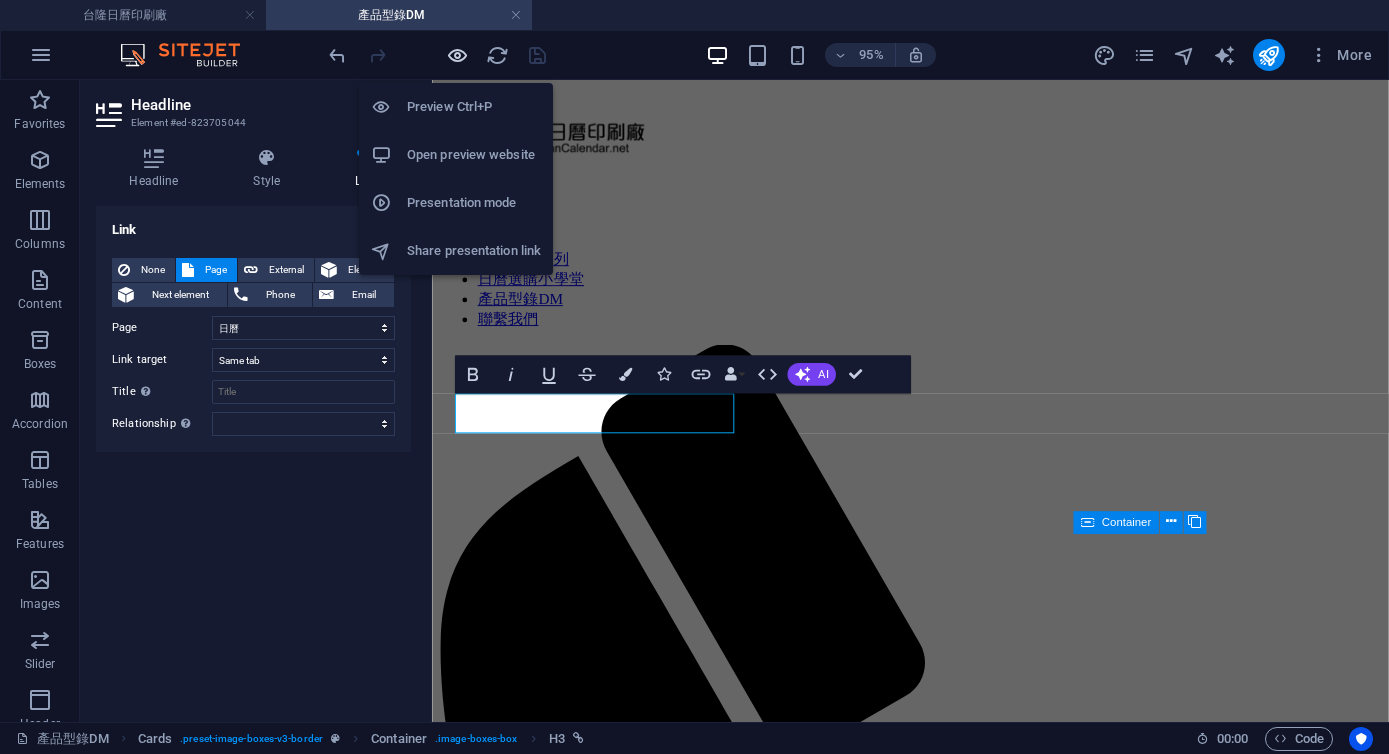 click at bounding box center [457, 55] 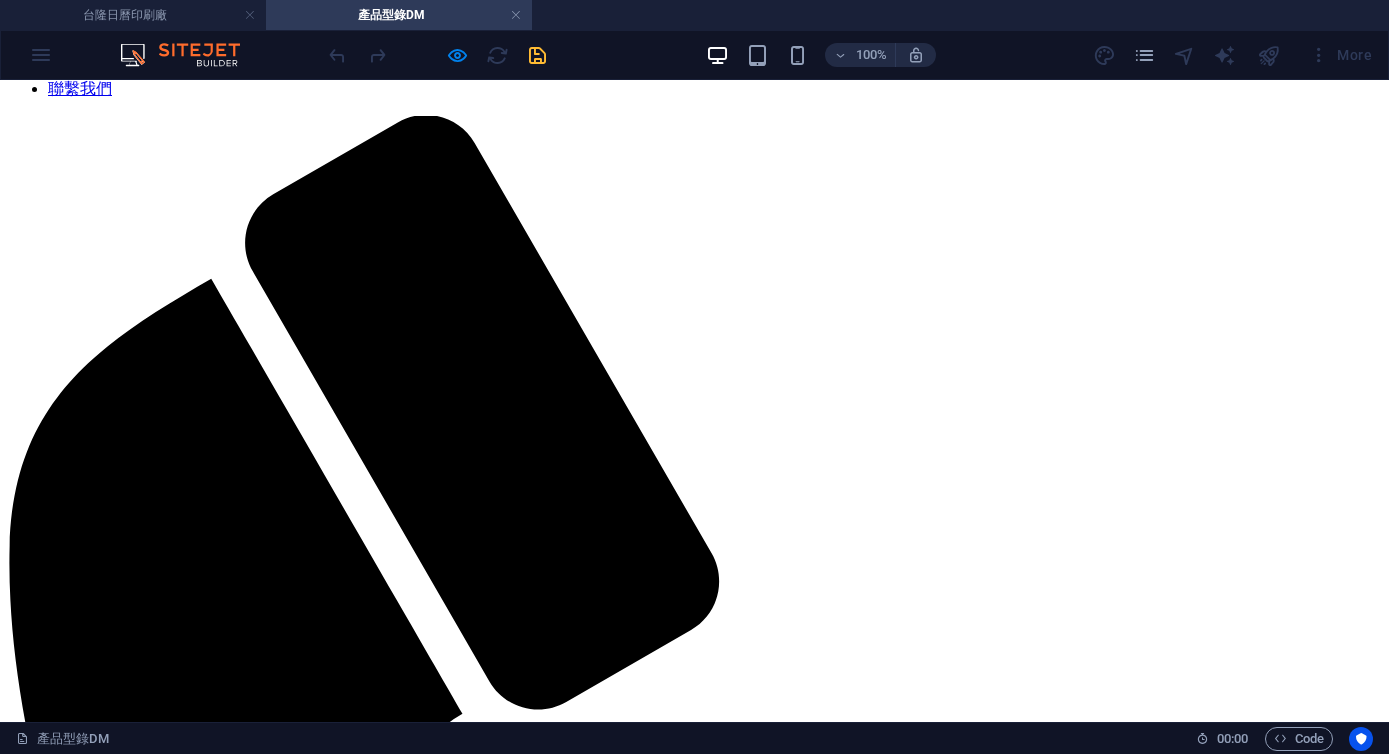 scroll, scrollTop: 360, scrollLeft: 0, axis: vertical 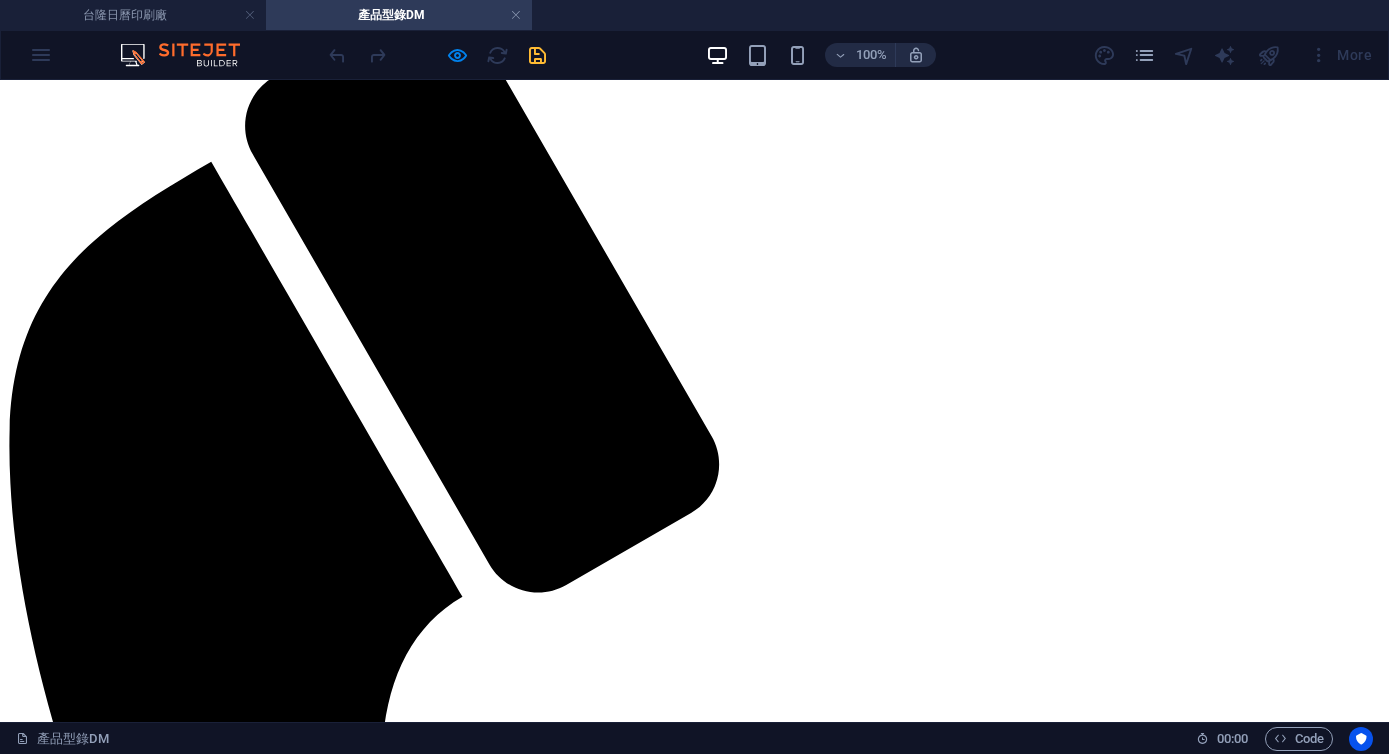 click at bounding box center [694, 2937] 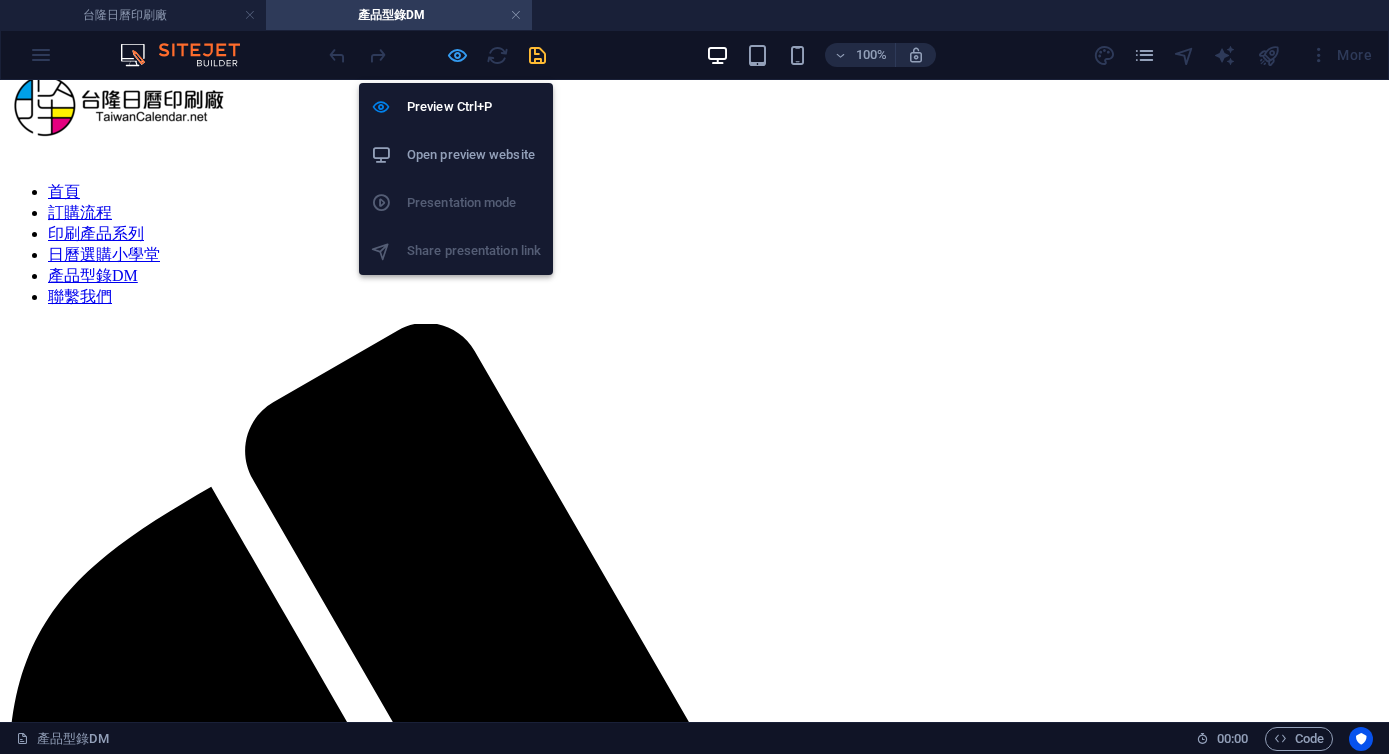 click at bounding box center (457, 55) 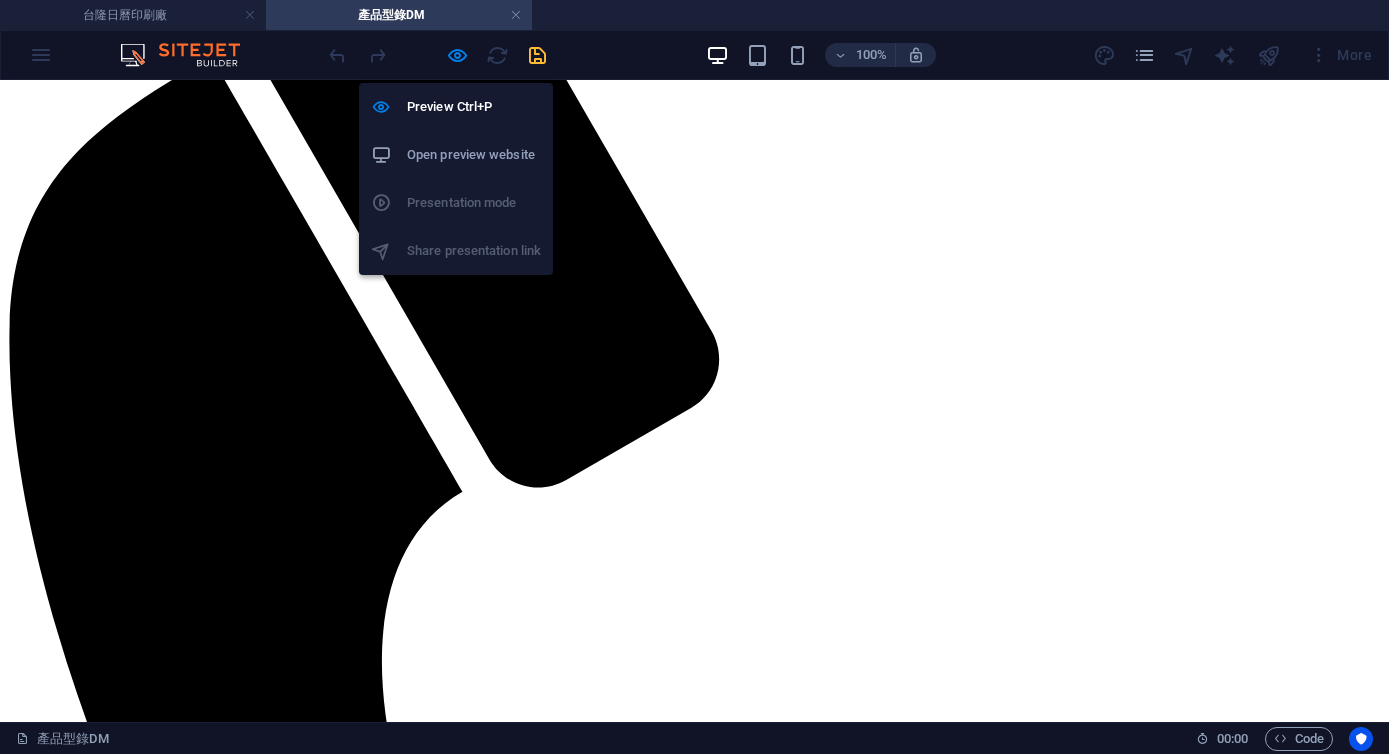 select on "1" 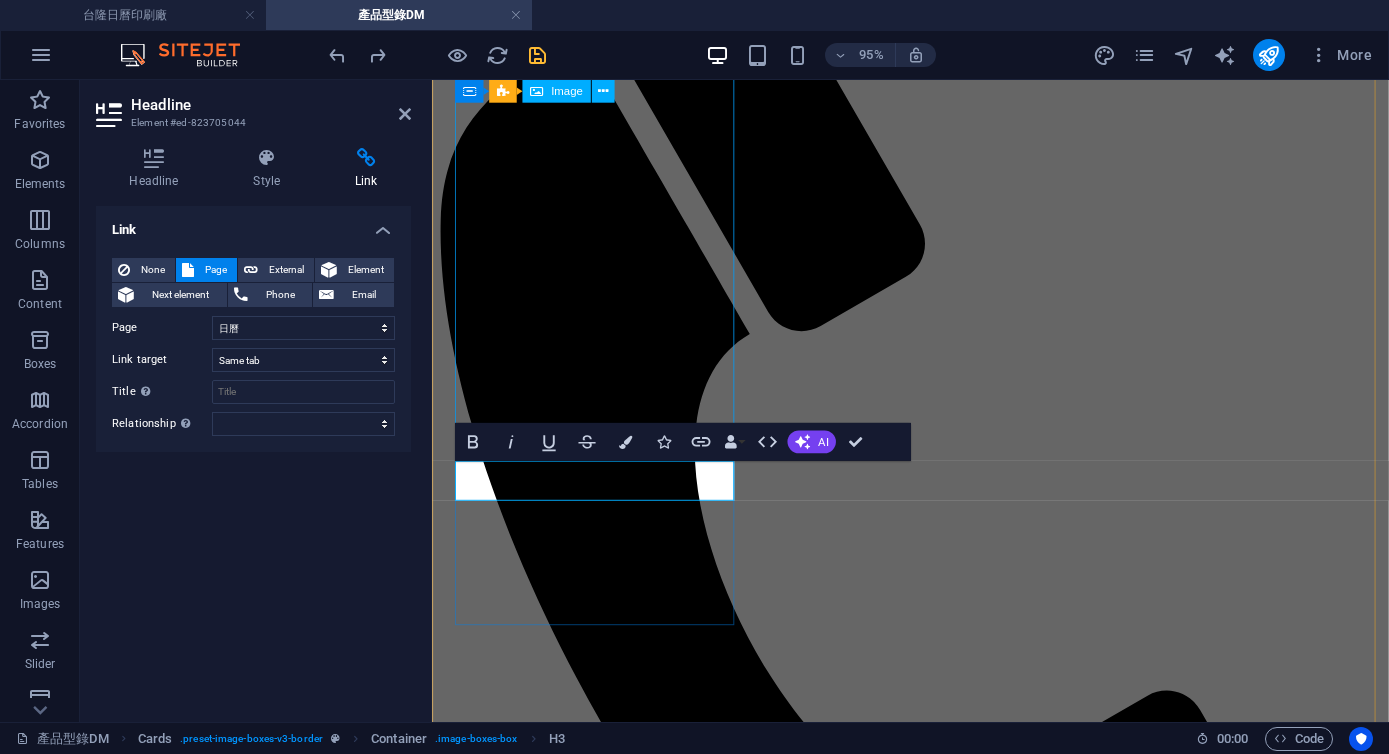 scroll, scrollTop: 139, scrollLeft: 0, axis: vertical 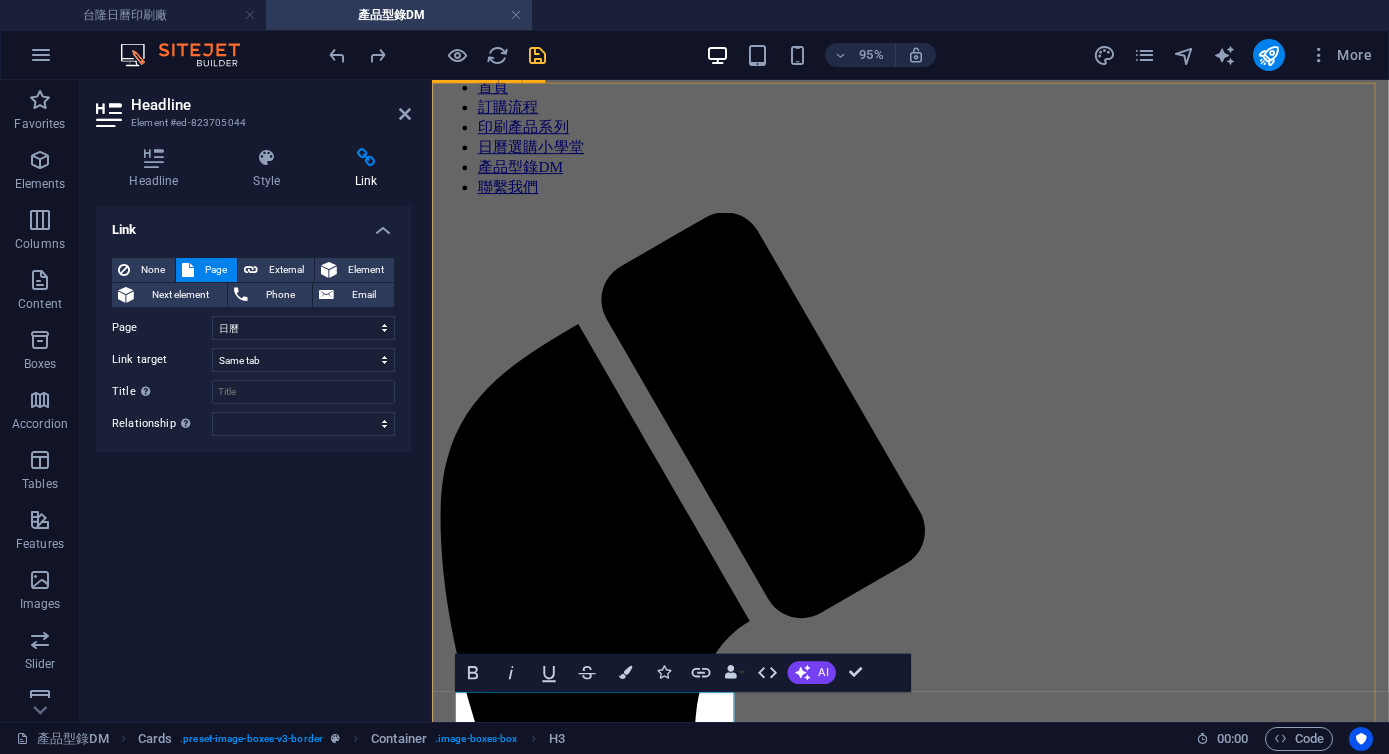 click on "產品型錄DM 日曆DM 週曆DM 月曆DM 年曆DM 三角桌曆DM 工商日誌DM Drop content here or  Add elements  Paste clipboard 2026DM全 Drop content here or  Add elements  Paste clipboard" at bounding box center (935, 6633) 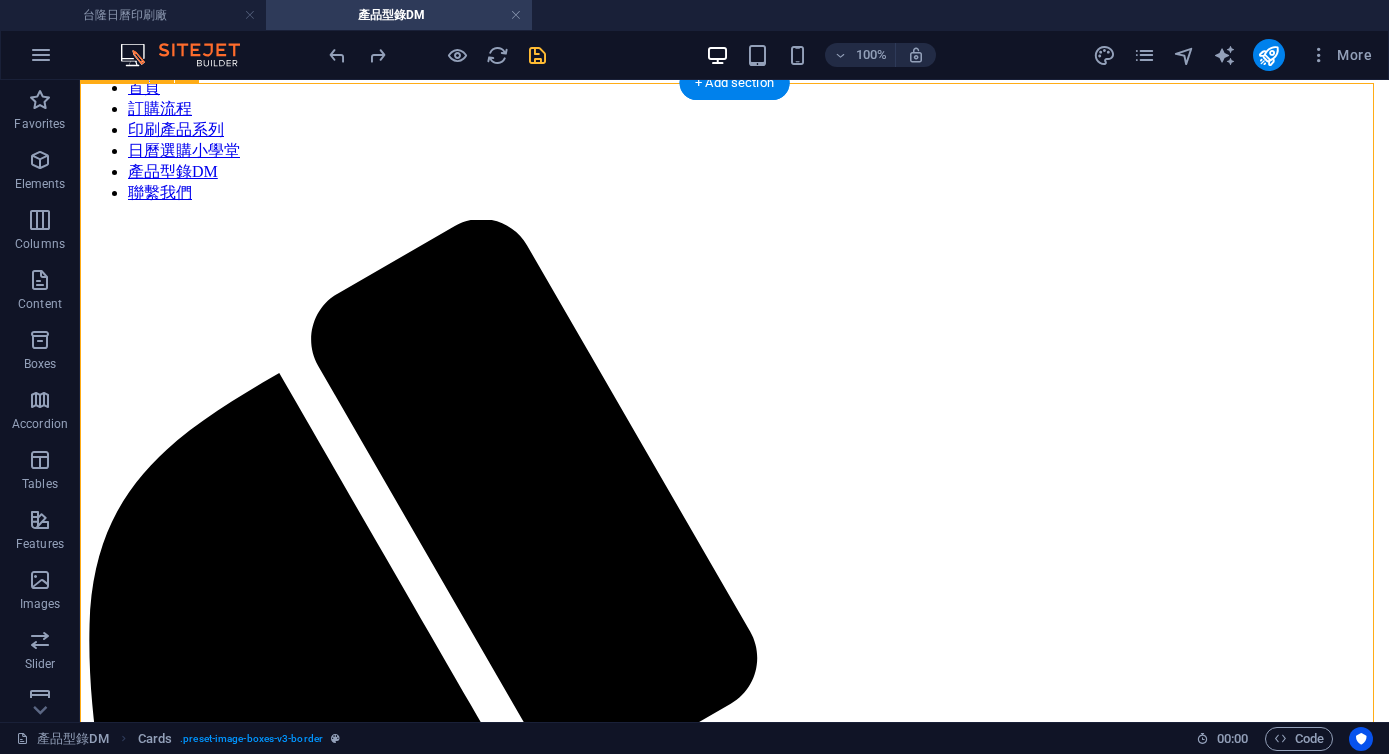 click on "產品型錄DM 日曆DM 週曆DM 月曆DM 年曆DM 三角桌曆DM 工商日誌DM Drop content here or  Add elements  Paste clipboard 2026DM全 Drop content here or  Add elements  Paste clipboard" at bounding box center (734, 8463) 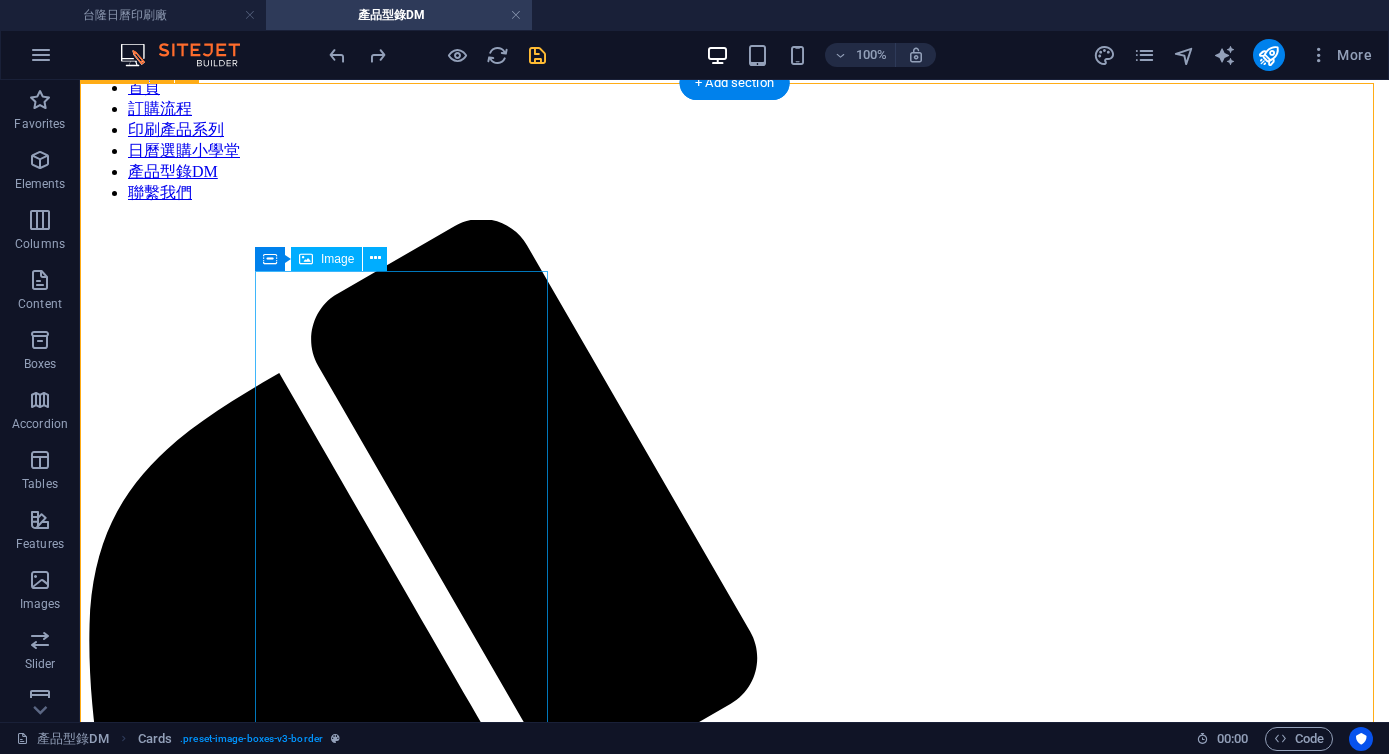 click at bounding box center (734, 2992) 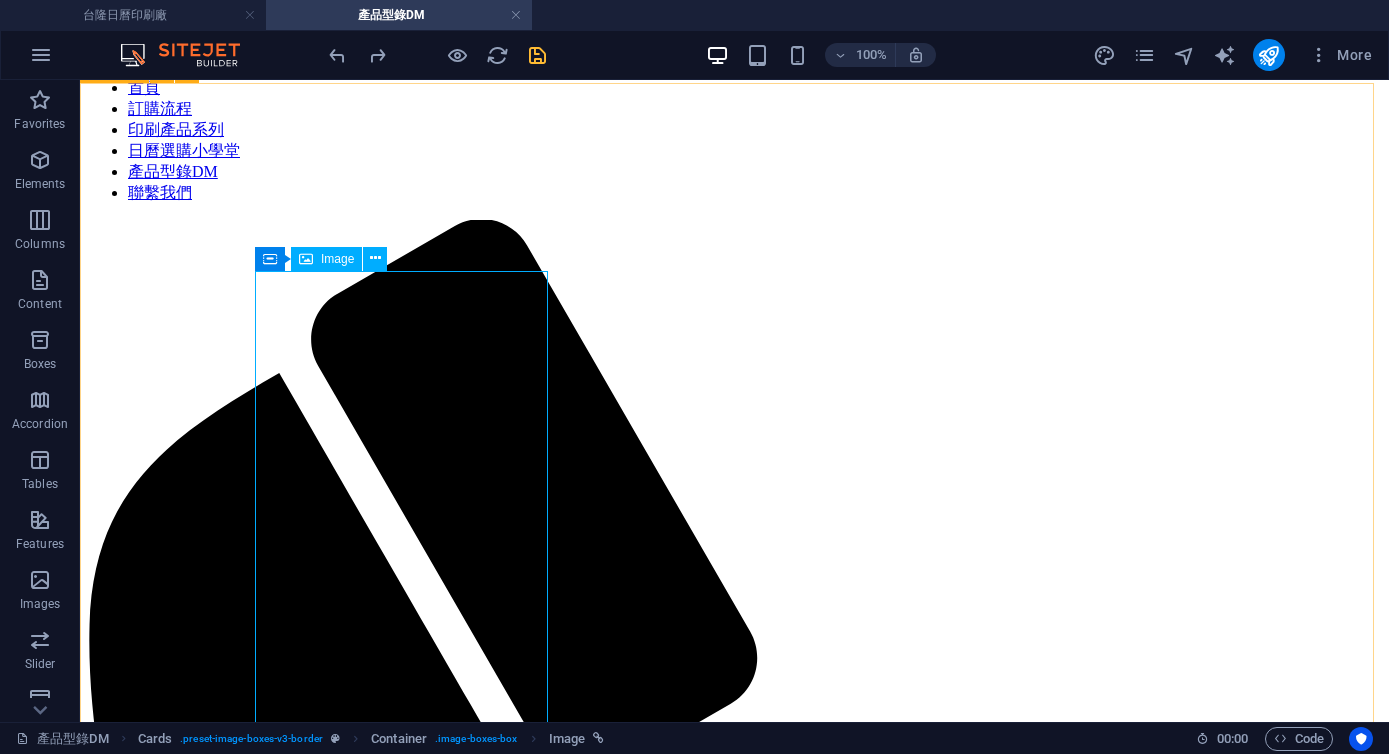 click on "Image" at bounding box center [326, 259] 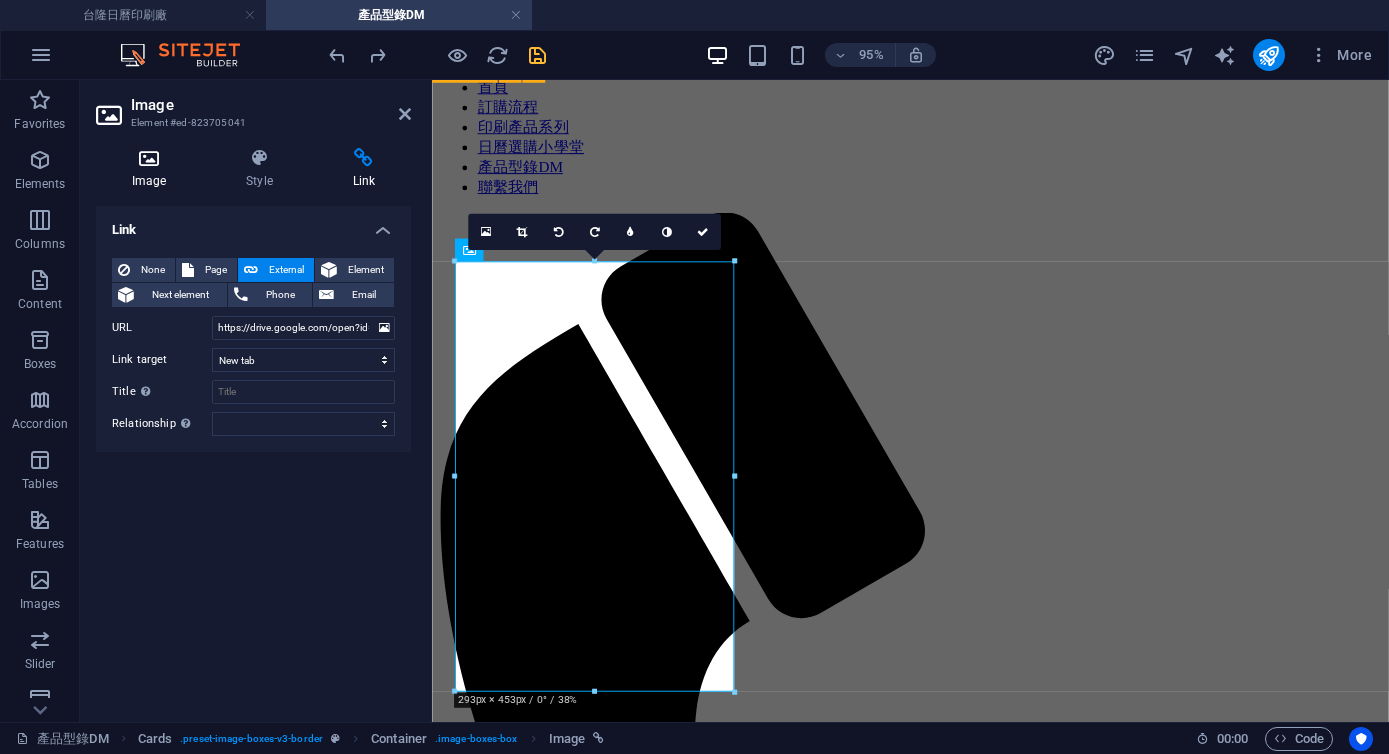 click at bounding box center [149, 158] 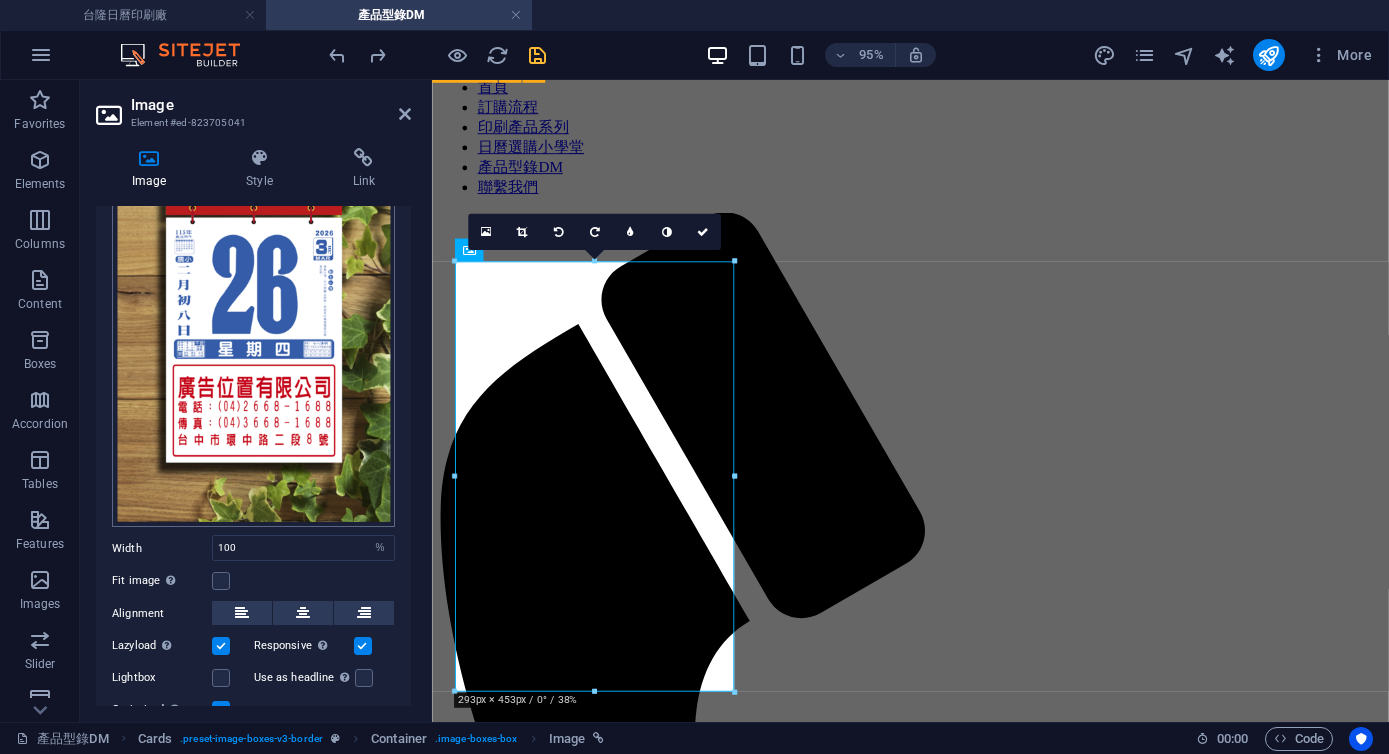 scroll, scrollTop: 236, scrollLeft: 0, axis: vertical 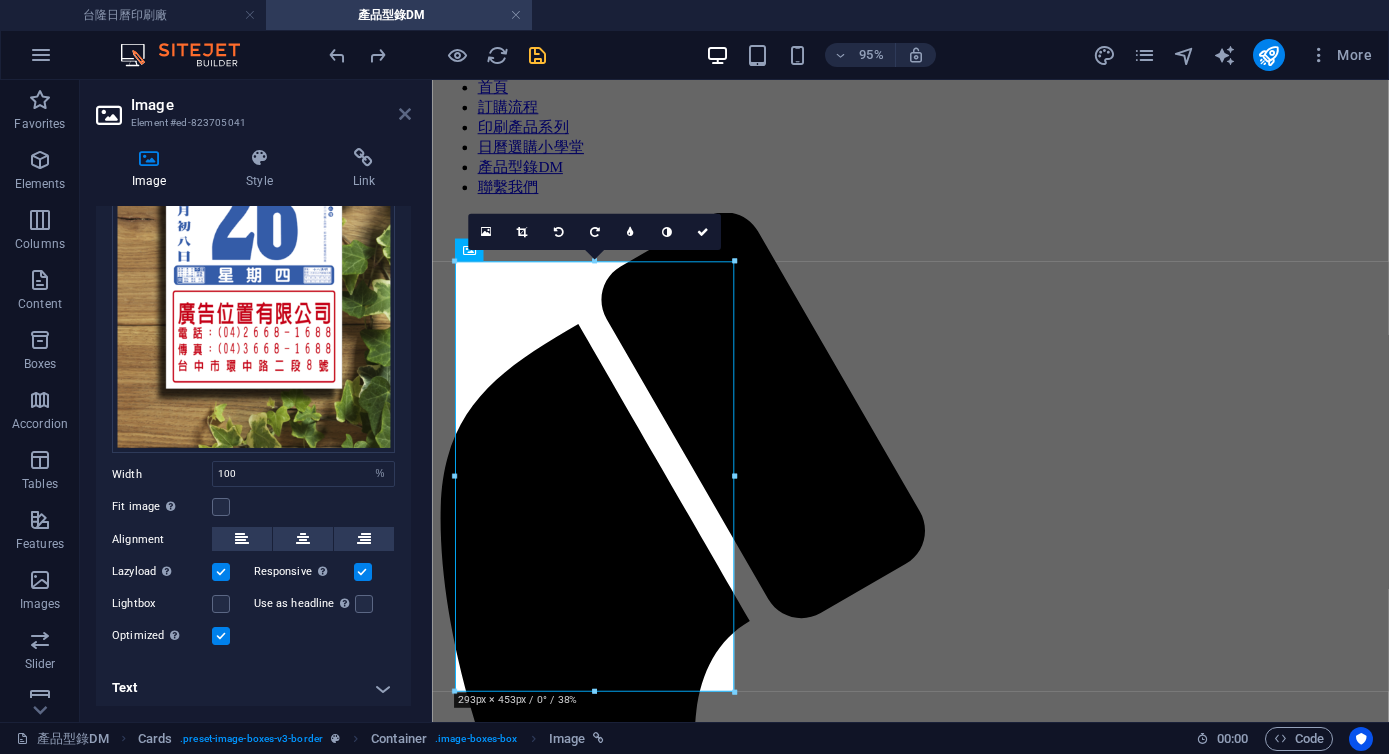 click at bounding box center [405, 114] 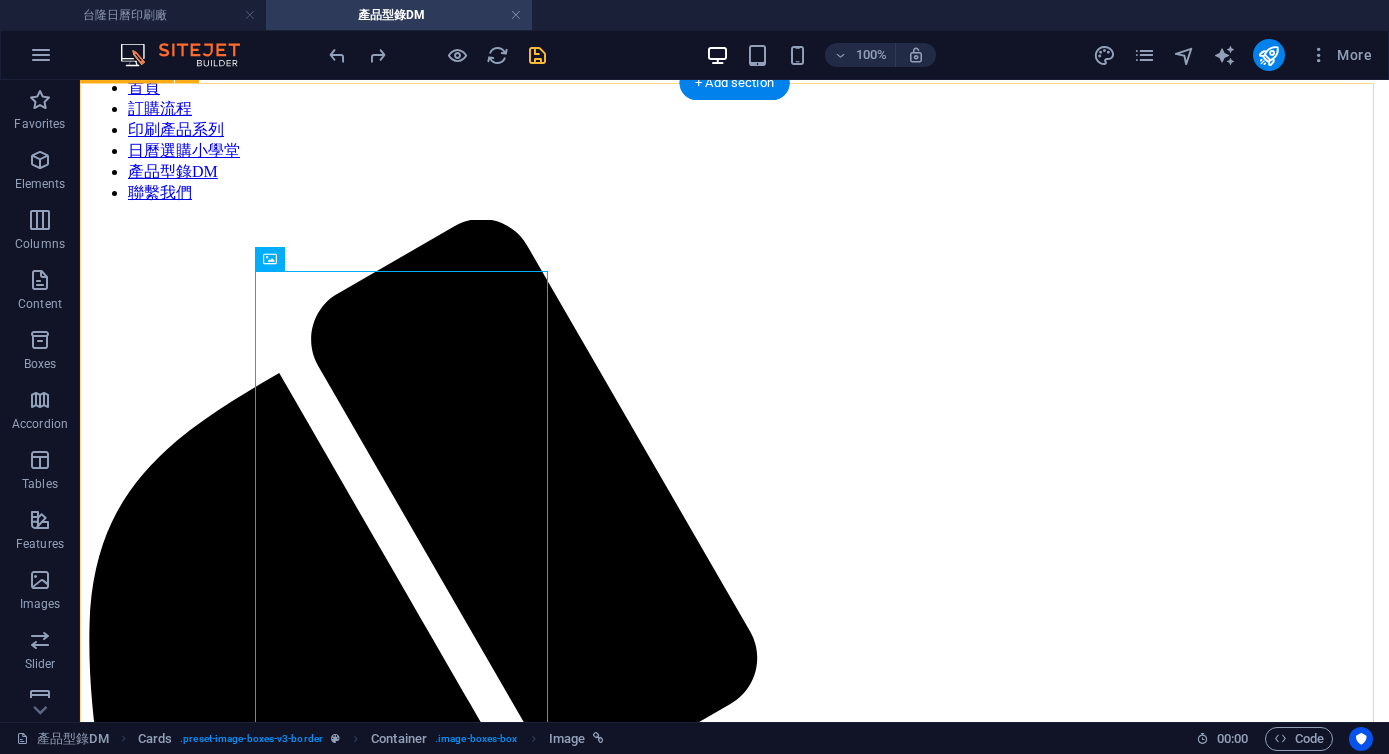 click on "產品型錄DM 日曆DM 週曆DM 月曆DM 年曆DM 三角桌曆DM 工商日誌DM Drop content here or  Add elements  Paste clipboard 2026DM全 Drop content here or  Add elements  Paste clipboard" at bounding box center [734, 8463] 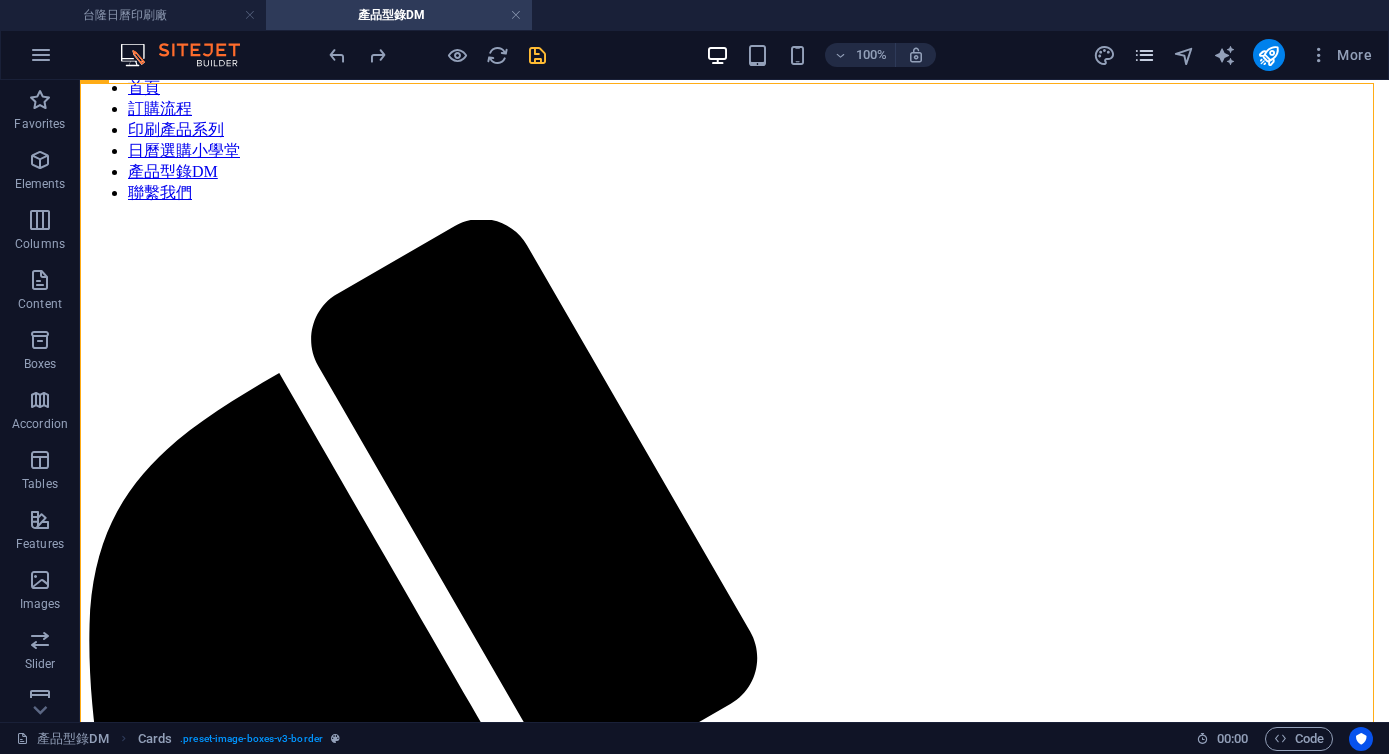 click at bounding box center [1144, 55] 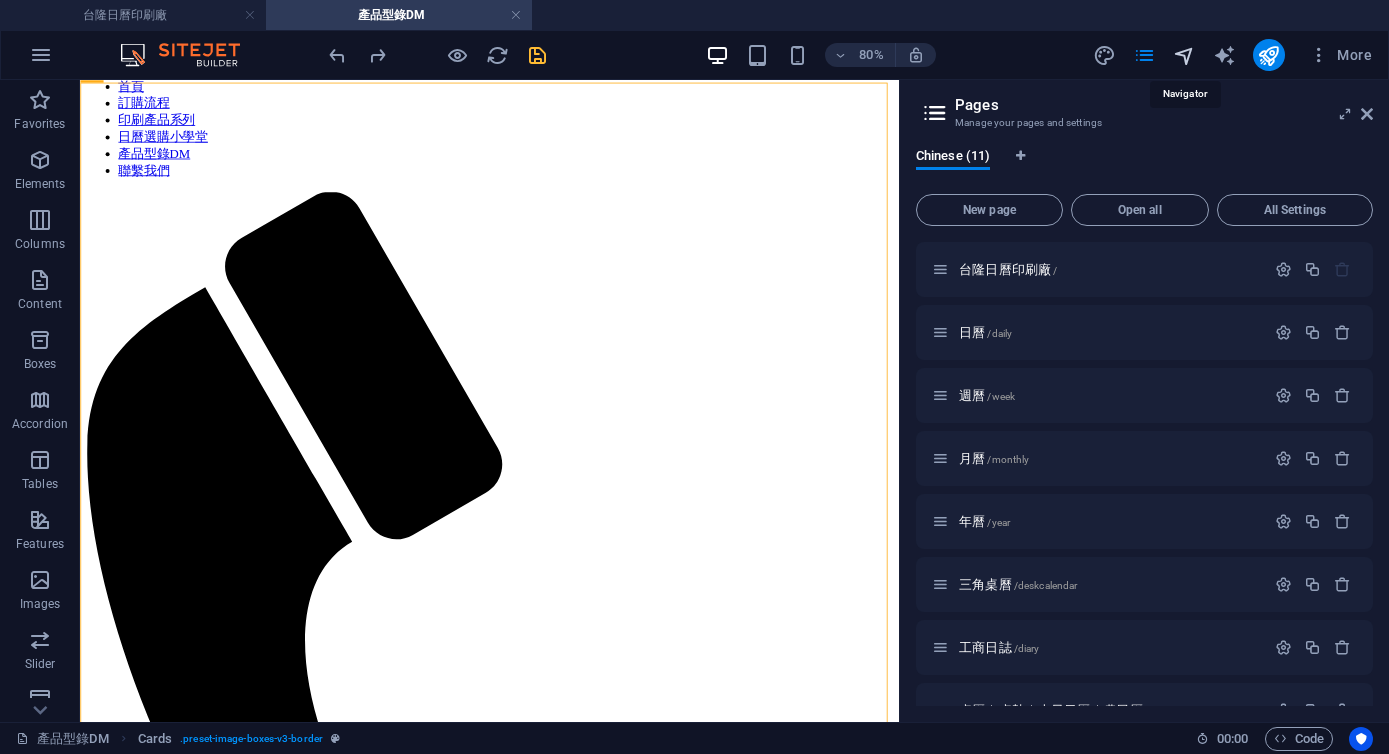 click at bounding box center [1184, 55] 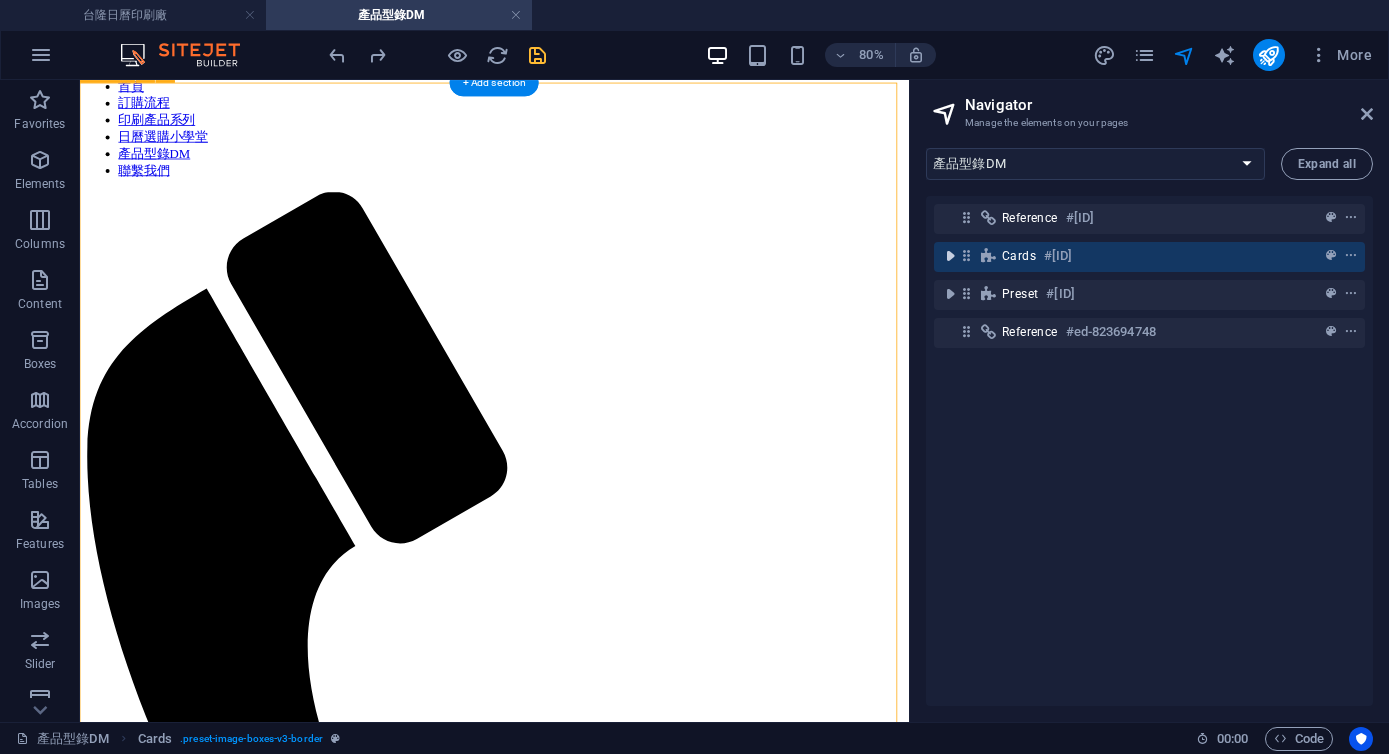 click at bounding box center [950, 256] 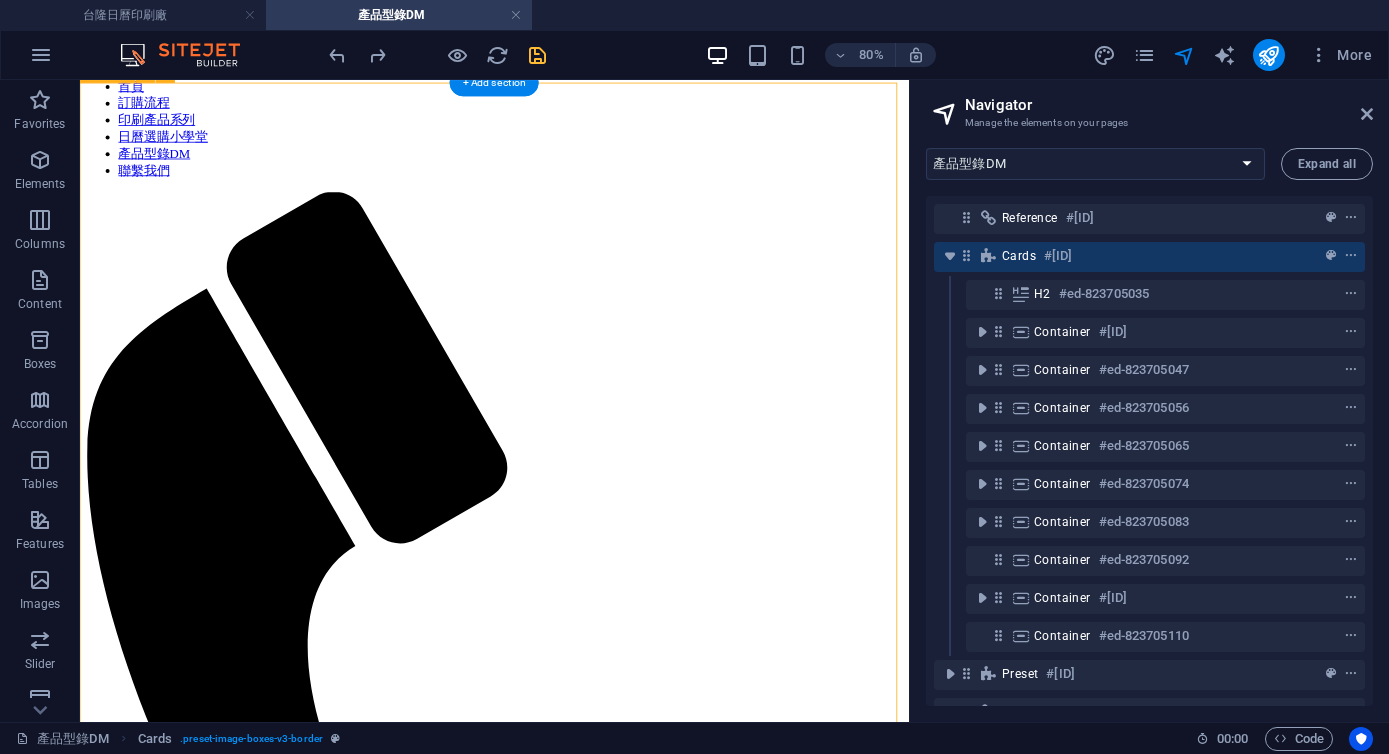 click on "Cards #ed-823705032" at bounding box center [1133, 256] 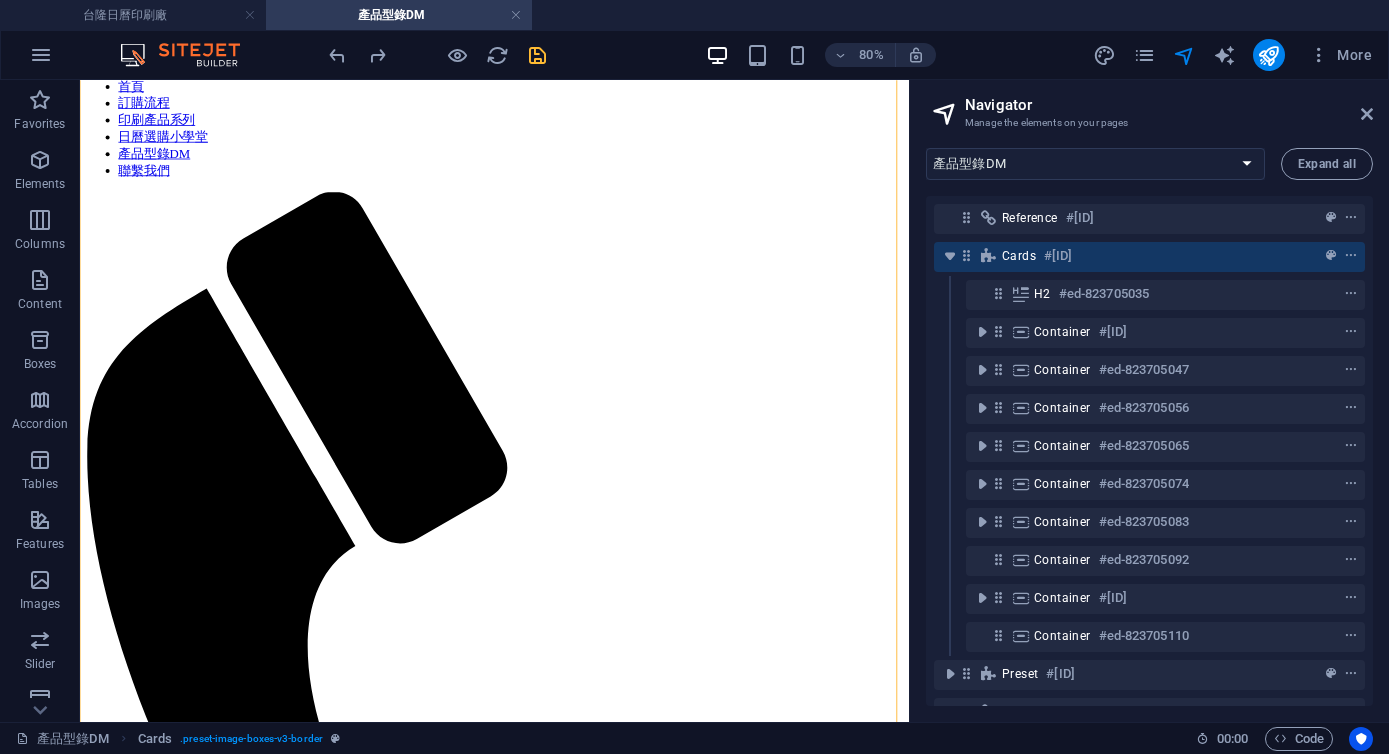 scroll, scrollTop: 663, scrollLeft: 0, axis: vertical 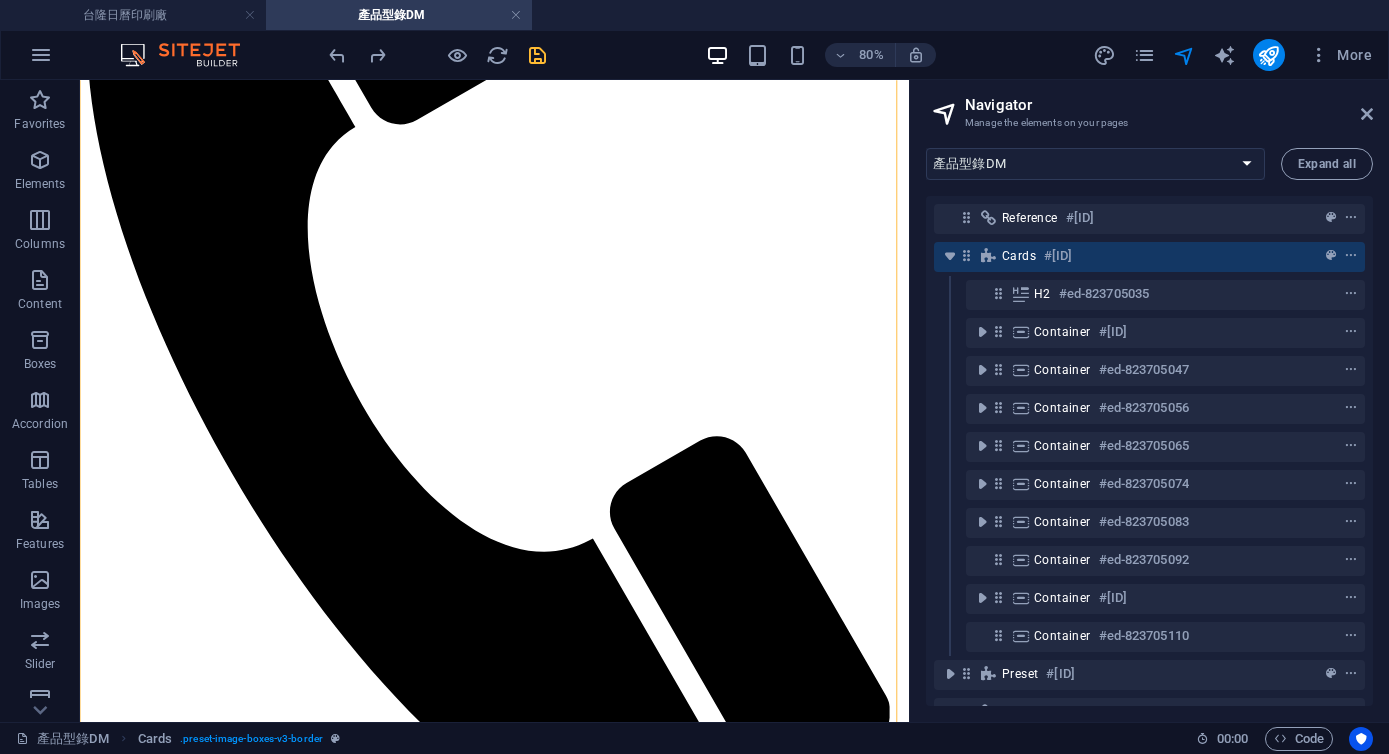 click on "Cards #ed-823705032" at bounding box center (1133, 256) 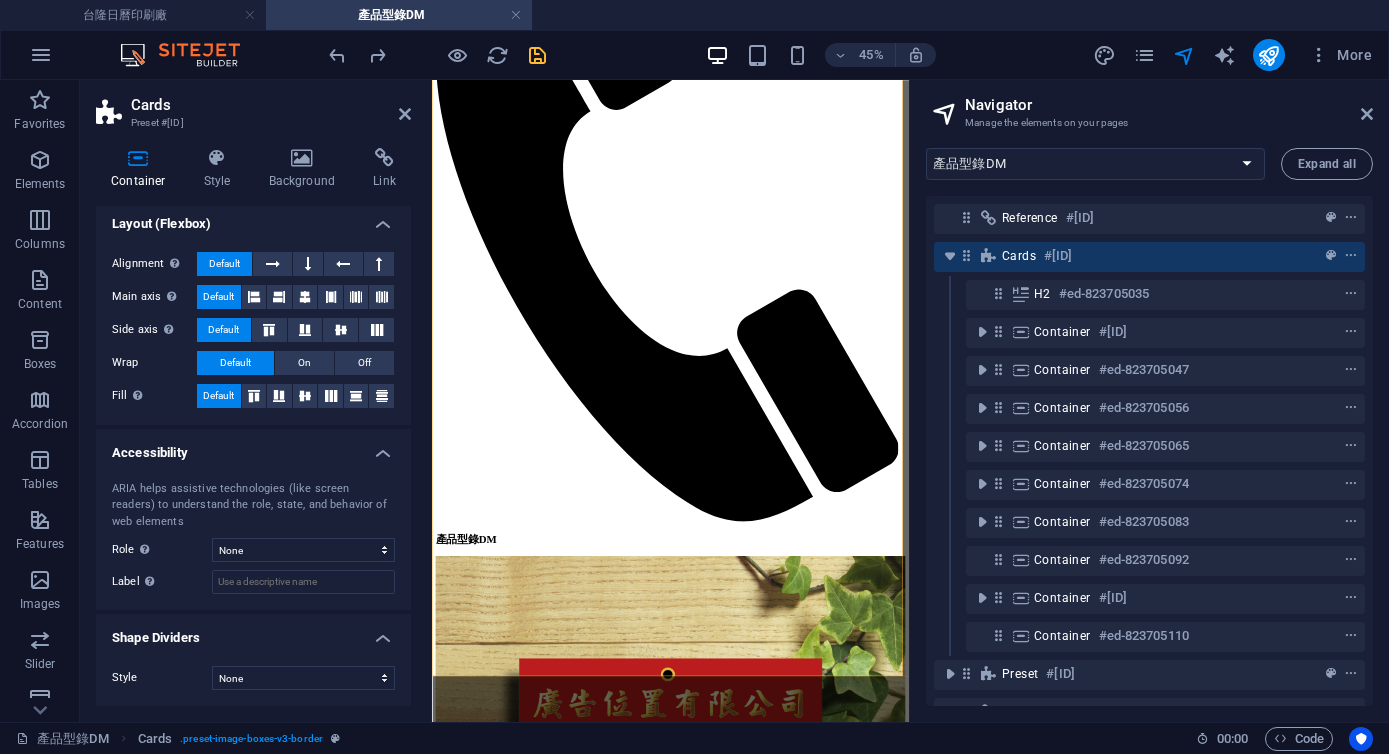 scroll, scrollTop: 0, scrollLeft: 0, axis: both 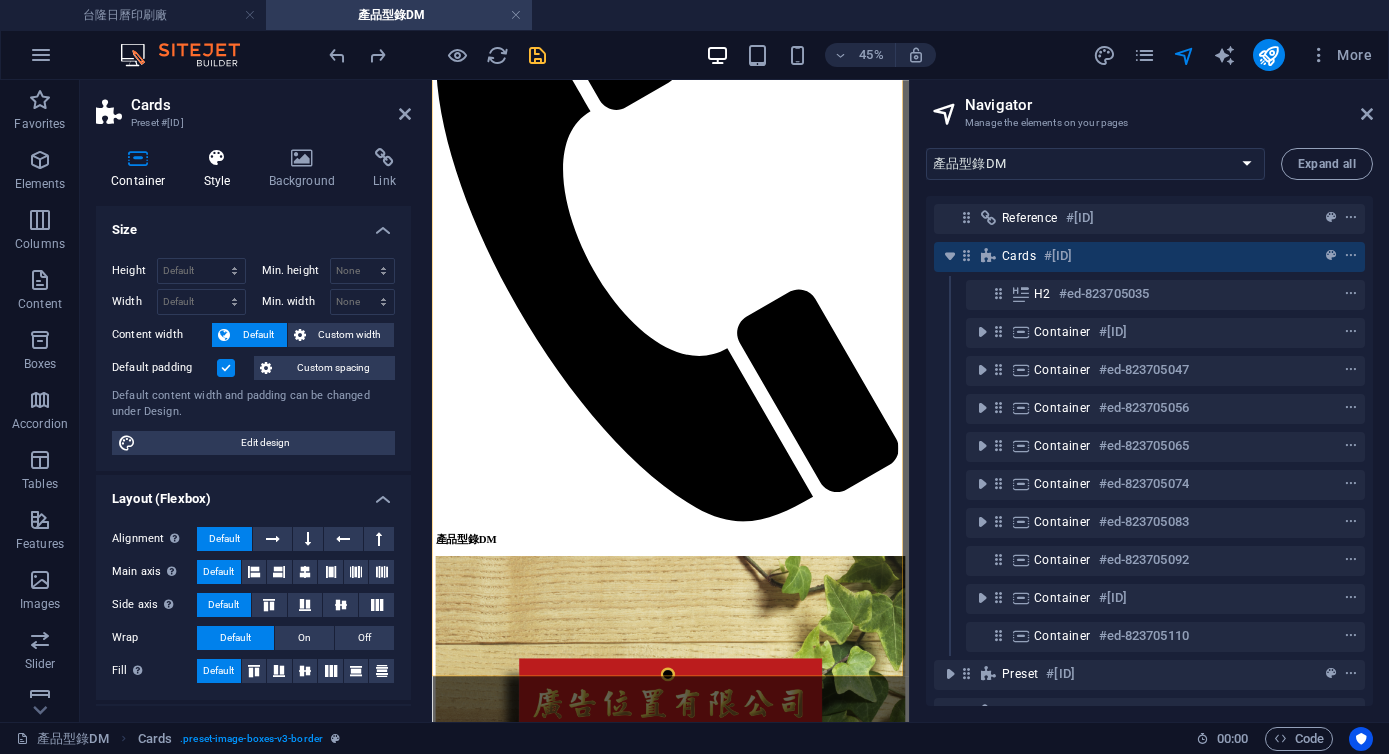 click on "Style" at bounding box center [221, 169] 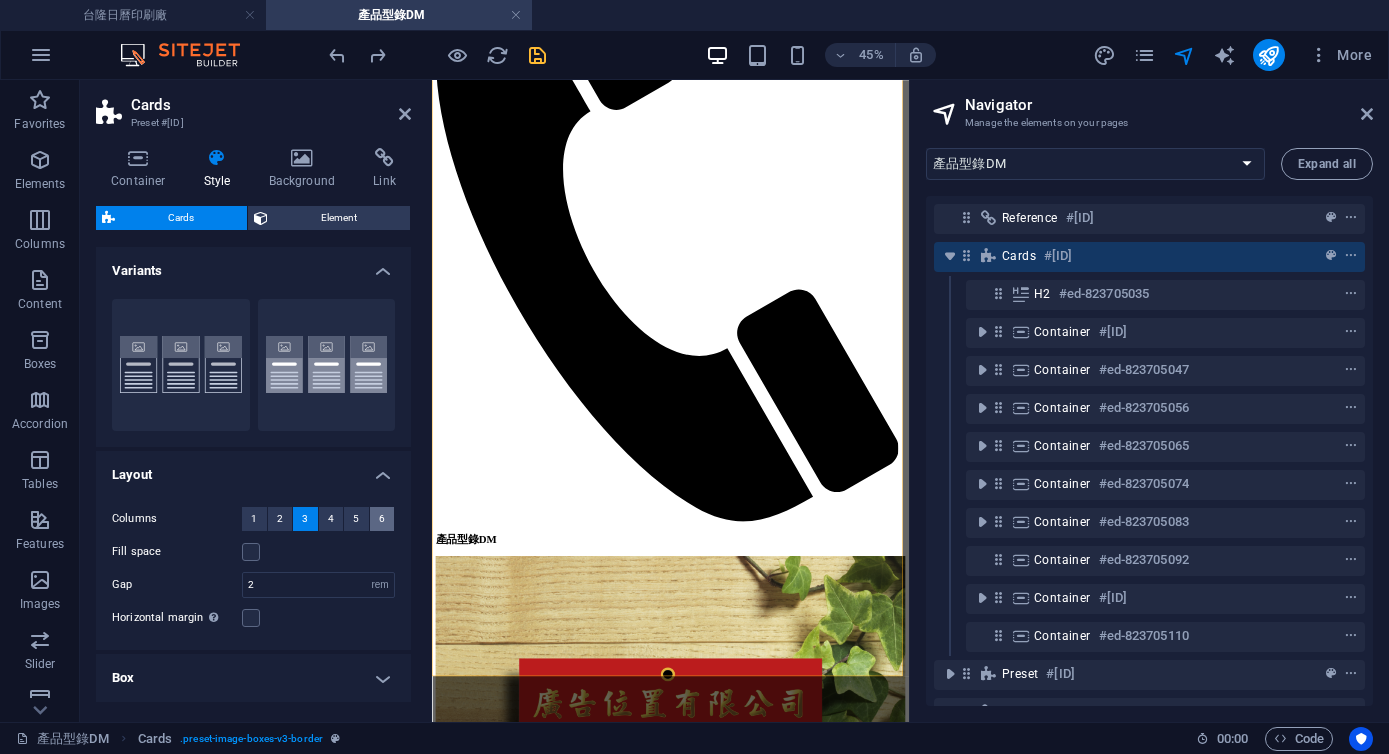 click on "6" at bounding box center (382, 519) 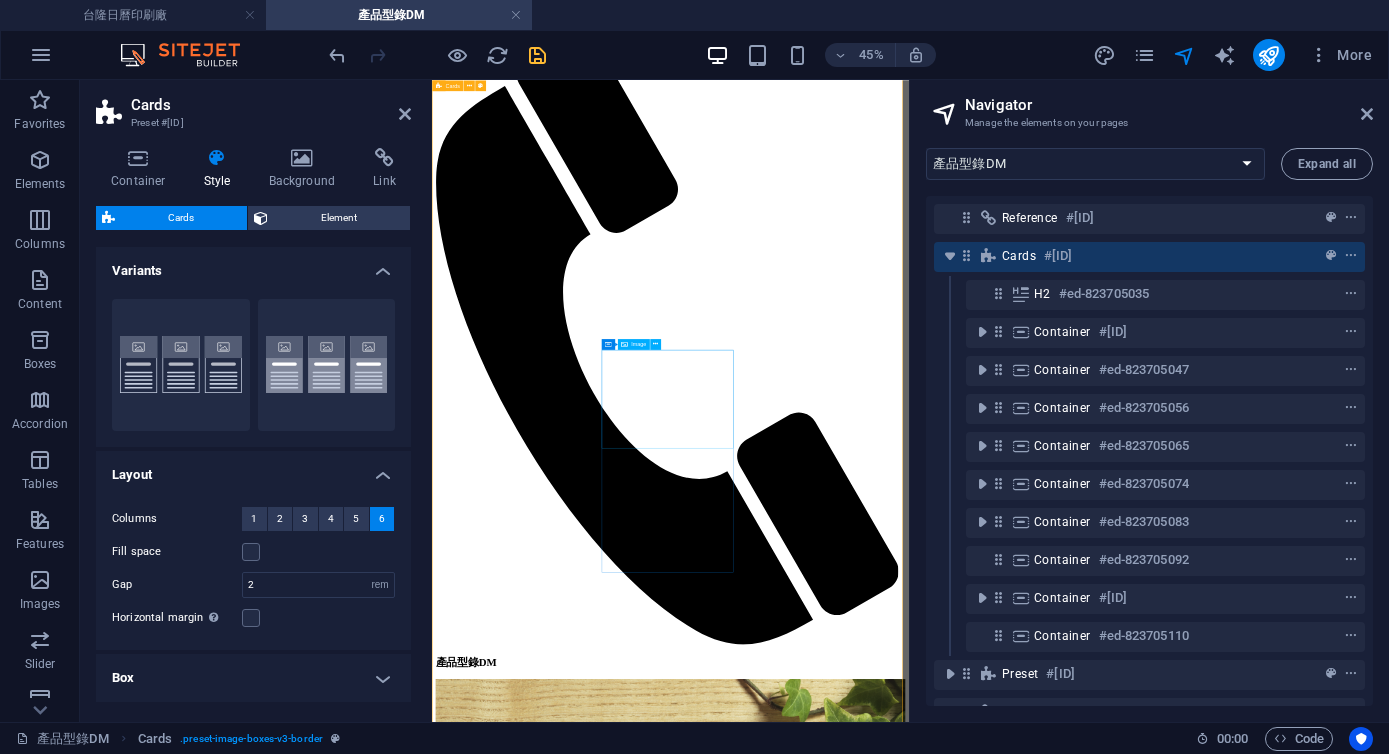scroll, scrollTop: 385, scrollLeft: 0, axis: vertical 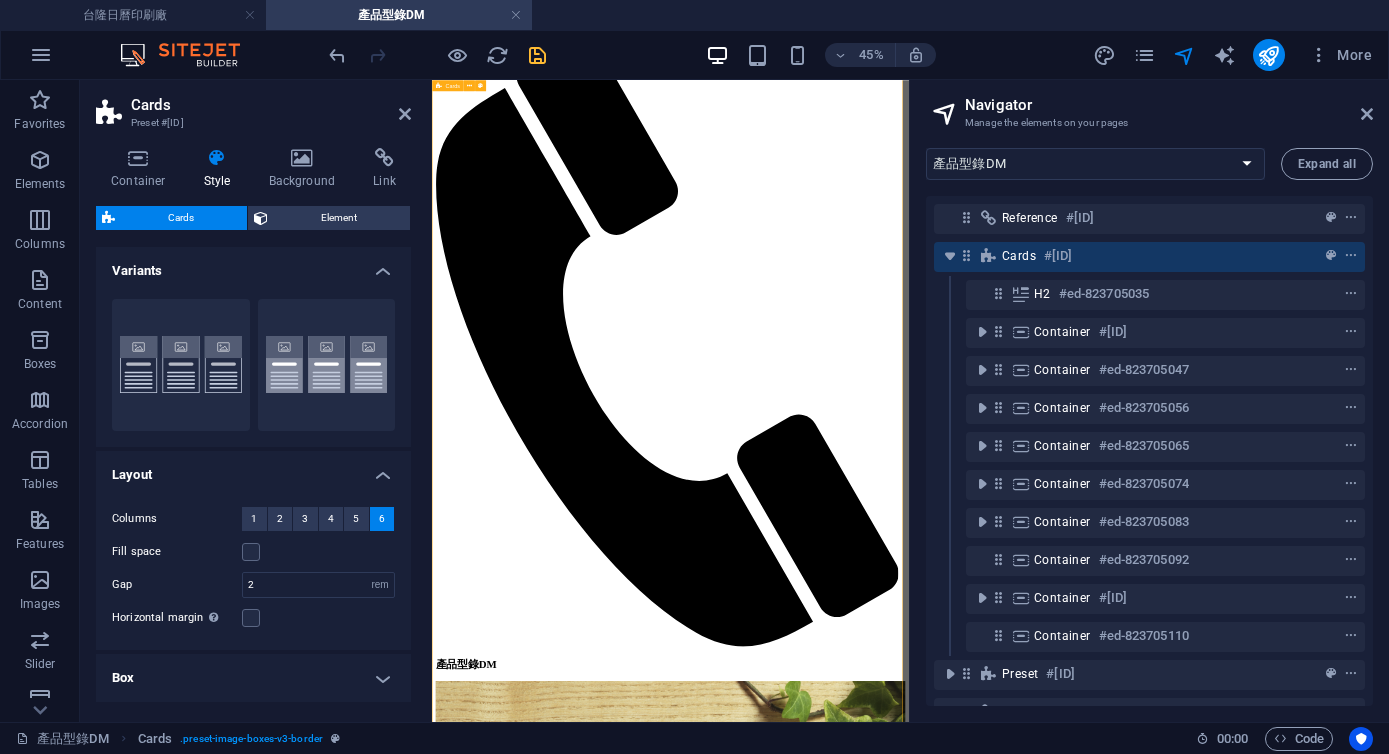 click on "產品型錄DM 日曆DM 週曆DM 月曆DM 年曆DM 三角桌曆DM 工商日誌DM Drop content here or  Add elements  Paste clipboard 2026DM全 Drop content here or  Add elements  Paste clipboard" at bounding box center [962, 6708] 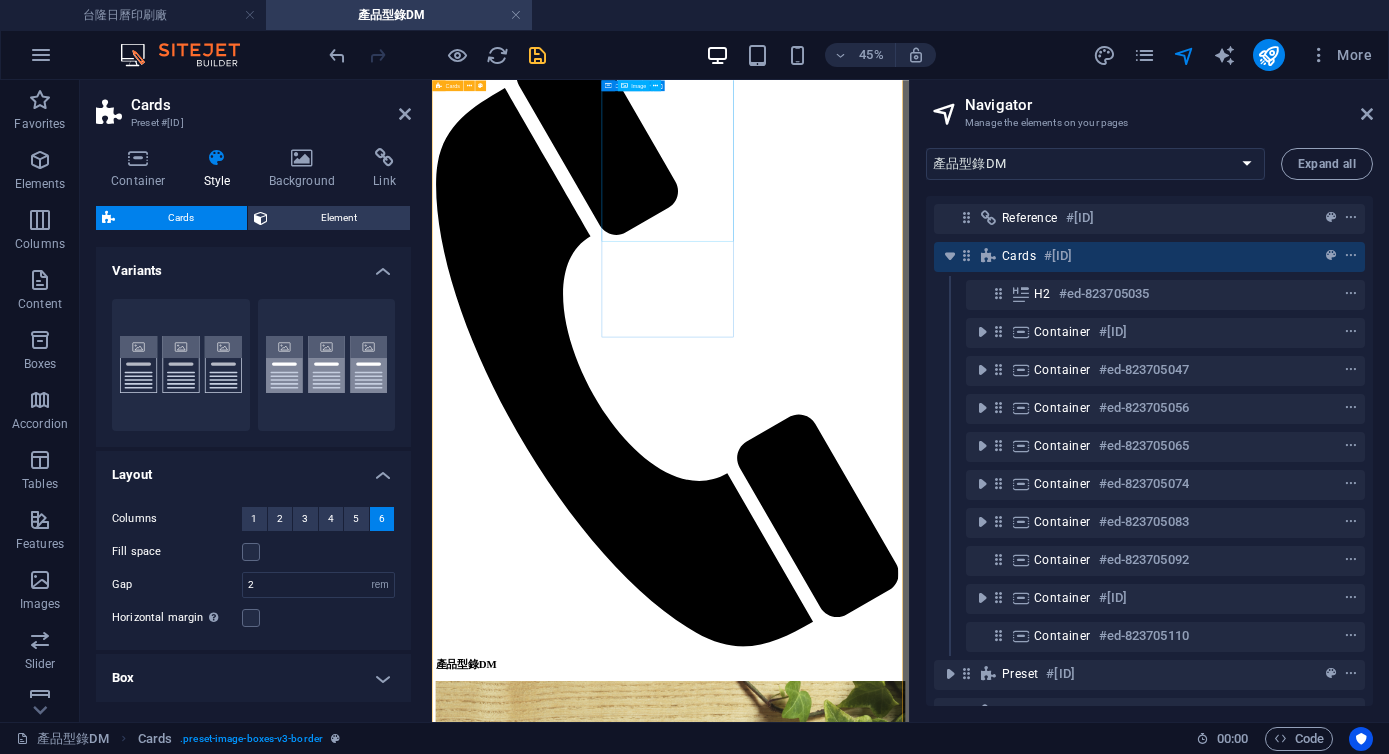 click at bounding box center [962, 3833] 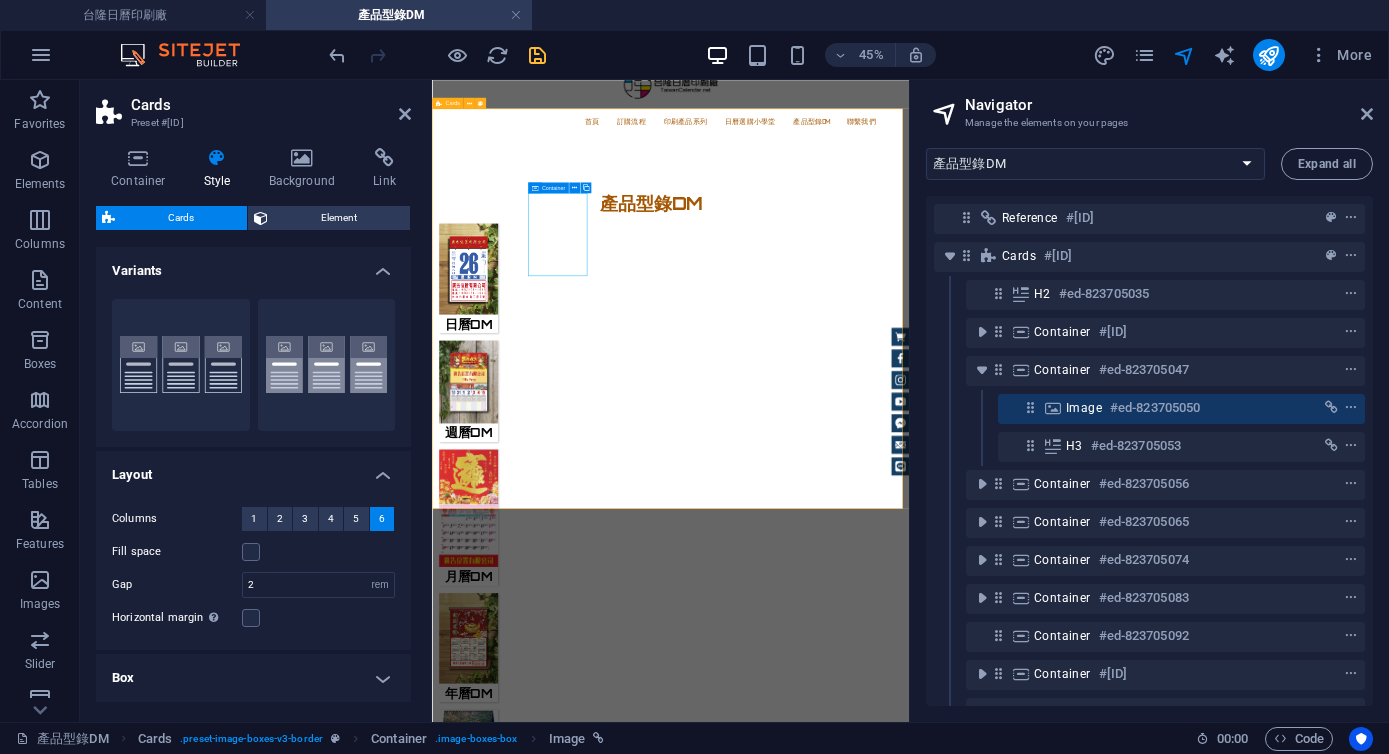 scroll, scrollTop: 40, scrollLeft: 0, axis: vertical 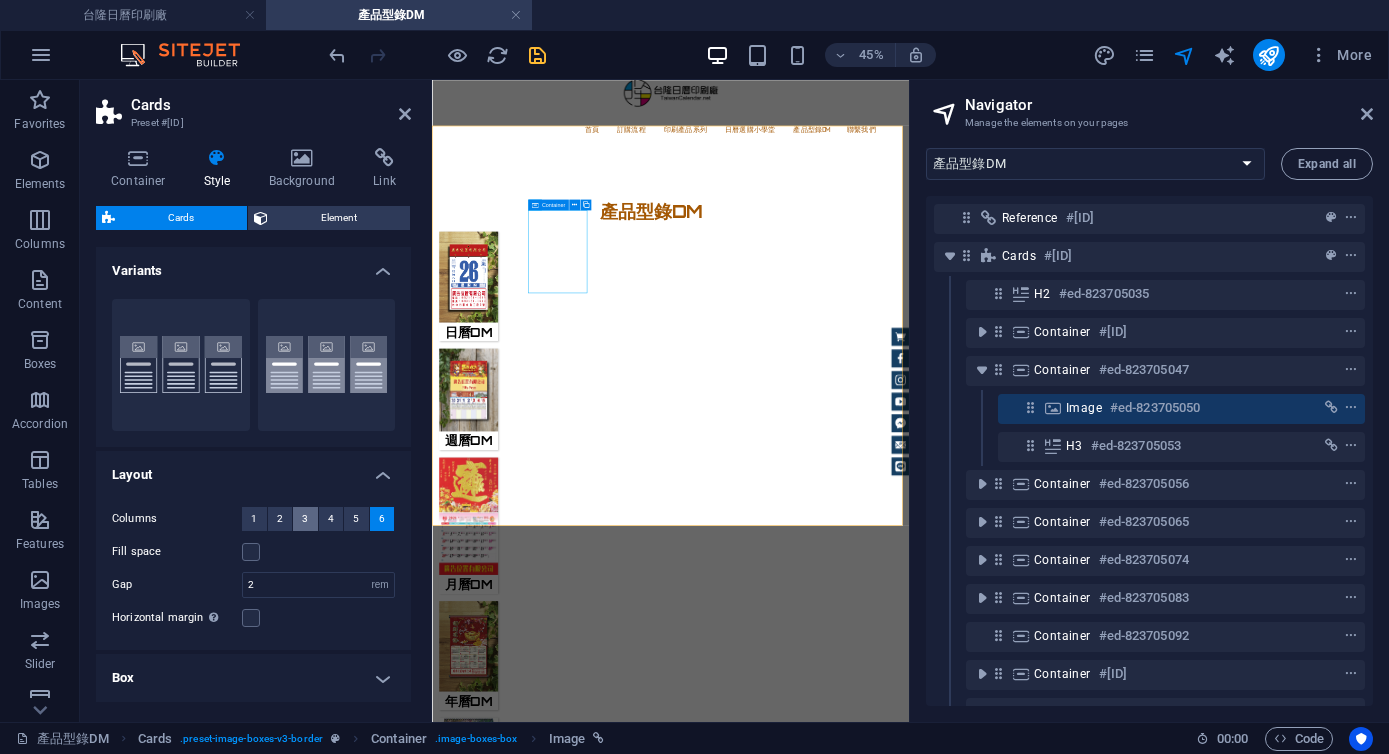 click on "3" at bounding box center (305, 519) 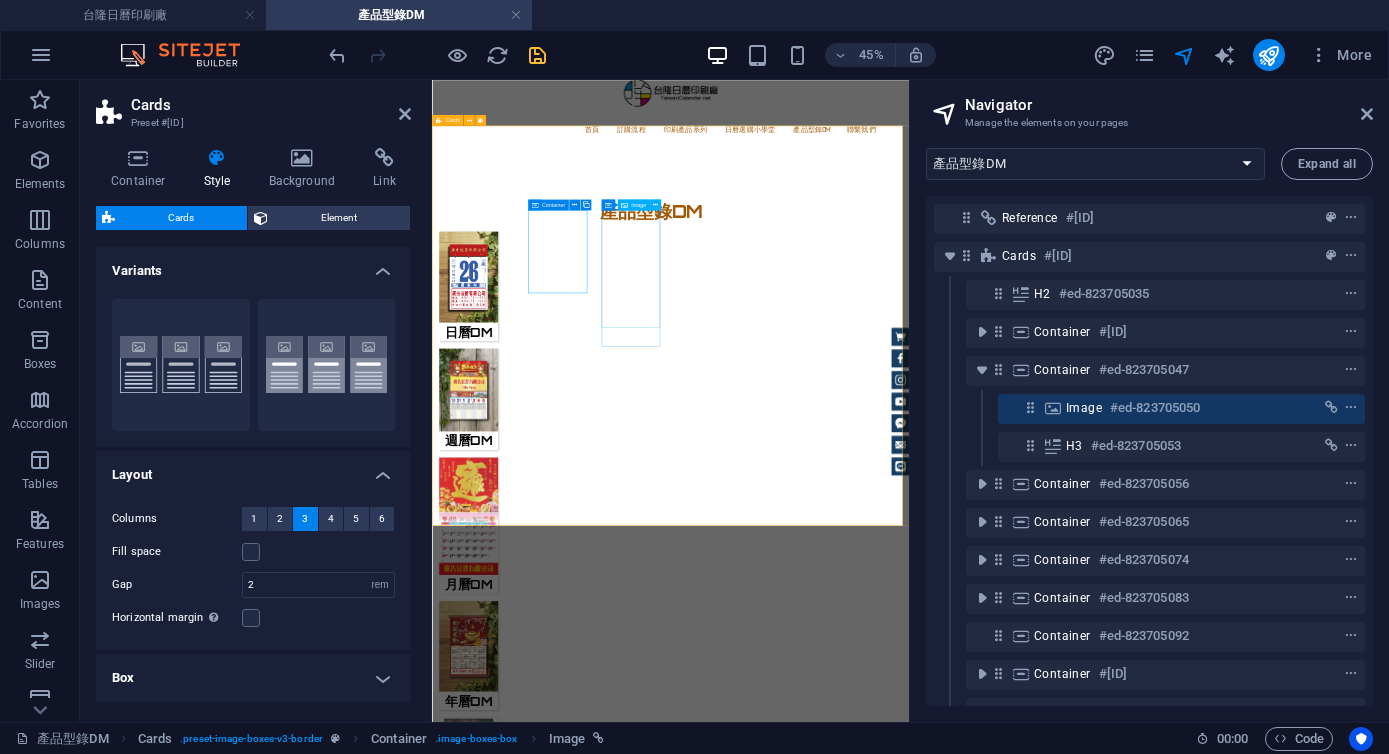 click at bounding box center (513, 1049) 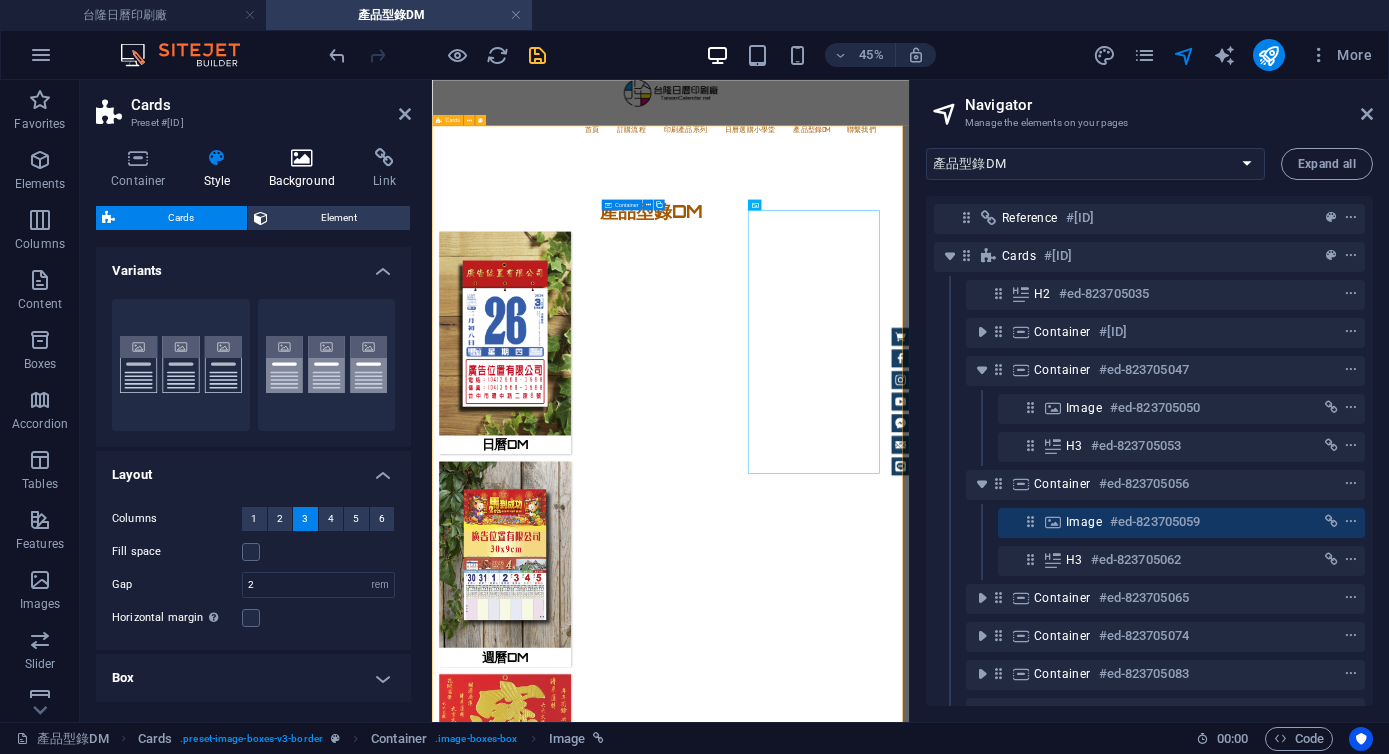 click at bounding box center [302, 158] 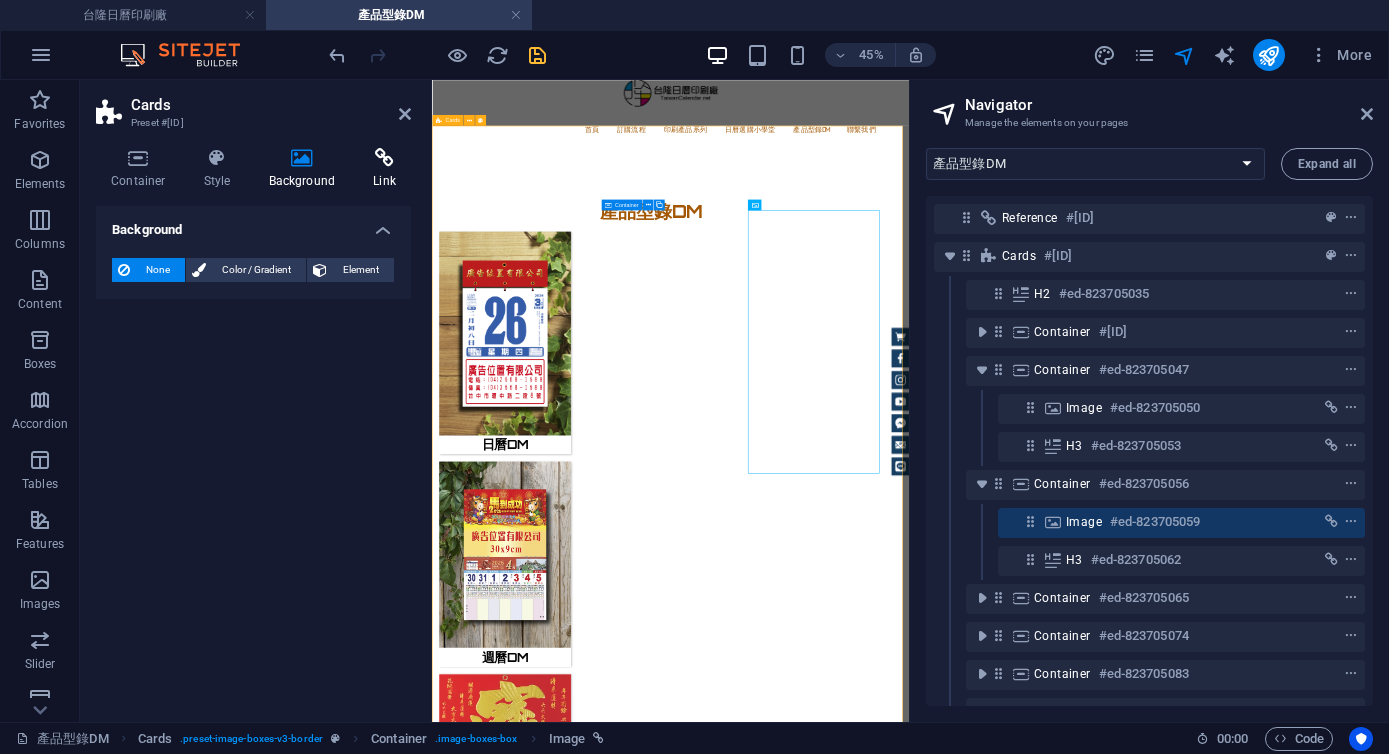 click on "Link" at bounding box center [384, 169] 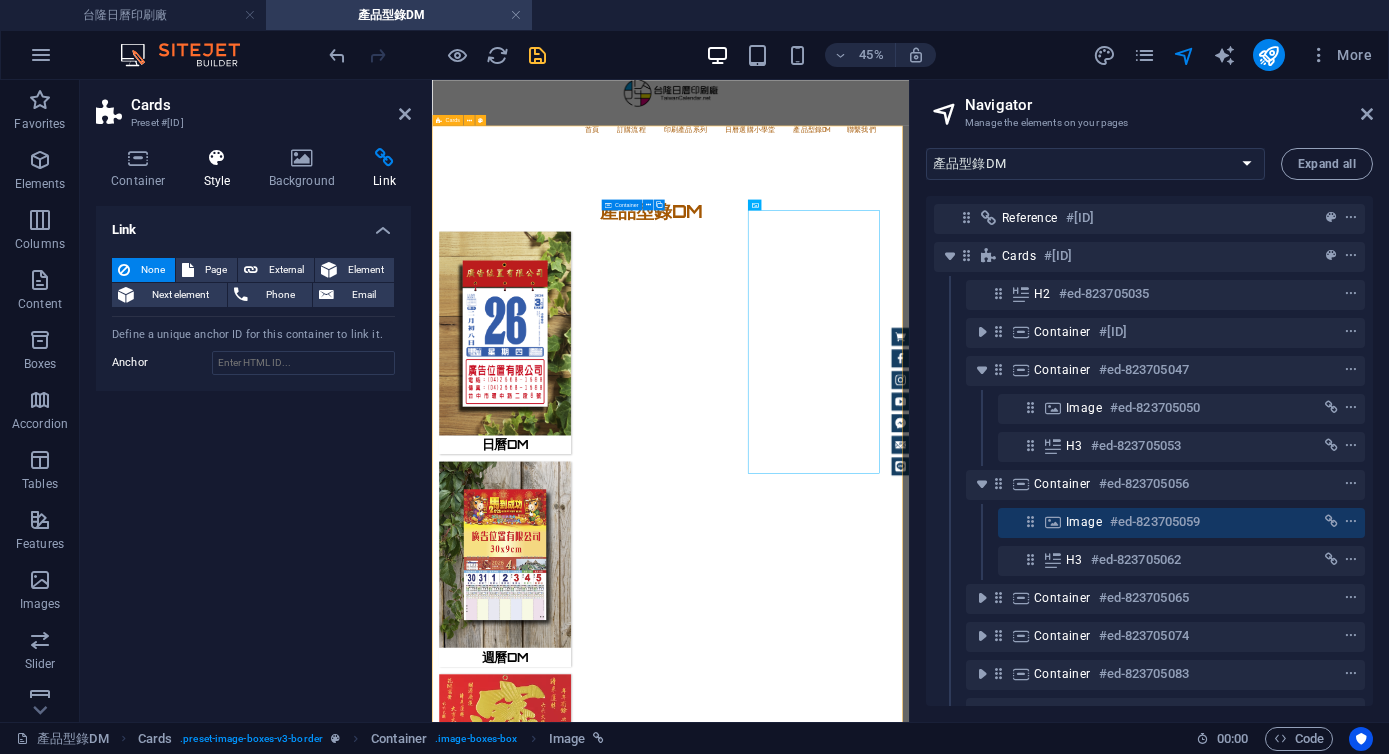 click on "Style" at bounding box center (221, 169) 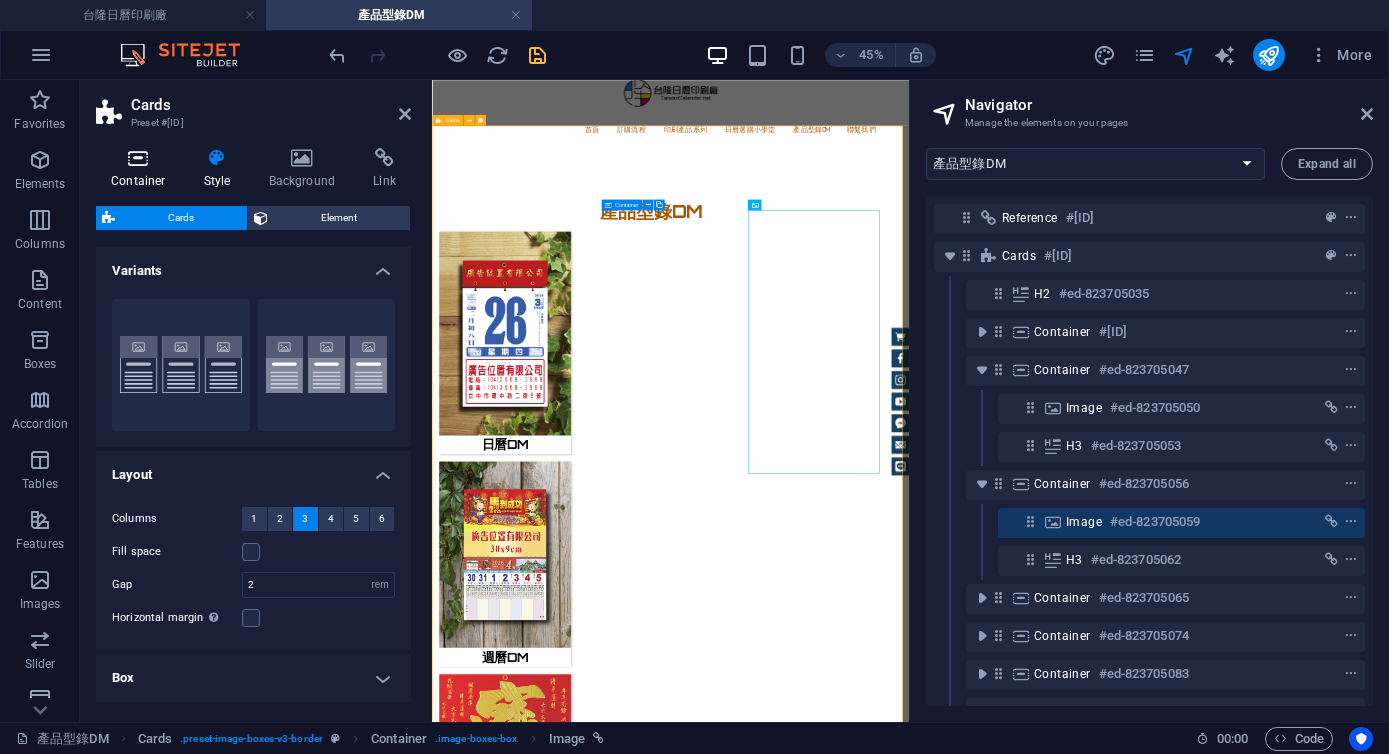 click at bounding box center [138, 158] 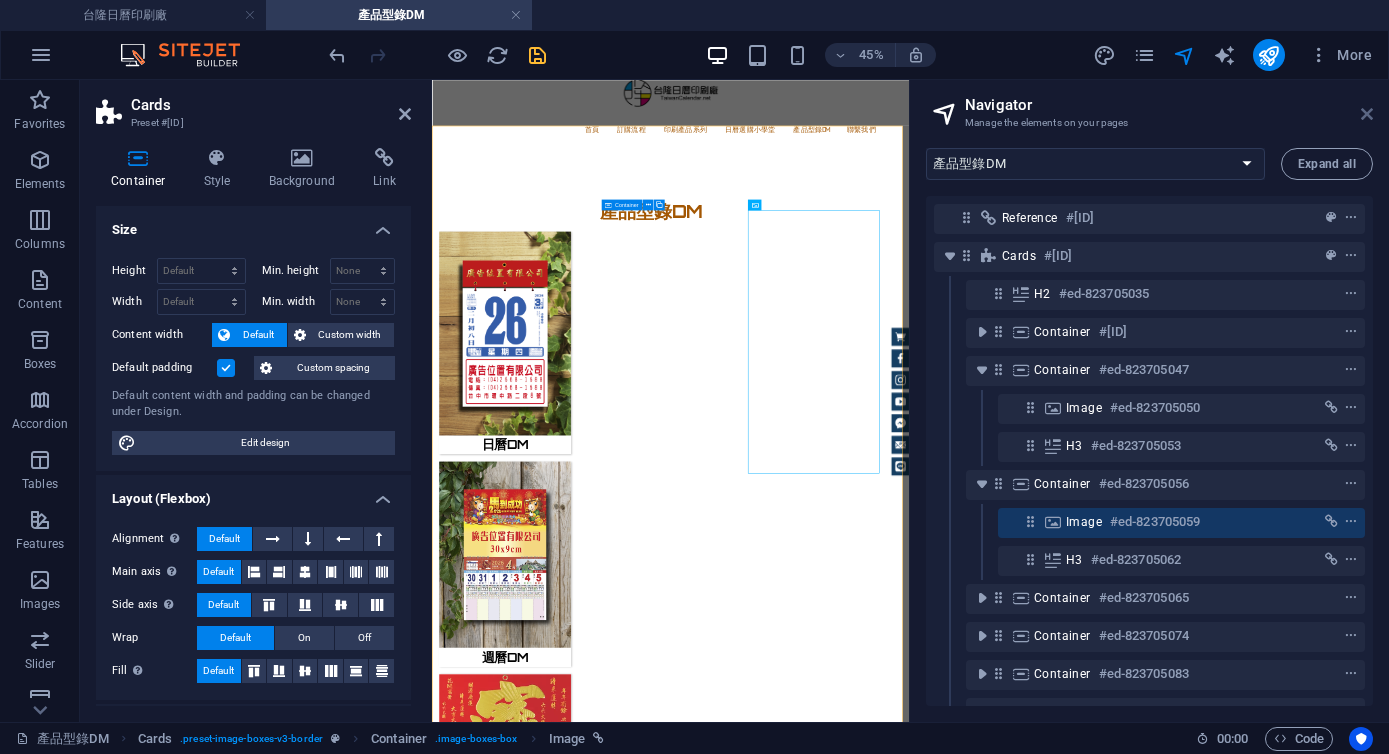click at bounding box center (1367, 114) 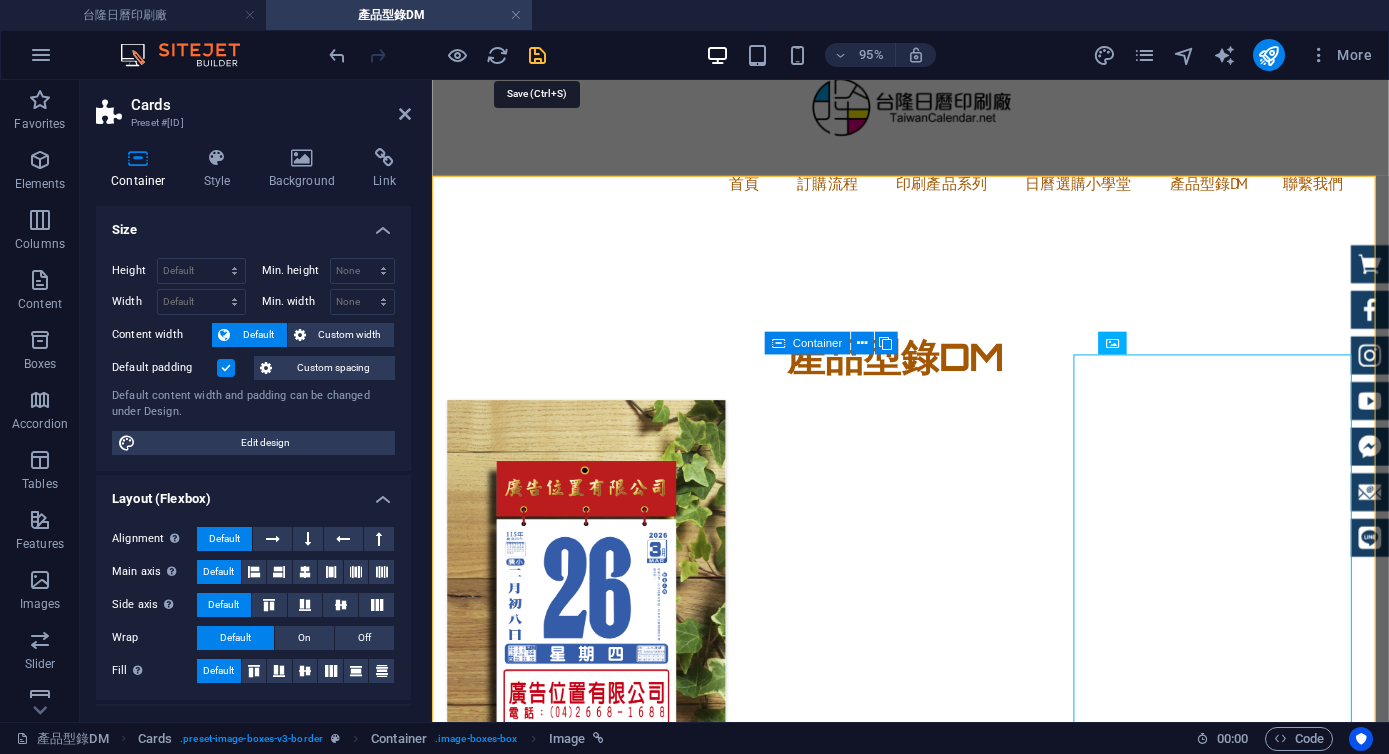click at bounding box center (537, 55) 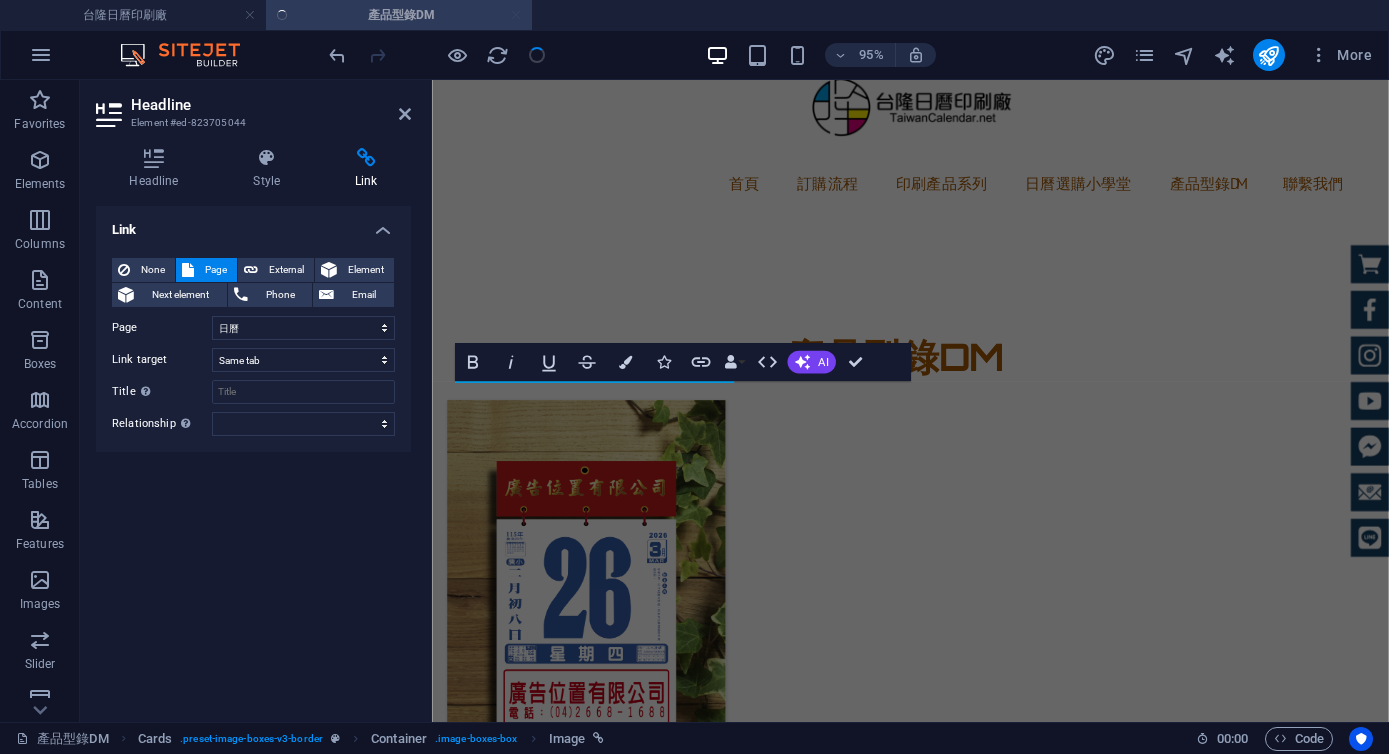 scroll, scrollTop: 465, scrollLeft: 0, axis: vertical 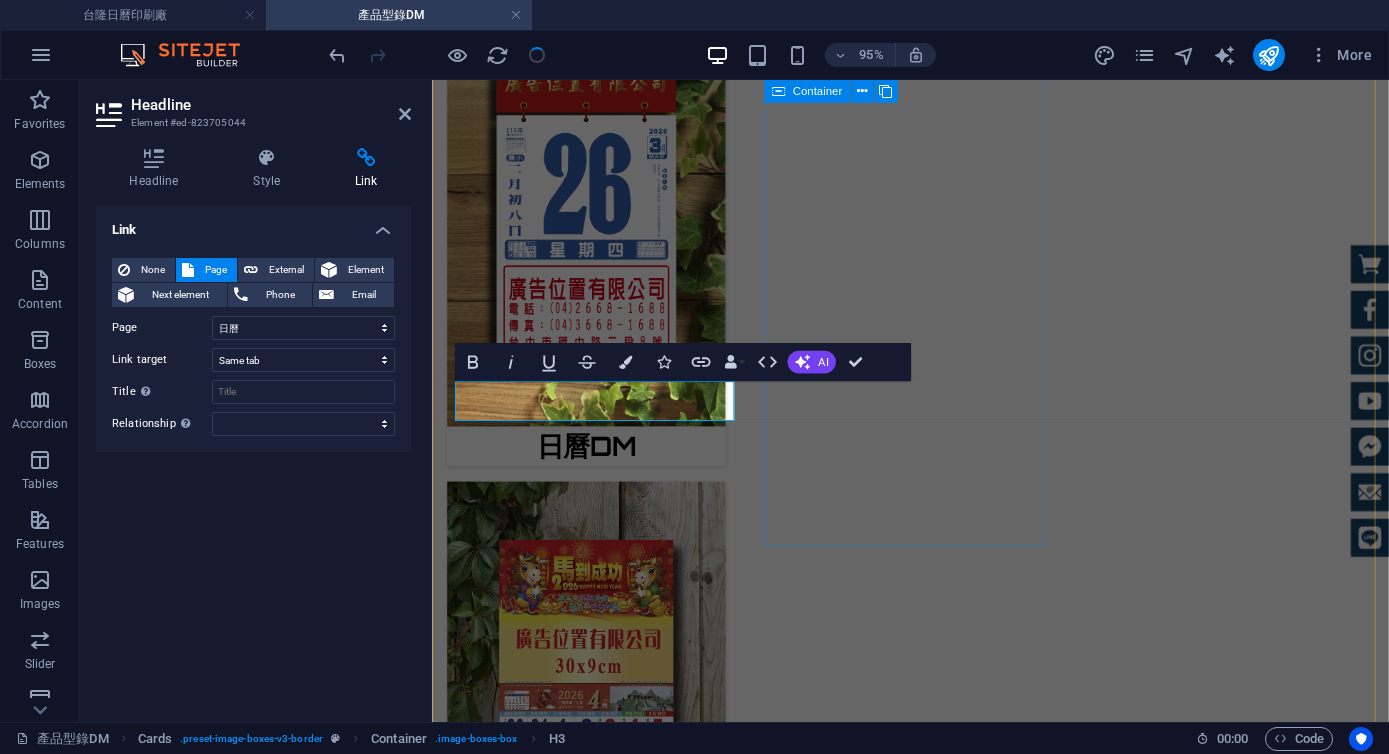 select on "1" 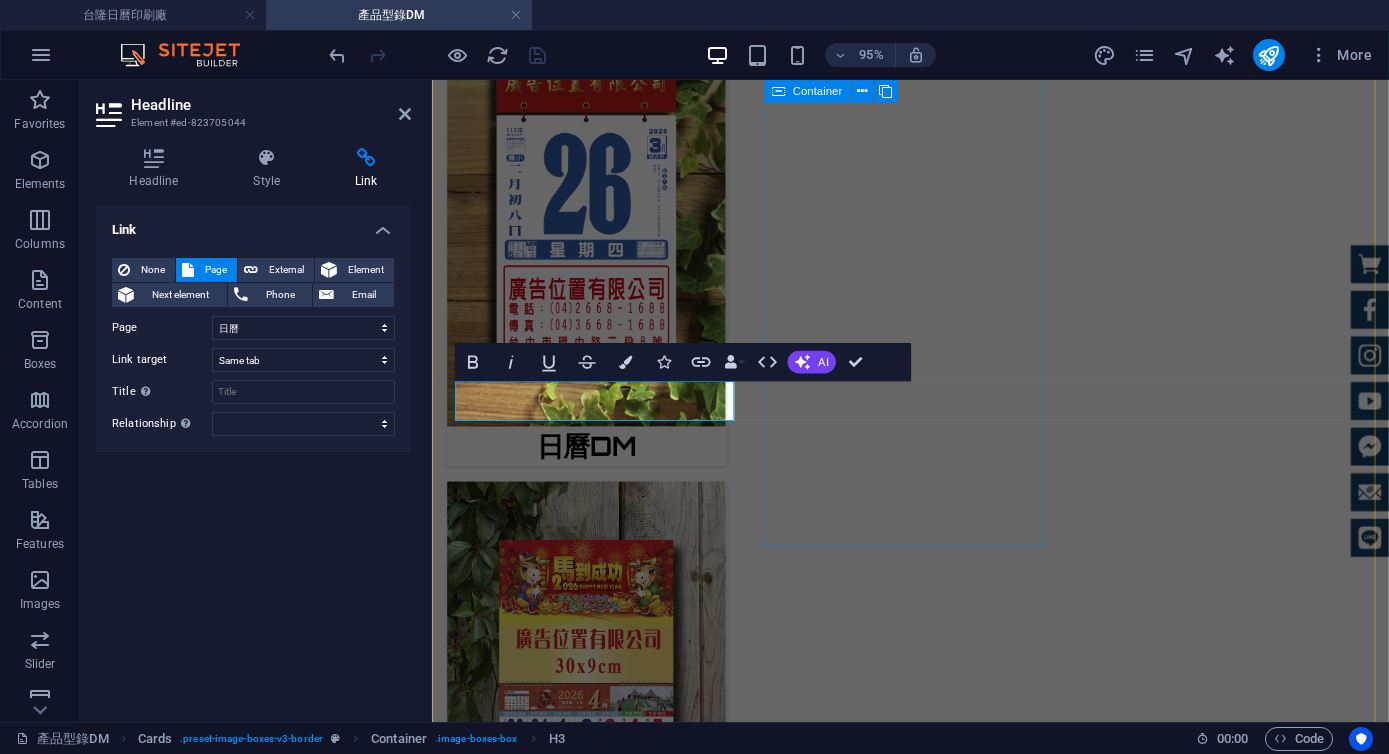 click on "週曆DM" at bounding box center [594, 731] 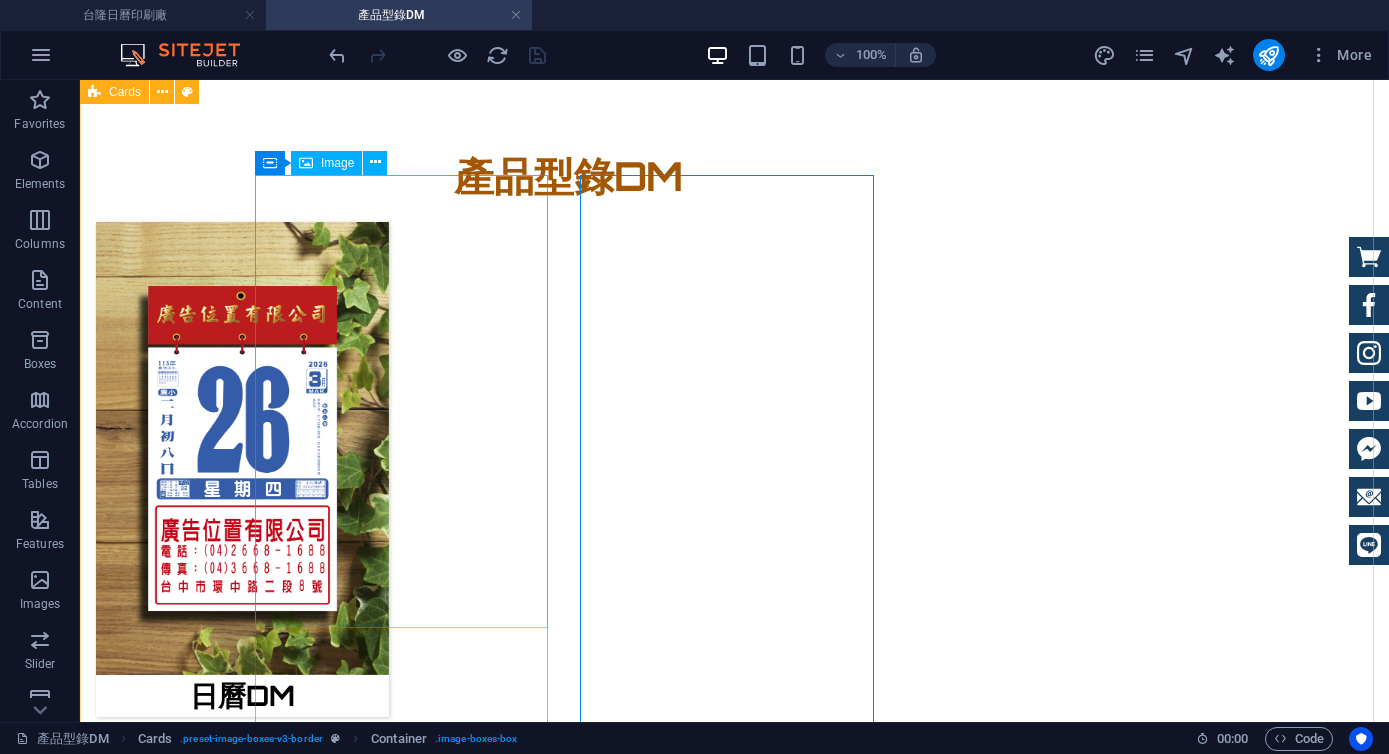 scroll, scrollTop: 295, scrollLeft: 0, axis: vertical 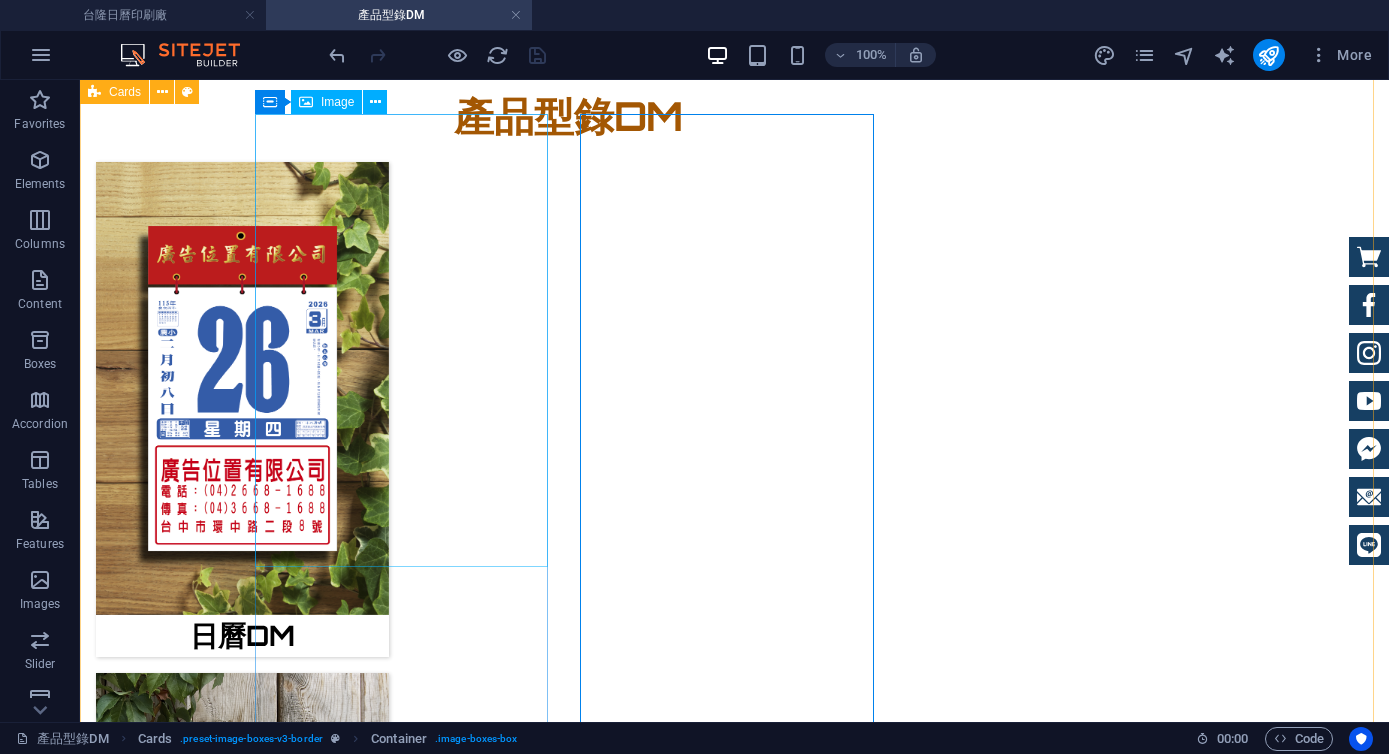 click at bounding box center [242, 388] 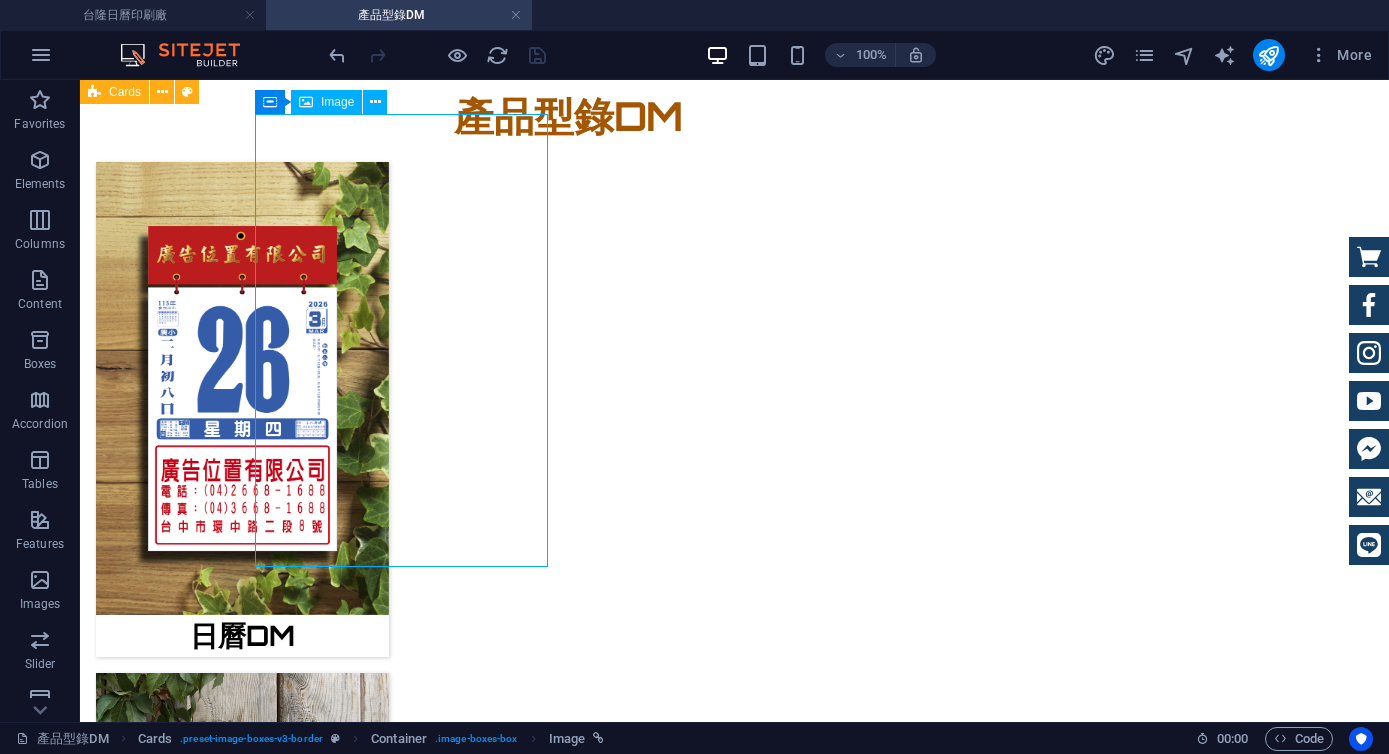 click at bounding box center [242, 388] 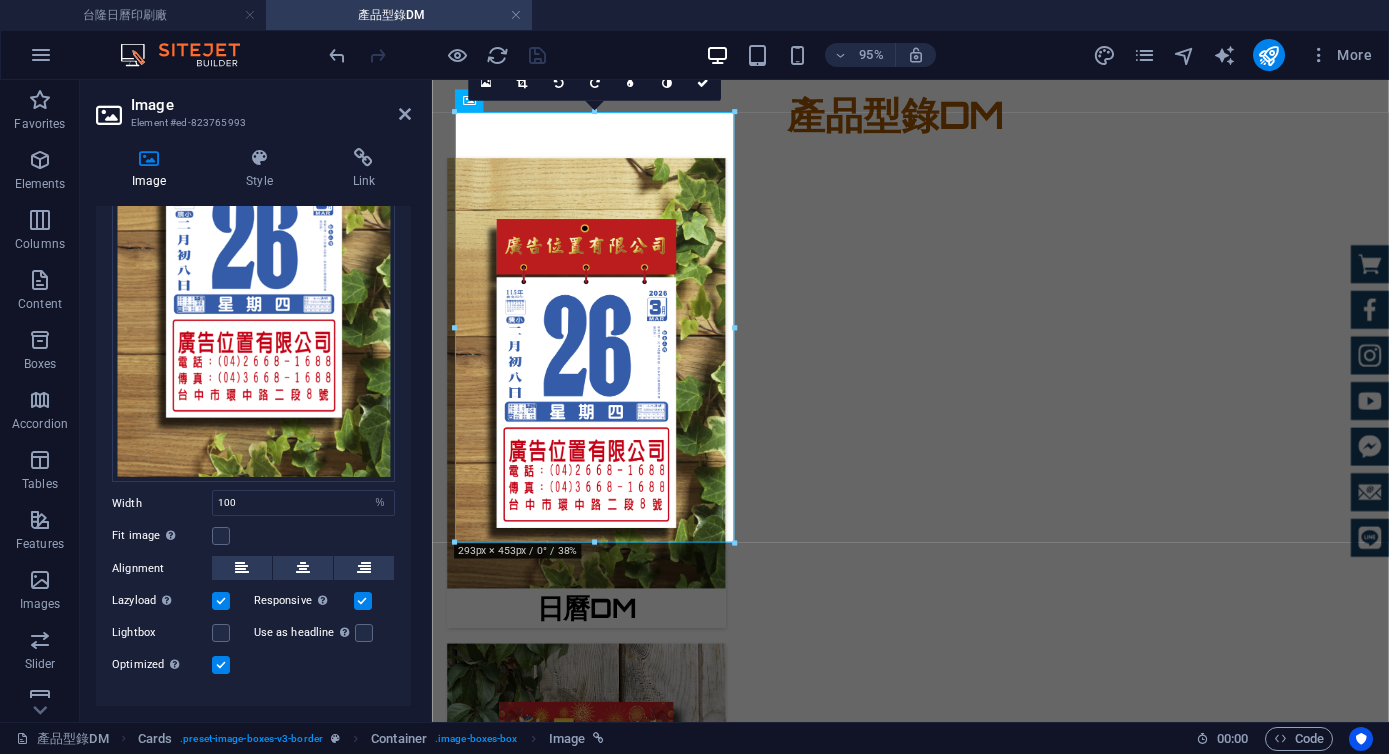 scroll, scrollTop: 236, scrollLeft: 0, axis: vertical 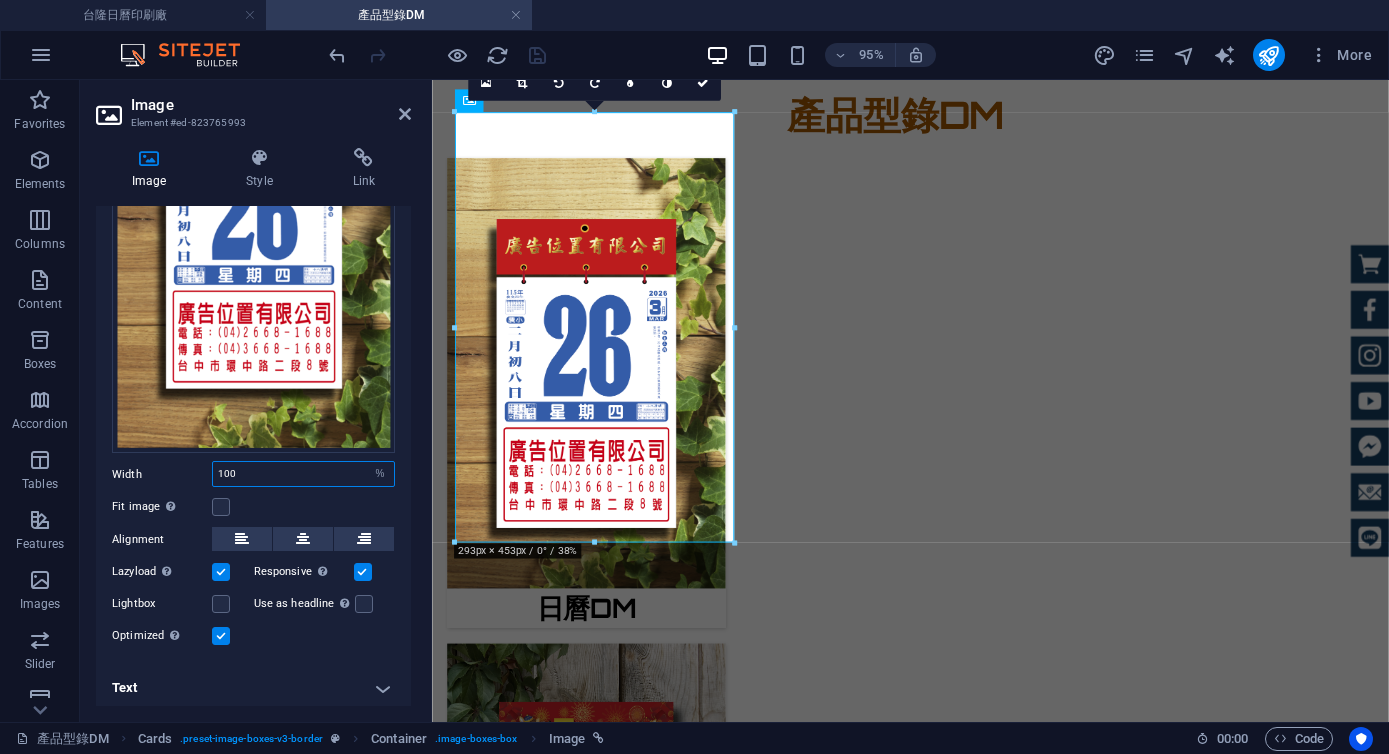 click on "100" at bounding box center [303, 474] 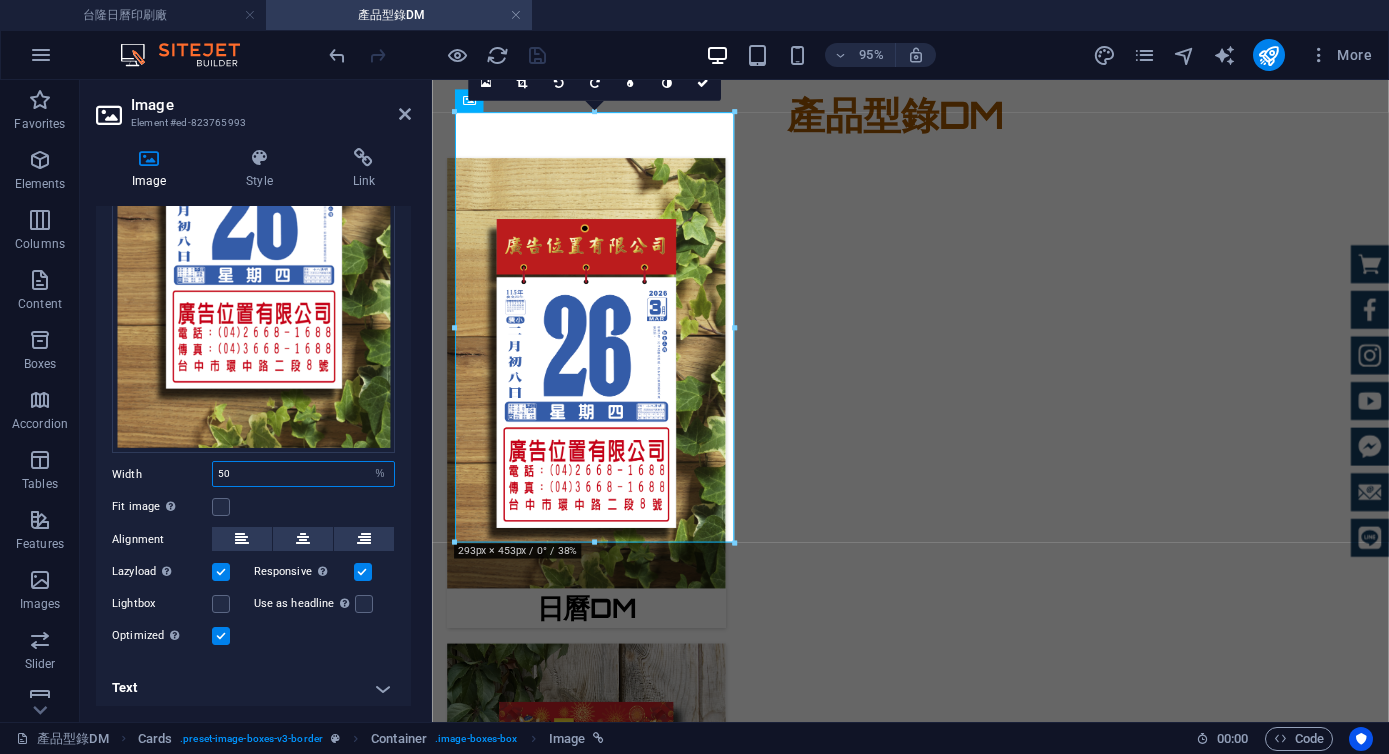 type on "50" 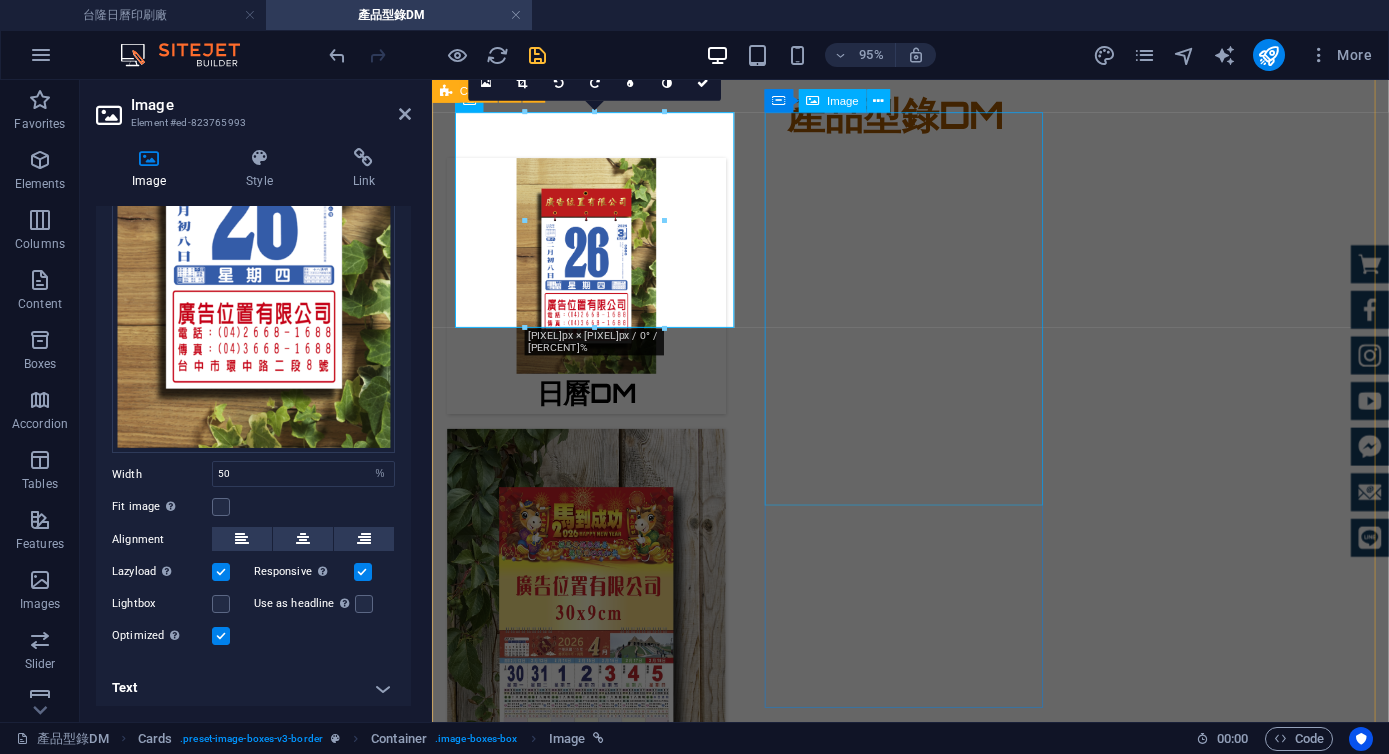 click at bounding box center (594, 654) 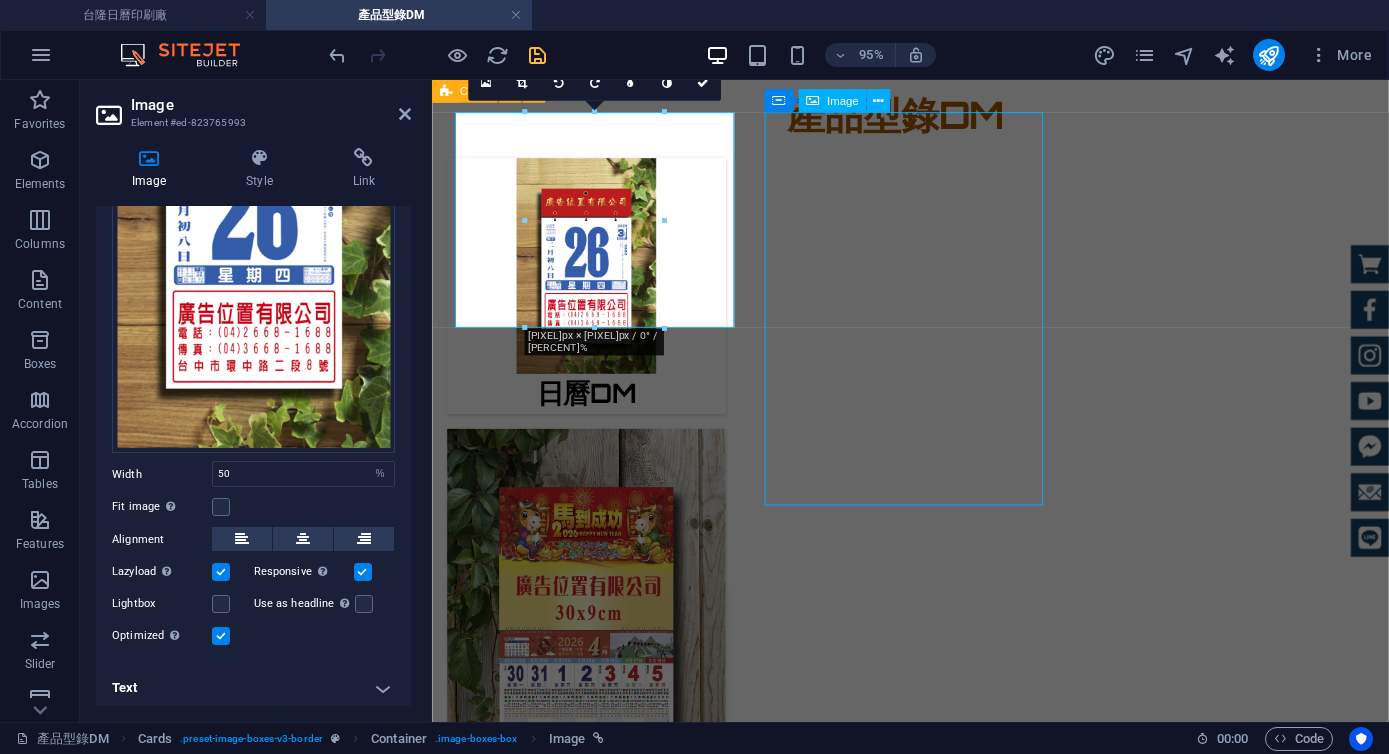 click at bounding box center [594, 654] 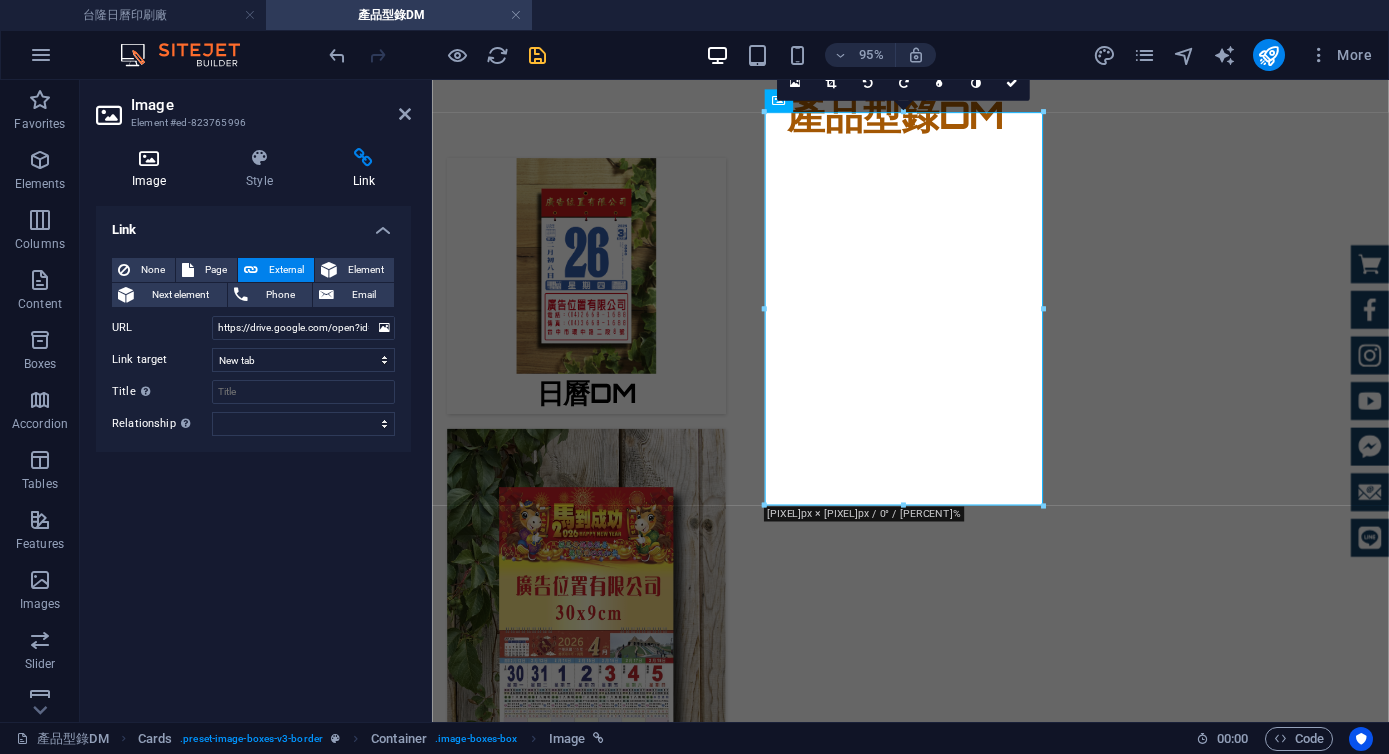 click at bounding box center (149, 158) 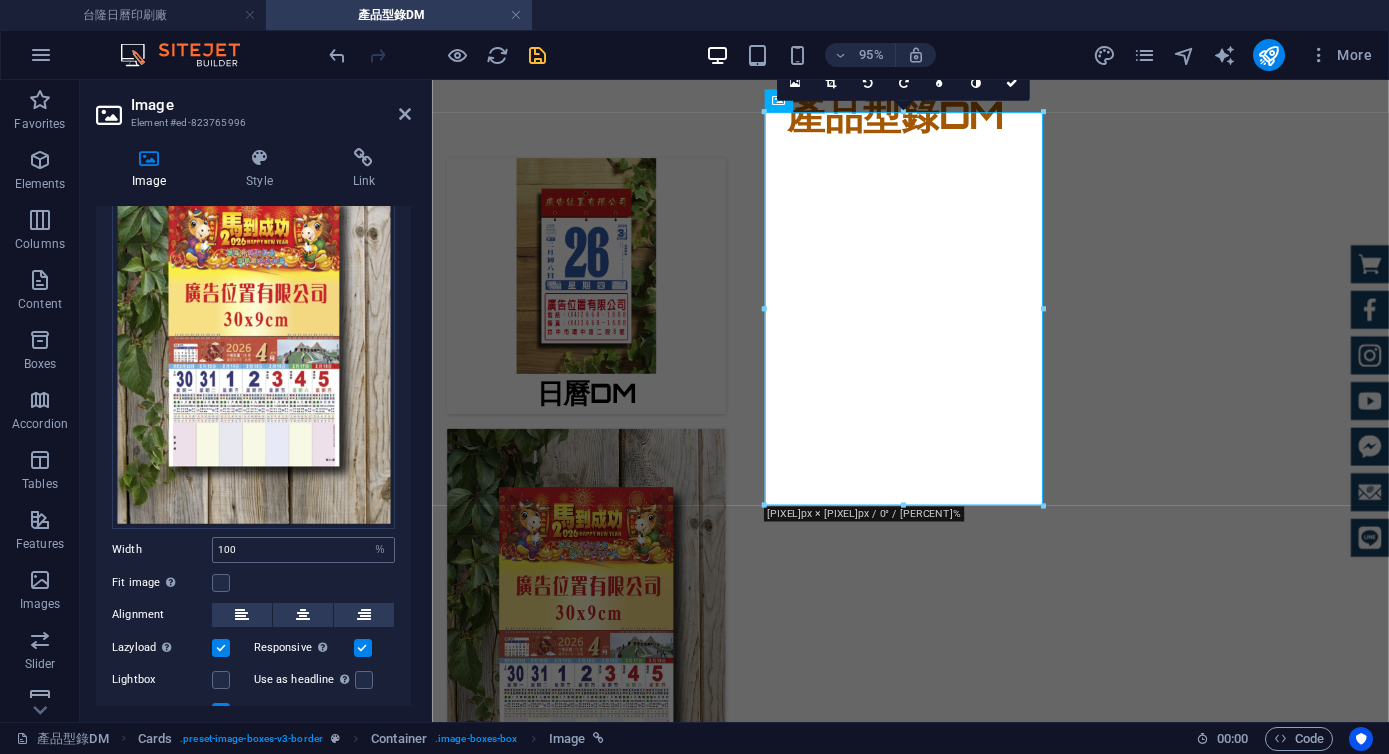 scroll, scrollTop: 200, scrollLeft: 0, axis: vertical 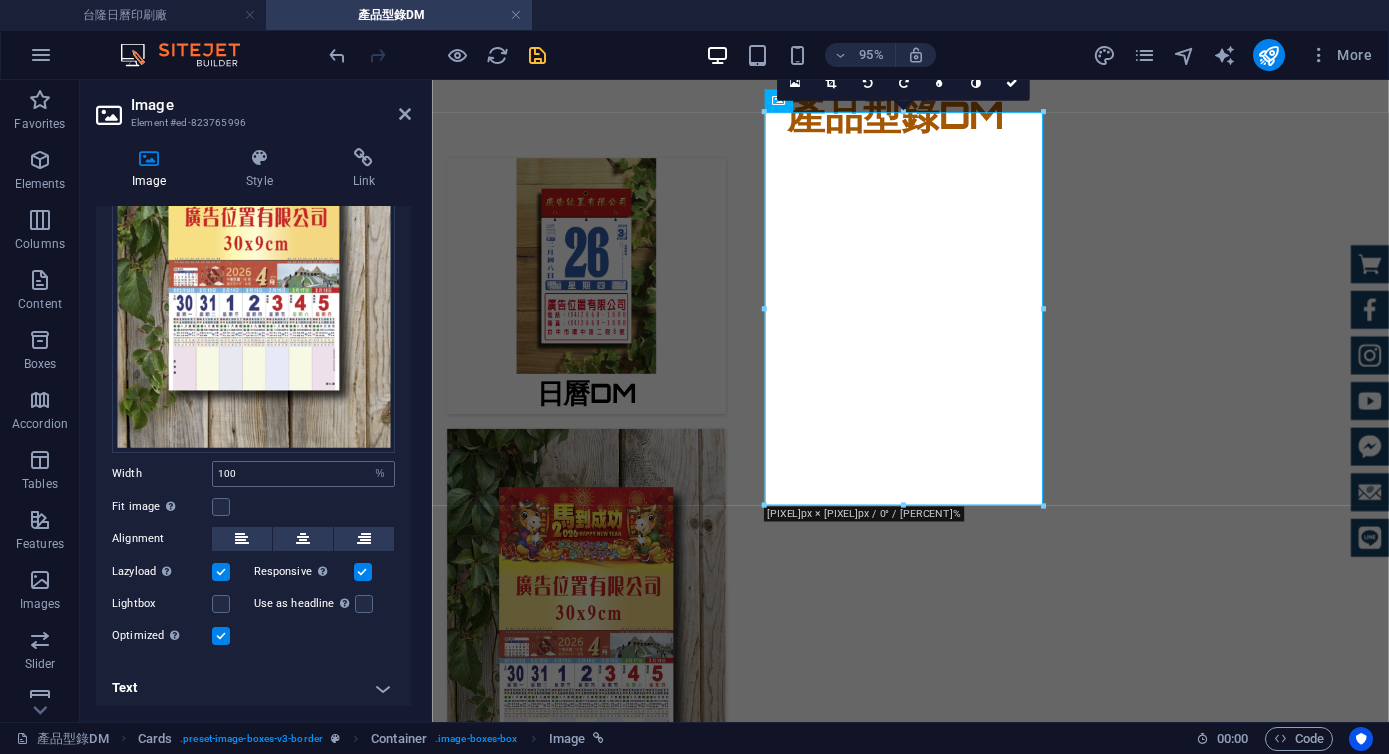 click on "100 Default auto px rem % em vh vw" at bounding box center (303, 474) 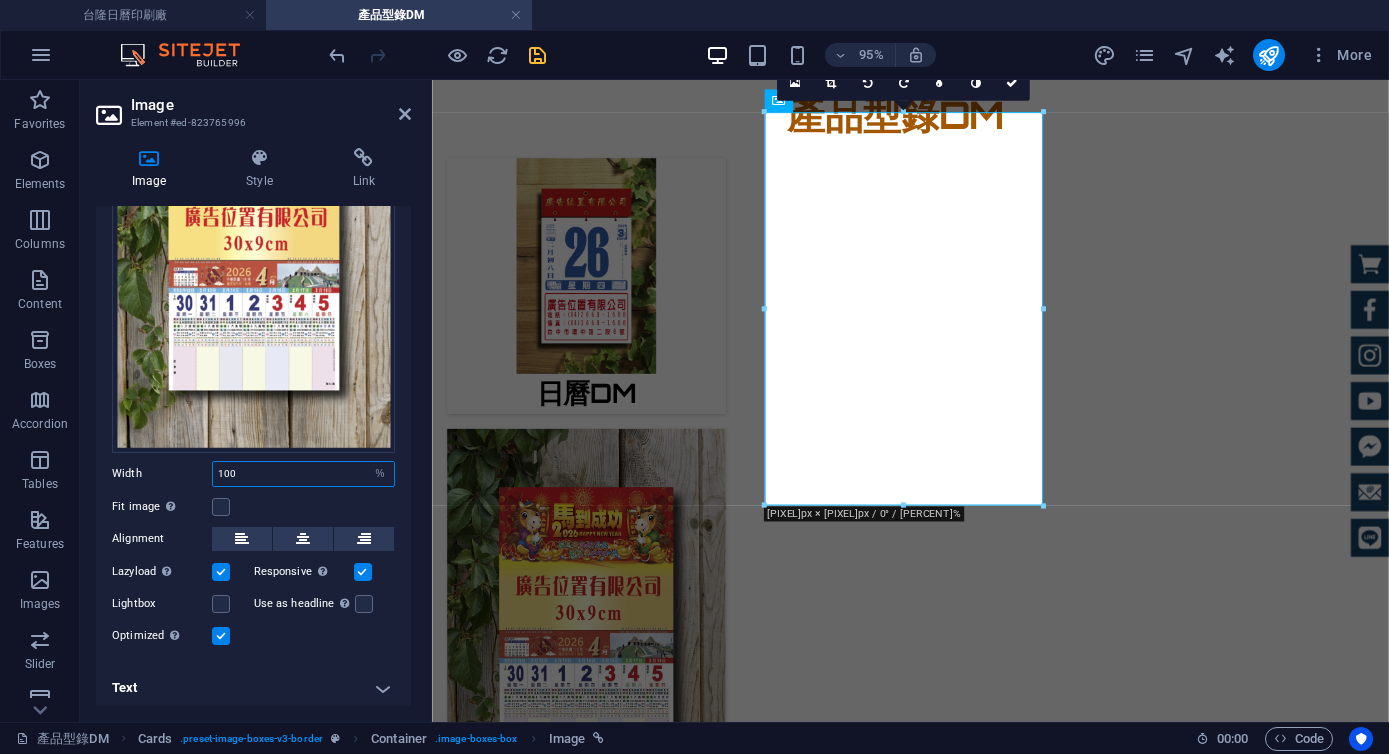 click on "100" at bounding box center (303, 474) 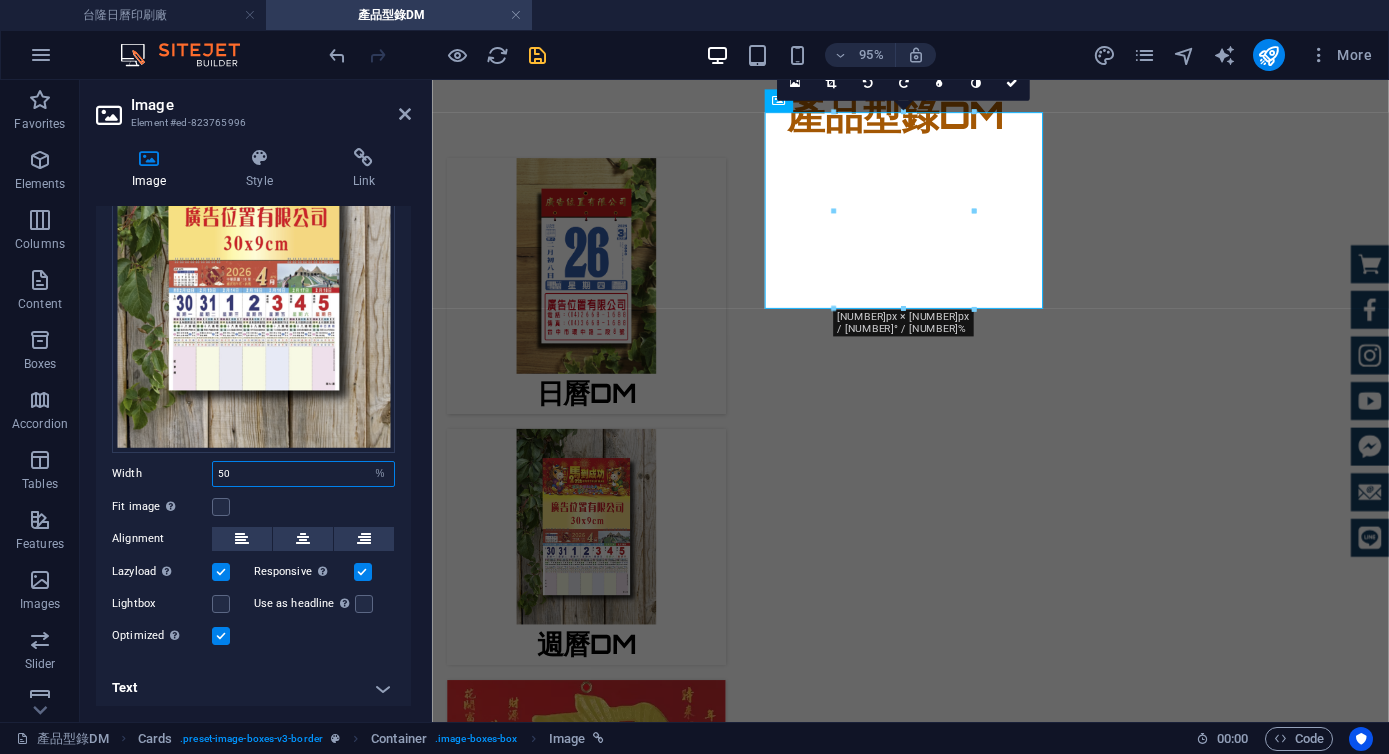 click on "50" at bounding box center [303, 474] 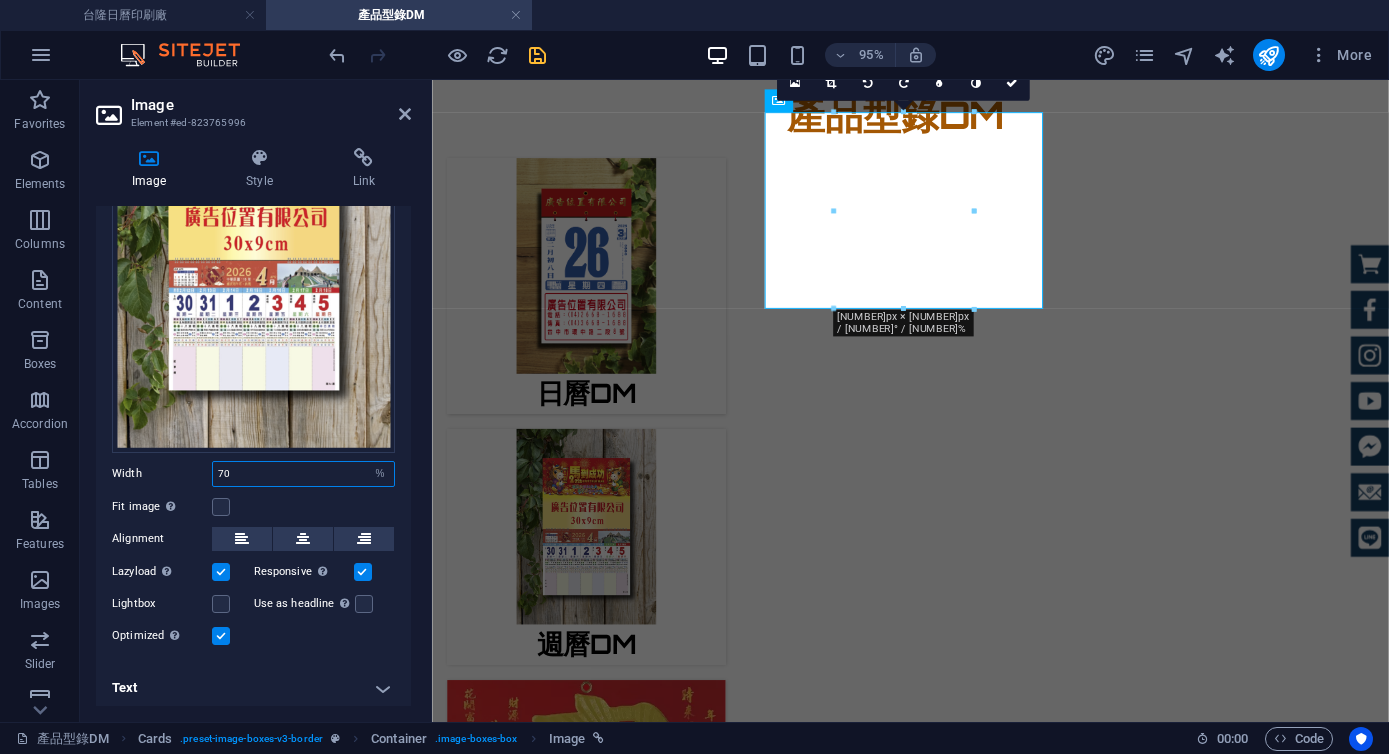 type on "70" 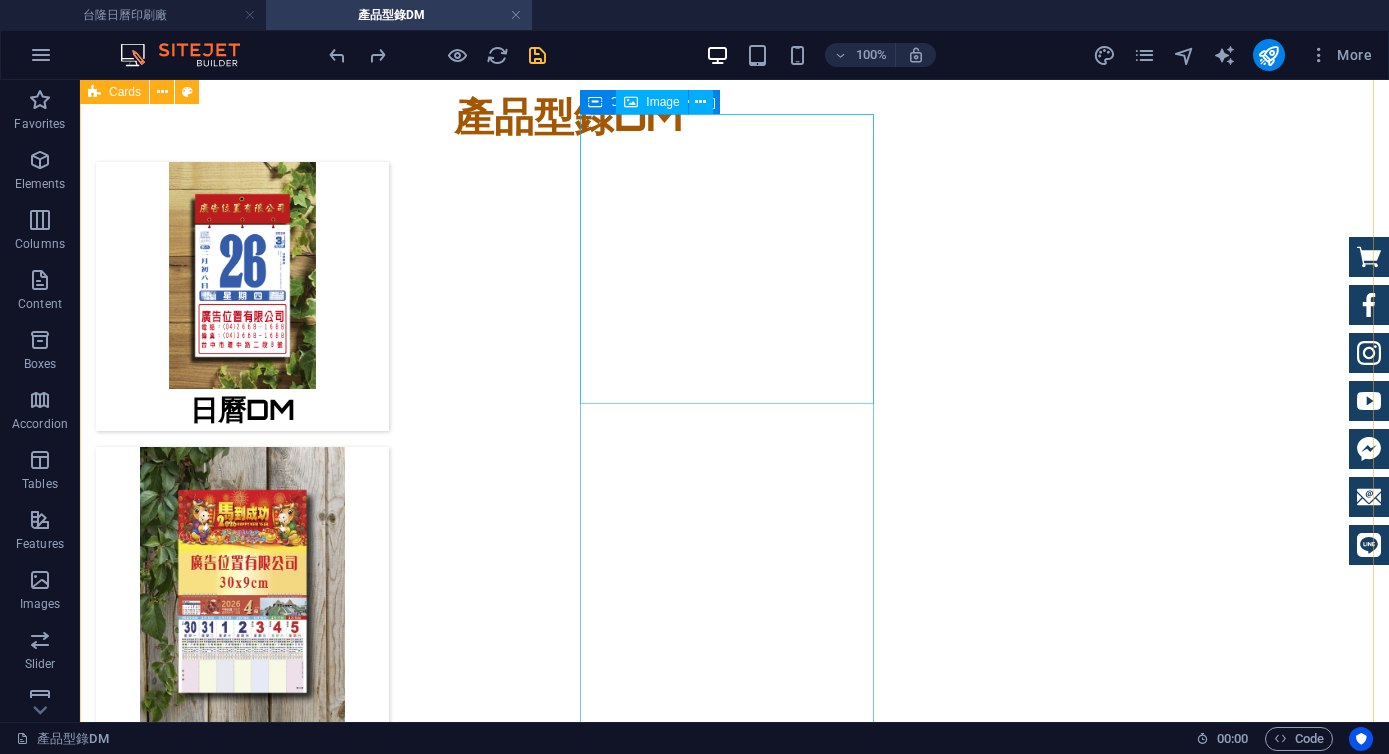 click at bounding box center [242, 592] 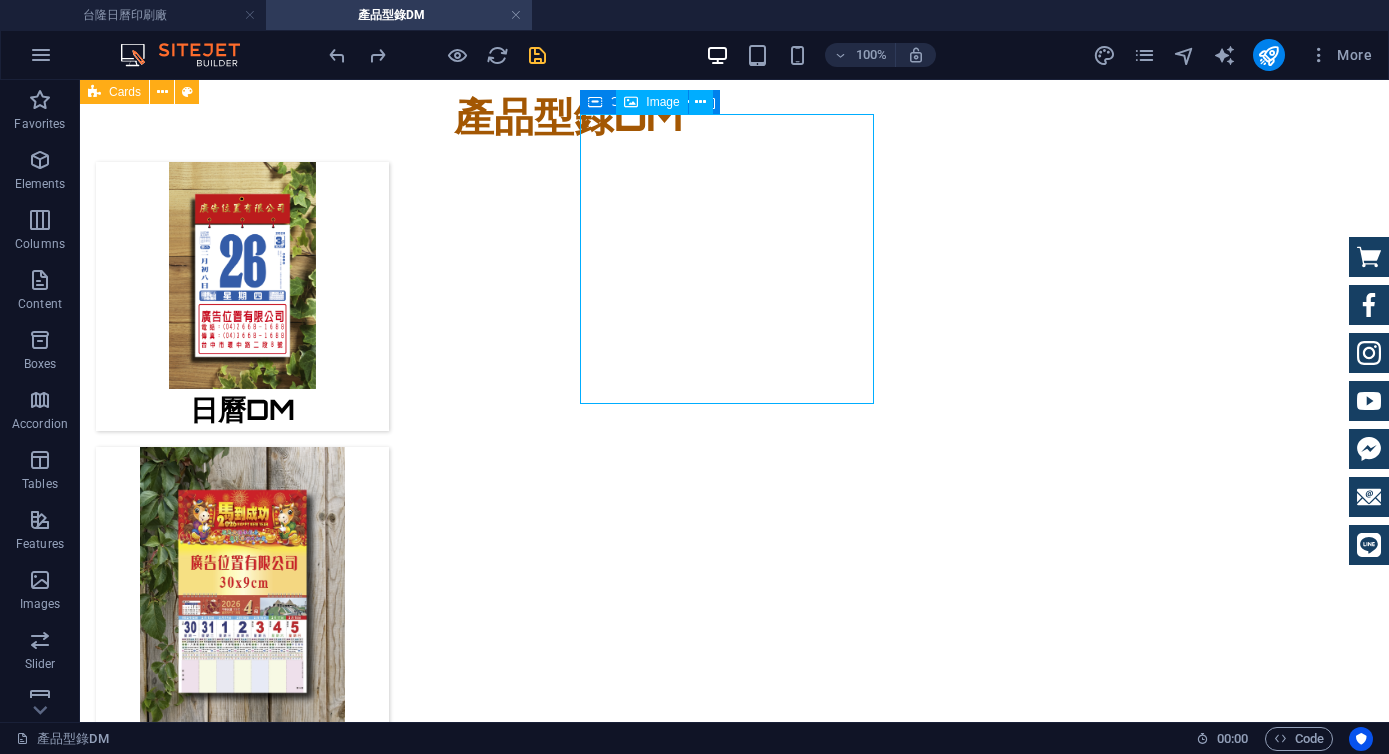 click at bounding box center (242, 592) 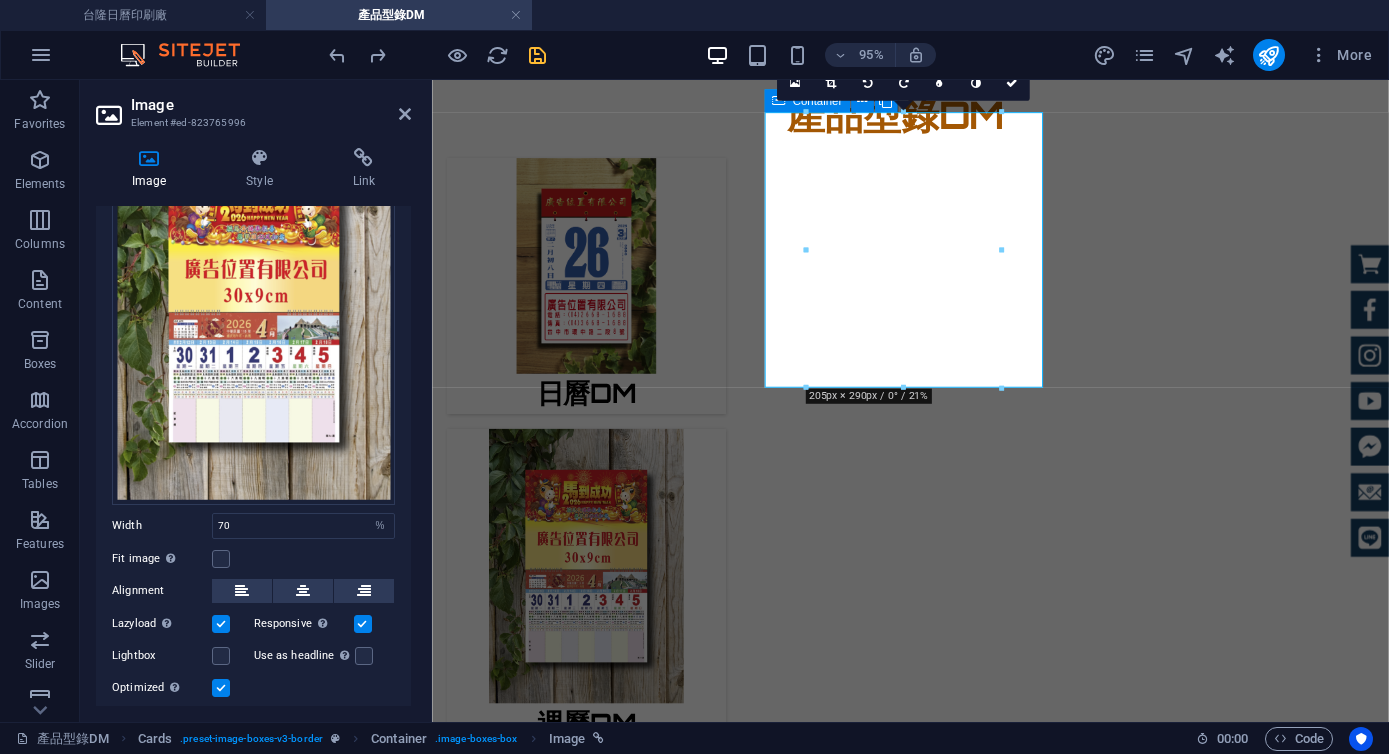 scroll, scrollTop: 200, scrollLeft: 0, axis: vertical 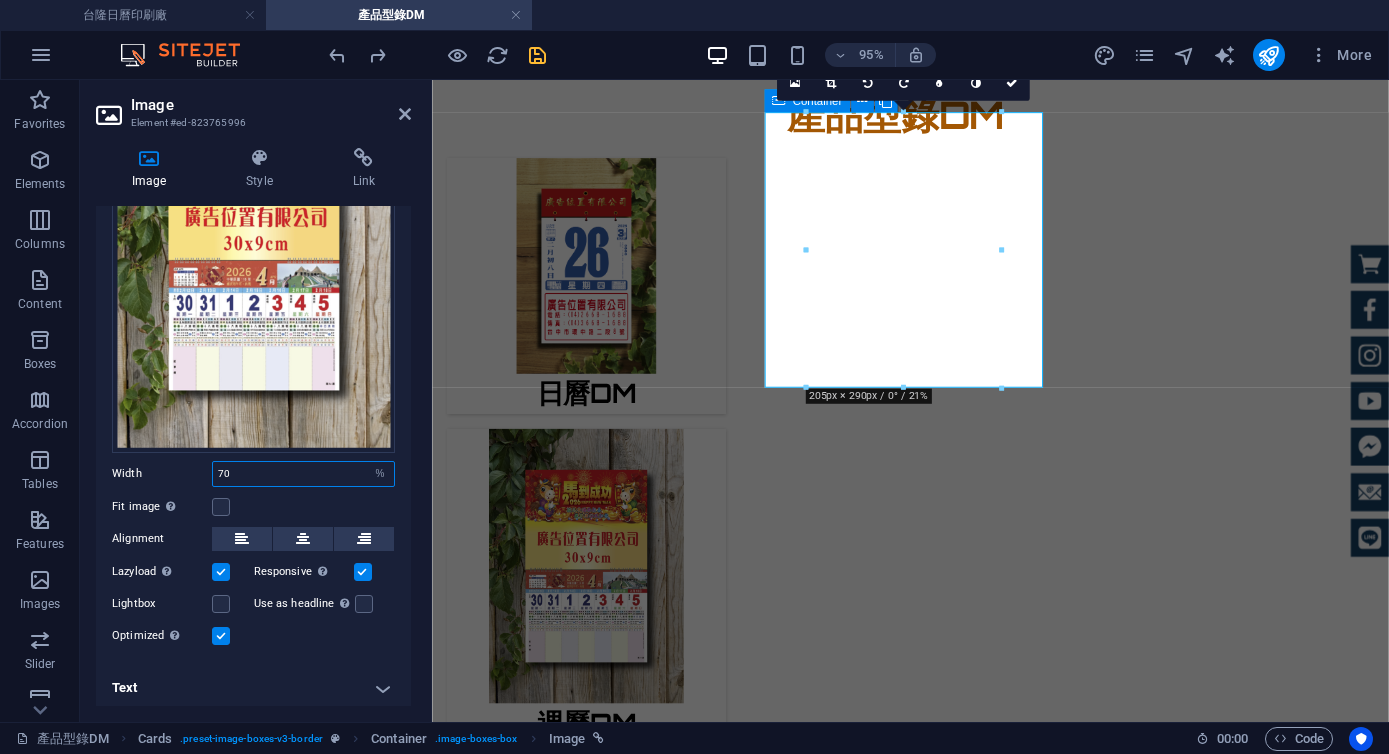 click on "70" at bounding box center (303, 474) 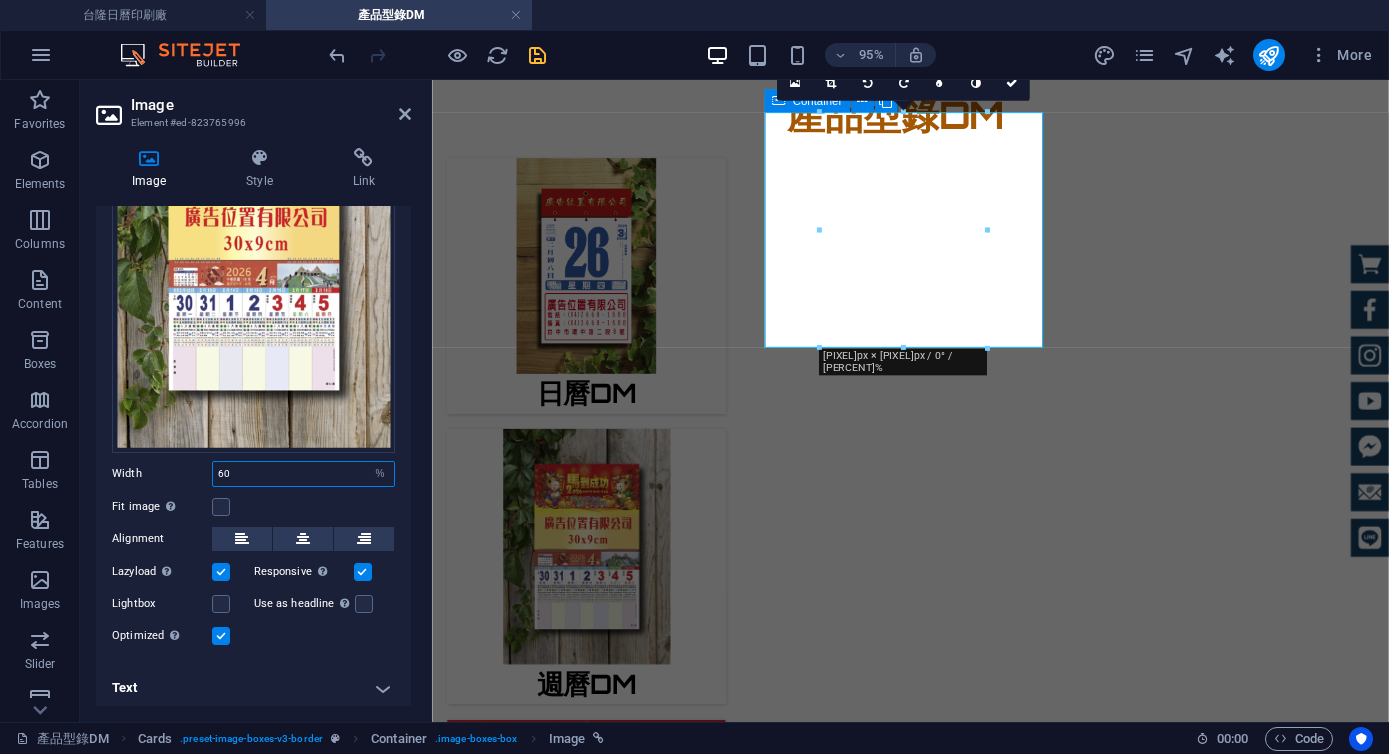 type on "6" 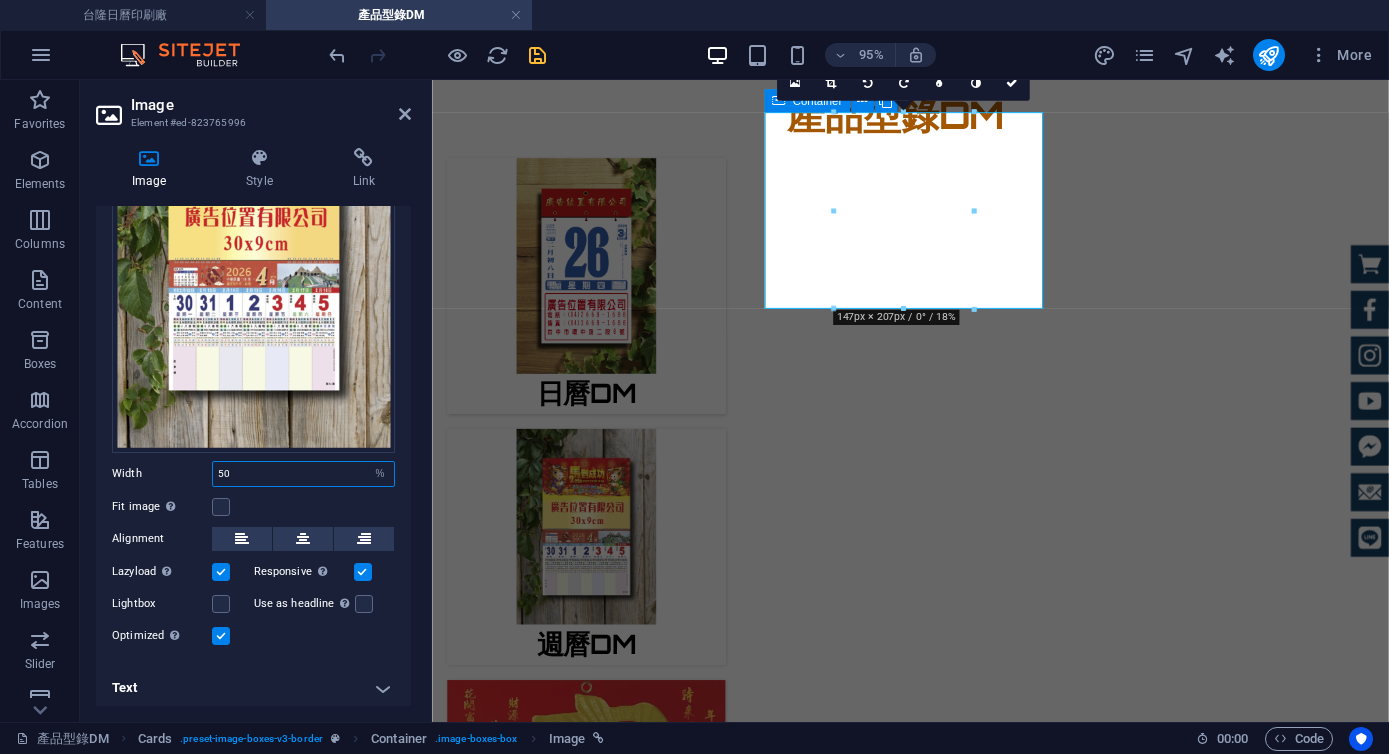 click on "50" at bounding box center [303, 474] 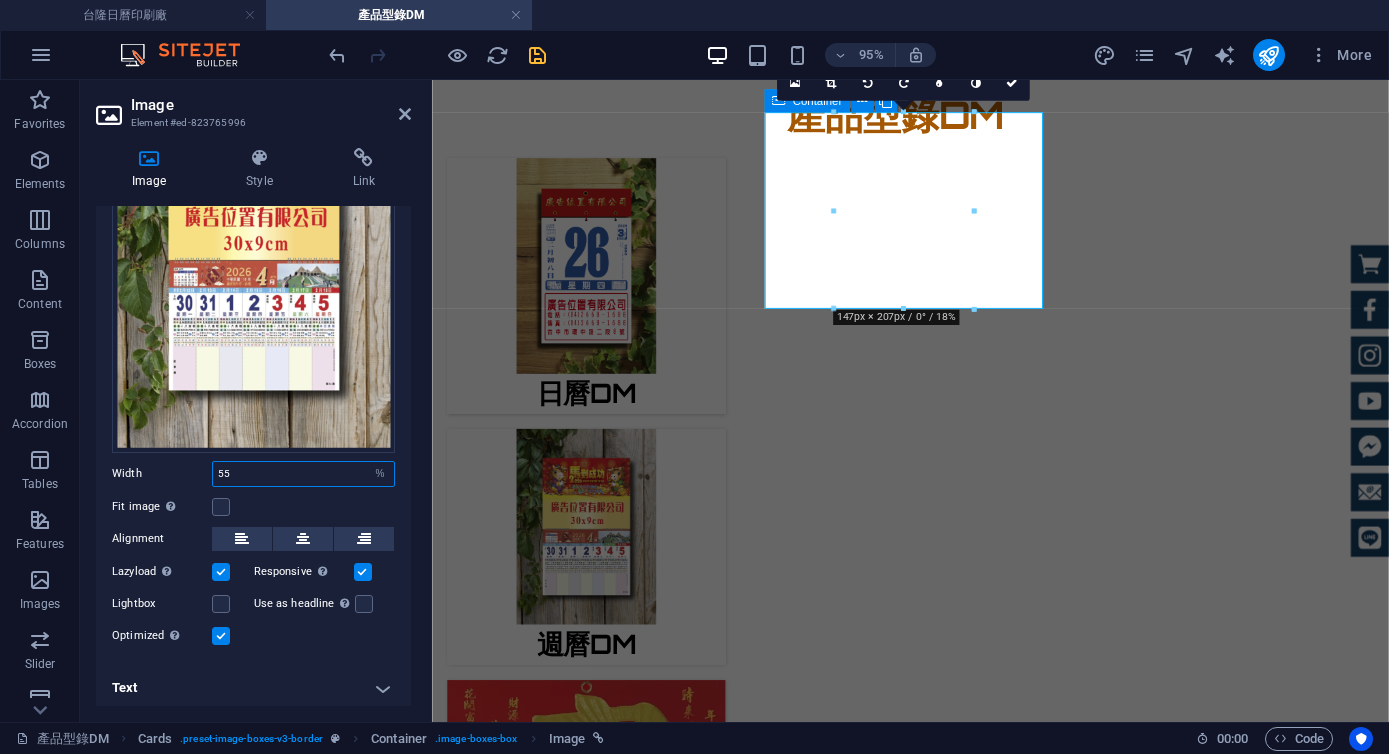 type on "55" 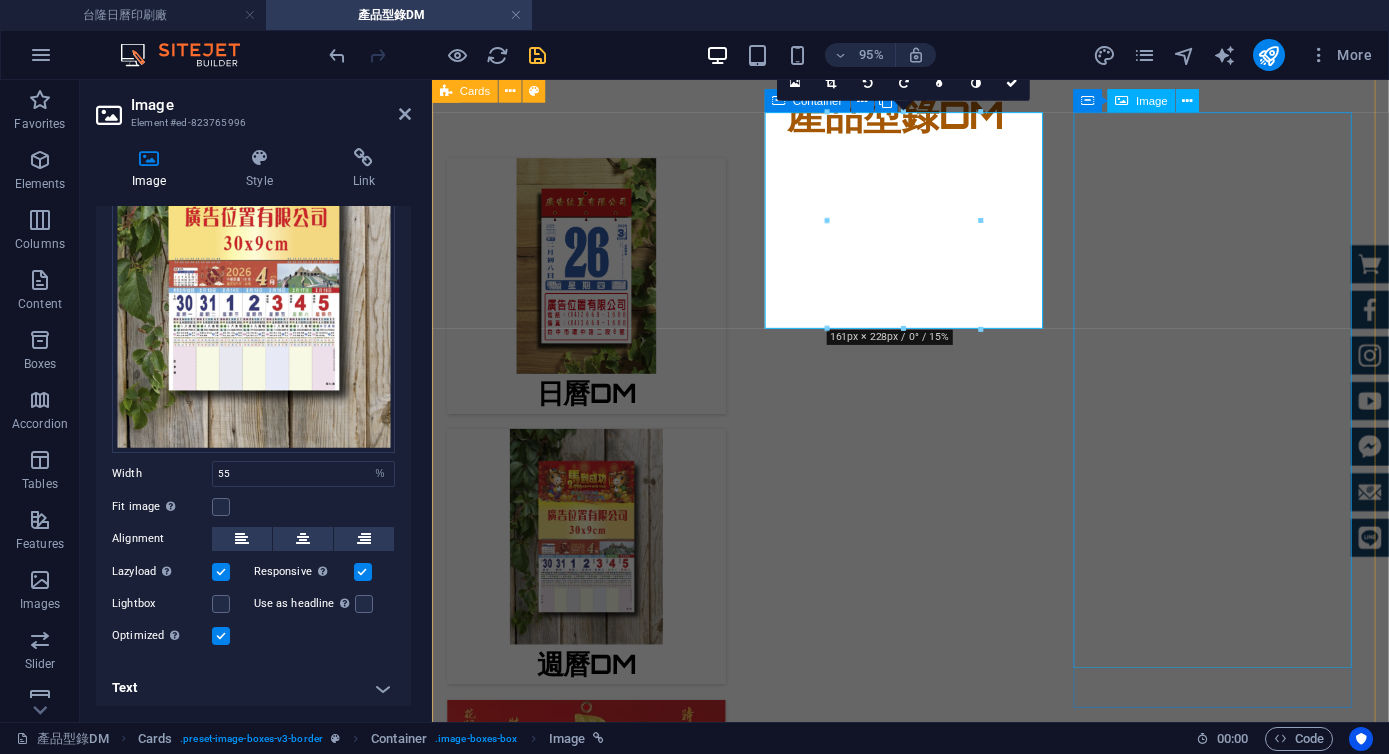 click at bounding box center (594, 1024) 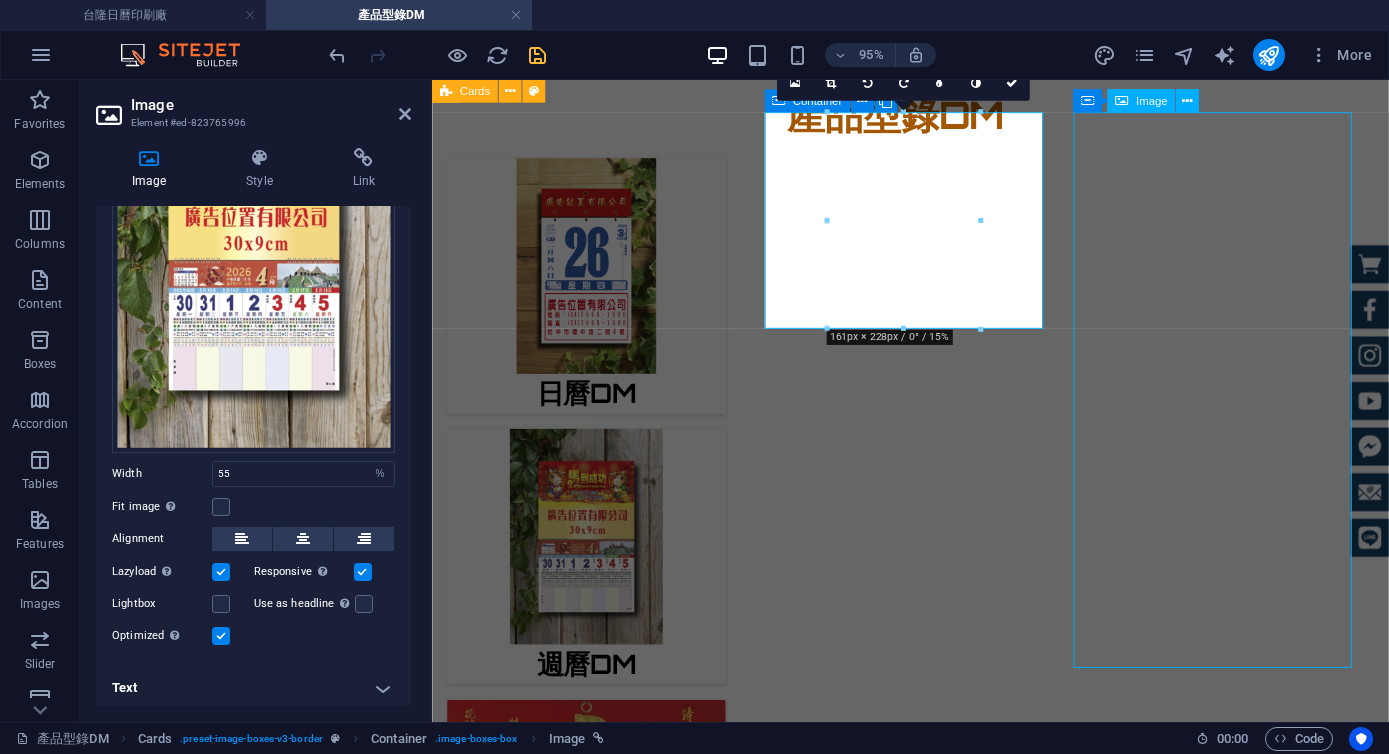 click at bounding box center (594, 1024) 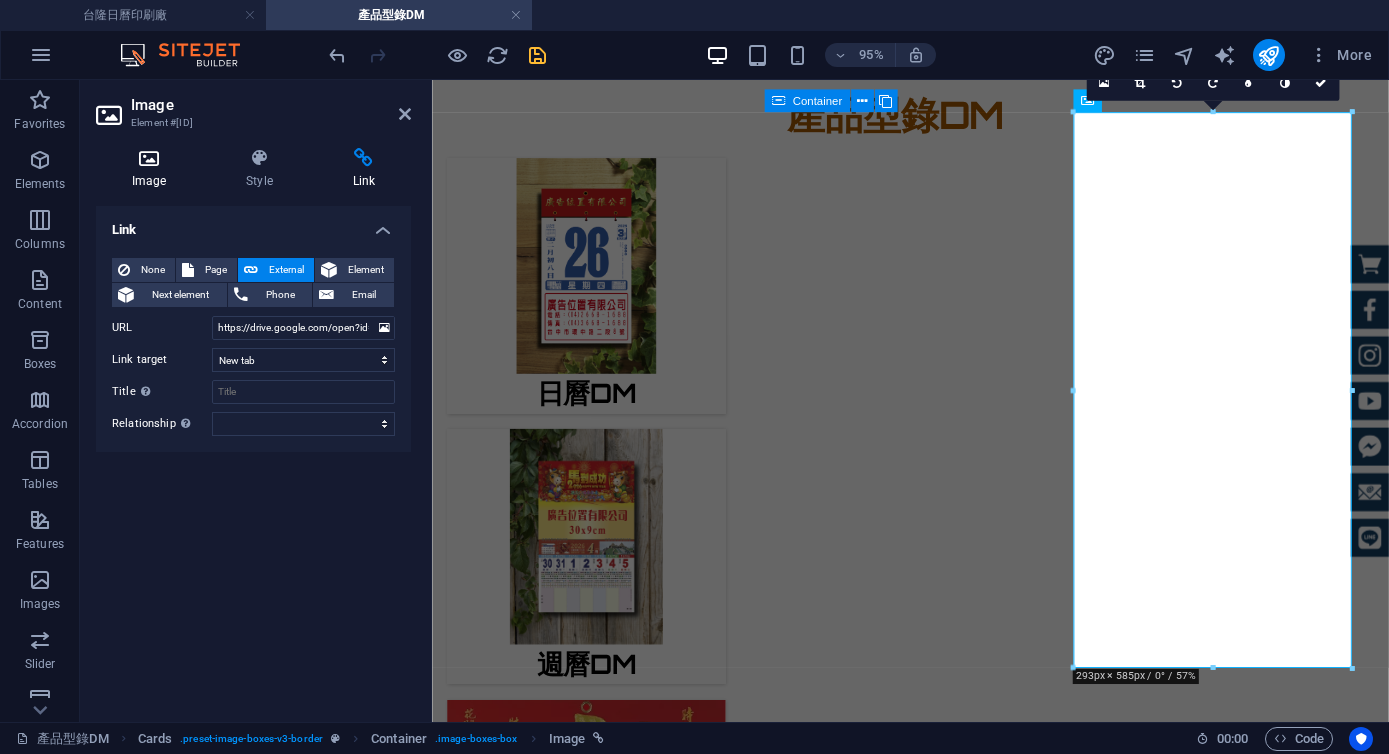 click at bounding box center (149, 158) 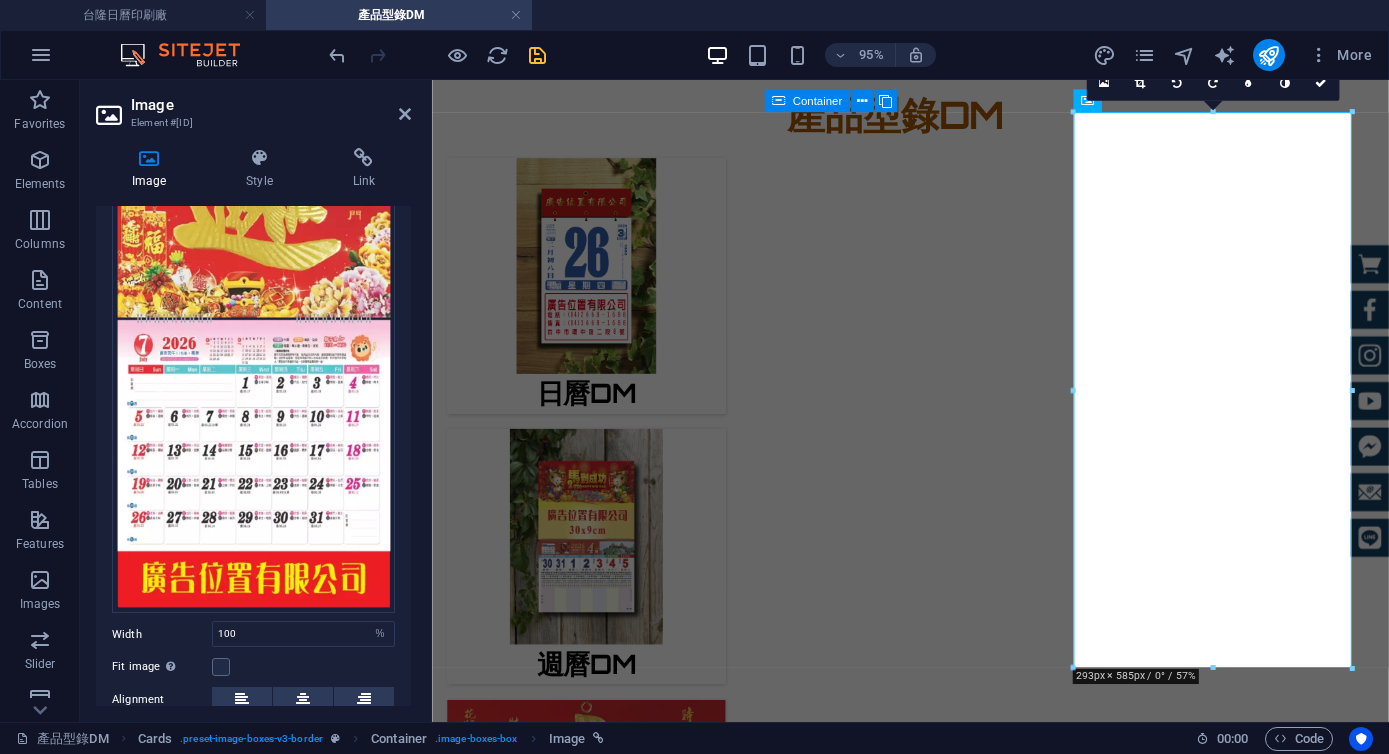 scroll, scrollTop: 328, scrollLeft: 0, axis: vertical 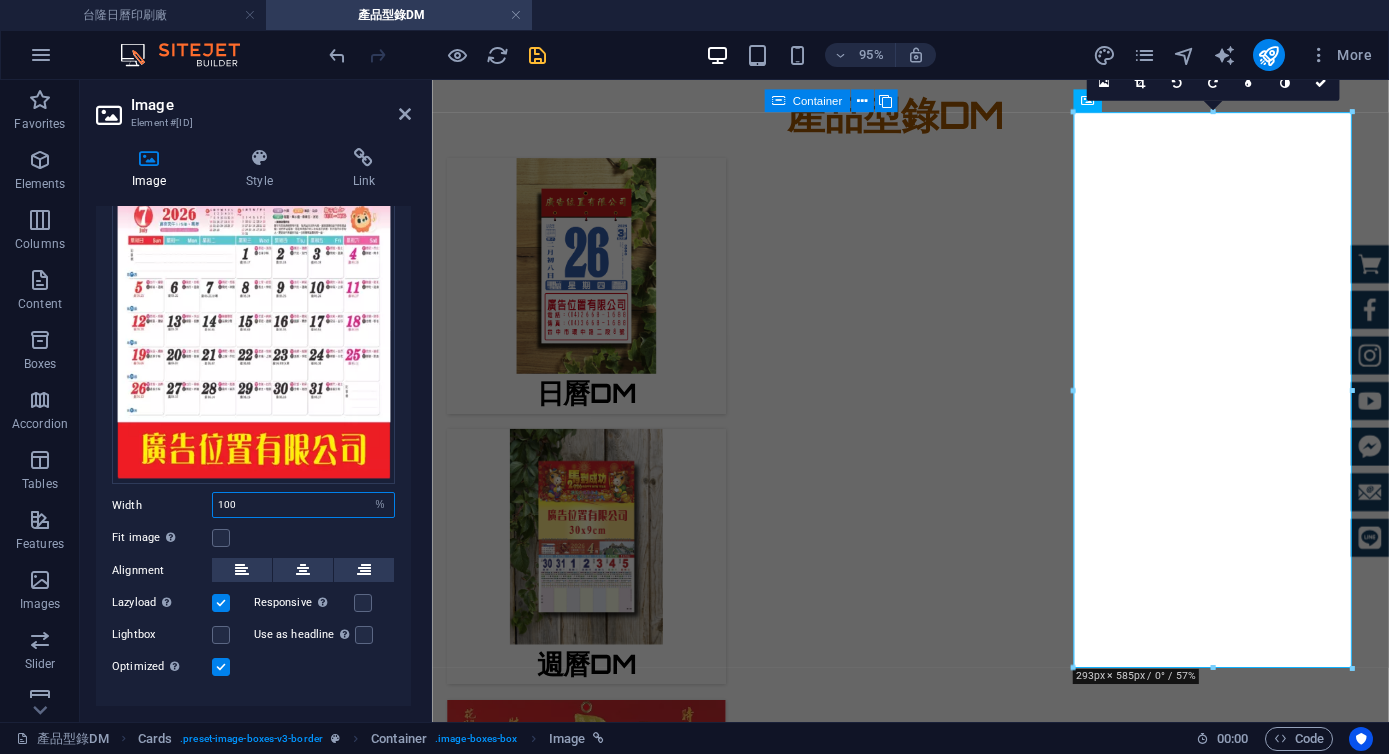 click on "100" at bounding box center (303, 505) 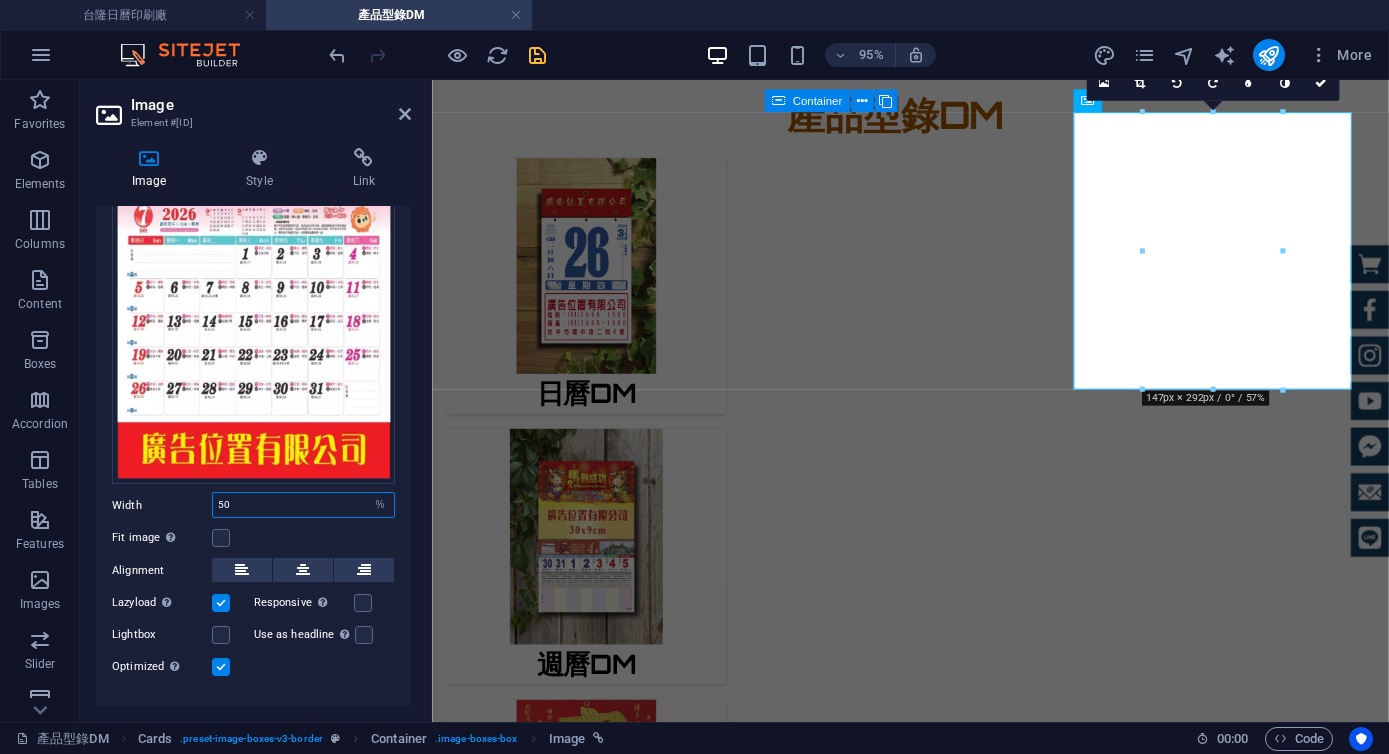 click on "50" at bounding box center [303, 505] 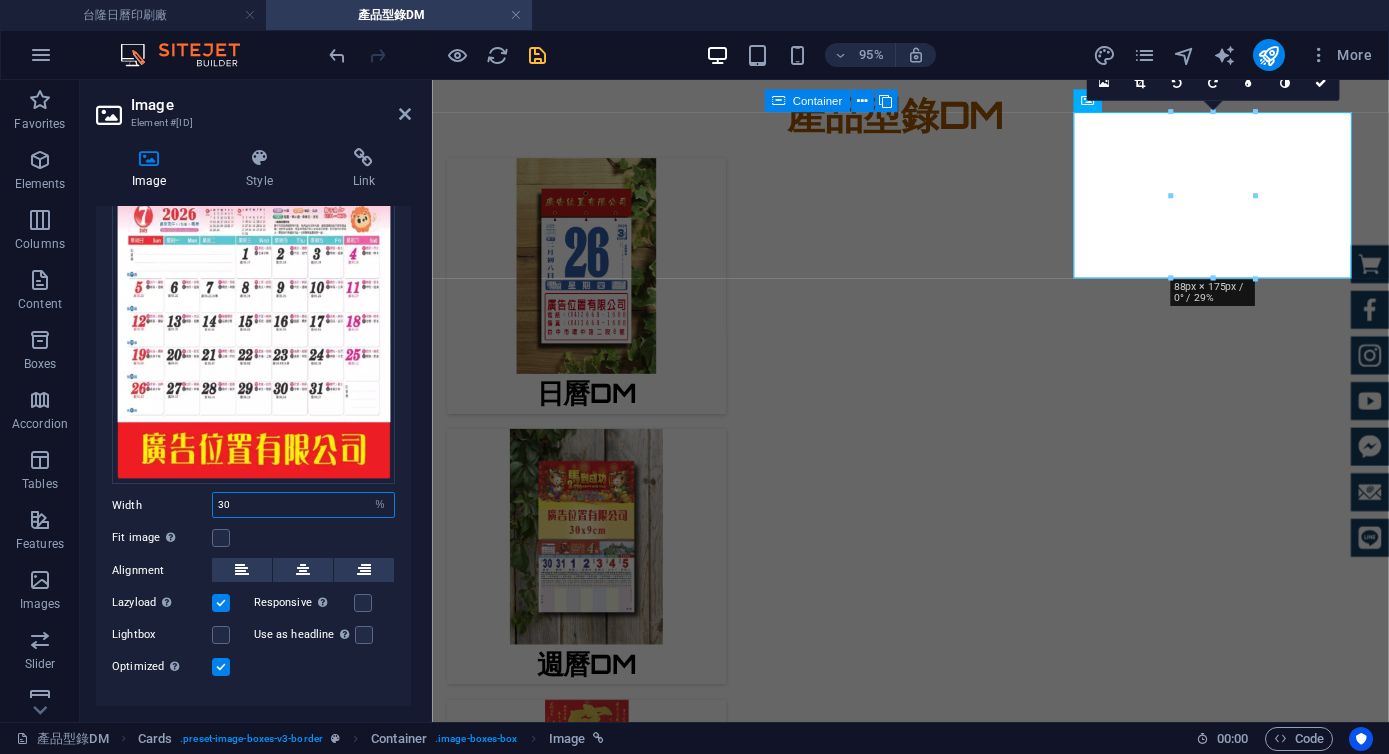 click on "30" at bounding box center (303, 505) 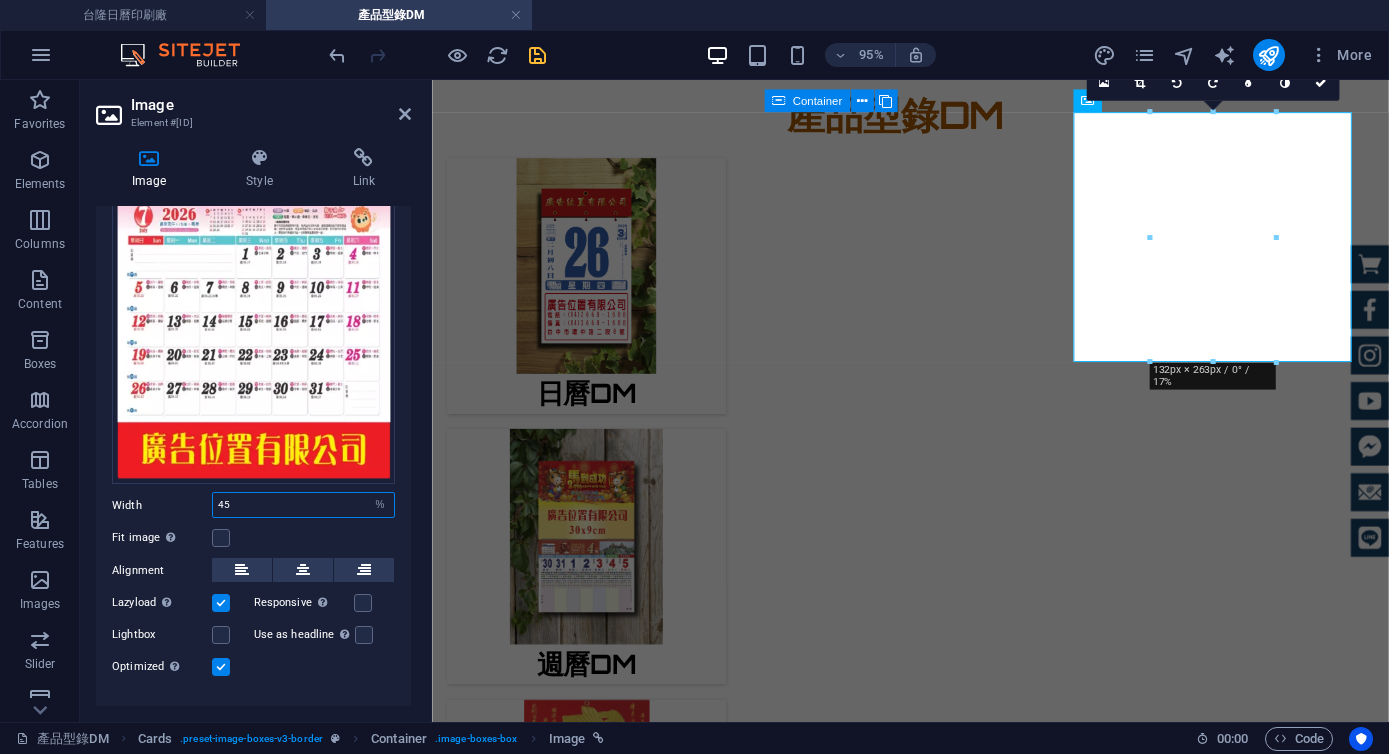 click on "45" at bounding box center [303, 505] 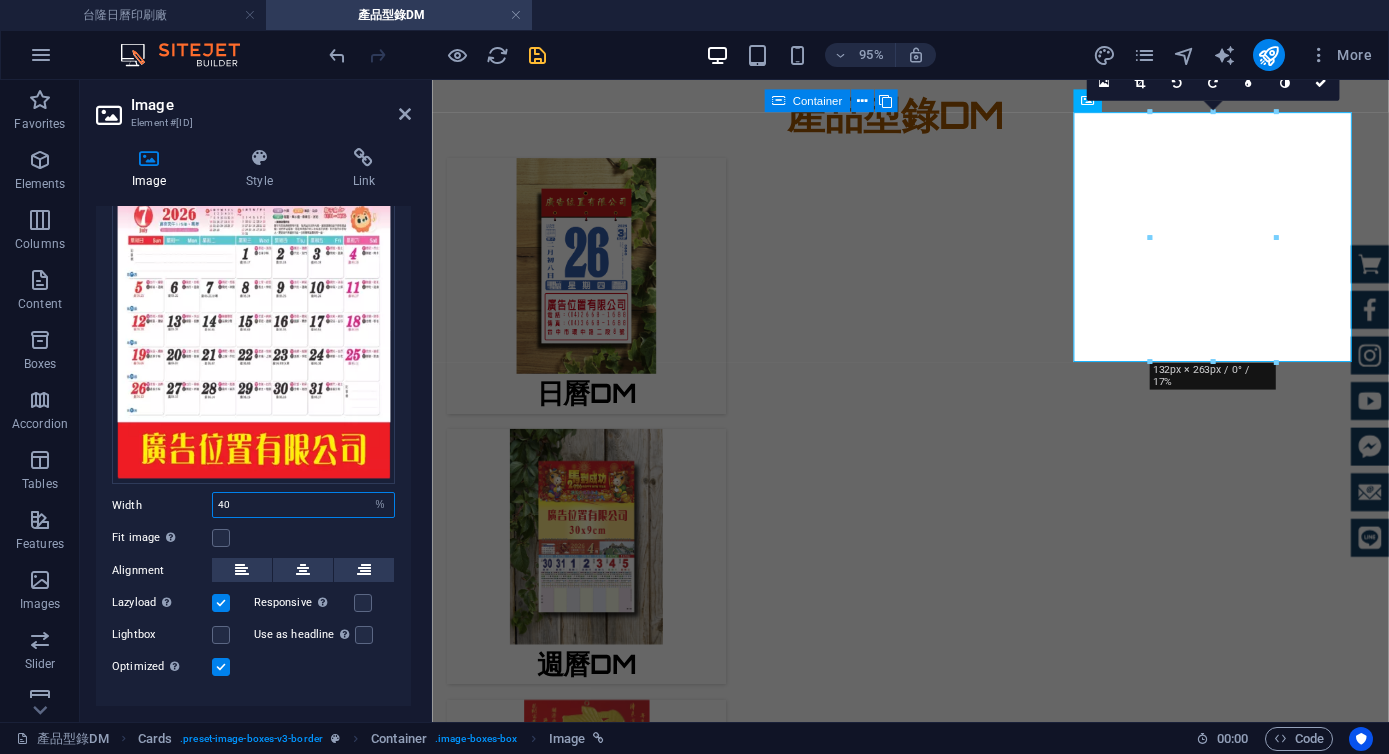 type on "40" 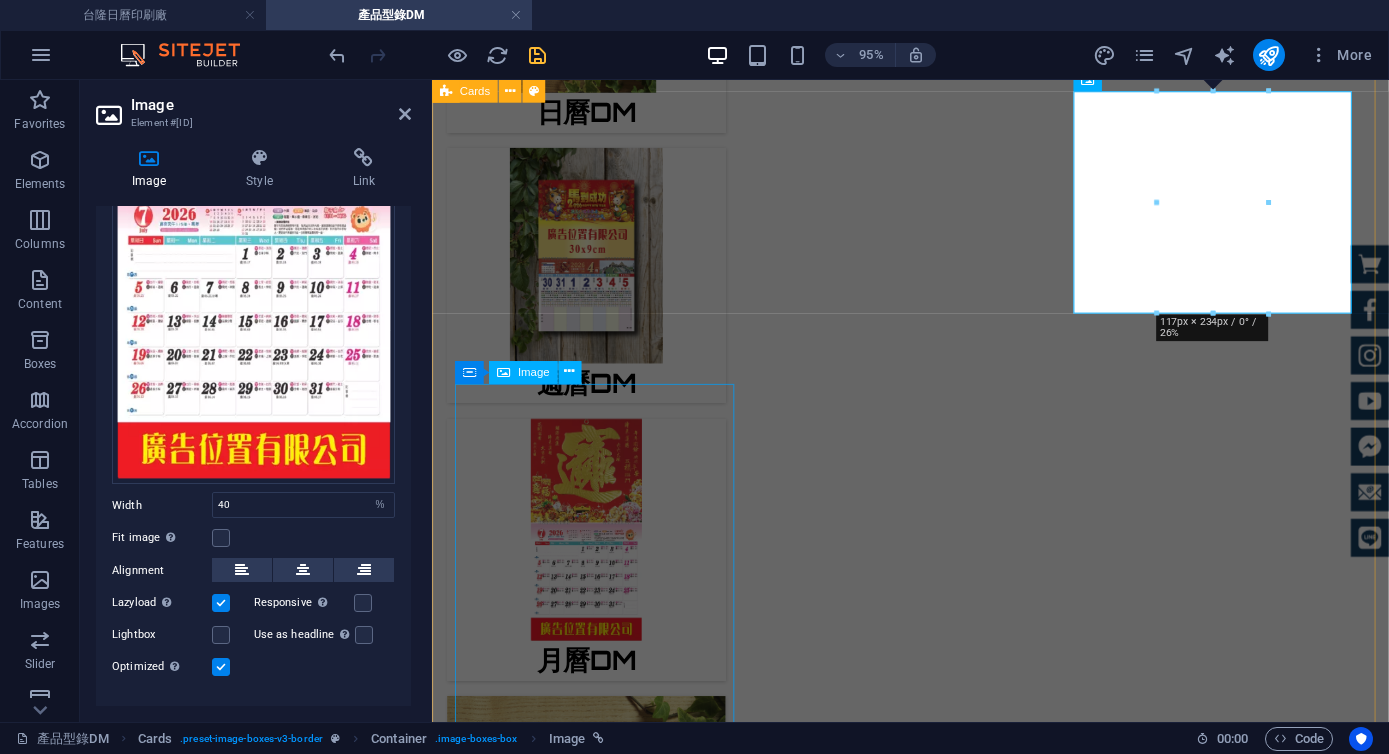 scroll, scrollTop: 943, scrollLeft: 0, axis: vertical 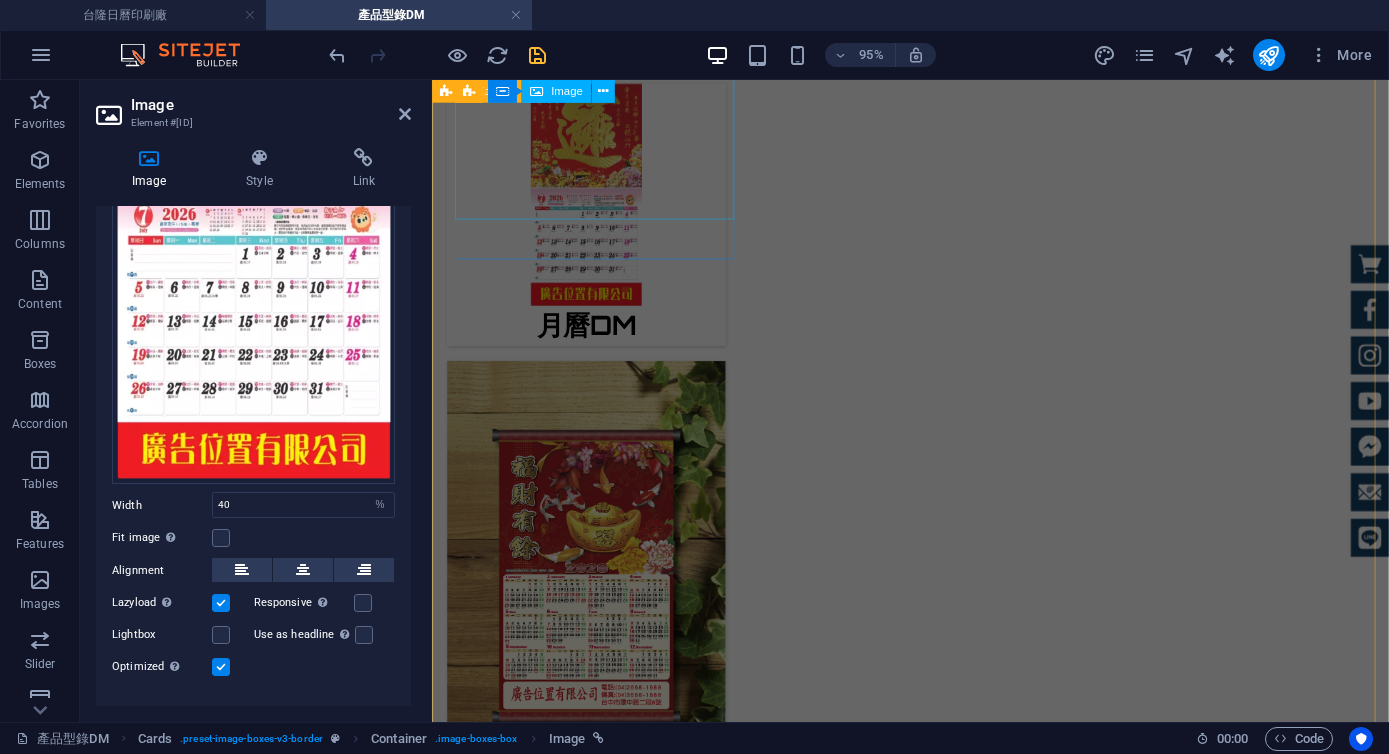 click at bounding box center (594, 602) 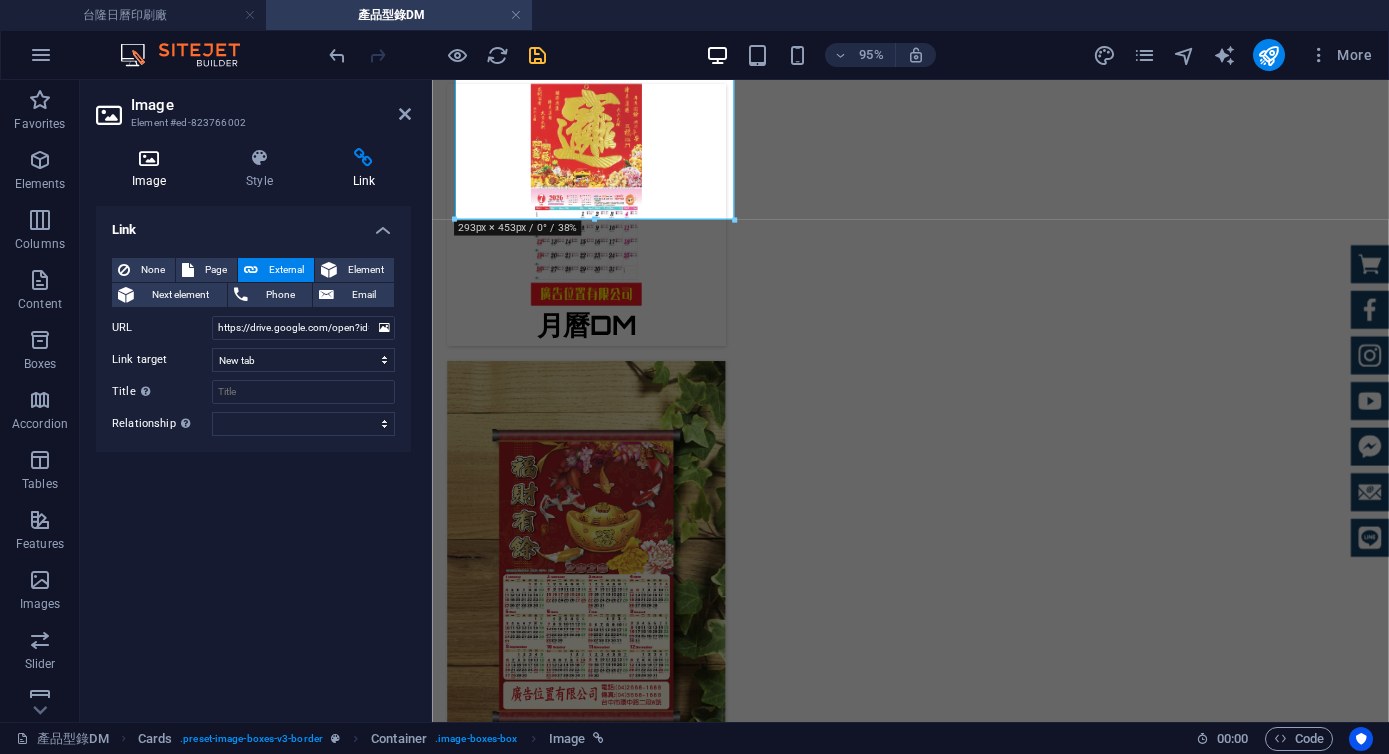 click on "Image" at bounding box center [153, 169] 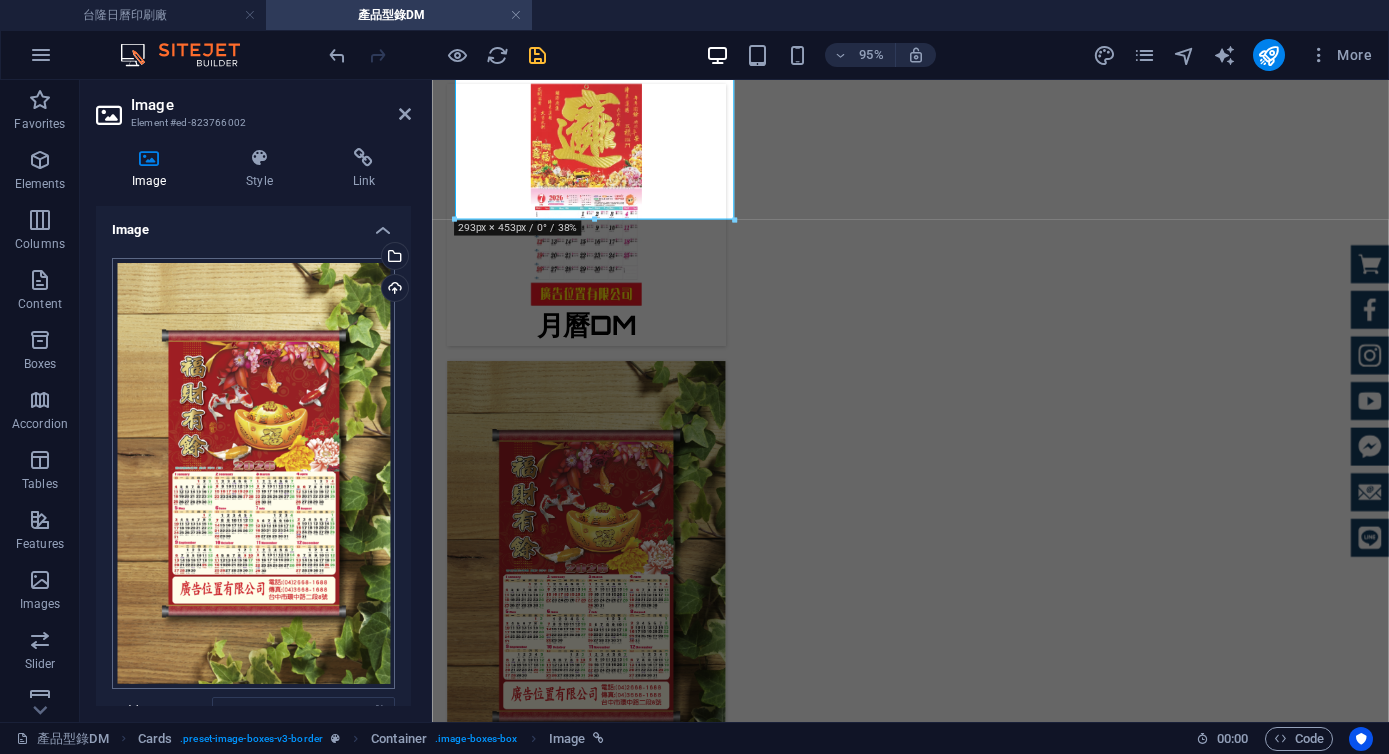 scroll, scrollTop: 236, scrollLeft: 0, axis: vertical 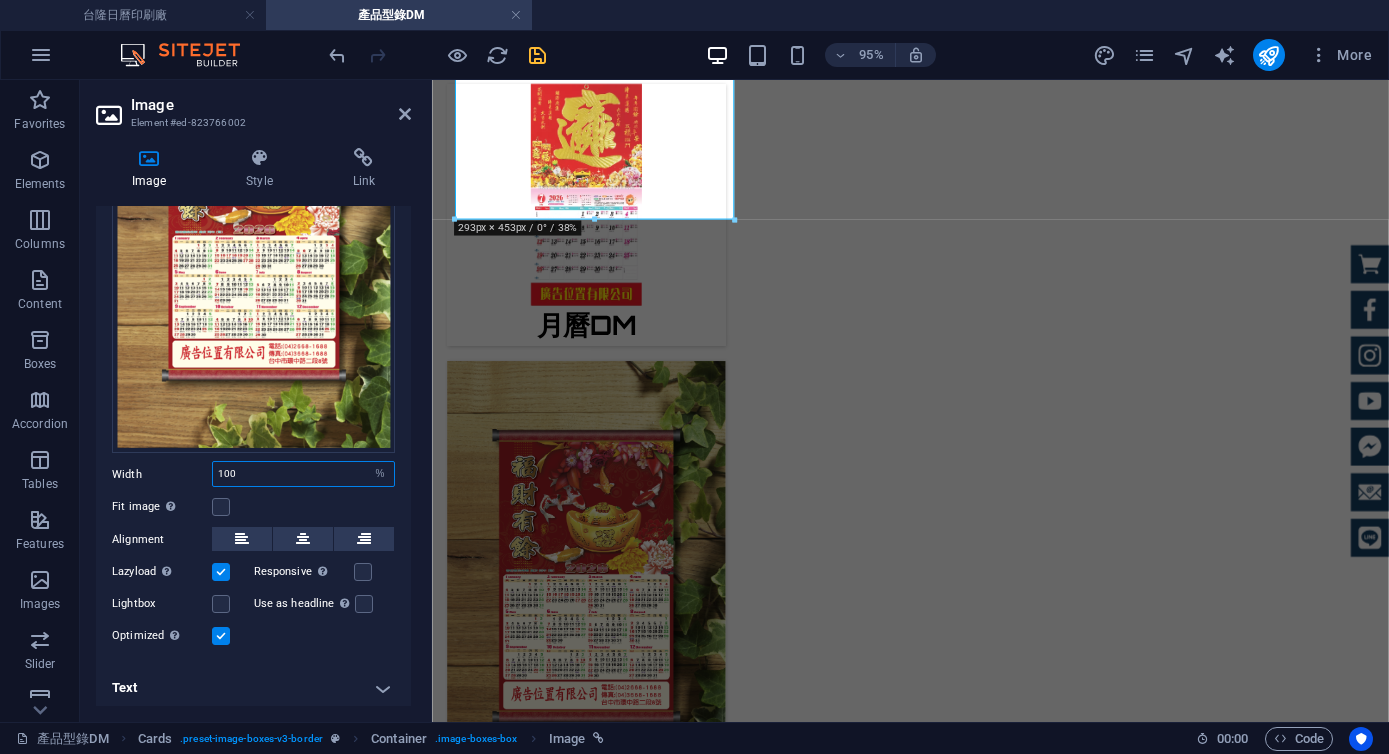 click on "100" at bounding box center (303, 474) 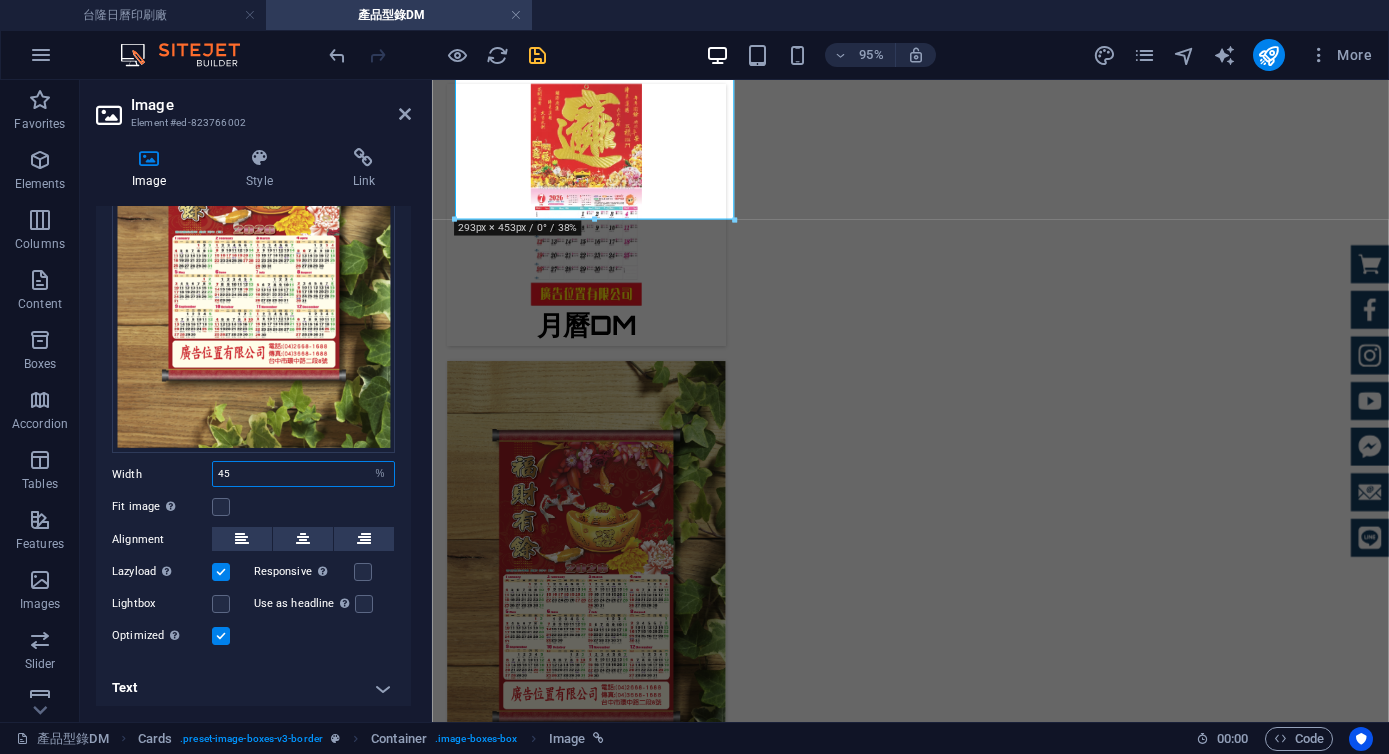 type on "45" 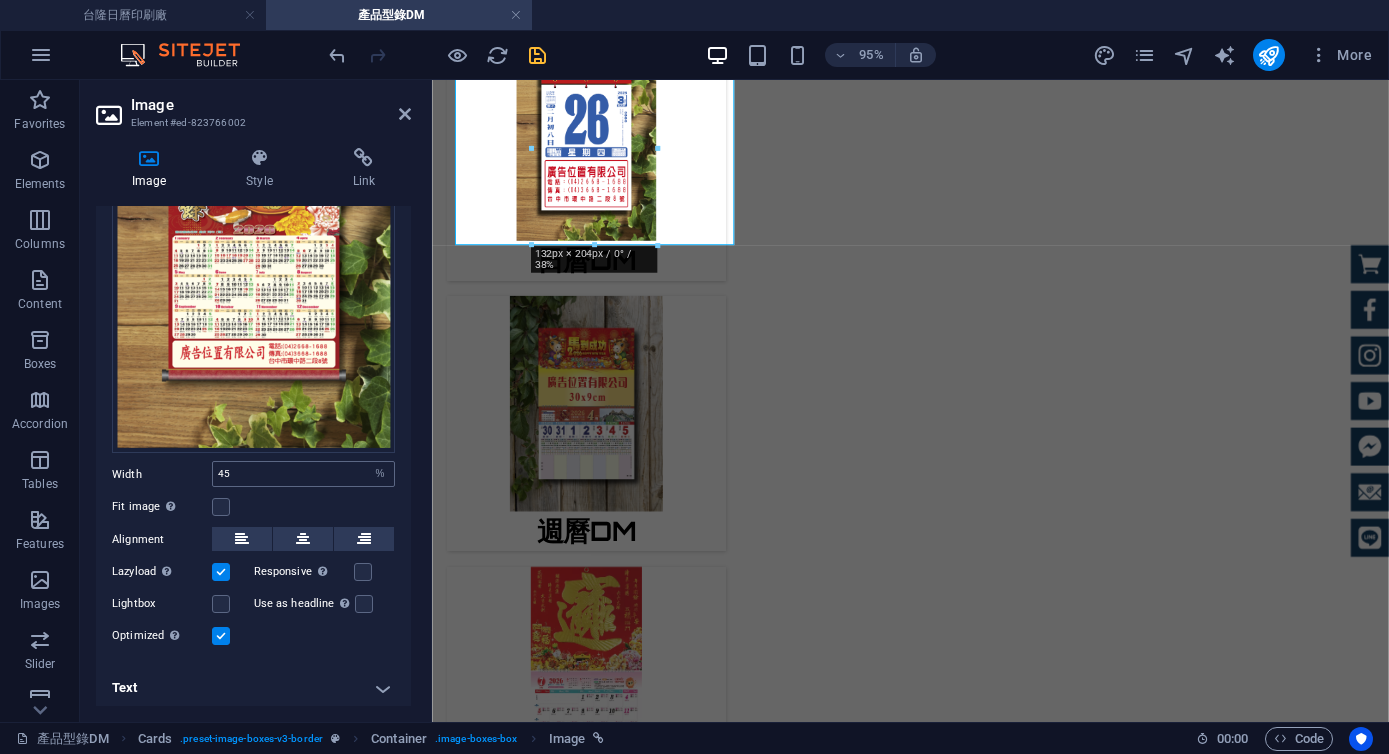 scroll, scrollTop: 401, scrollLeft: 0, axis: vertical 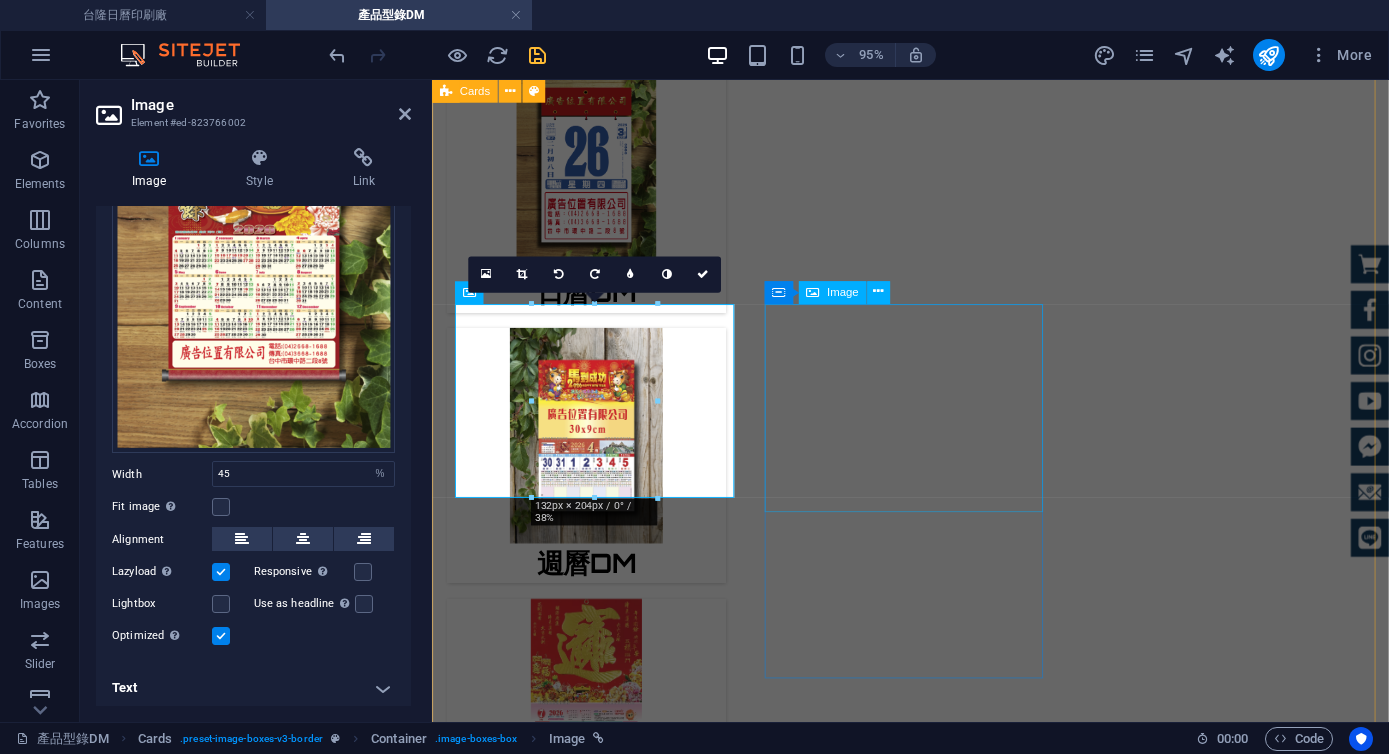 click at bounding box center [594, 1289] 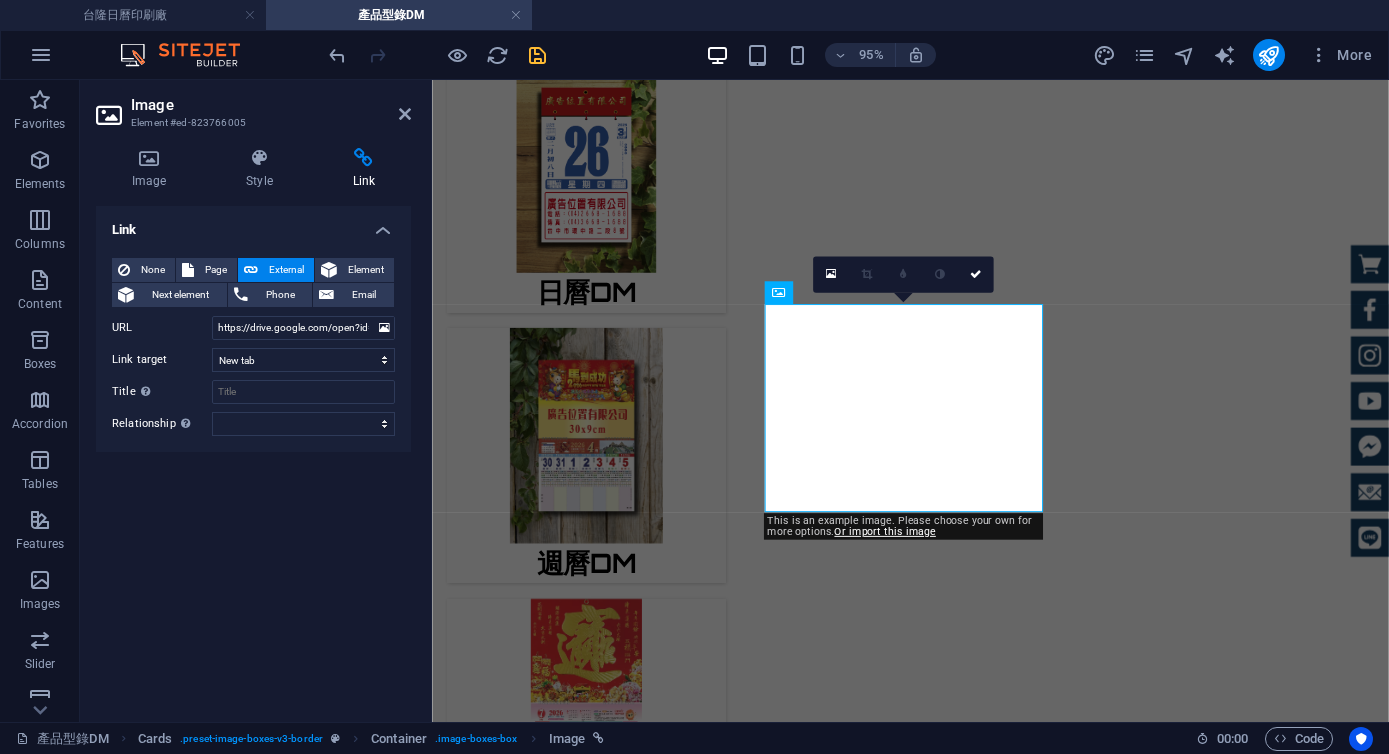 click on "Image Style Link Image Drag files here, click to choose files or select files from Files or our free stock photos & videos Select files from the file manager, stock photos, or upload file(s) Upload Width 100 Default auto px rem % em vh vw Fit image Automatically fit image to a fixed width and height Height Default auto px Alignment Lazyload Loading images after the page loads improves page speed. Responsive Automatically load retina image and smartphone optimized sizes. Lightbox Use as headline The image will be wrapped in an H1 headline tag. Useful for giving alternative text the weight of an H1 headline, e.g. for the logo. Leave unchecked if uncertain. Optimized Images are compressed to improve page speed. Position Direction Custom X offset 50 px rem % vh vw Y offset 50 px rem % vh vw Text Float No float Image left Image right Determine how text should behave around the image. Text Alternative text Image caption Paragraph Format Normal Heading 1 Heading 2 Heading 3 Heading 4 Heading 5 Heading 6 Code Arial 8" at bounding box center (253, 427) 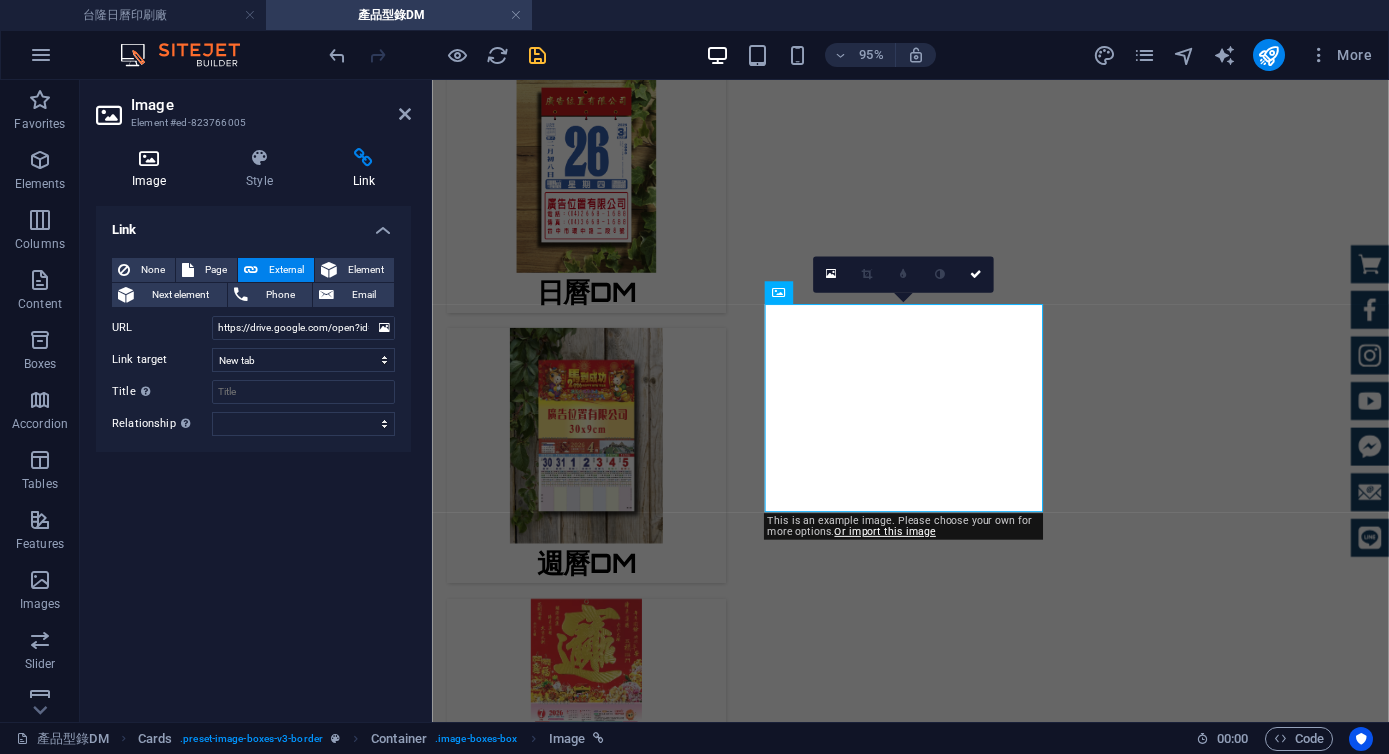 click at bounding box center (149, 158) 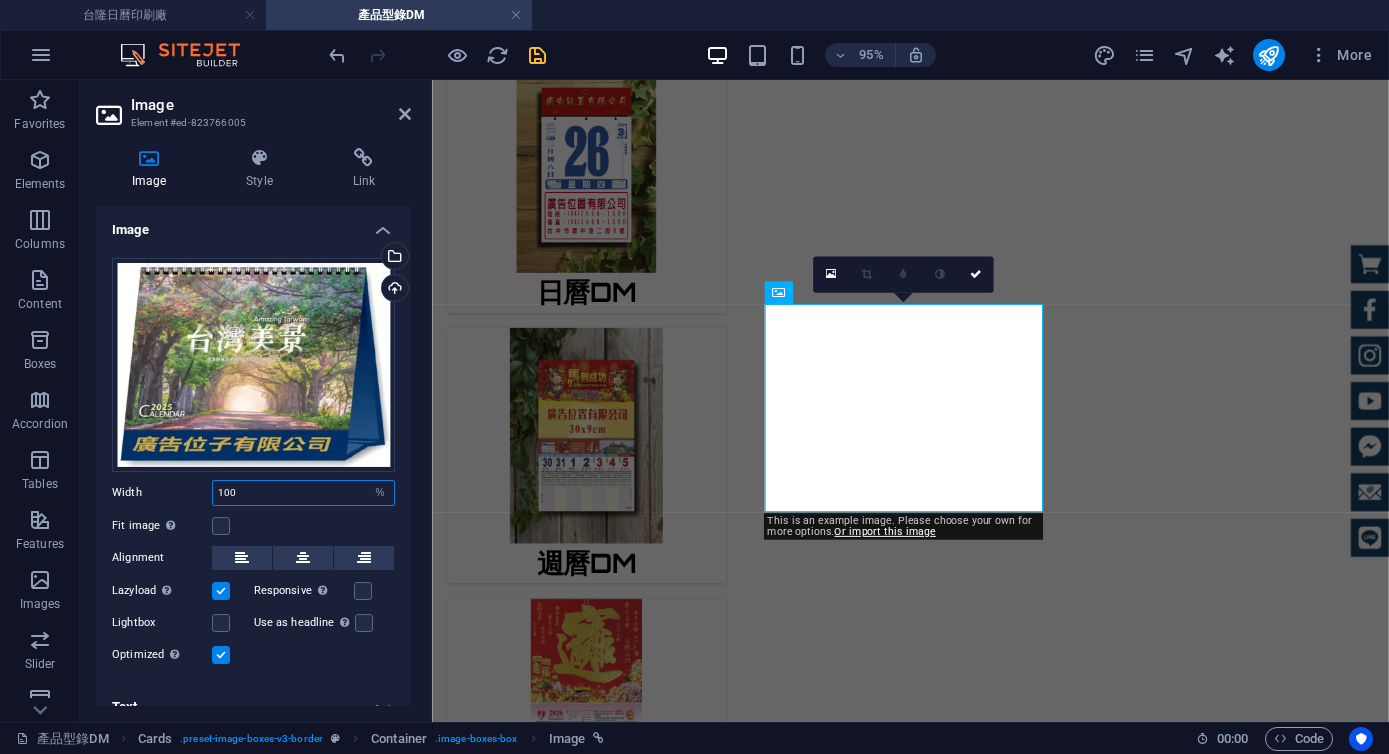 click on "100" at bounding box center (303, 493) 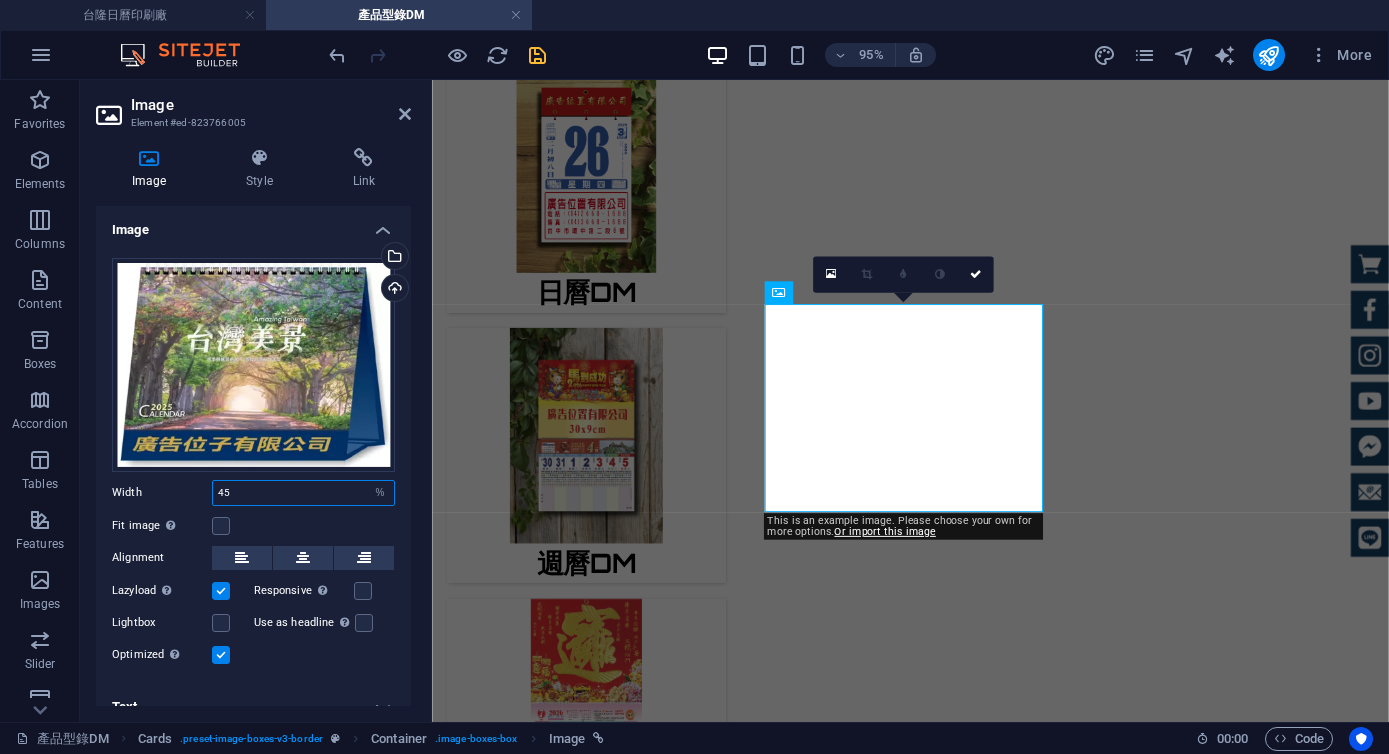 type on "4" 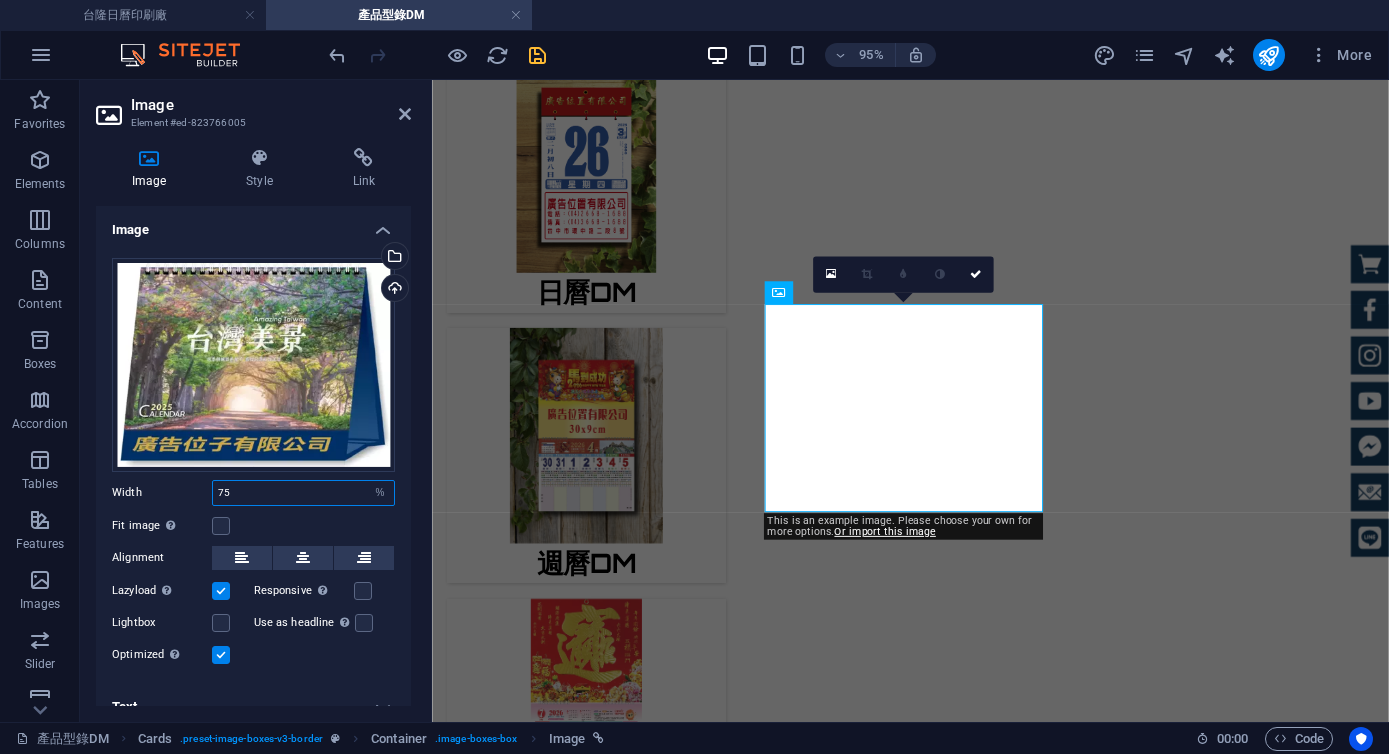 type on "75" 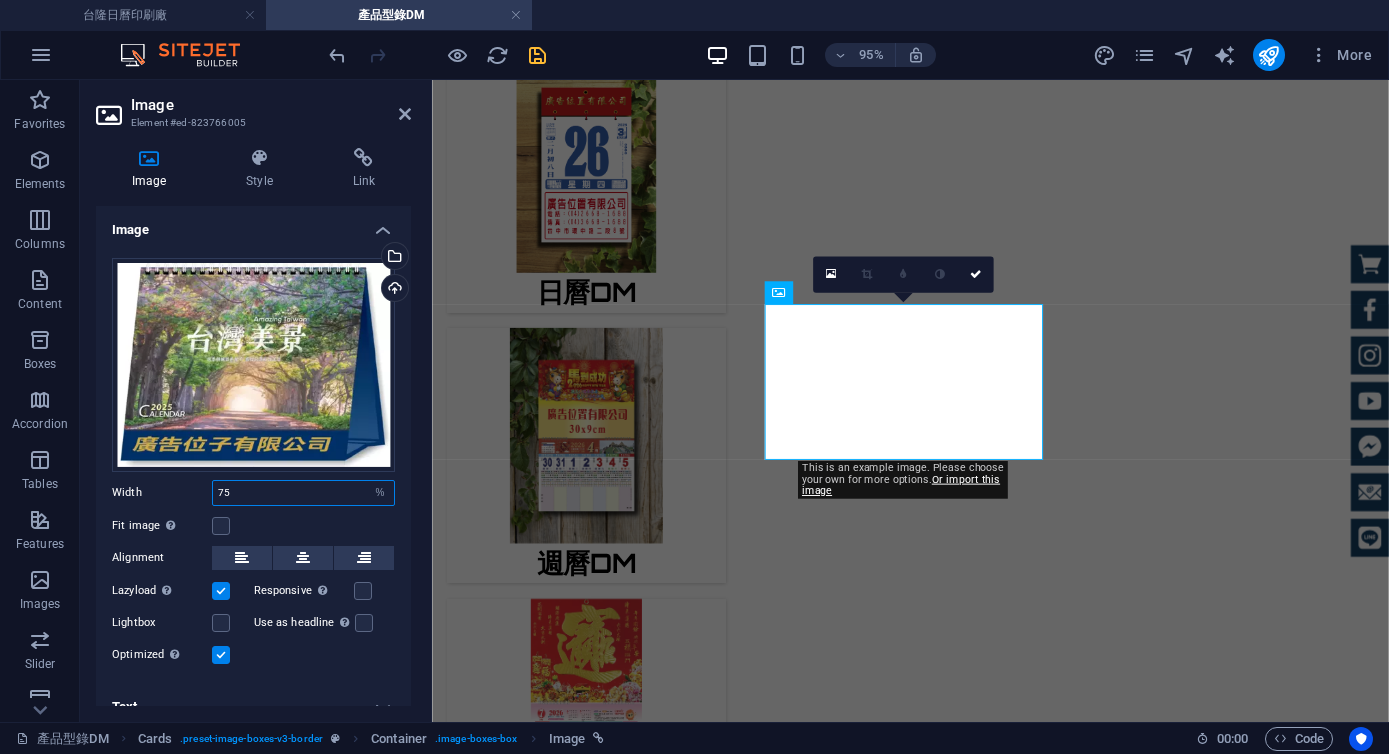 click on "75" at bounding box center (303, 493) 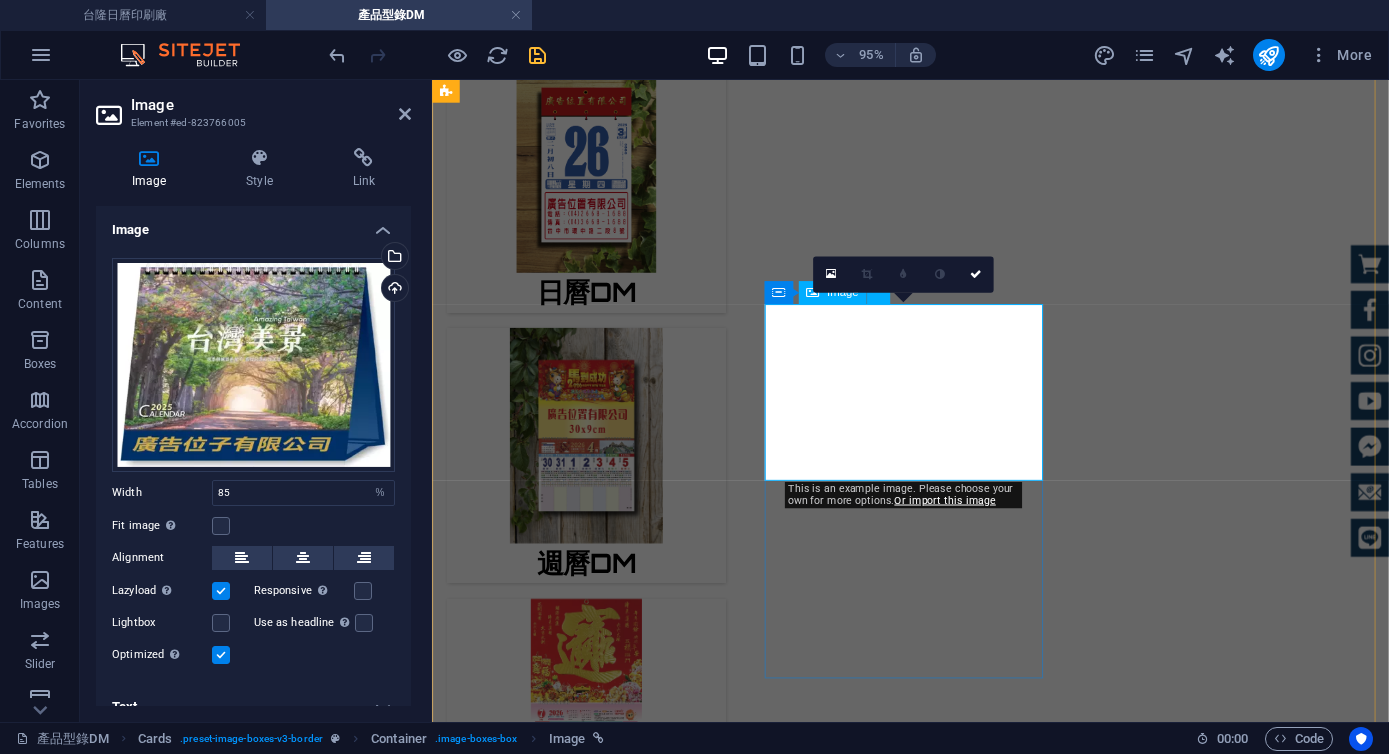 click at bounding box center (594, 1273) 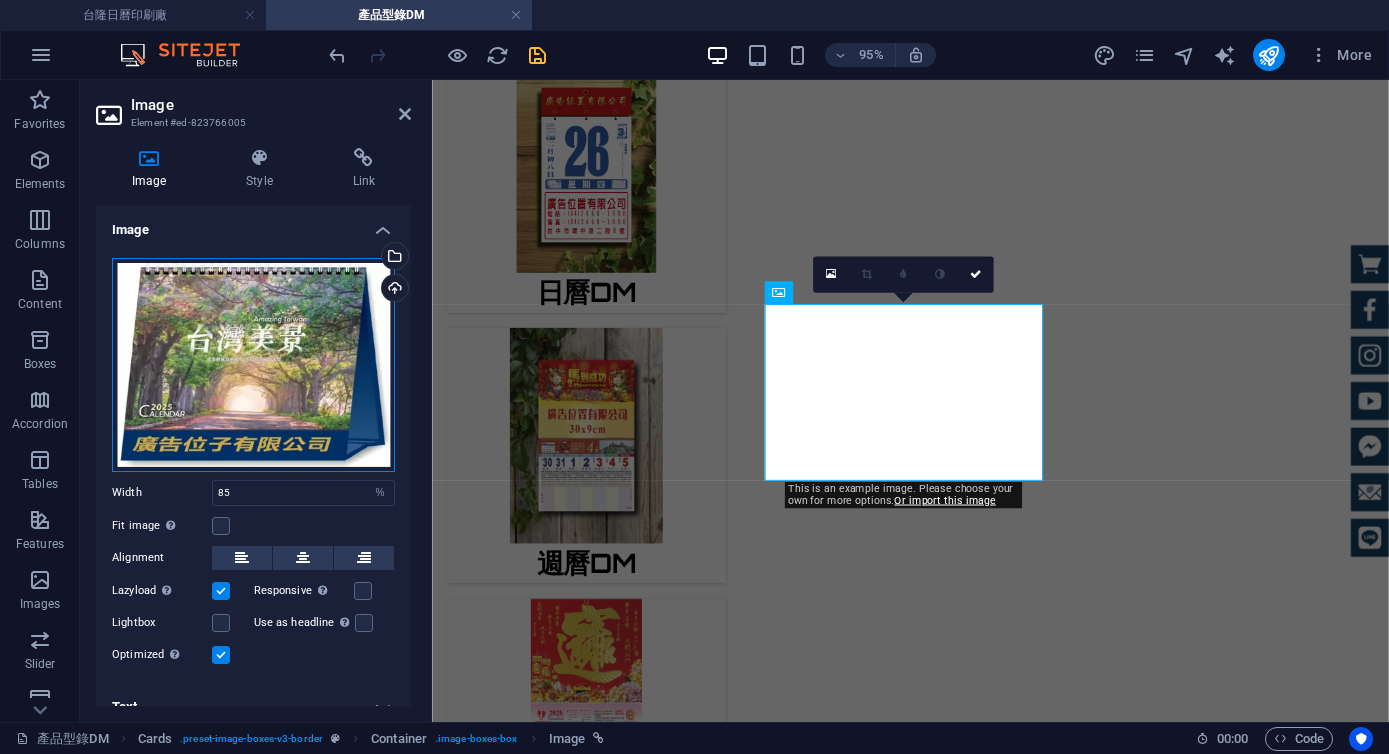 click on "Drag files here, click to choose files or select files from Files or our free stock photos & videos" at bounding box center [253, 365] 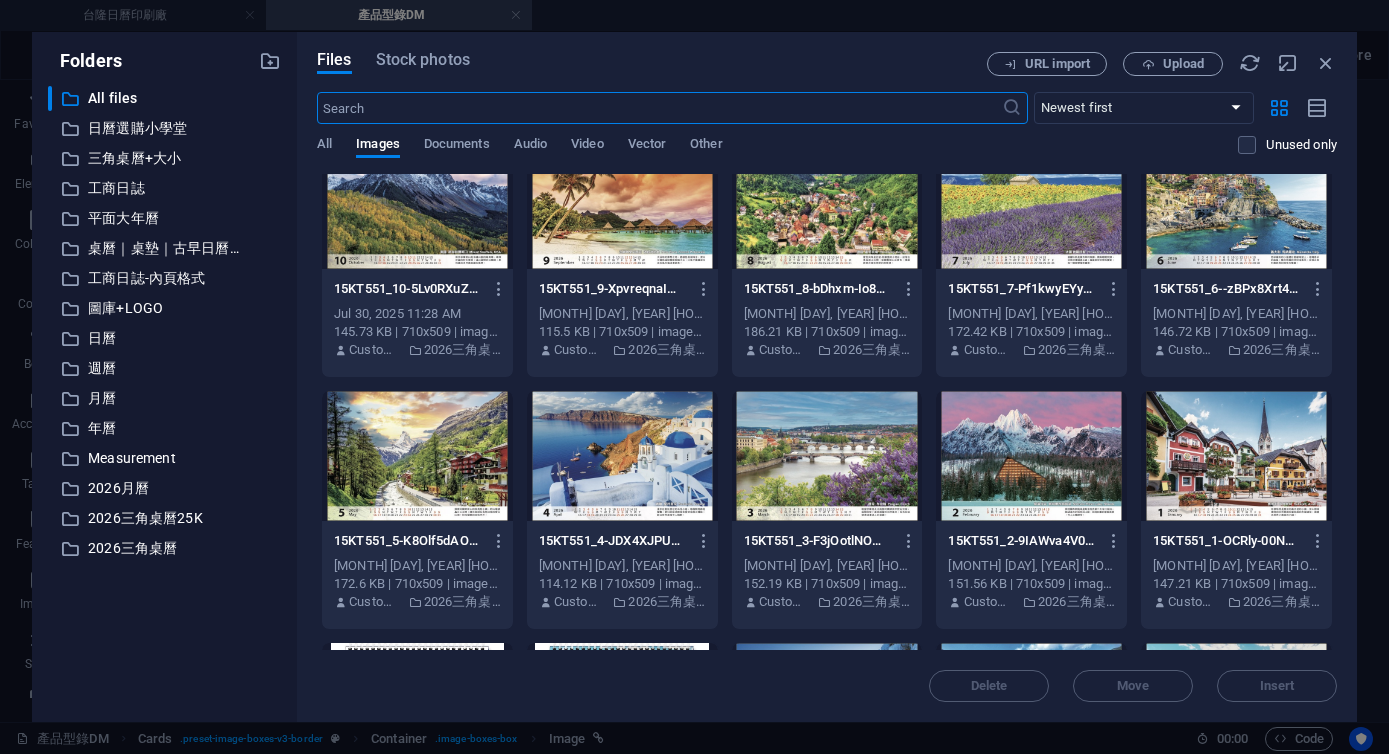 scroll, scrollTop: 0, scrollLeft: 0, axis: both 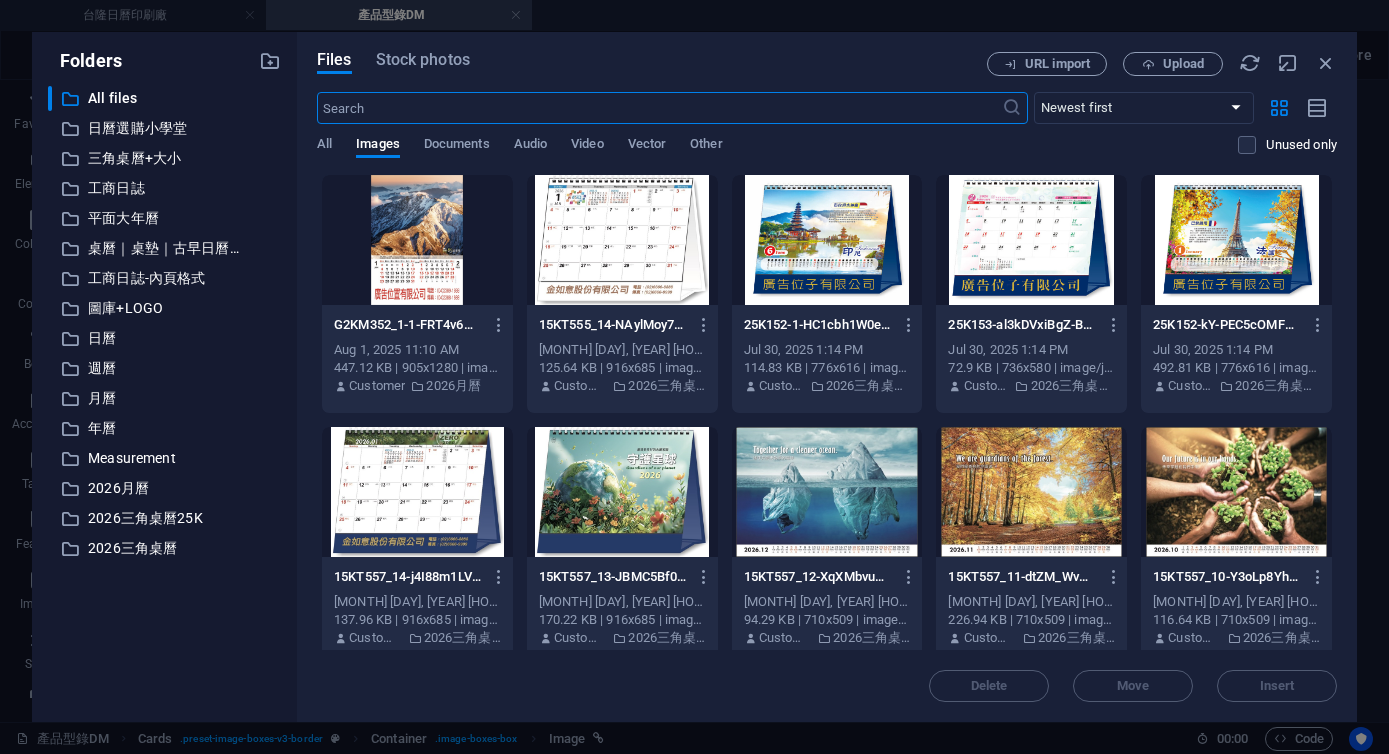 click at bounding box center (1236, 240) 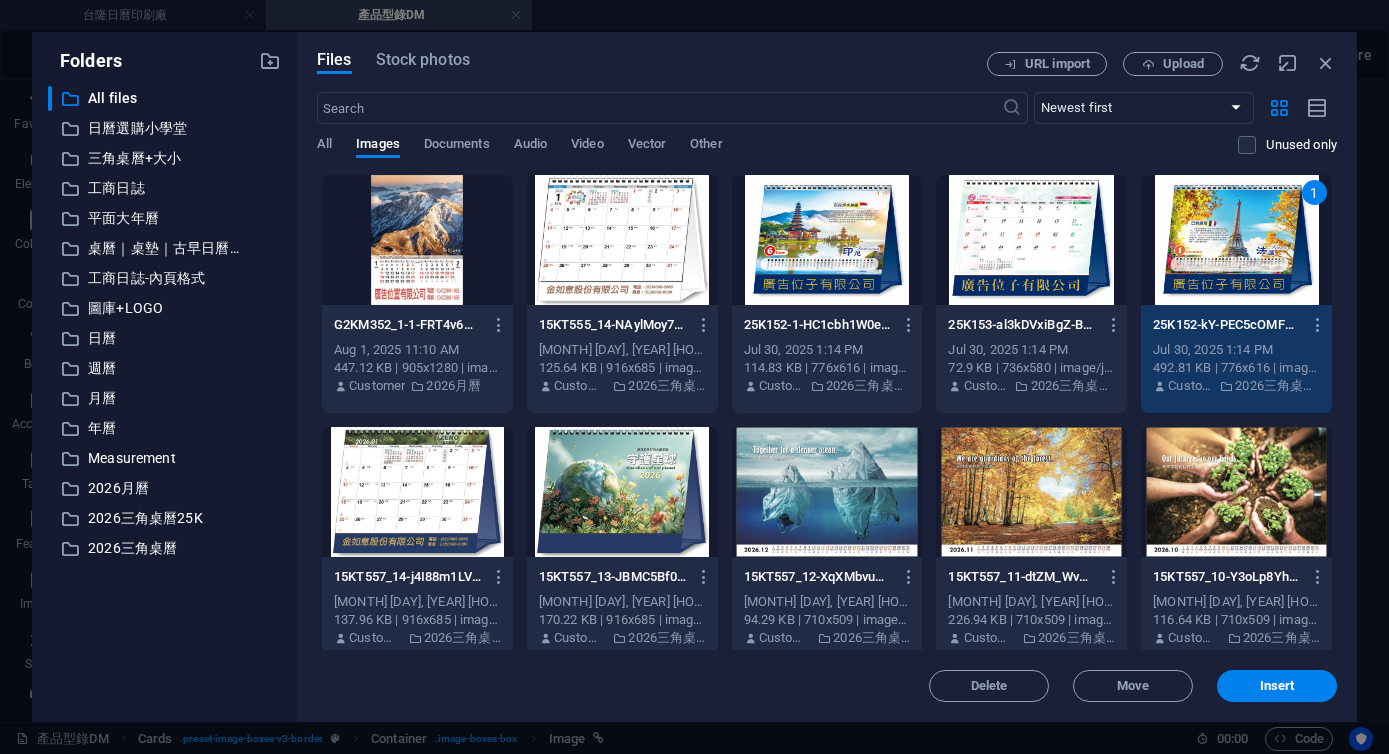 click on "1" at bounding box center [1236, 240] 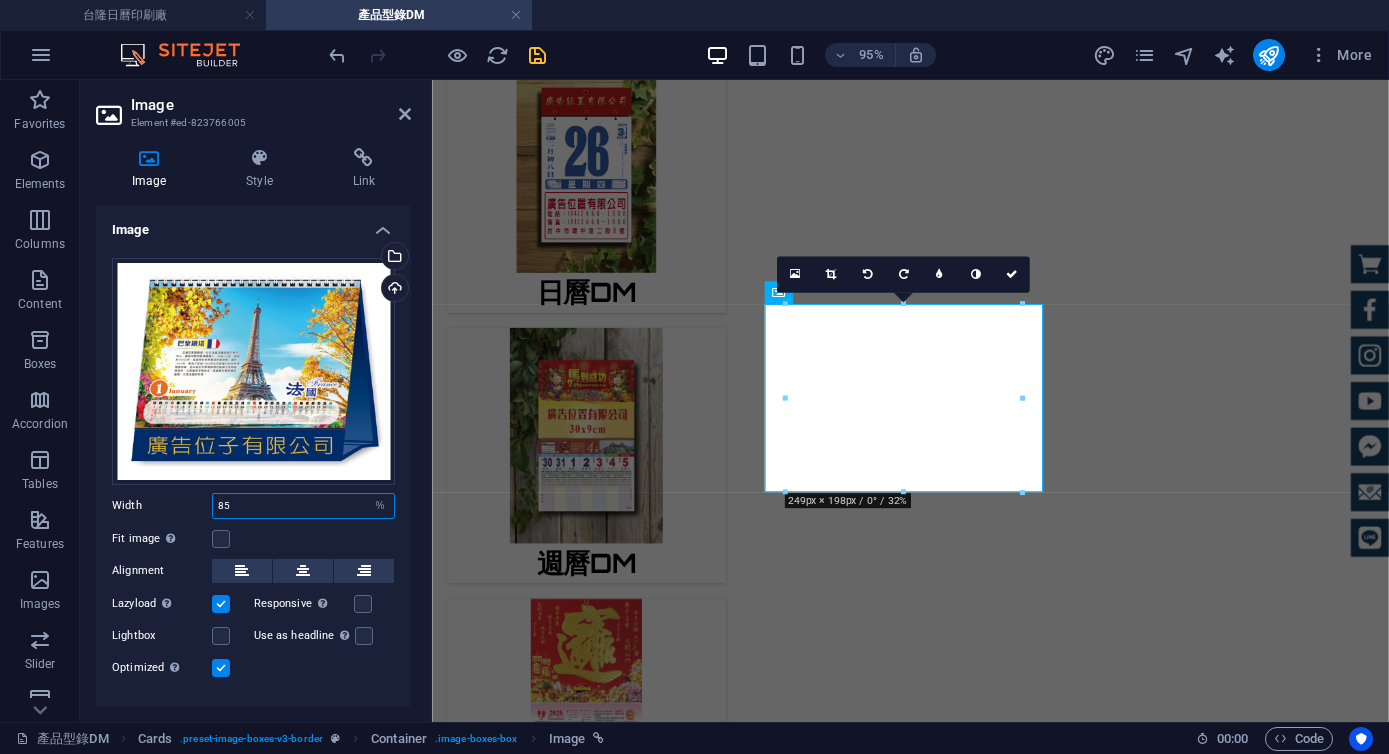 click on "85" at bounding box center (303, 506) 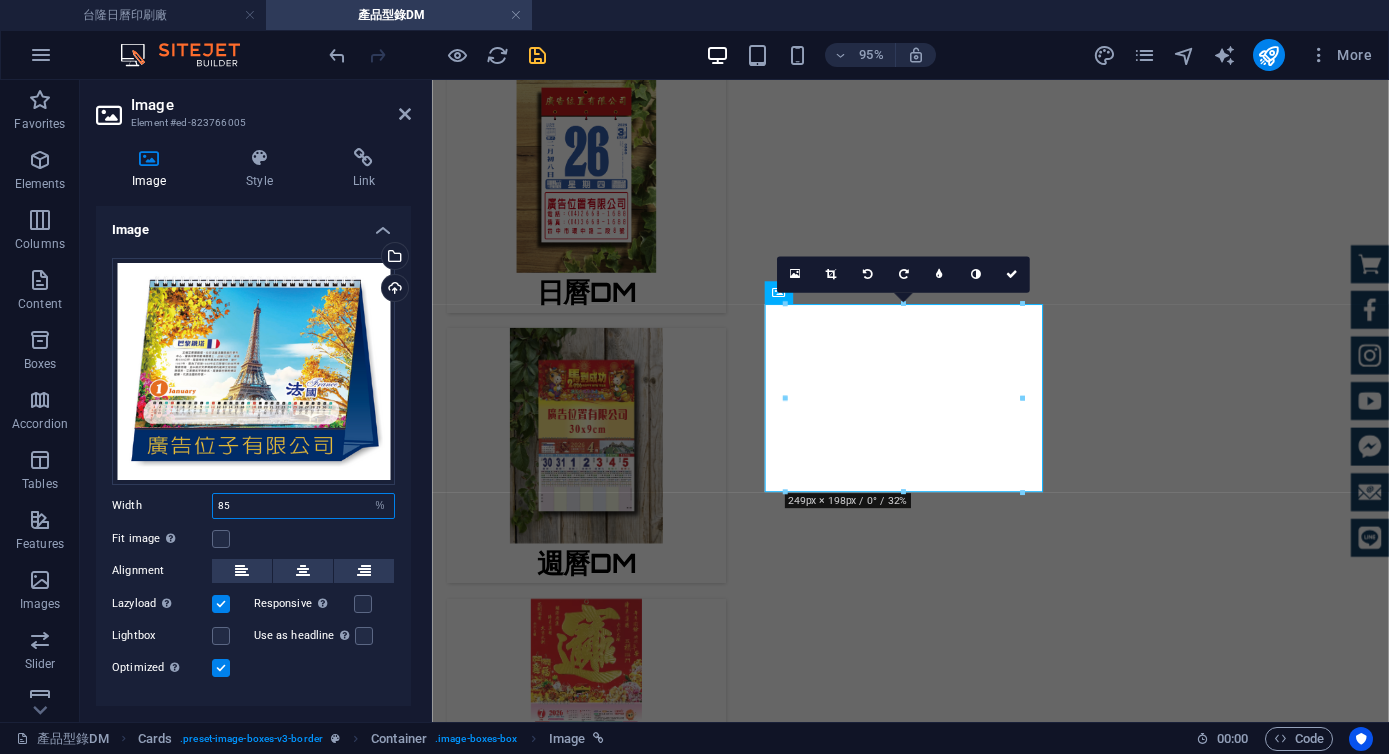 type on "8" 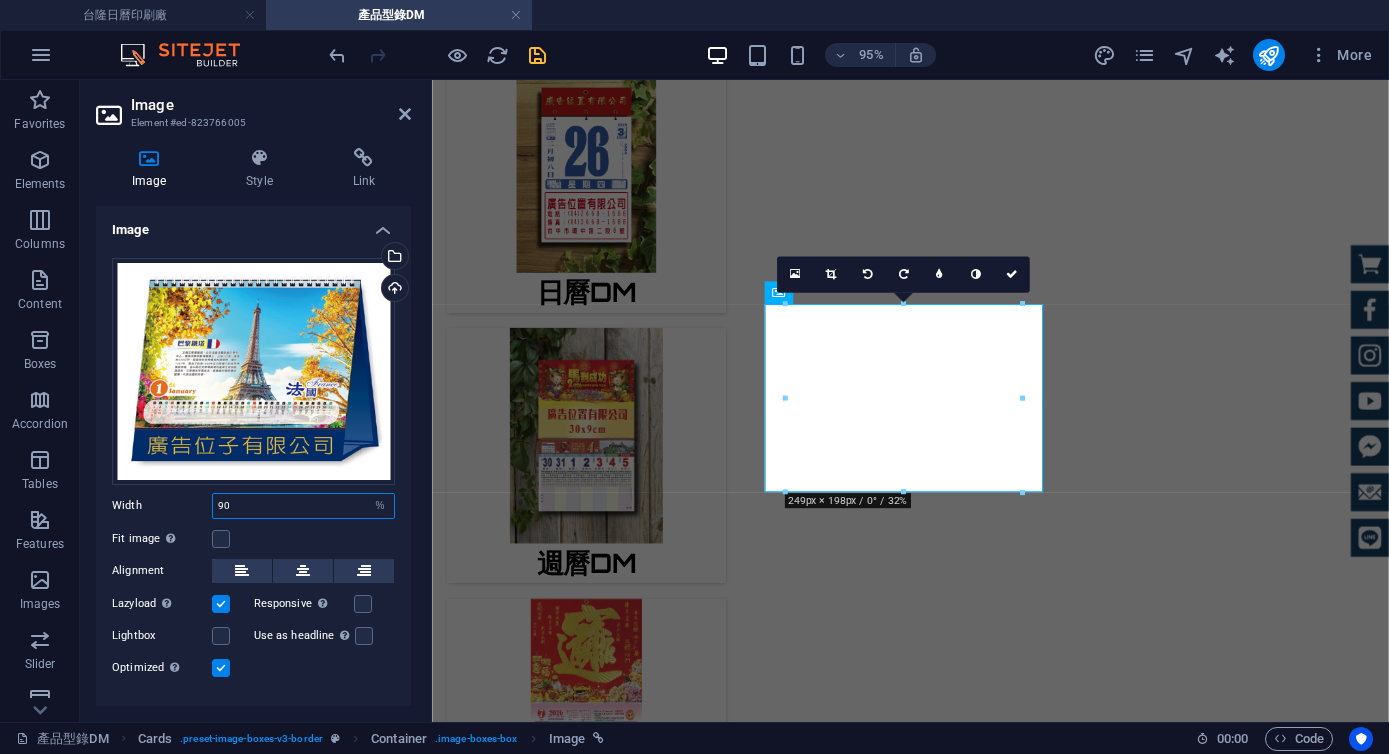 type on "90" 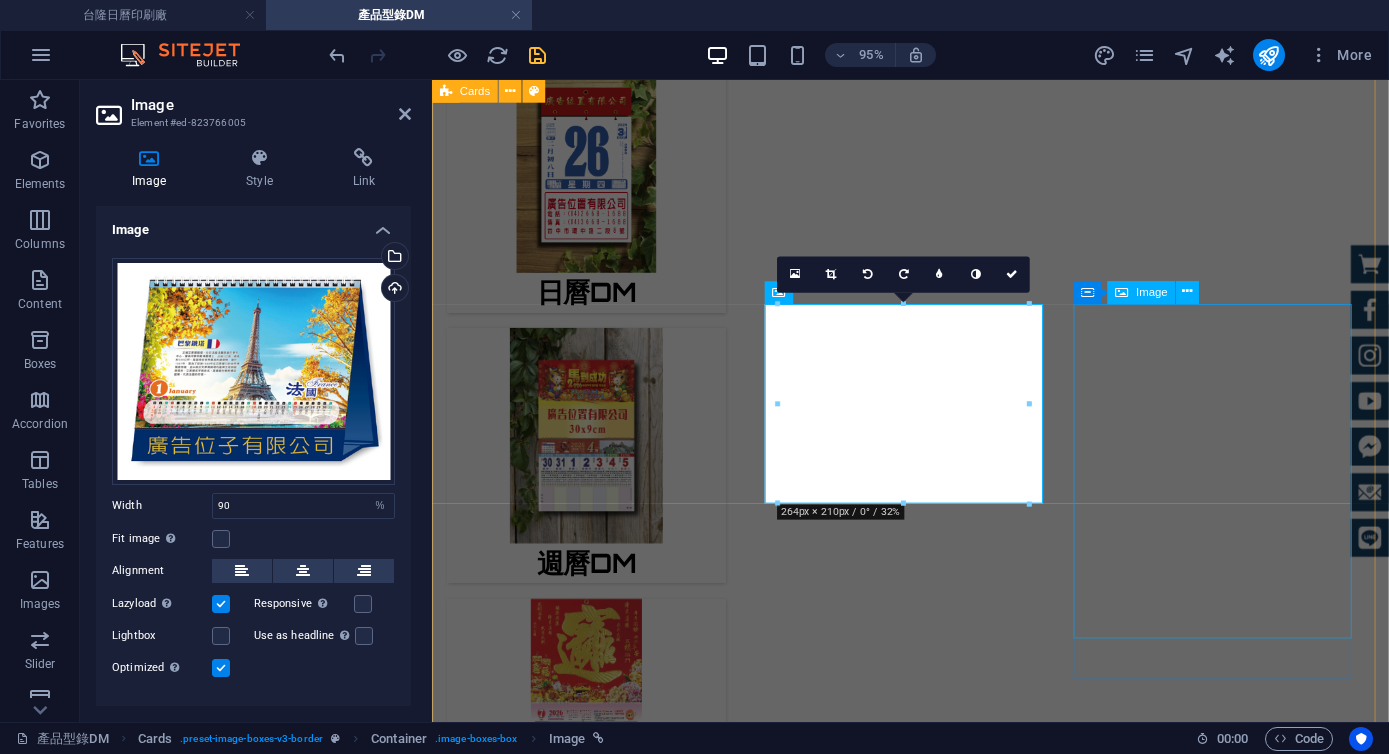 click at bounding box center [594, 1624] 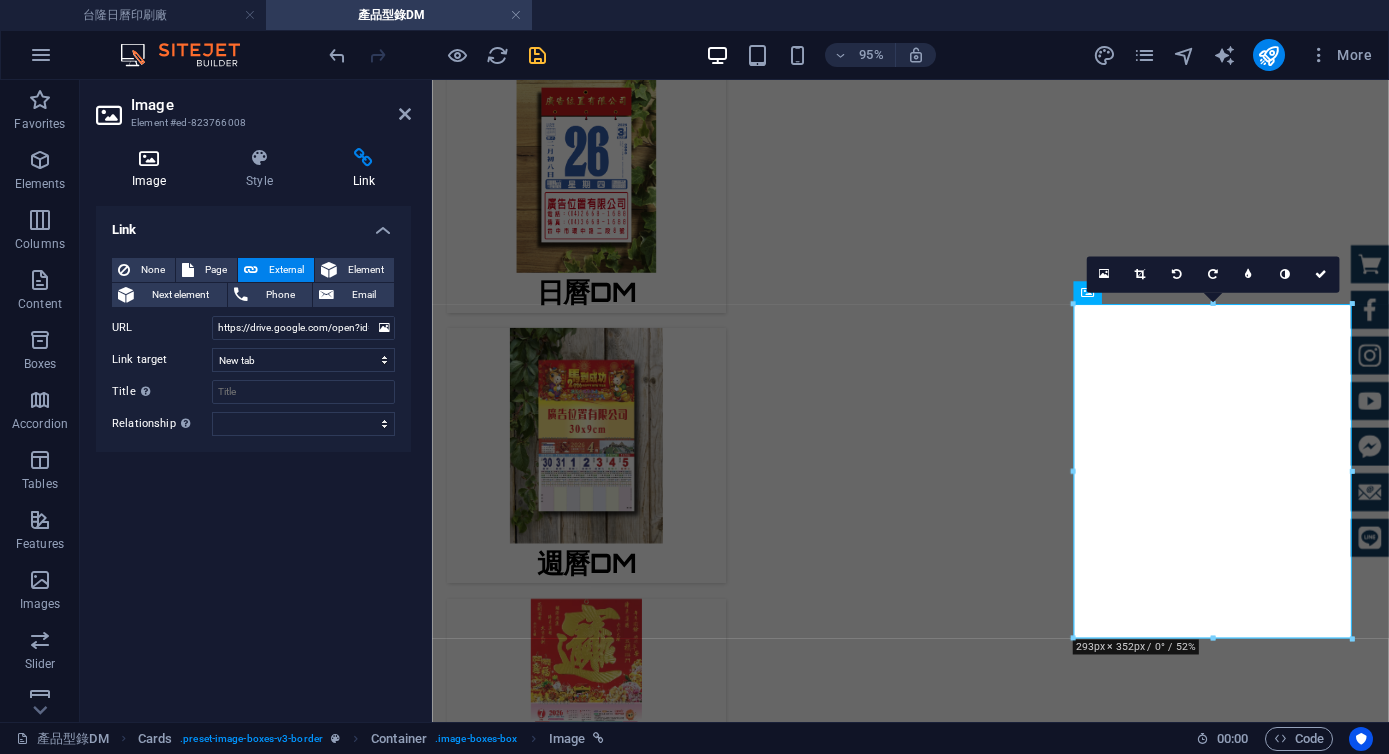 click at bounding box center [149, 158] 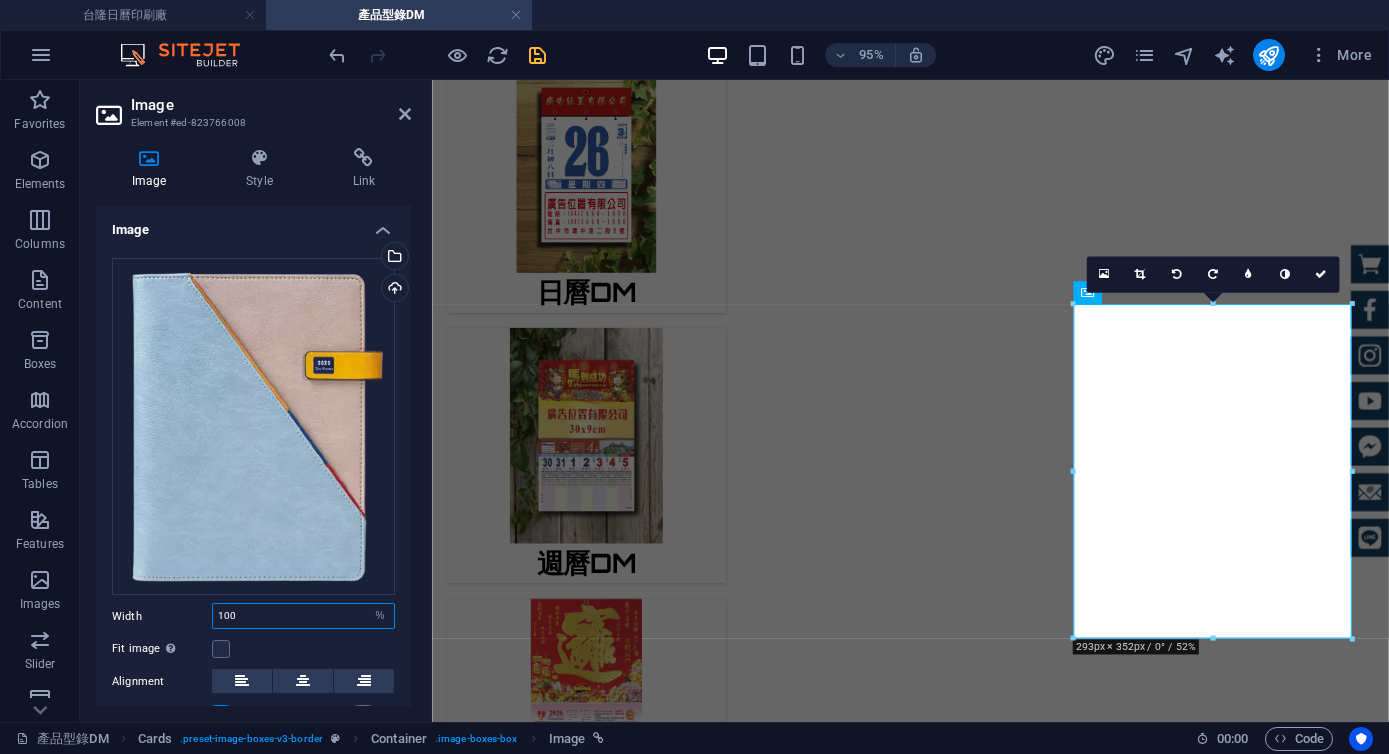 click on "100" at bounding box center [303, 616] 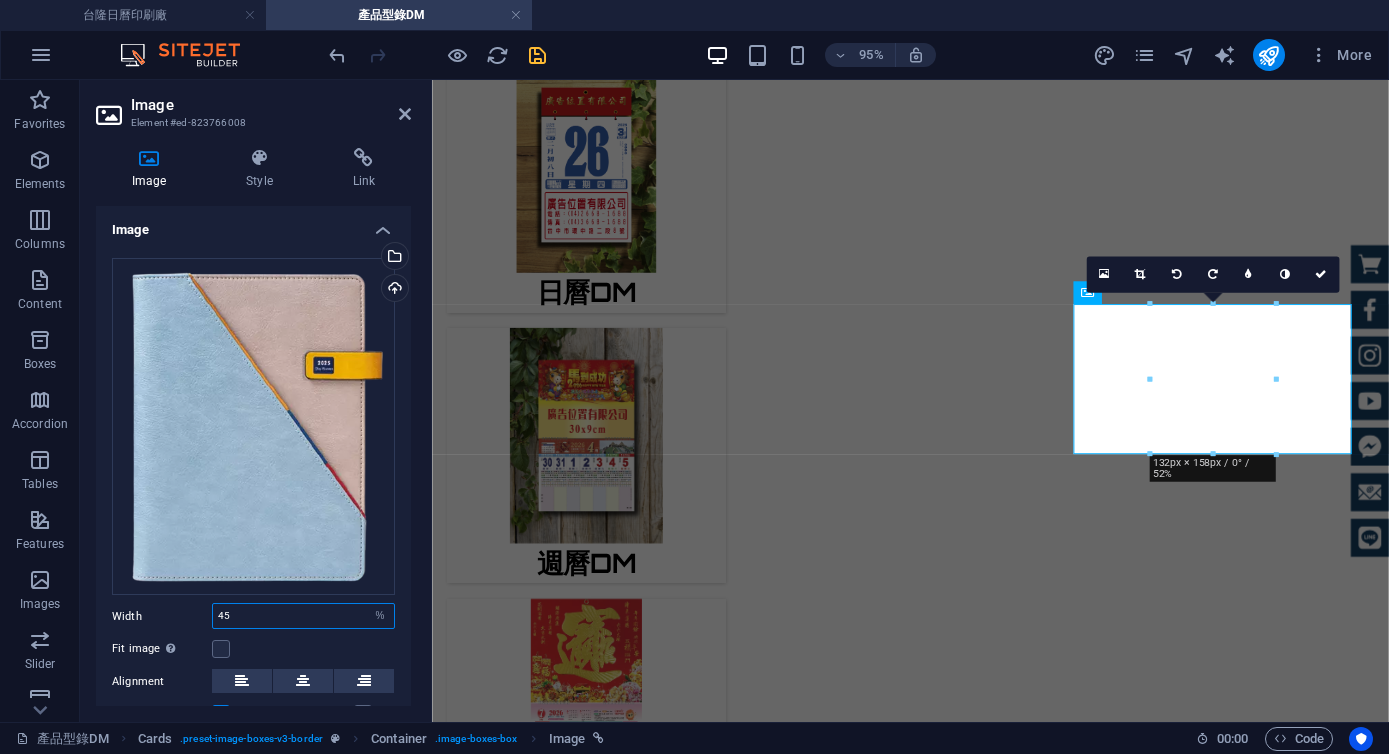 click on "45" at bounding box center (303, 616) 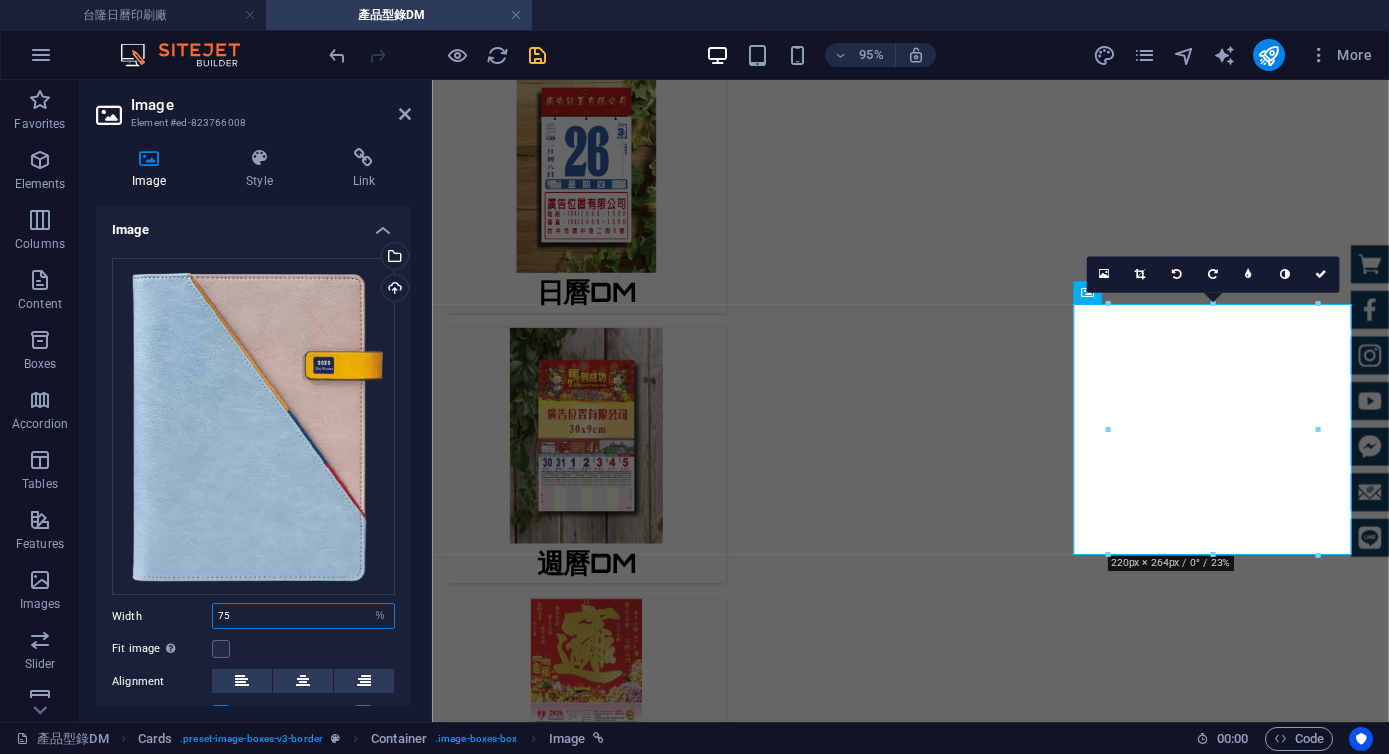 click on "75" at bounding box center [303, 616] 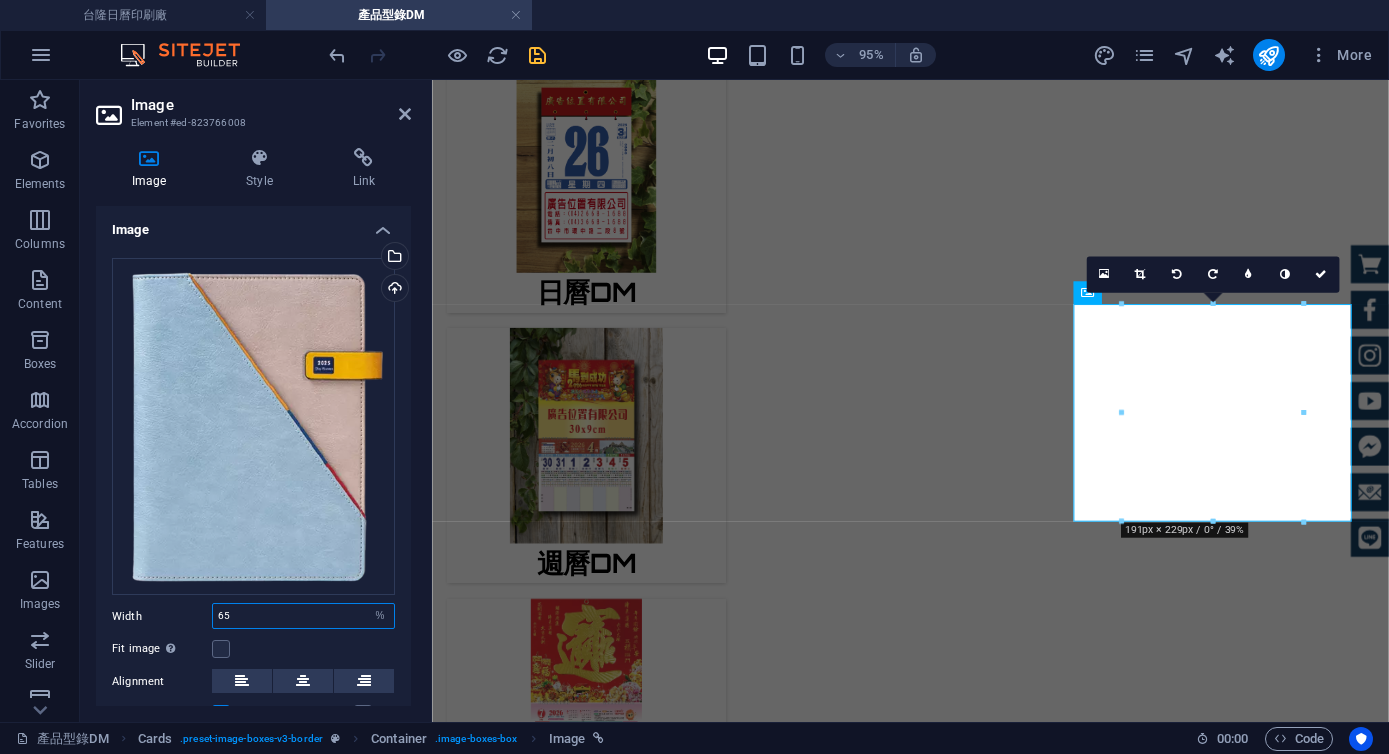 click on "65" at bounding box center [303, 616] 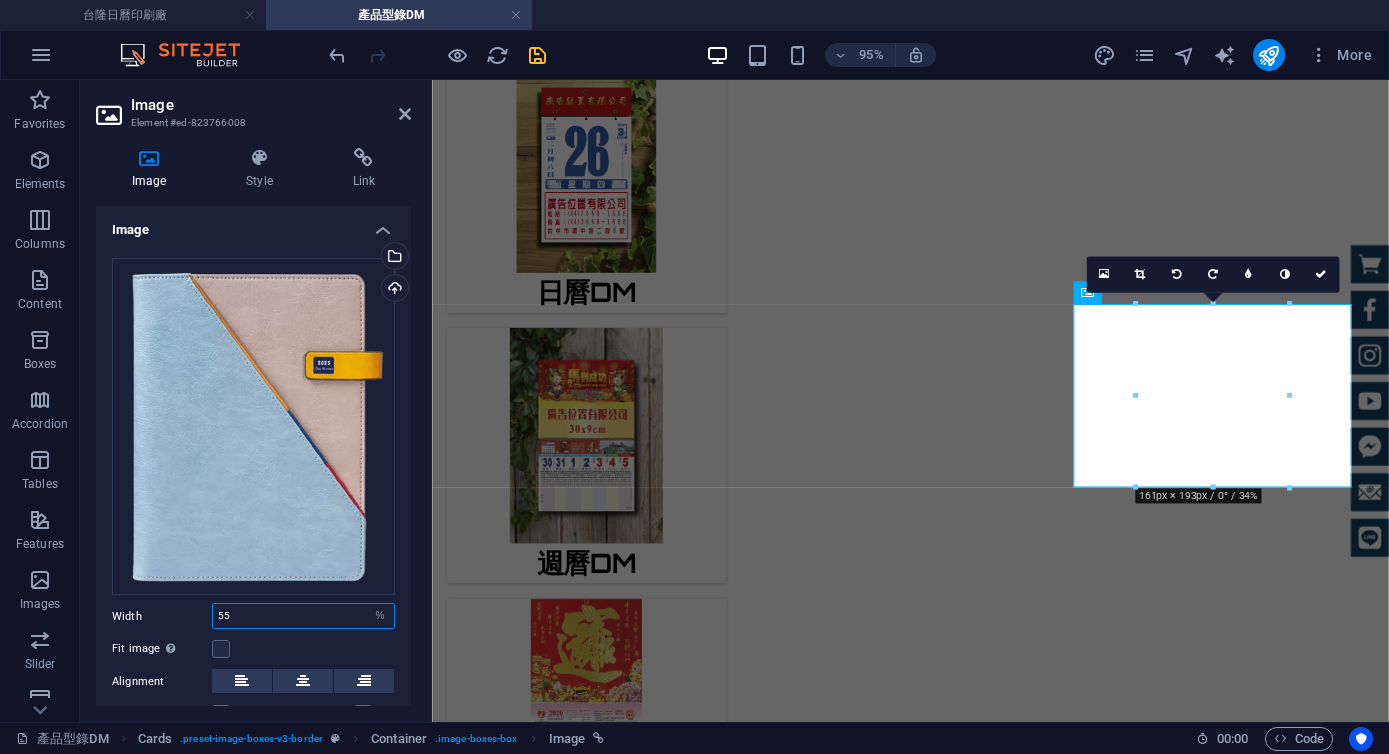 click on "55" at bounding box center [303, 616] 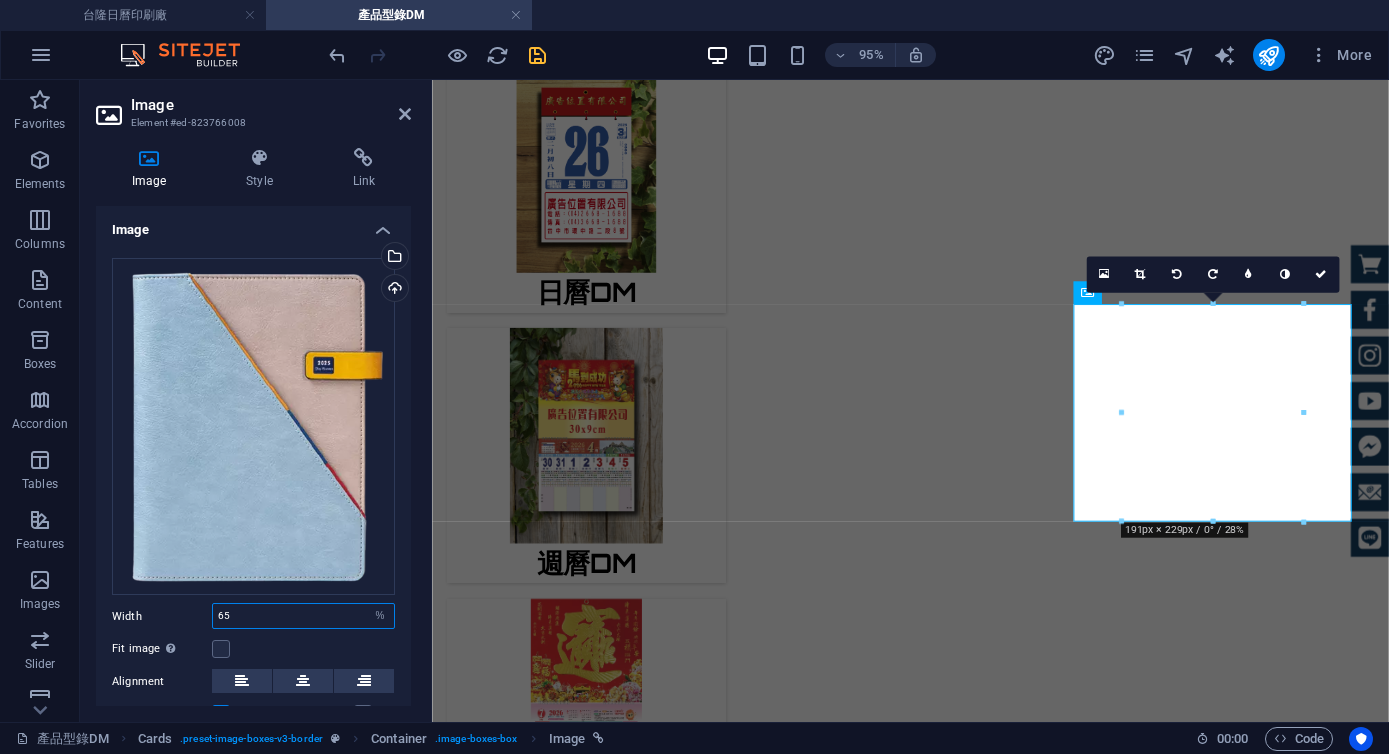 click on "65" at bounding box center [303, 616] 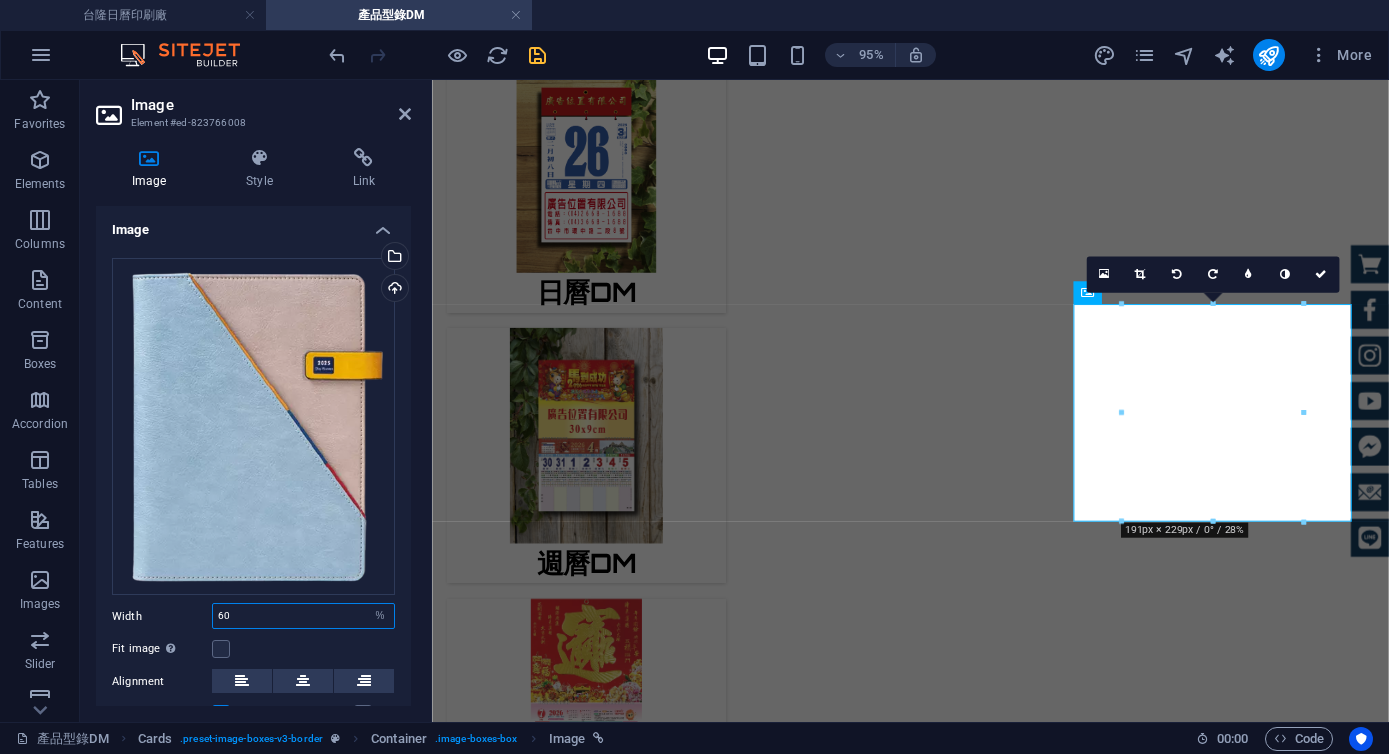 type on "60" 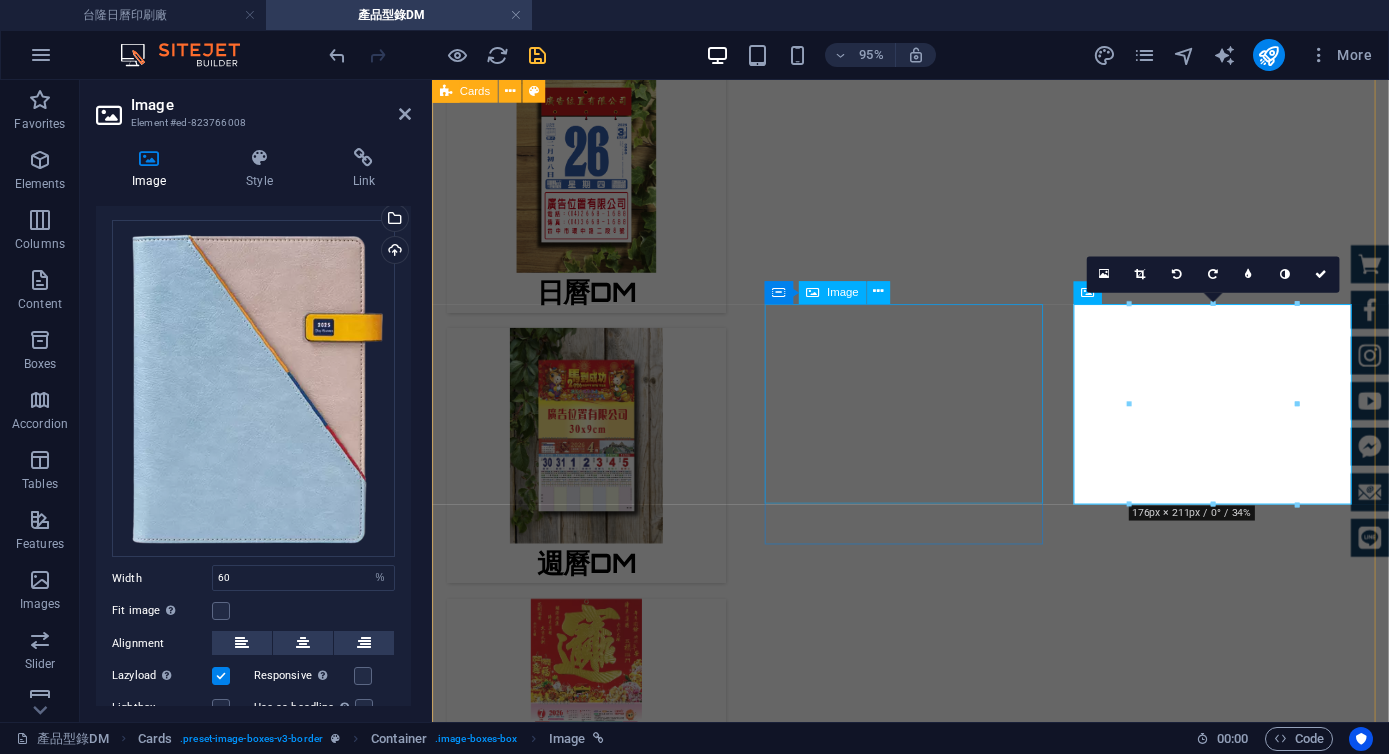 scroll, scrollTop: 56, scrollLeft: 0, axis: vertical 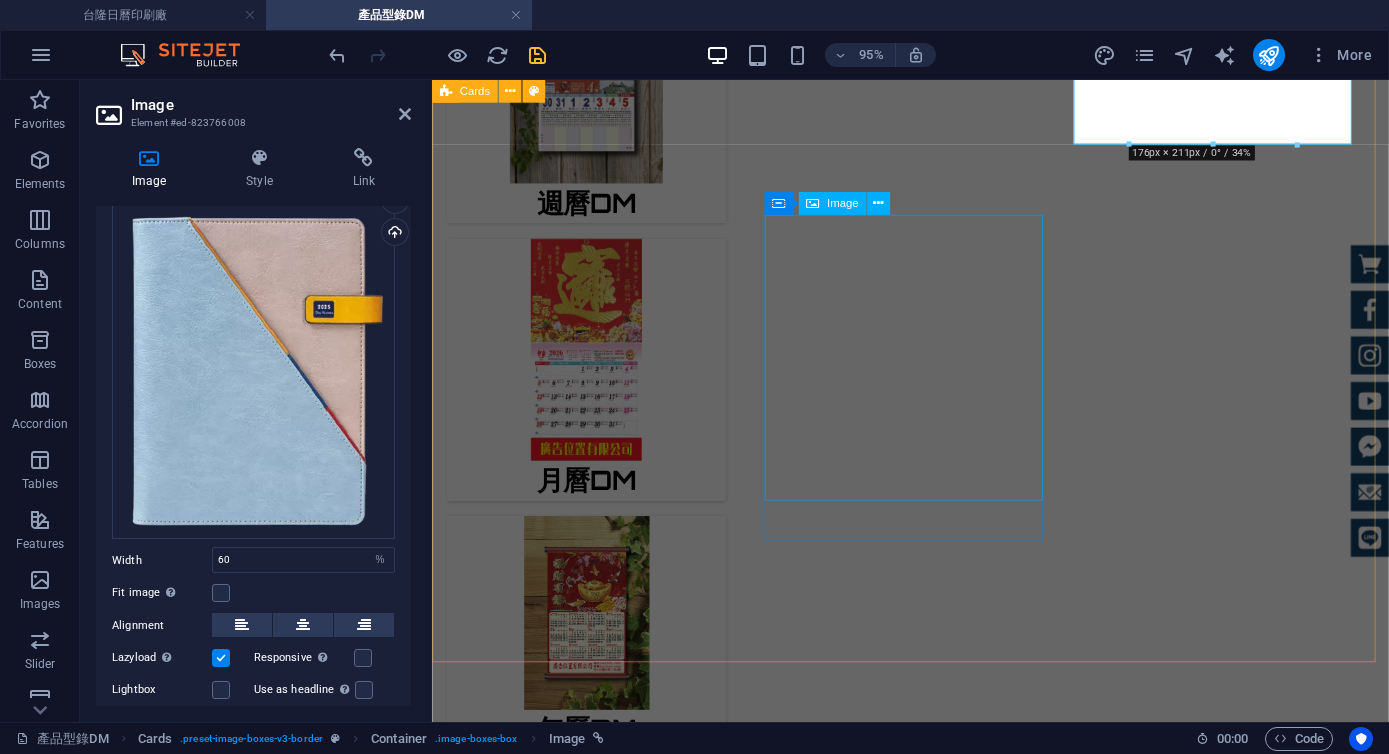 click at bounding box center (594, 1646) 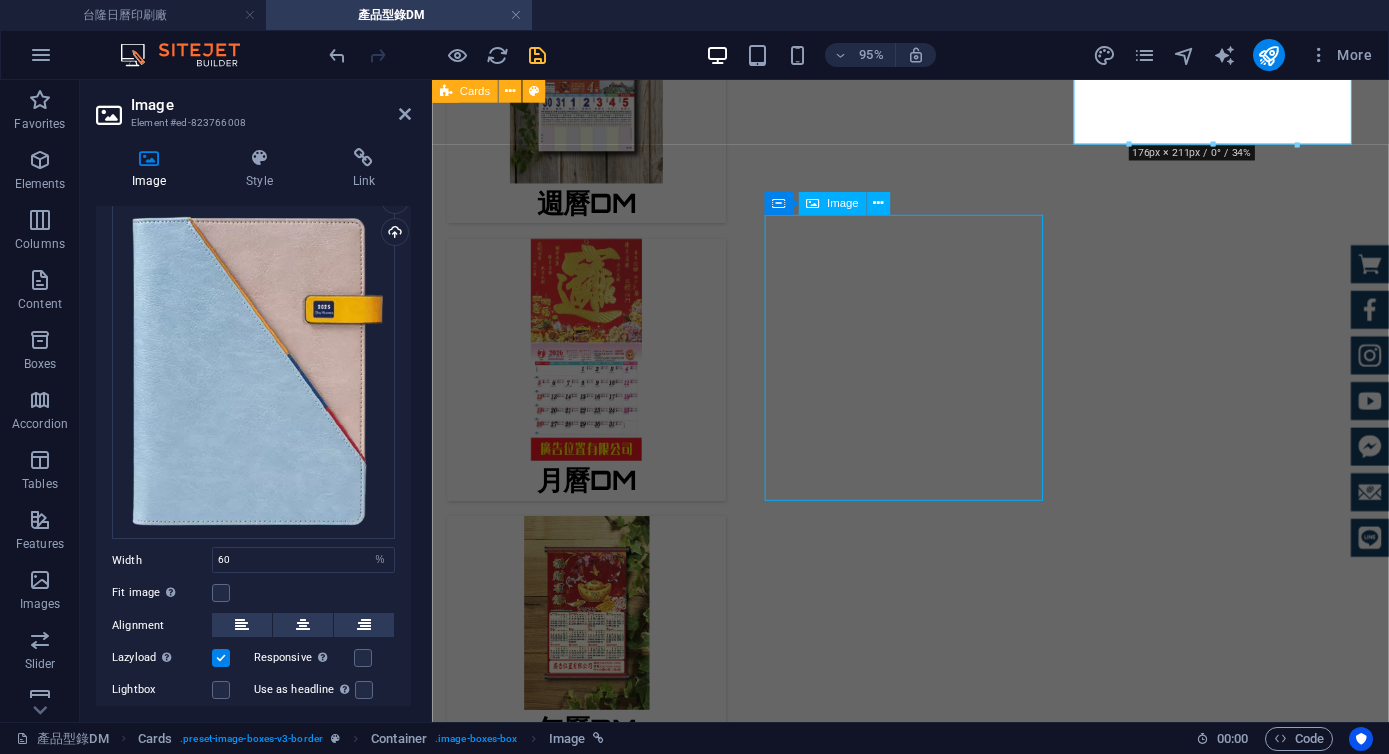 click at bounding box center (594, 1646) 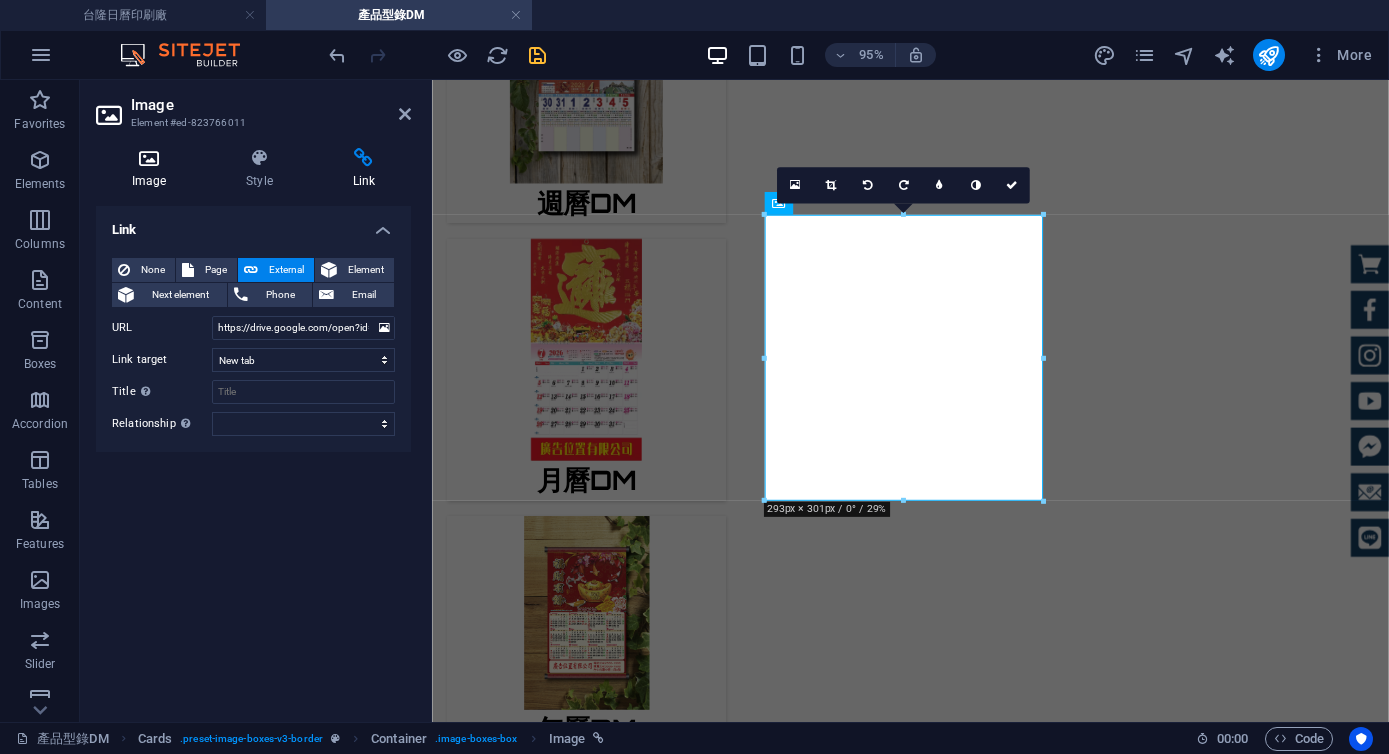 click on "Image" at bounding box center (153, 169) 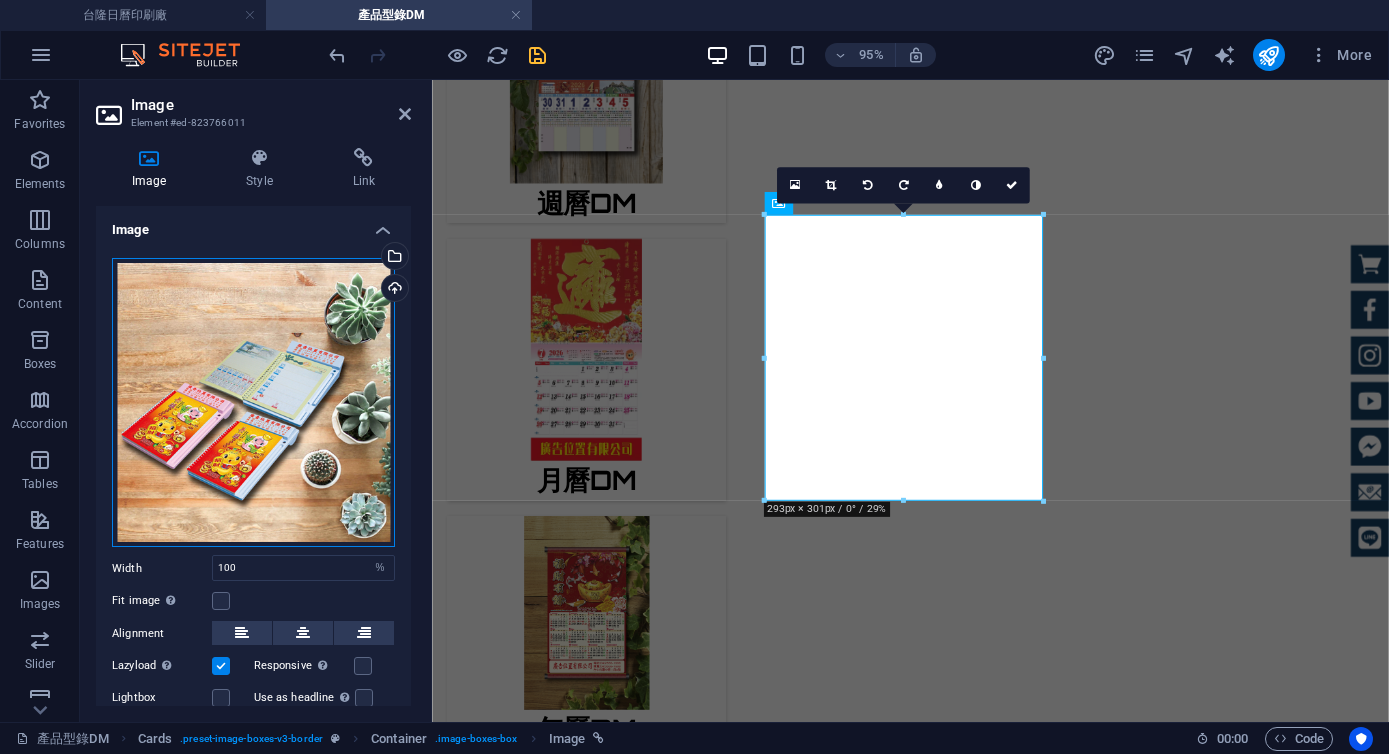 click on "Drag files here, click to choose files or select files from Files or our free stock photos & videos" at bounding box center (253, 403) 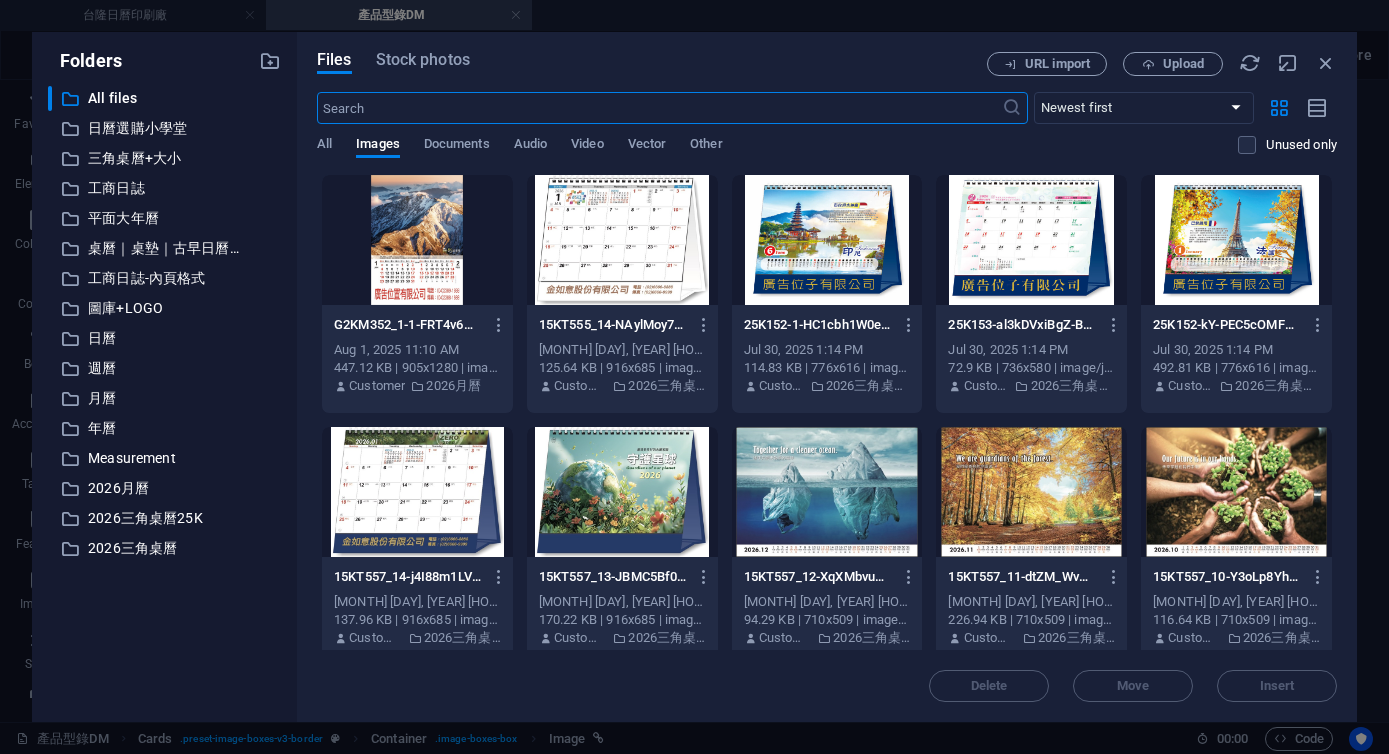 scroll, scrollTop: 455, scrollLeft: 0, axis: vertical 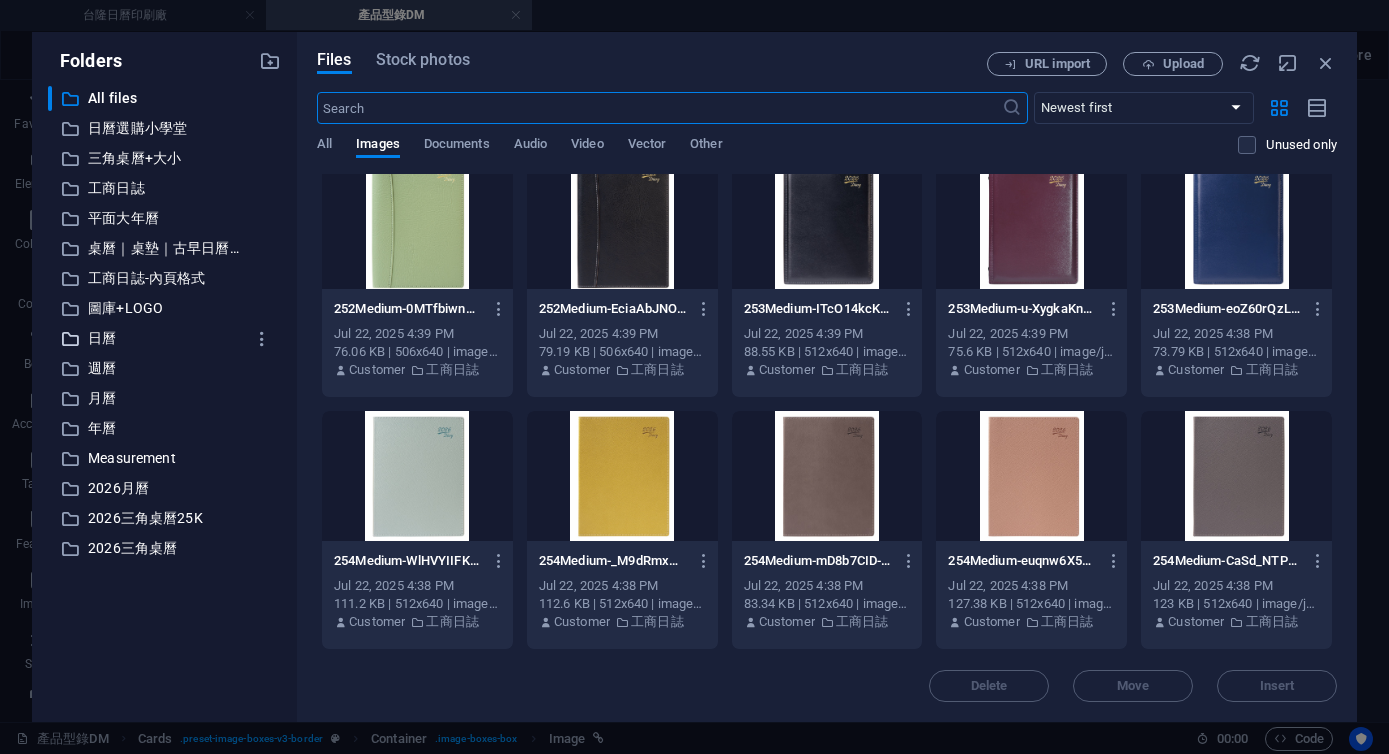click on "日曆" at bounding box center [166, 338] 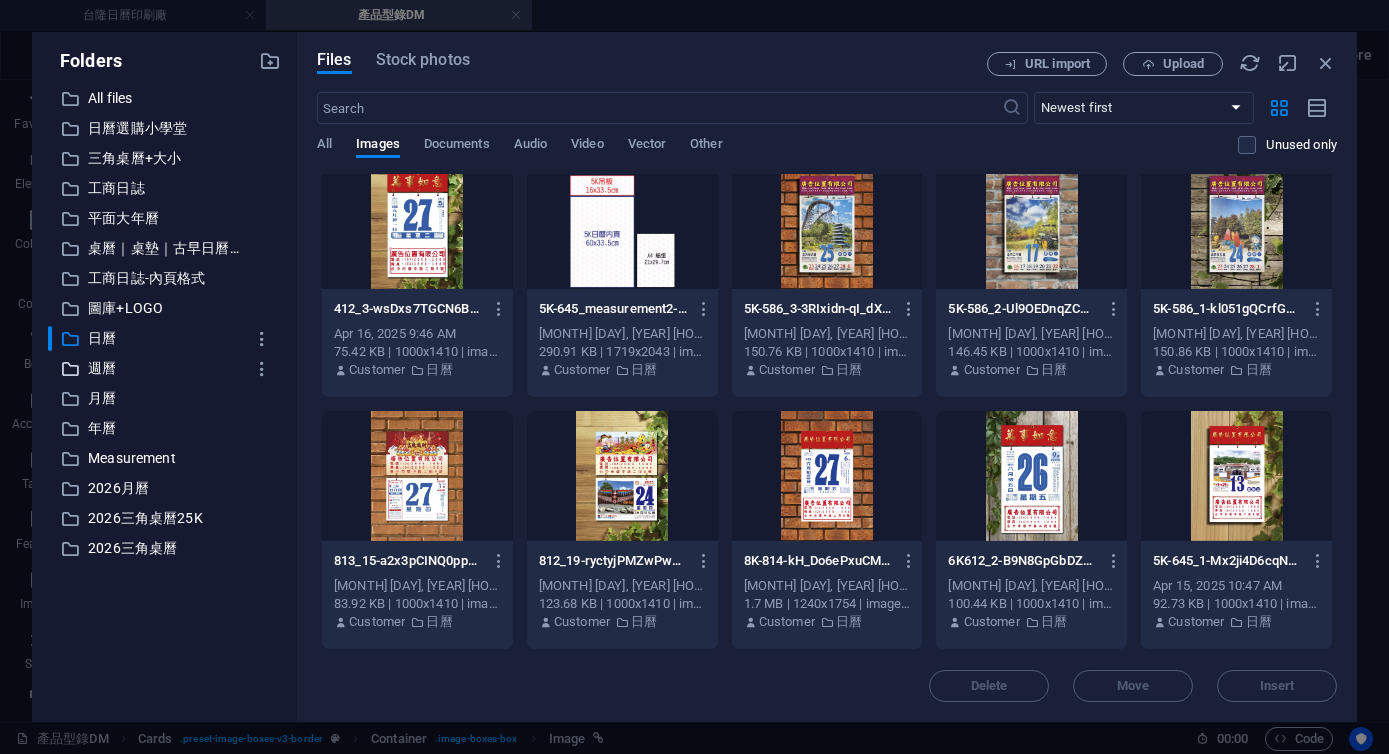 scroll, scrollTop: 7324, scrollLeft: 0, axis: vertical 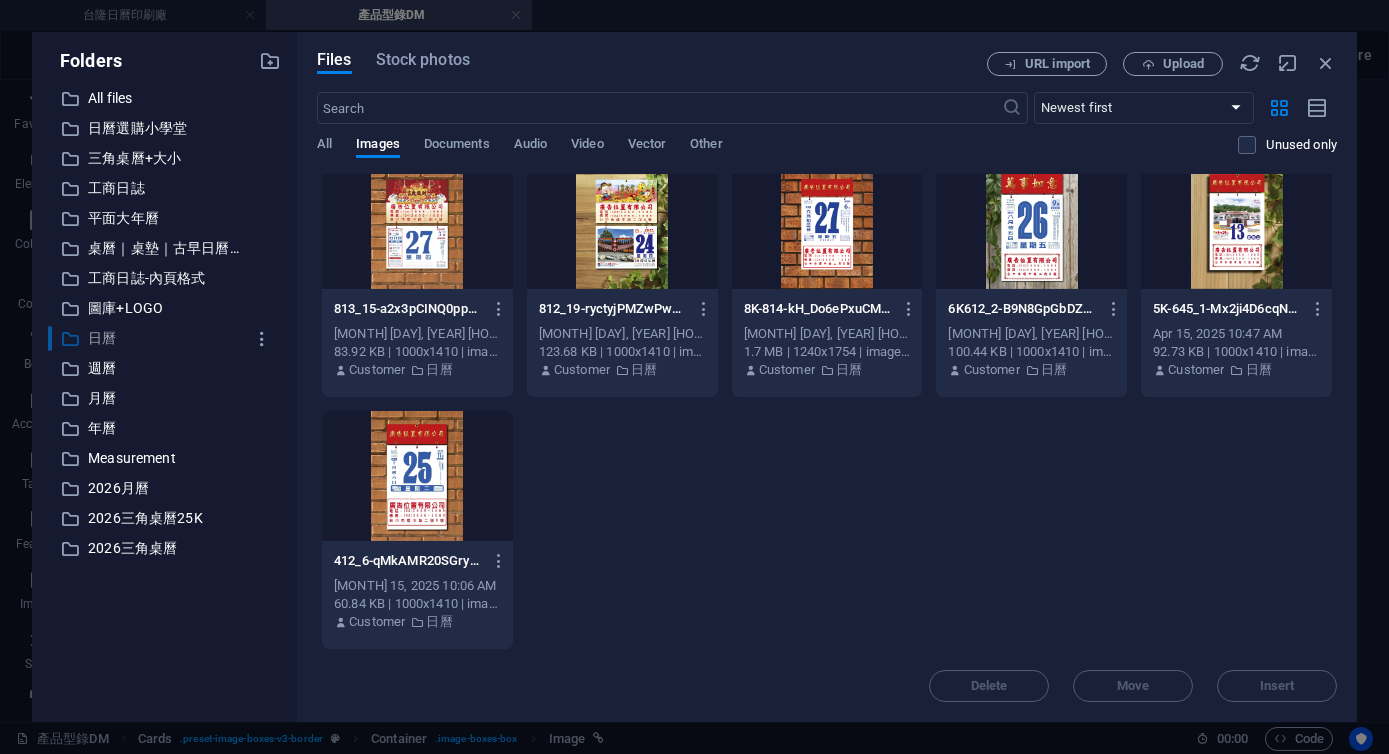 click on "日曆" at bounding box center (166, 338) 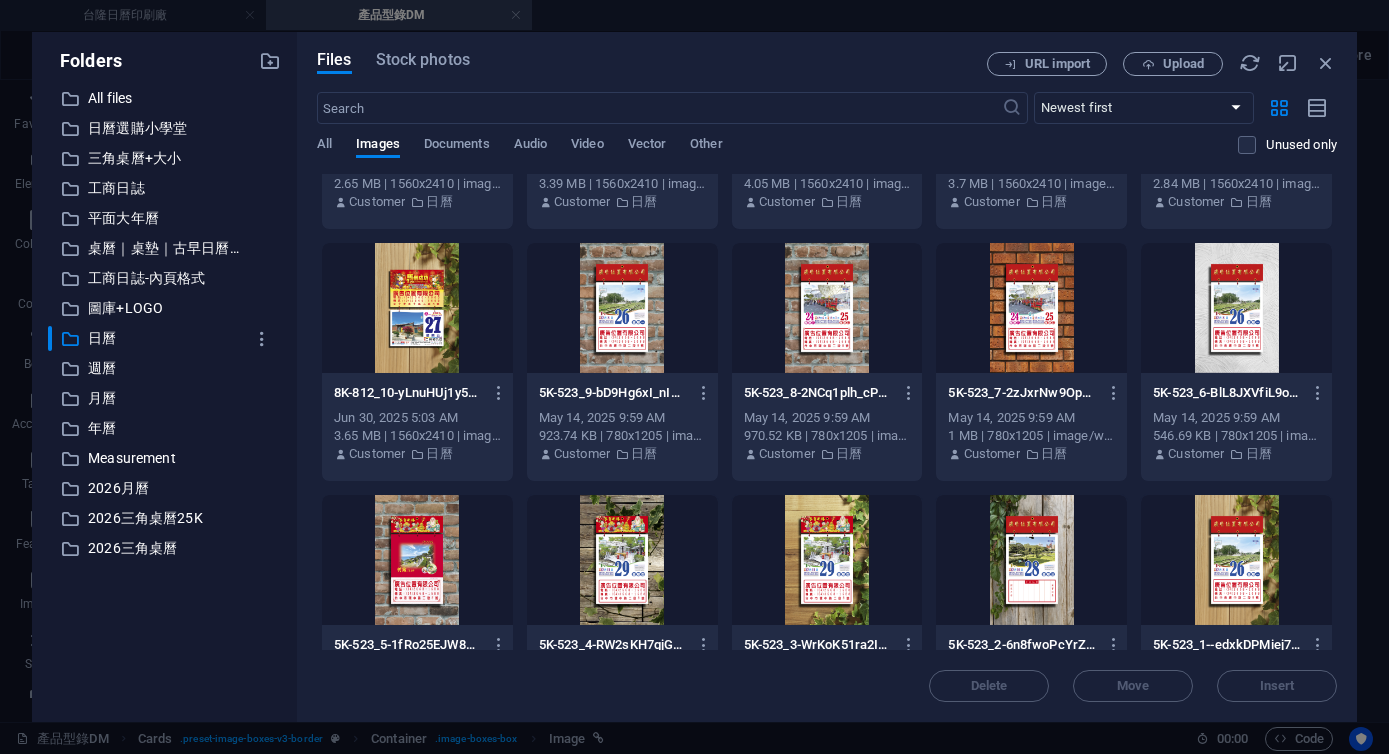 scroll, scrollTop: 7324, scrollLeft: 0, axis: vertical 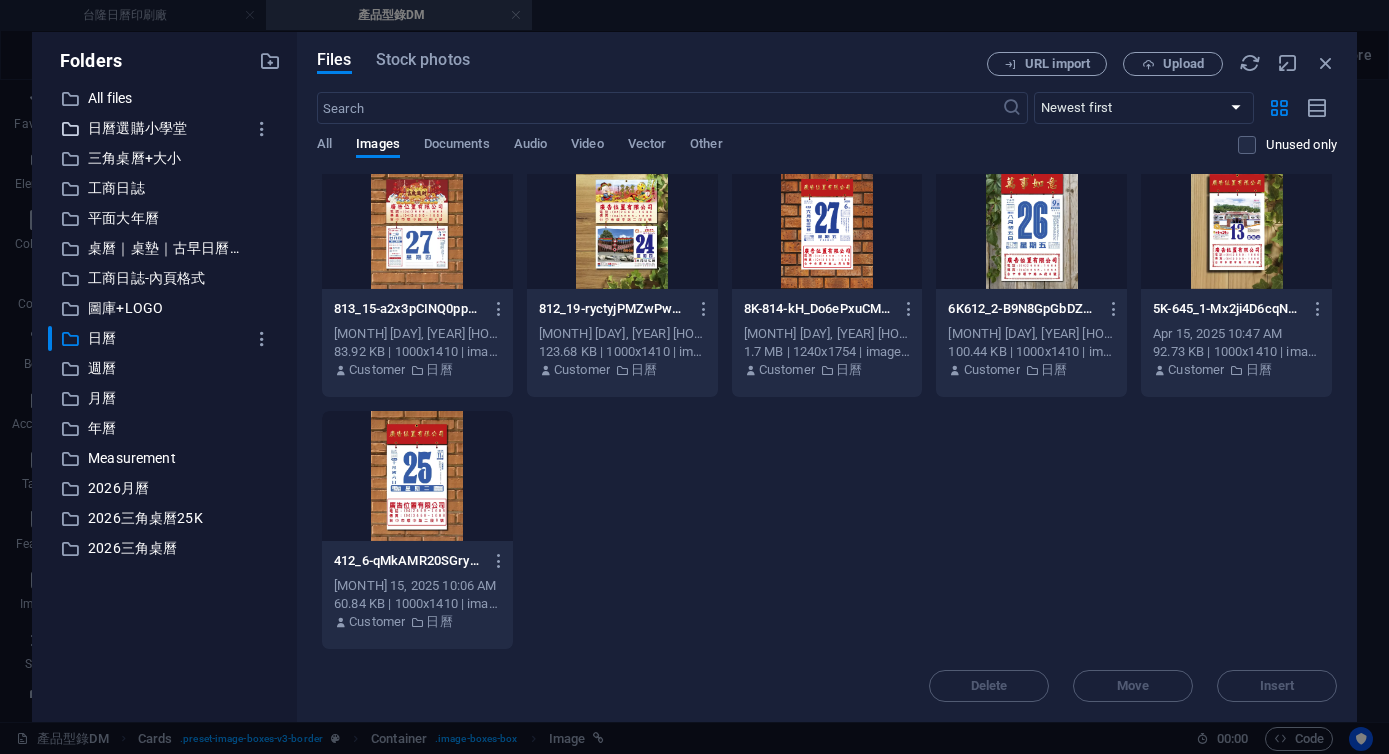 click on "日曆選購小學堂" at bounding box center [166, 128] 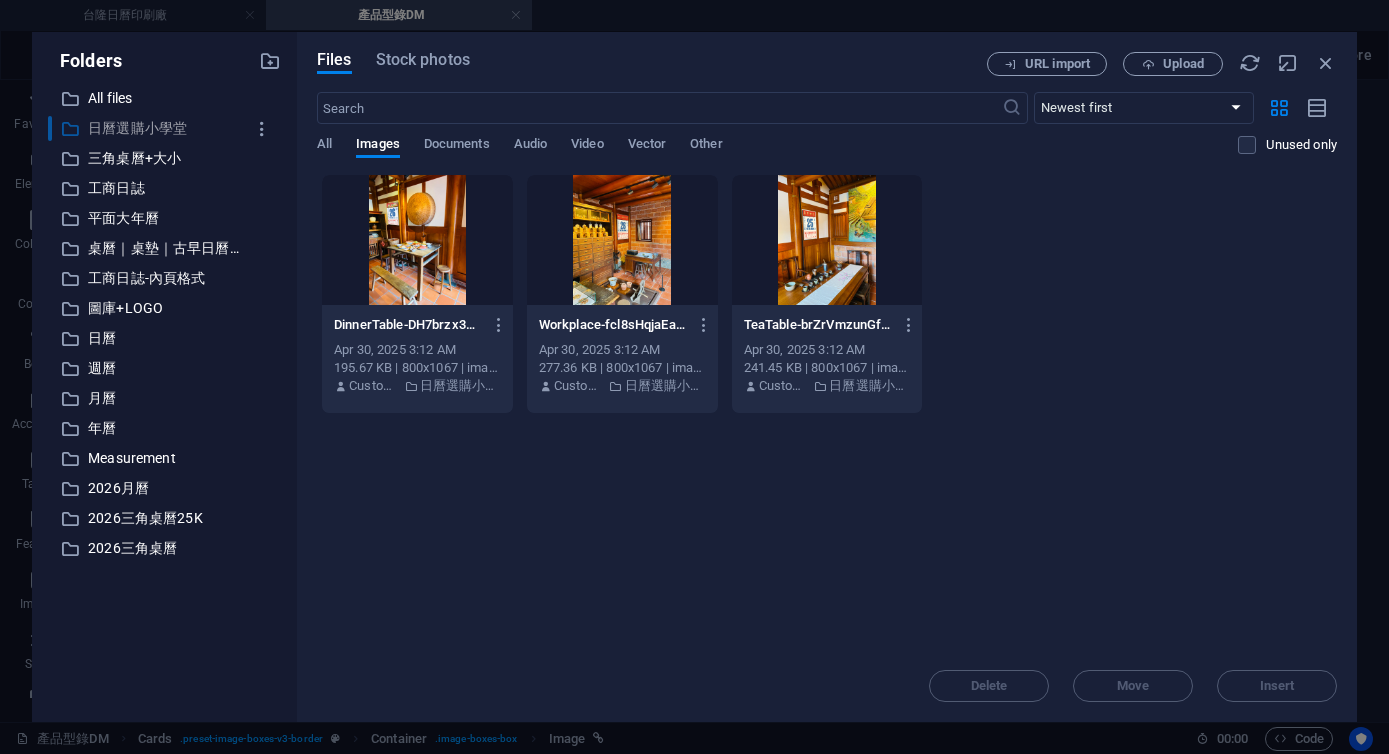 scroll, scrollTop: 0, scrollLeft: 0, axis: both 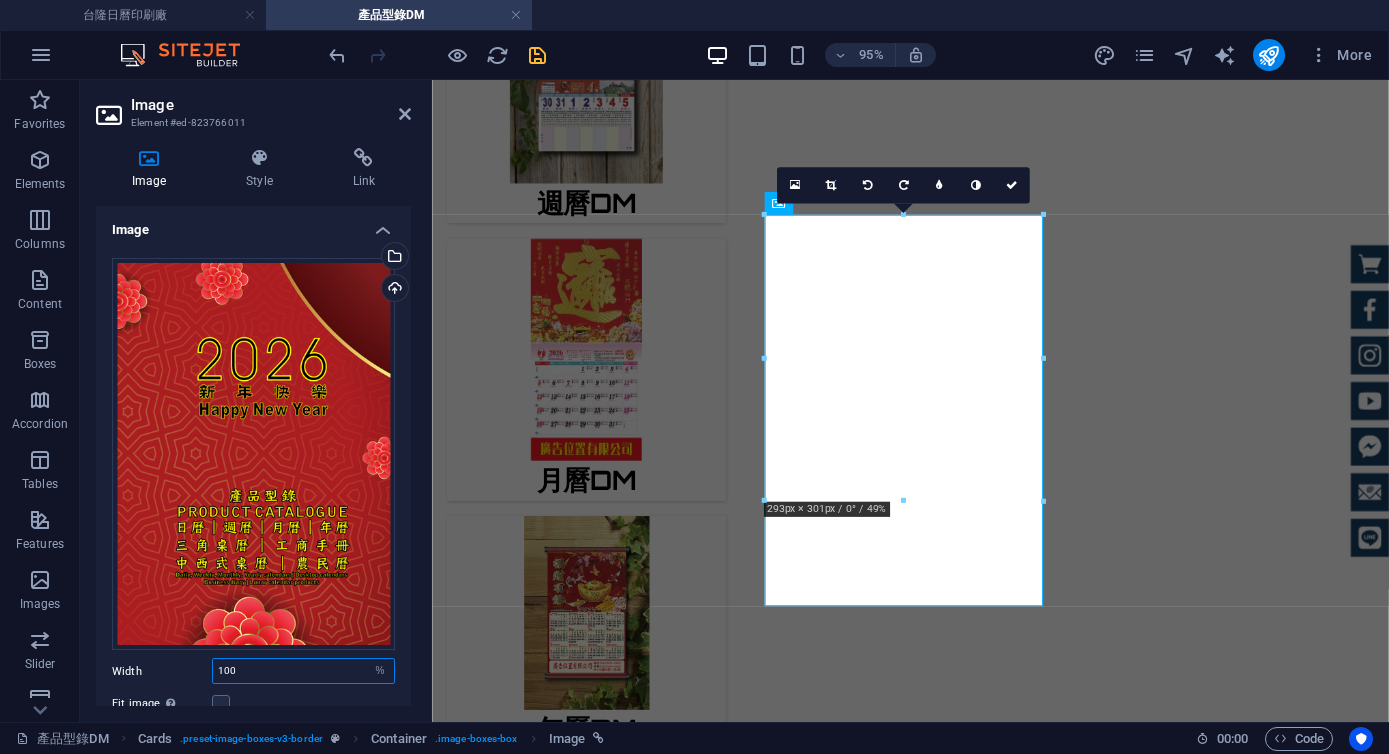 click on "100" at bounding box center [303, 671] 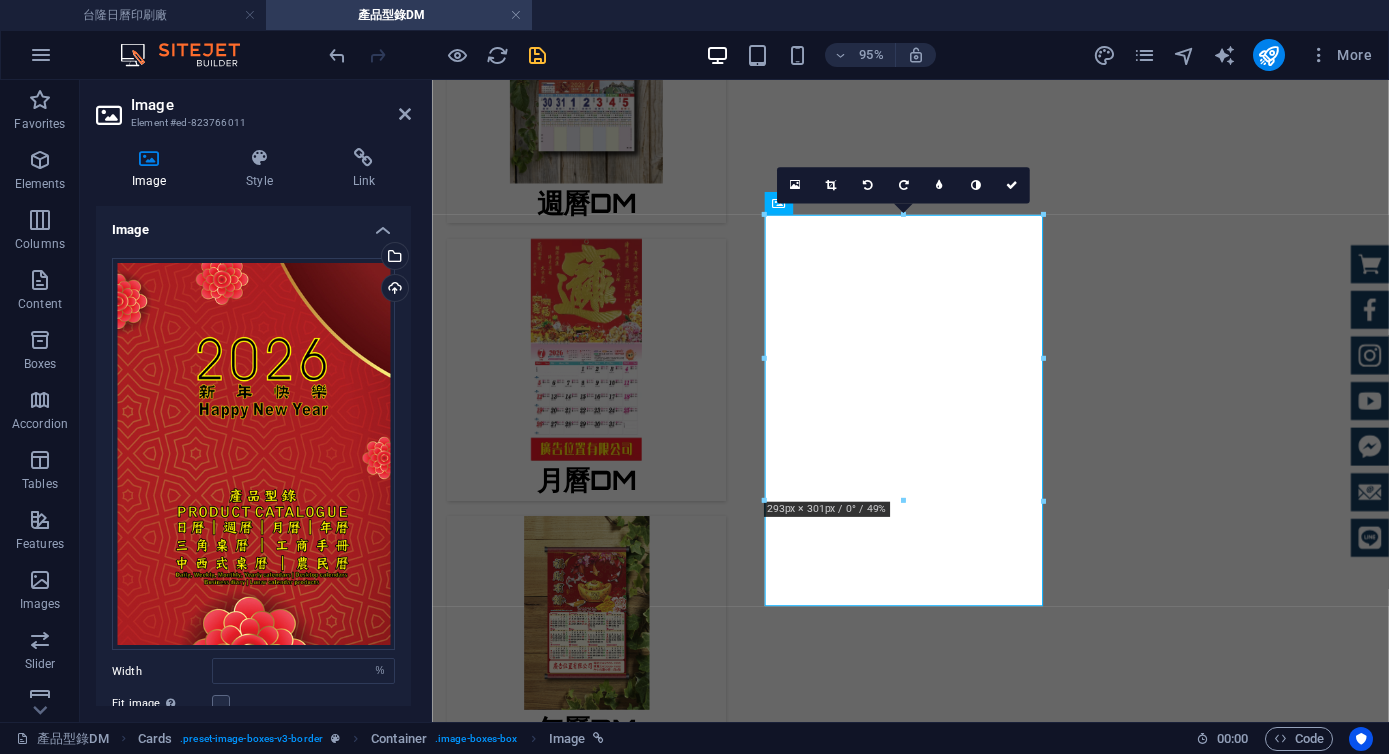 click on "Drag files here, click to choose files or select files from Files or our free stock photos & videos Select files from the file manager, stock photos, or upload file(s) Upload Width Default auto px rem % em vh vw Fit image Automatically fit image to a fixed width and height Height Default auto px Alignment Lazyload Loading images after the page loads improves page speed. Responsive Automatically load retina image and smartphone optimized sizes. Lightbox Use as headline The image will be wrapped in an H1 headline tag. Useful for giving alternative text the weight of an H1 headline, e.g. for the logo. Leave unchecked if uncertain. Optimized Images are compressed to improve page speed. Position Direction Custom X offset 50 px rem % vh vw Y offset 50 px rem % vh vw" at bounding box center [253, 552] 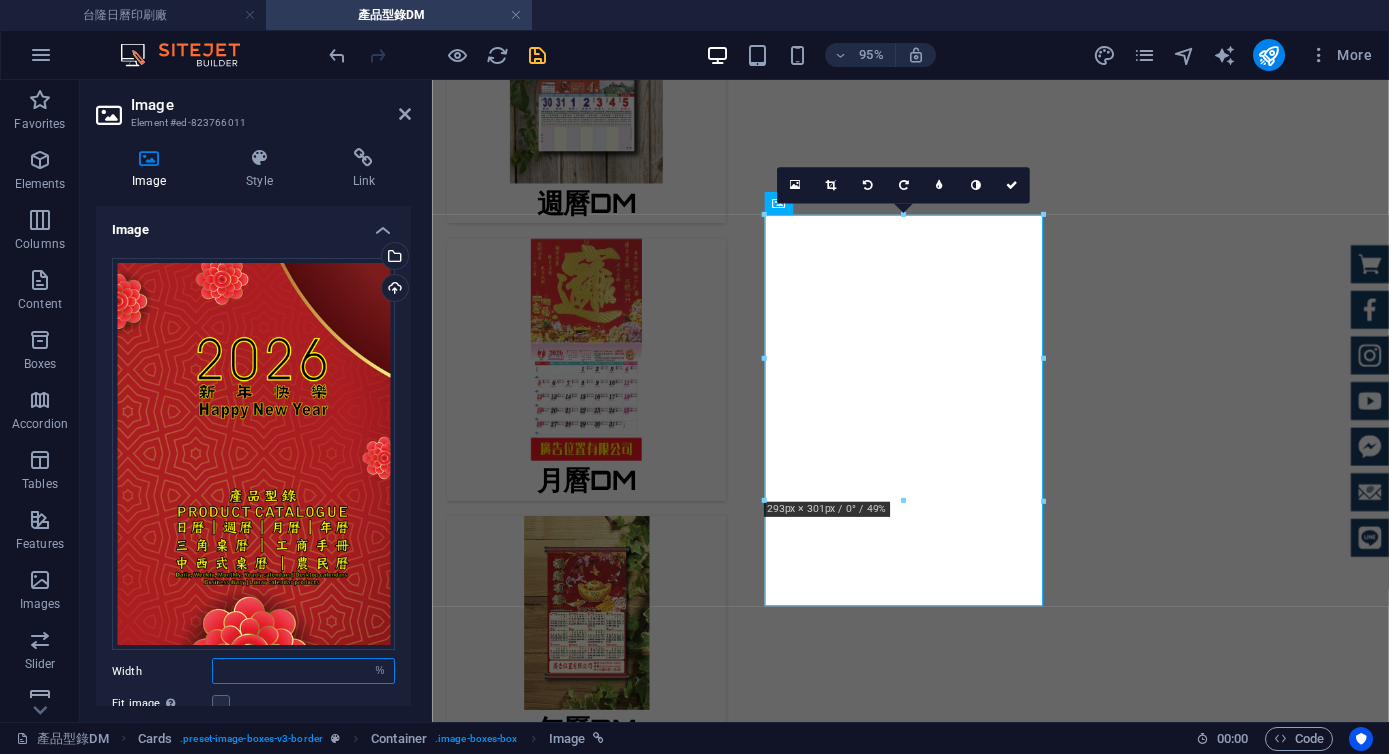 click at bounding box center (303, 671) 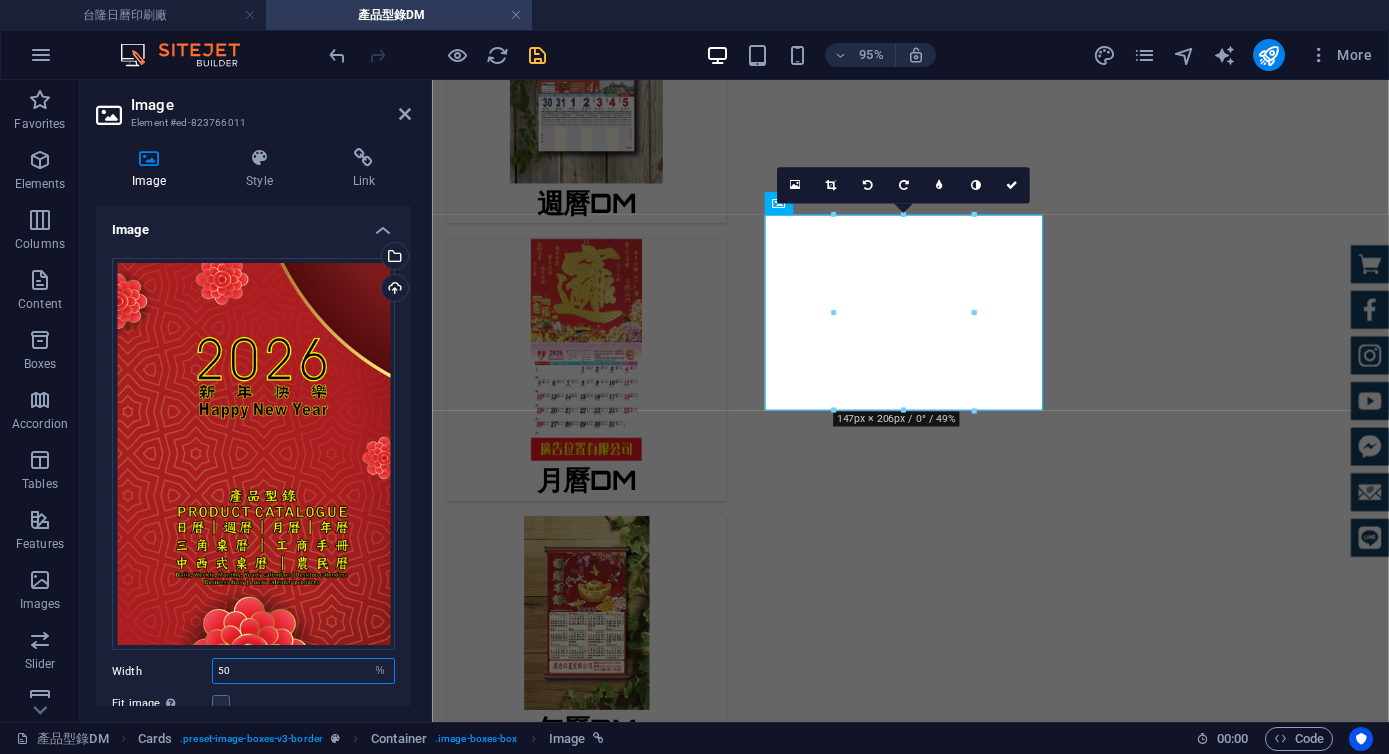click on "50" at bounding box center (303, 671) 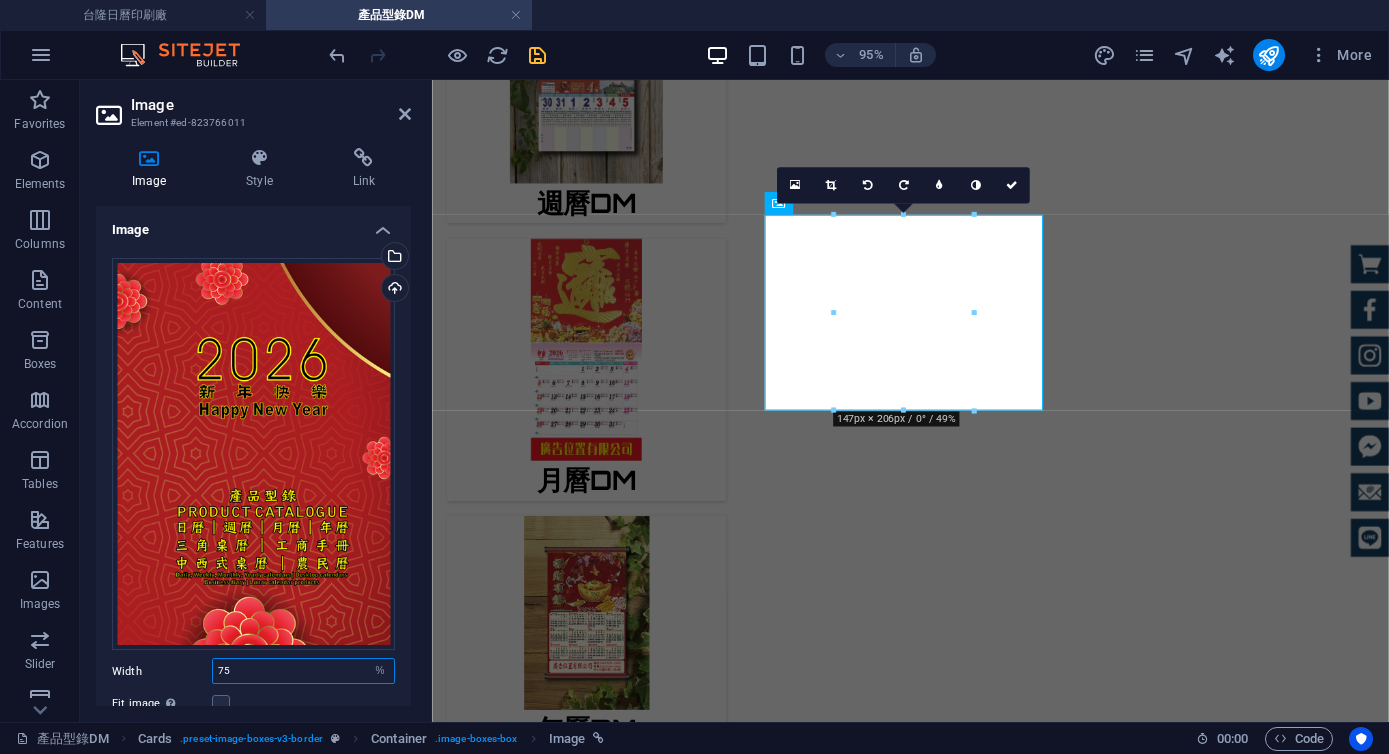 type on "75" 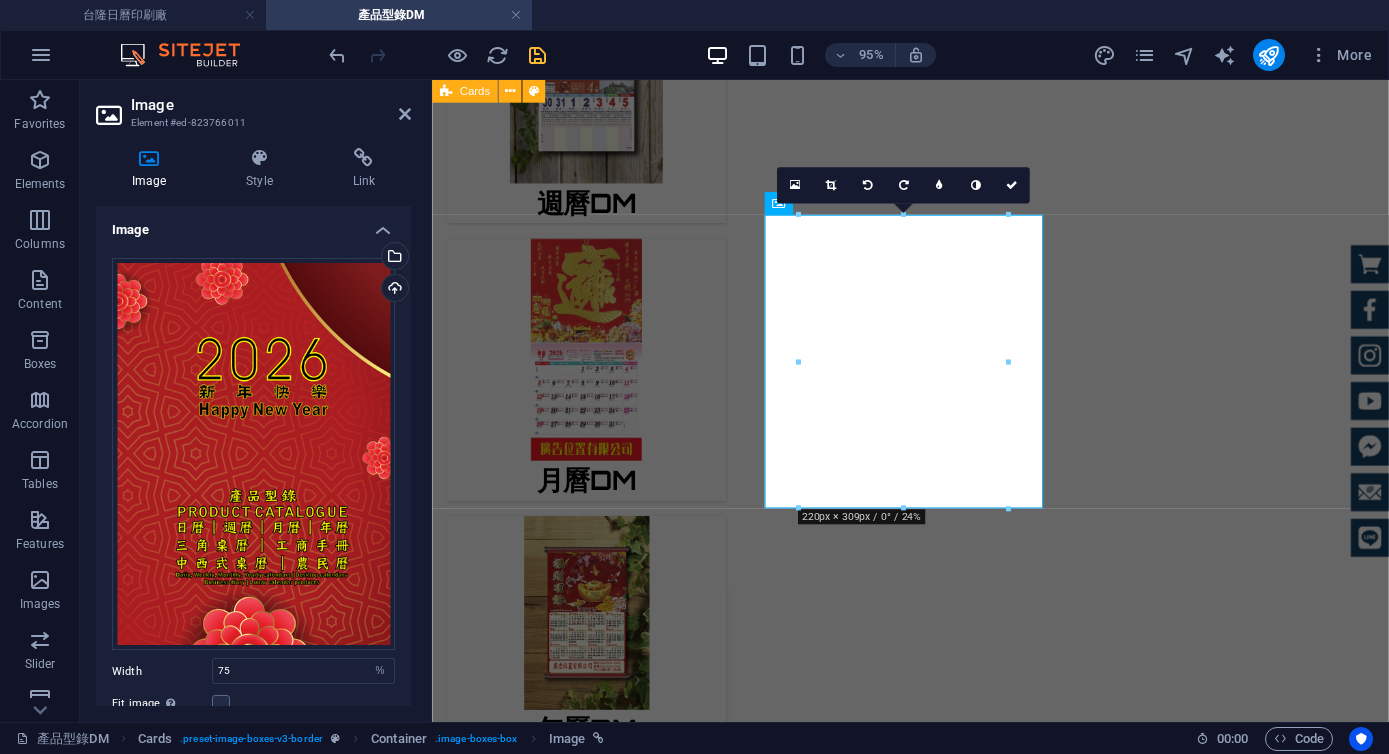 click at bounding box center (537, 55) 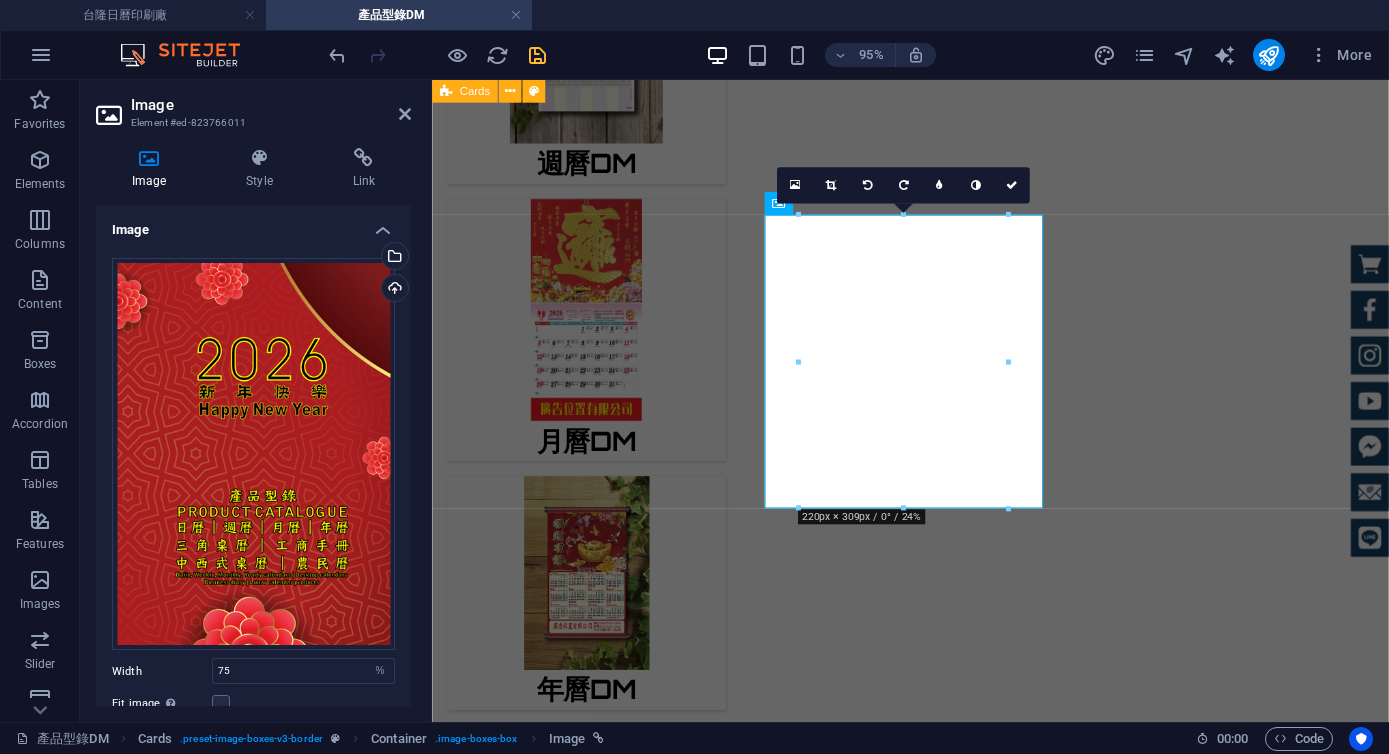 select on "1" 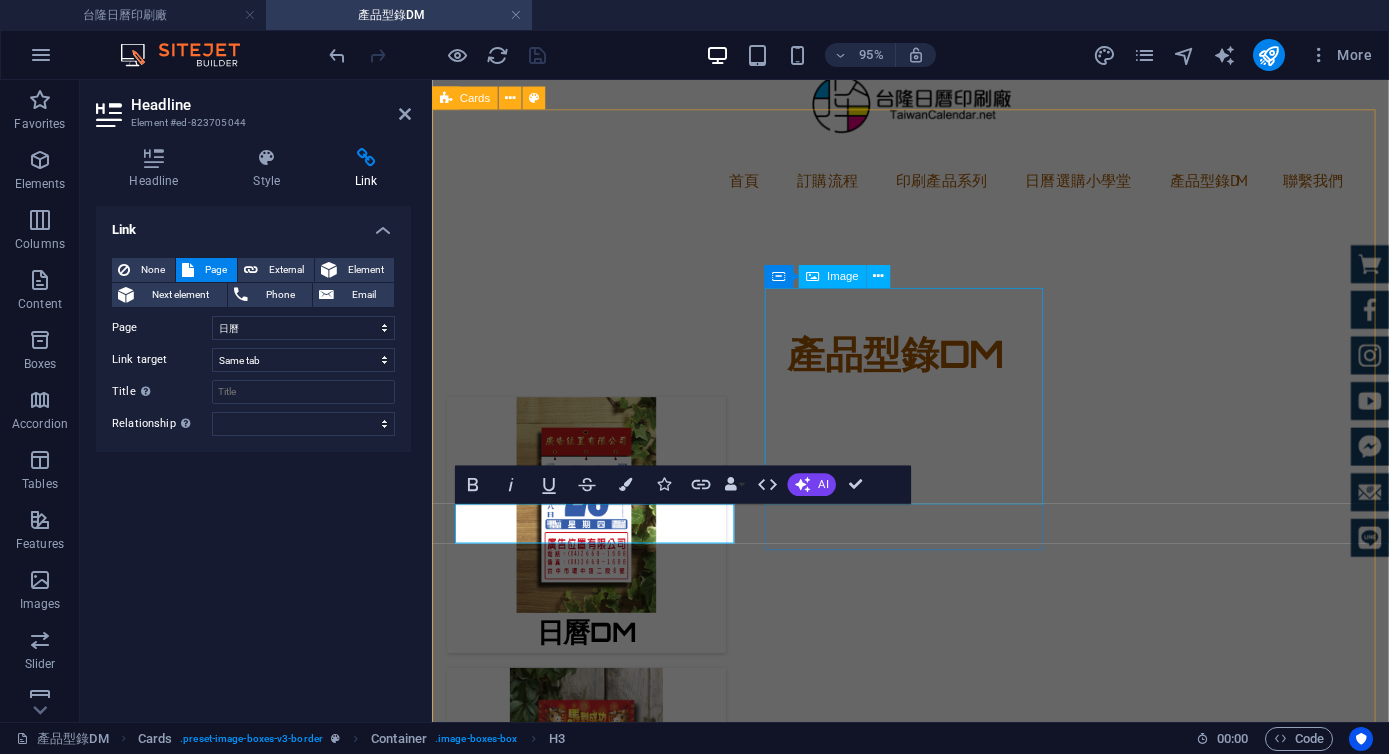 scroll, scrollTop: 337, scrollLeft: 0, axis: vertical 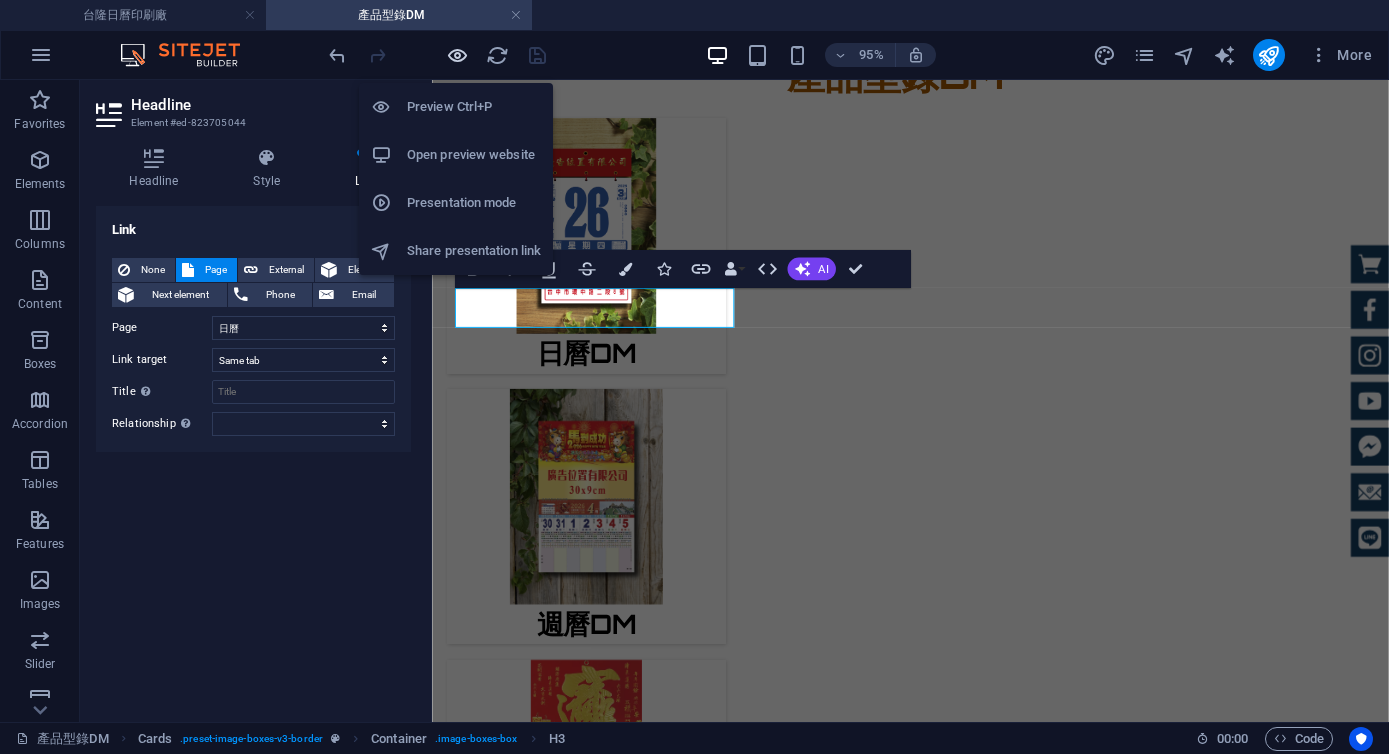 click at bounding box center (457, 55) 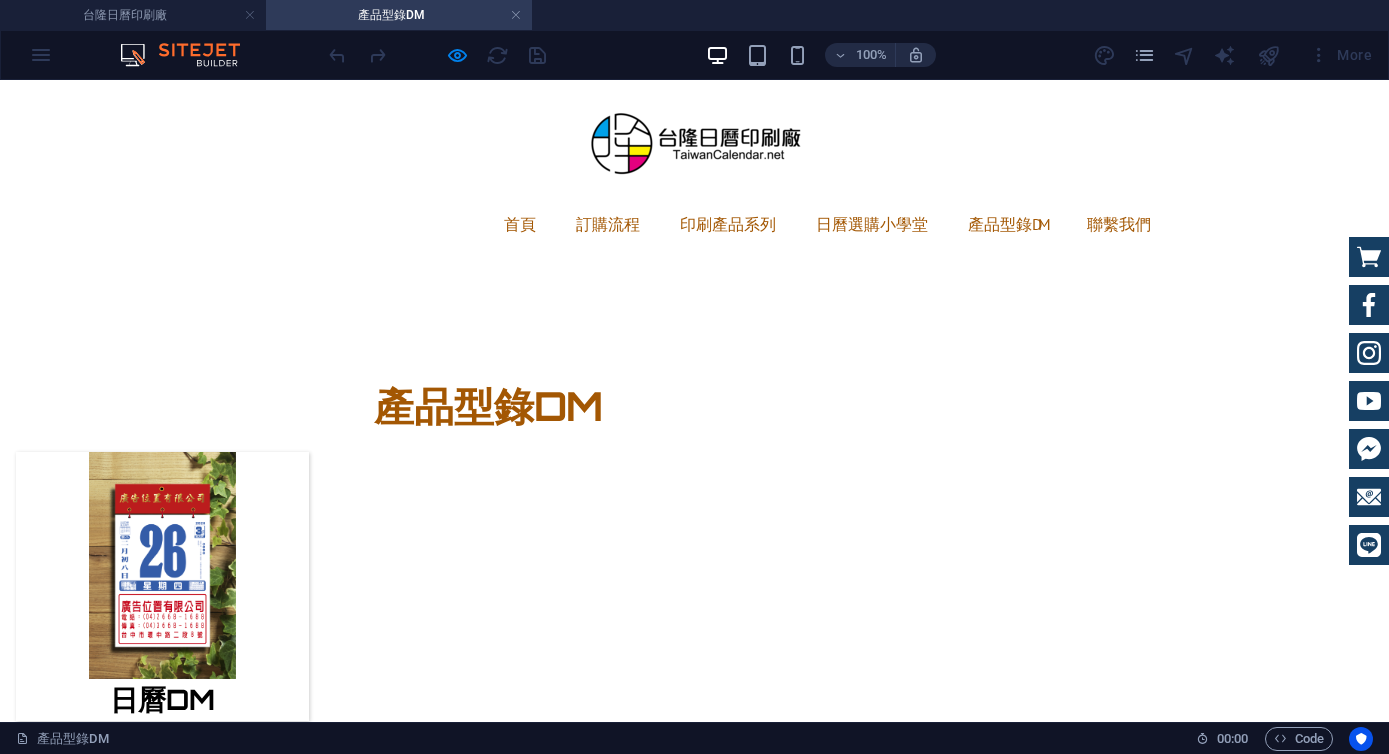 scroll, scrollTop: 0, scrollLeft: 0, axis: both 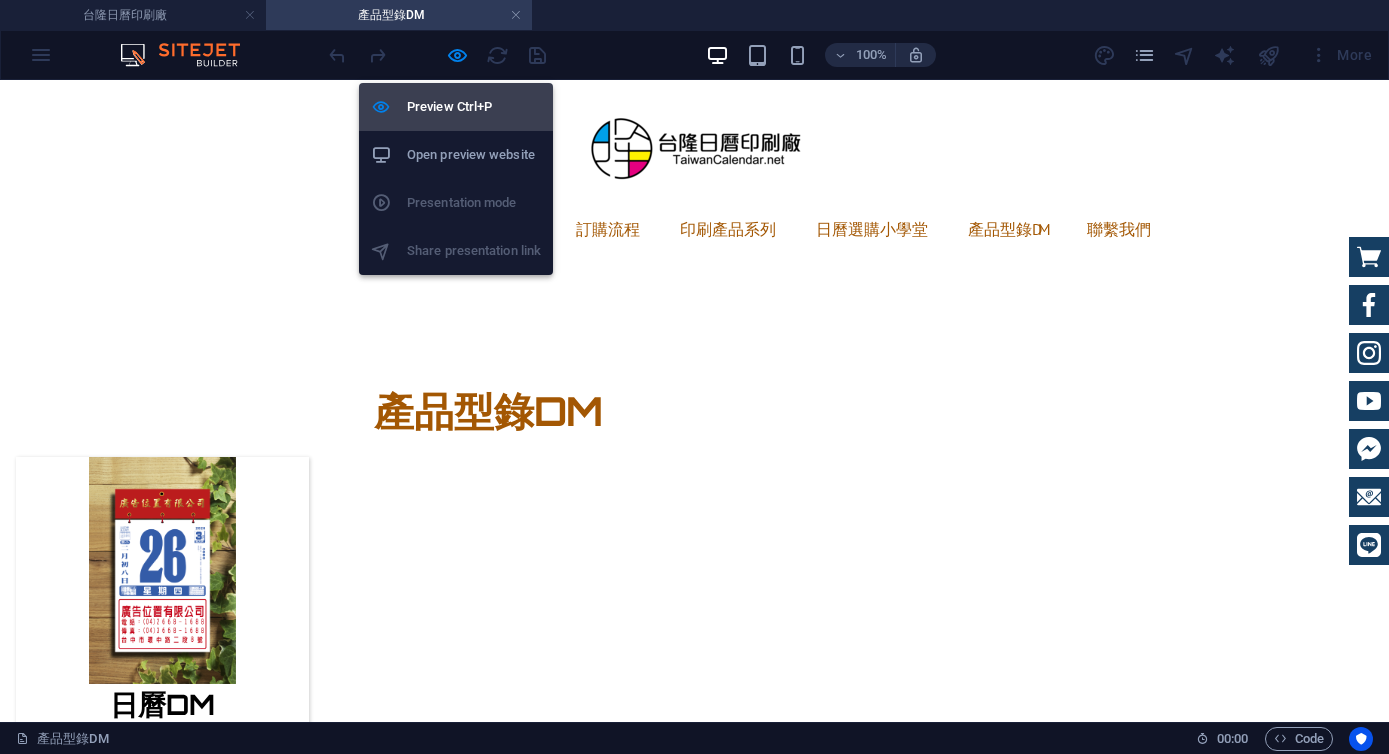 click on "Preview Ctrl+P" at bounding box center (474, 107) 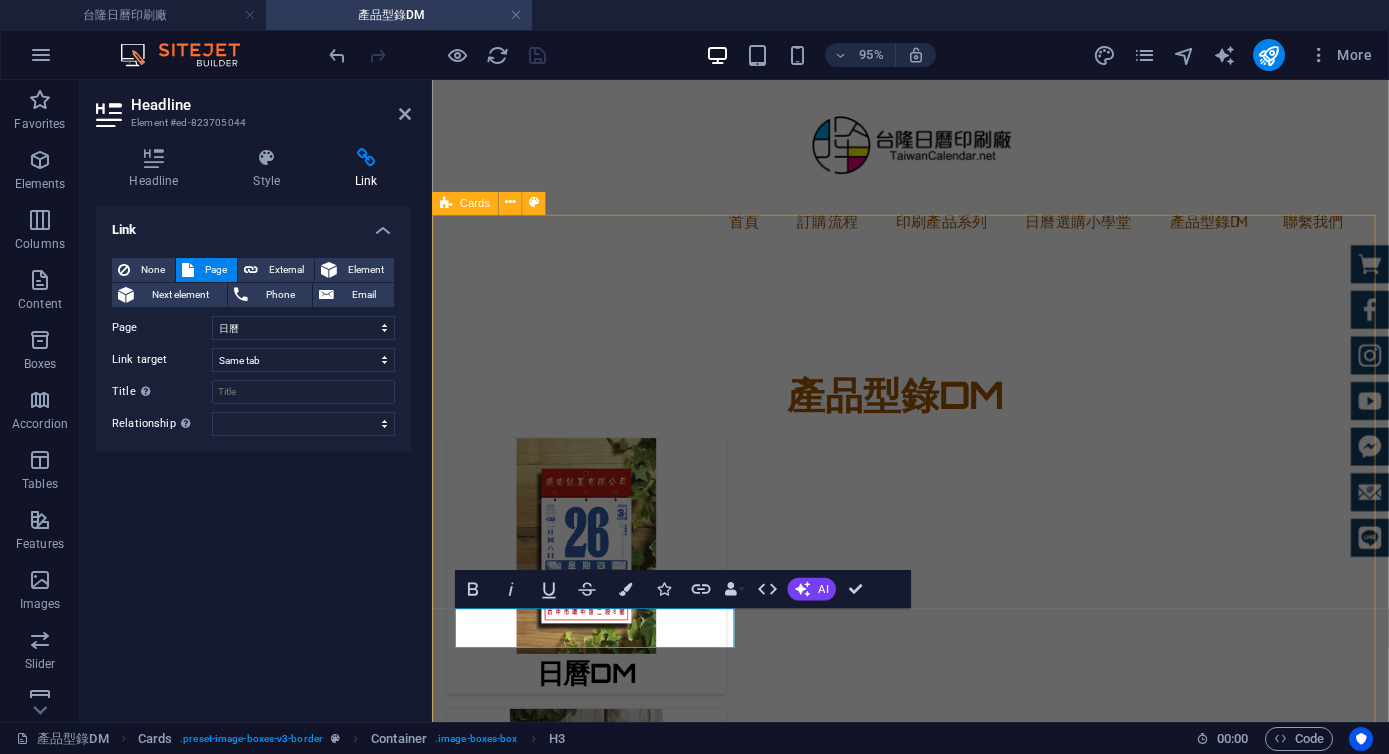 click on "產品型錄DM 日曆DM 週曆DM 月曆DM 年曆DM 三角桌曆DM 工商日誌DM Drop content here or  Add elements  Paste clipboard 2026DM全 Drop content here or  Add elements  Paste clipboard" at bounding box center (935, 1590) 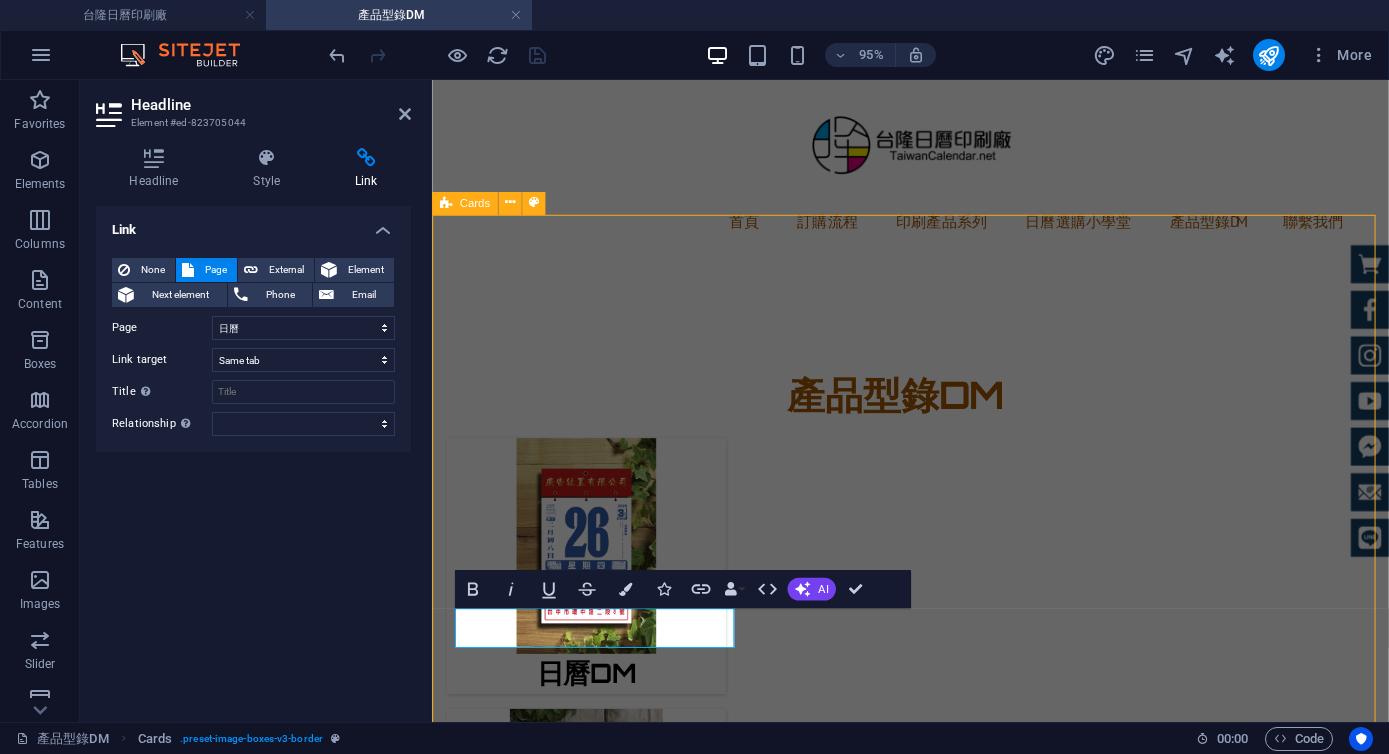 click on "產品型錄DM 日曆DM 週曆DM 月曆DM 年曆DM 三角桌曆DM 工商日誌DM Drop content here or  Add elements  Paste clipboard 2026DM全 Drop content here or  Add elements  Paste clipboard" at bounding box center [935, 1590] 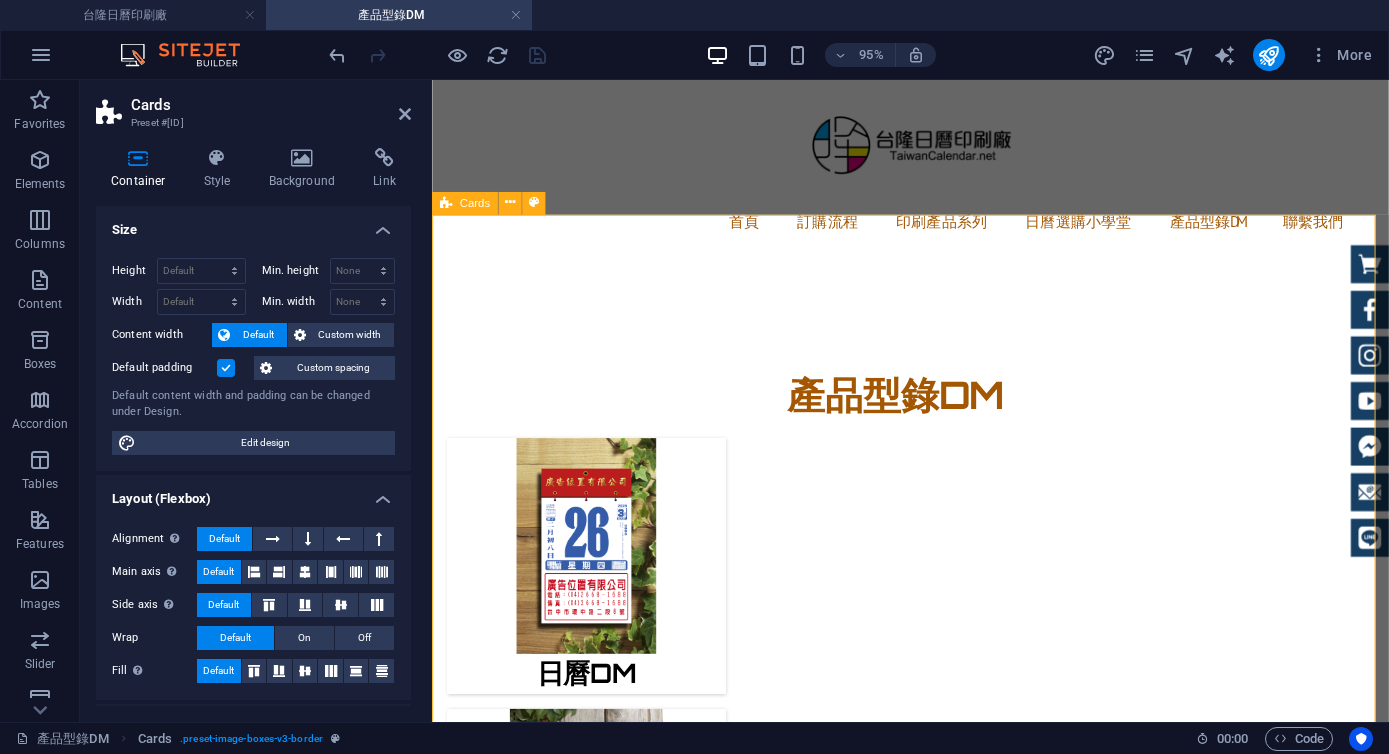 click on "產品型錄DM 日曆DM 週曆DM 月曆DM 年曆DM 三角桌曆DM 工商日誌DM Drop content here or  Add elements  Paste clipboard 2026DM全 Drop content here or  Add elements  Paste clipboard" at bounding box center [935, 1590] 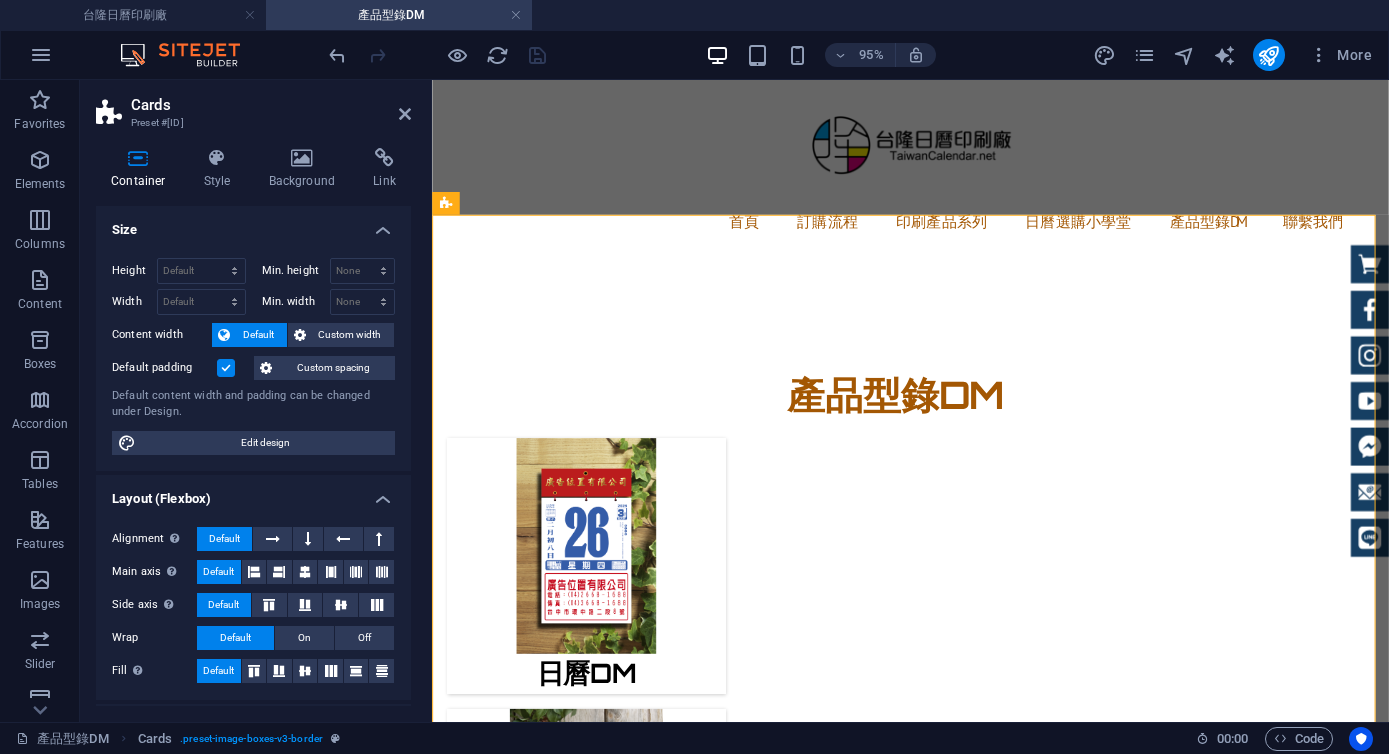 click at bounding box center [226, 368] 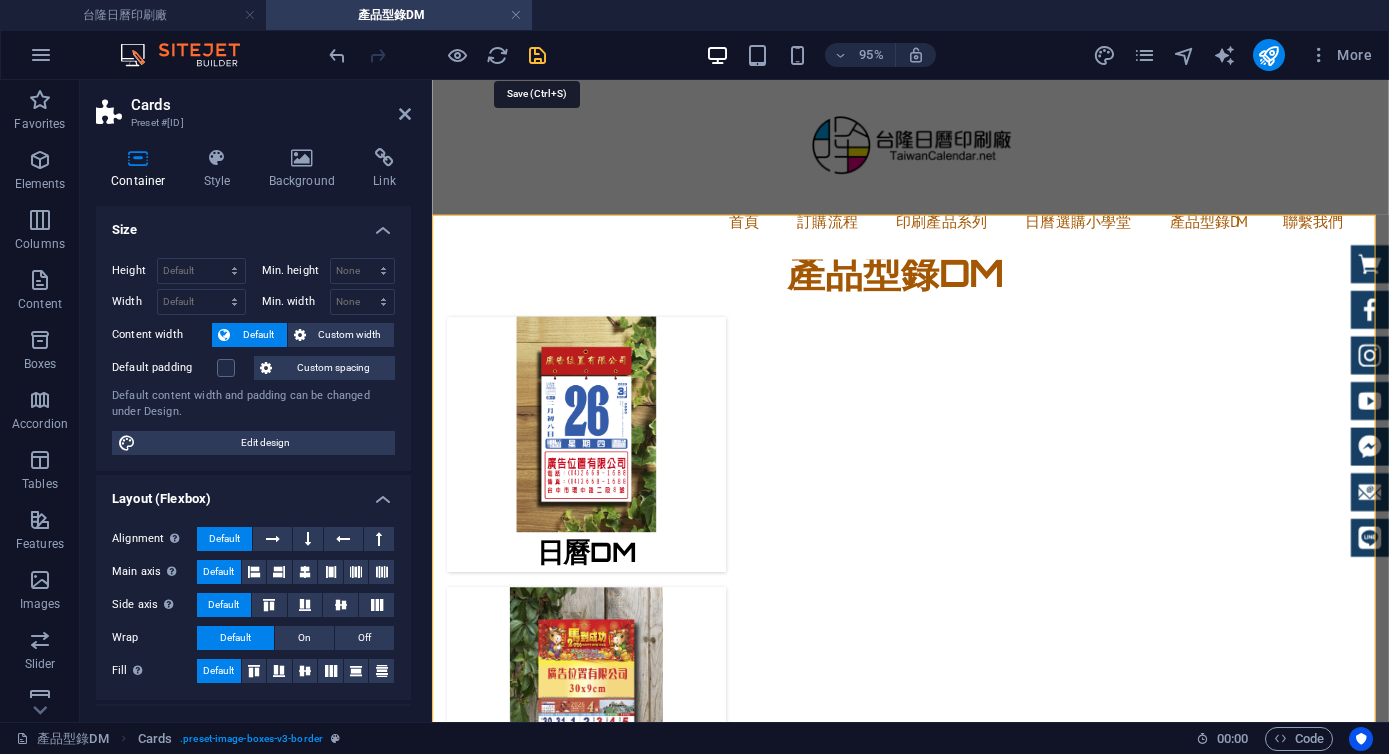 click at bounding box center (537, 55) 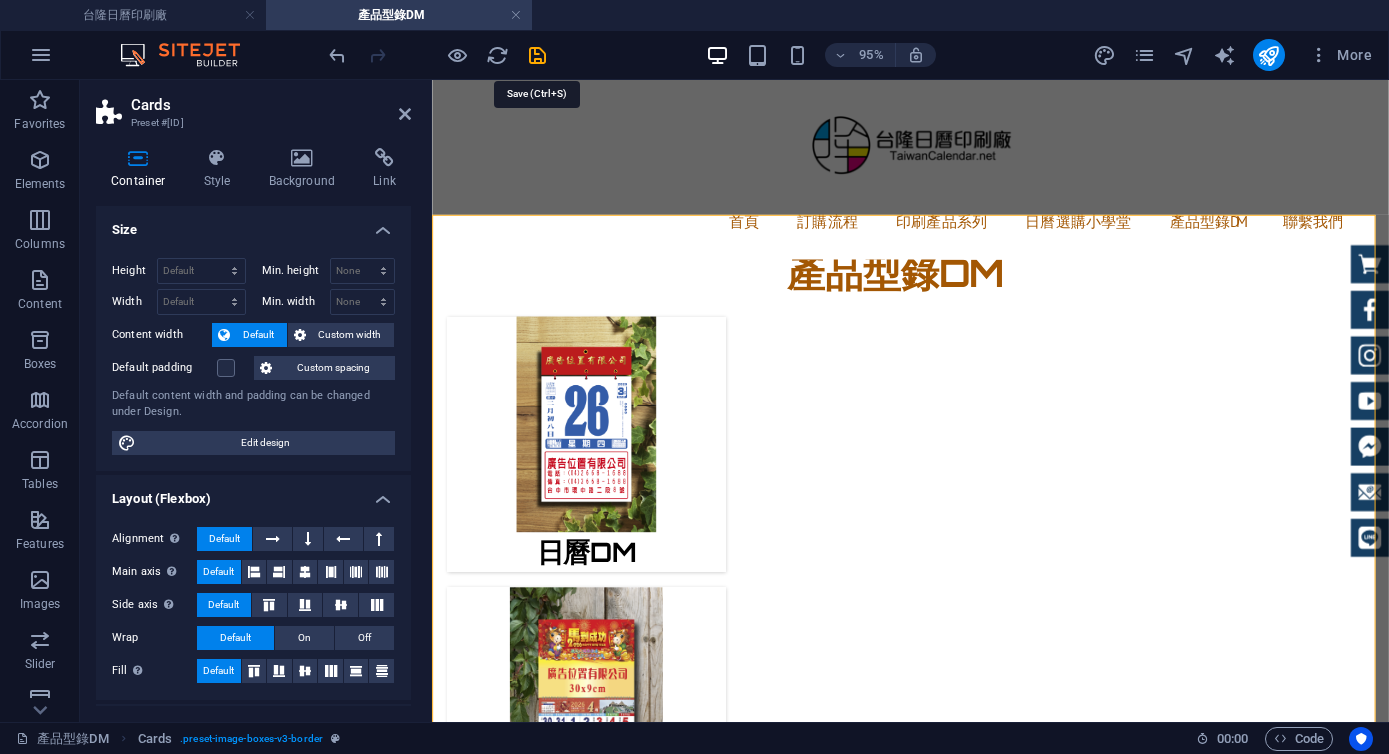 select on "1" 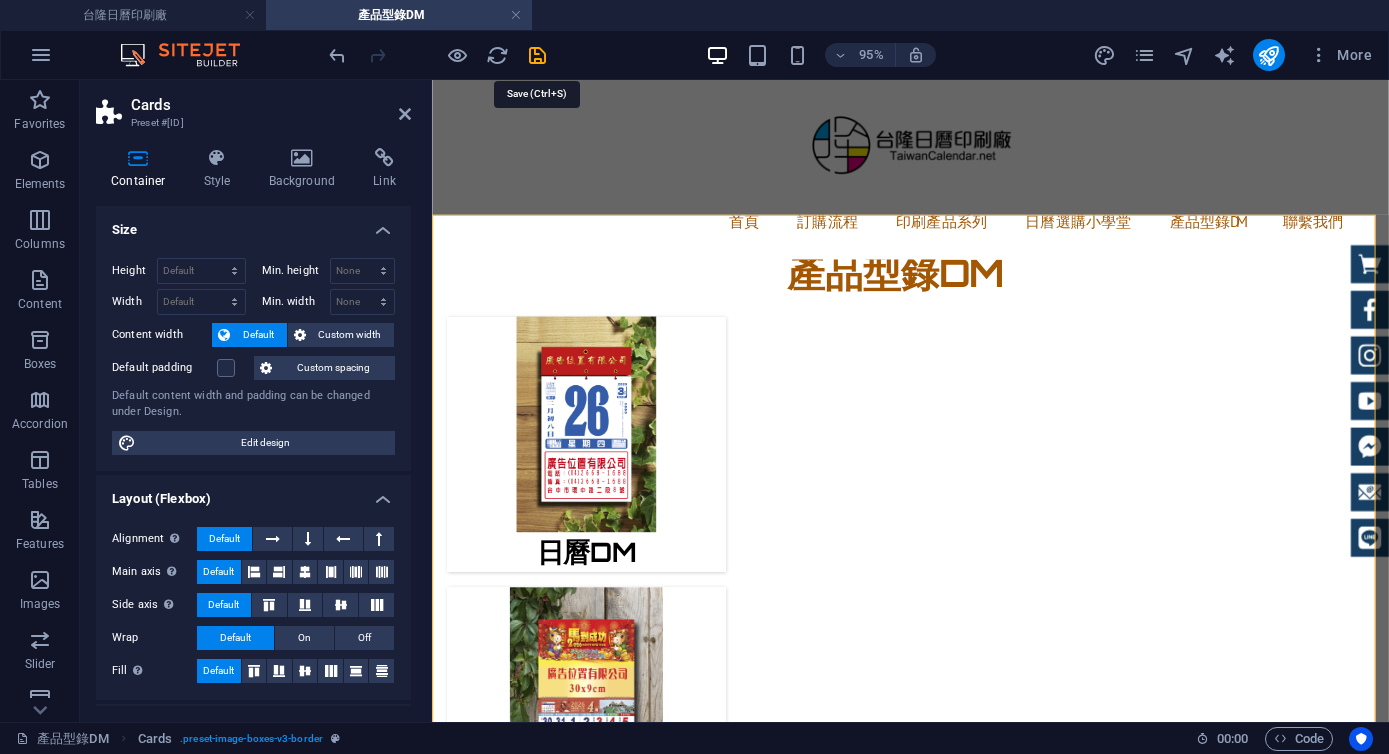 select 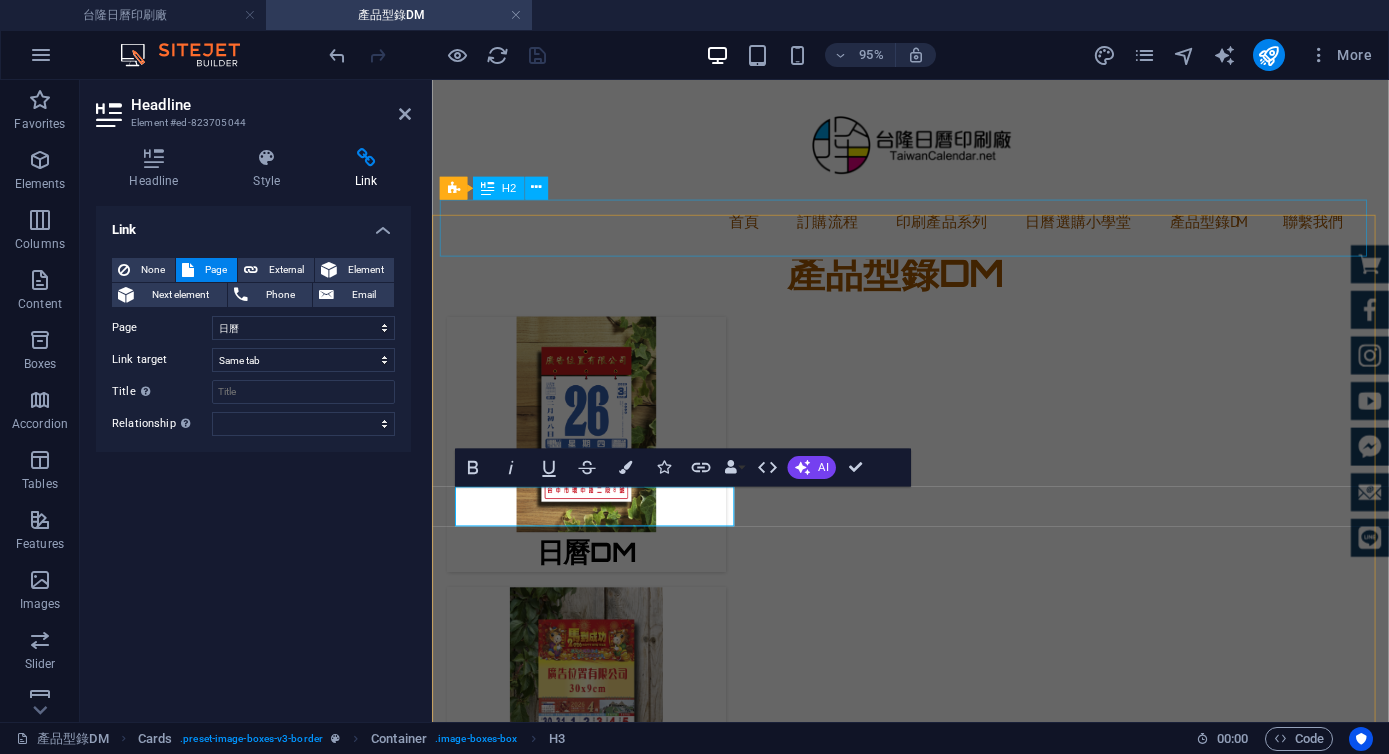 click on "產品型錄DM" at bounding box center [920, 283] 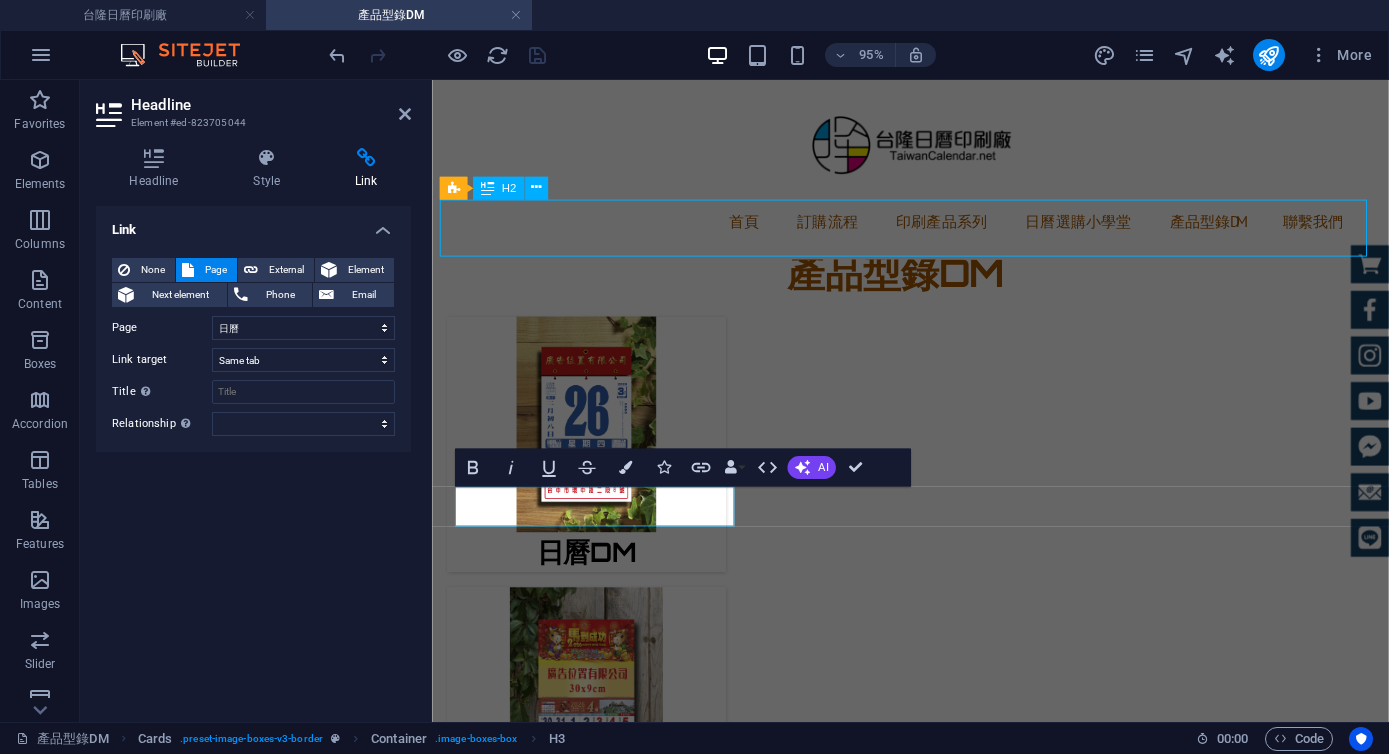 click on "產品型錄DM" at bounding box center [920, 283] 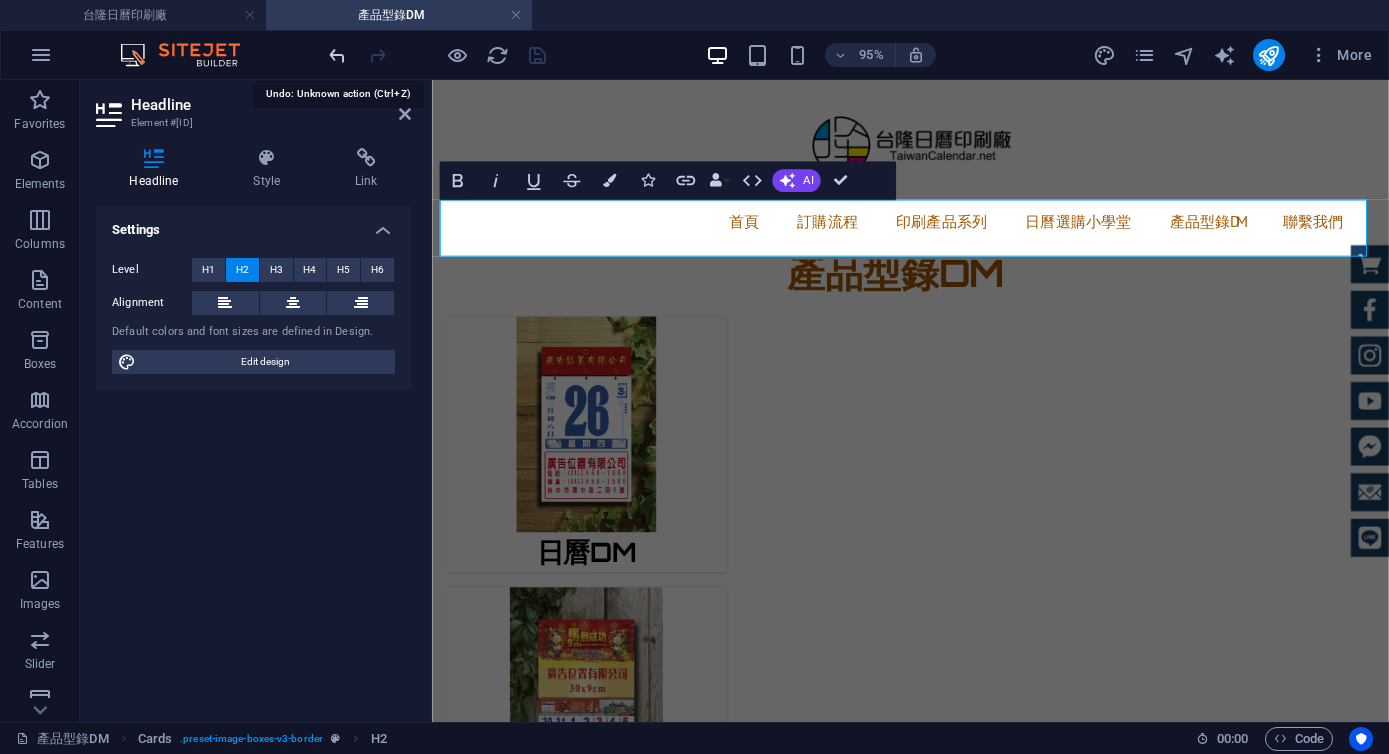 click at bounding box center (337, 55) 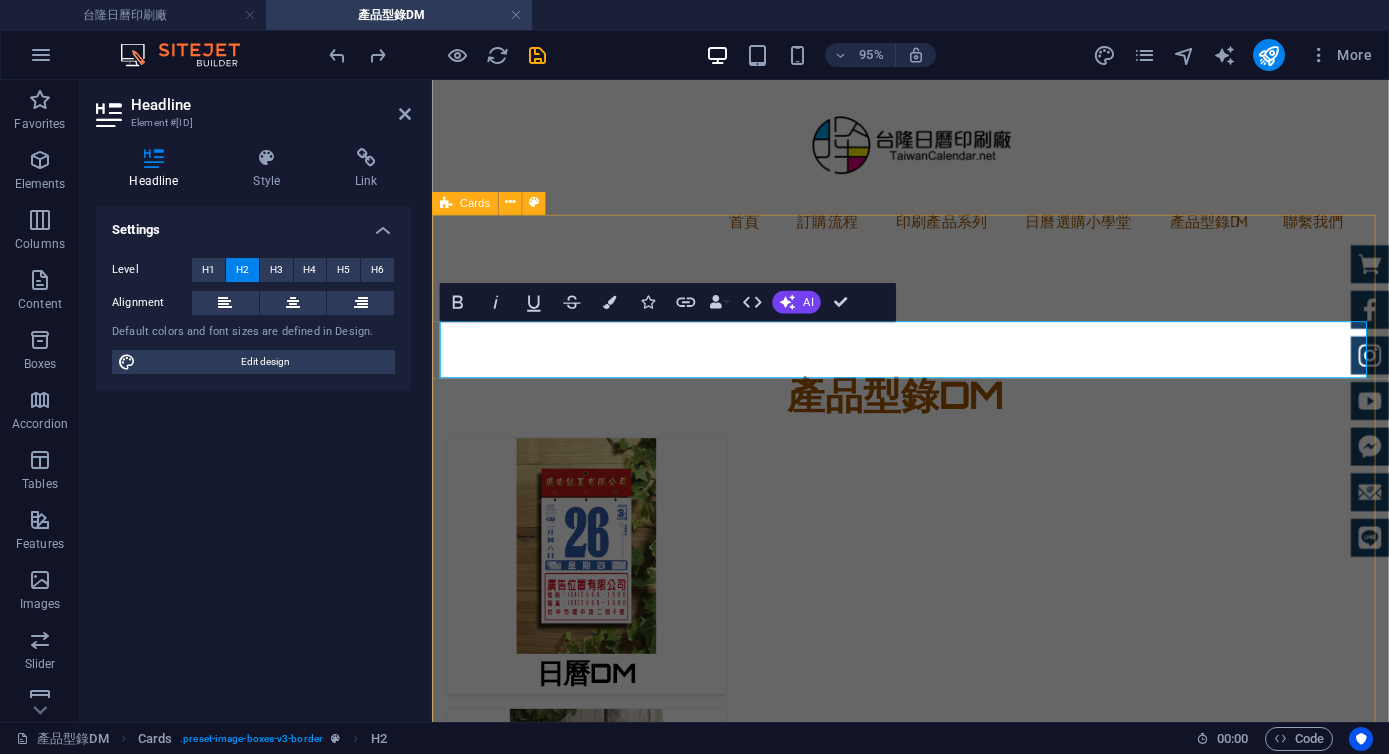 click on "產品型錄DM 日曆DM 週曆DM 月曆DM 年曆DM 三角桌曆DM 工商日誌DM Drop content here or  Add elements  Paste clipboard 2026DM全 Drop content here or  Add elements  Paste clipboard" at bounding box center [935, 1590] 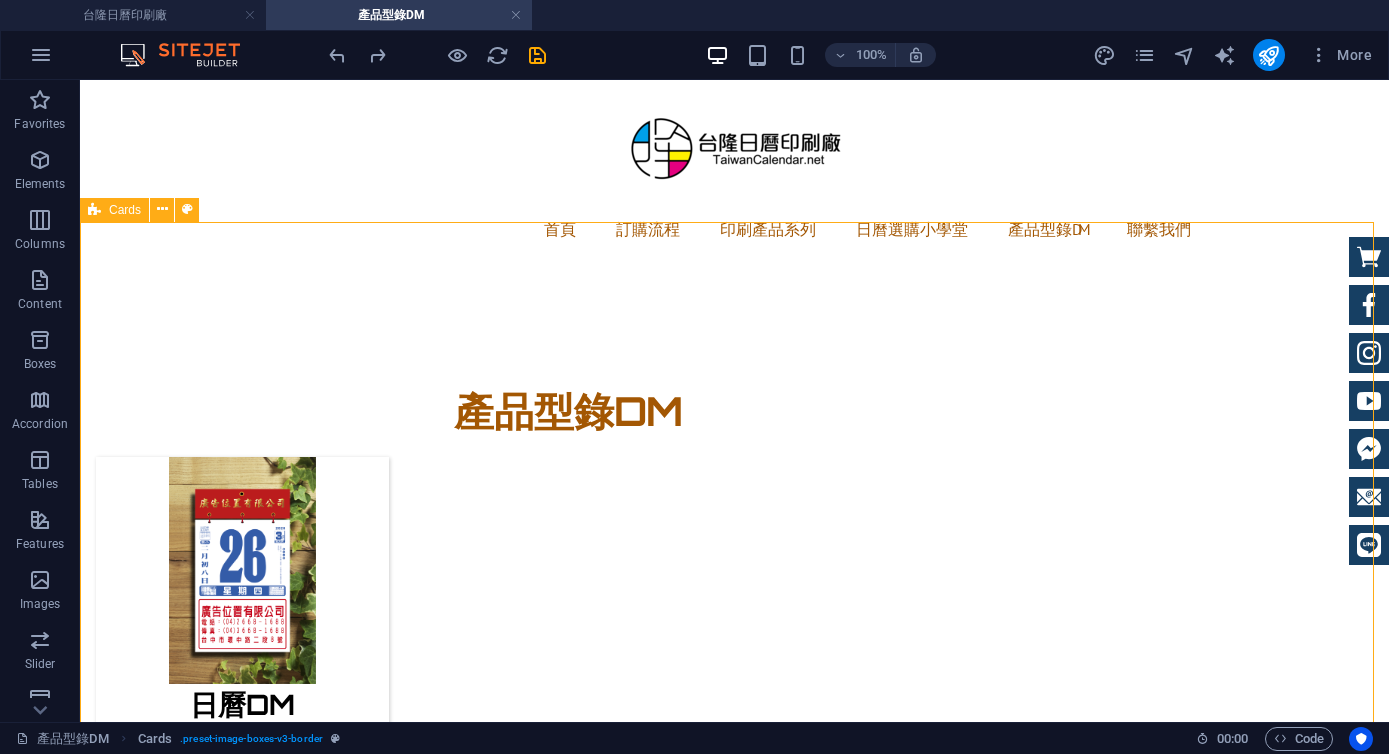 click on "Cards" at bounding box center [114, 210] 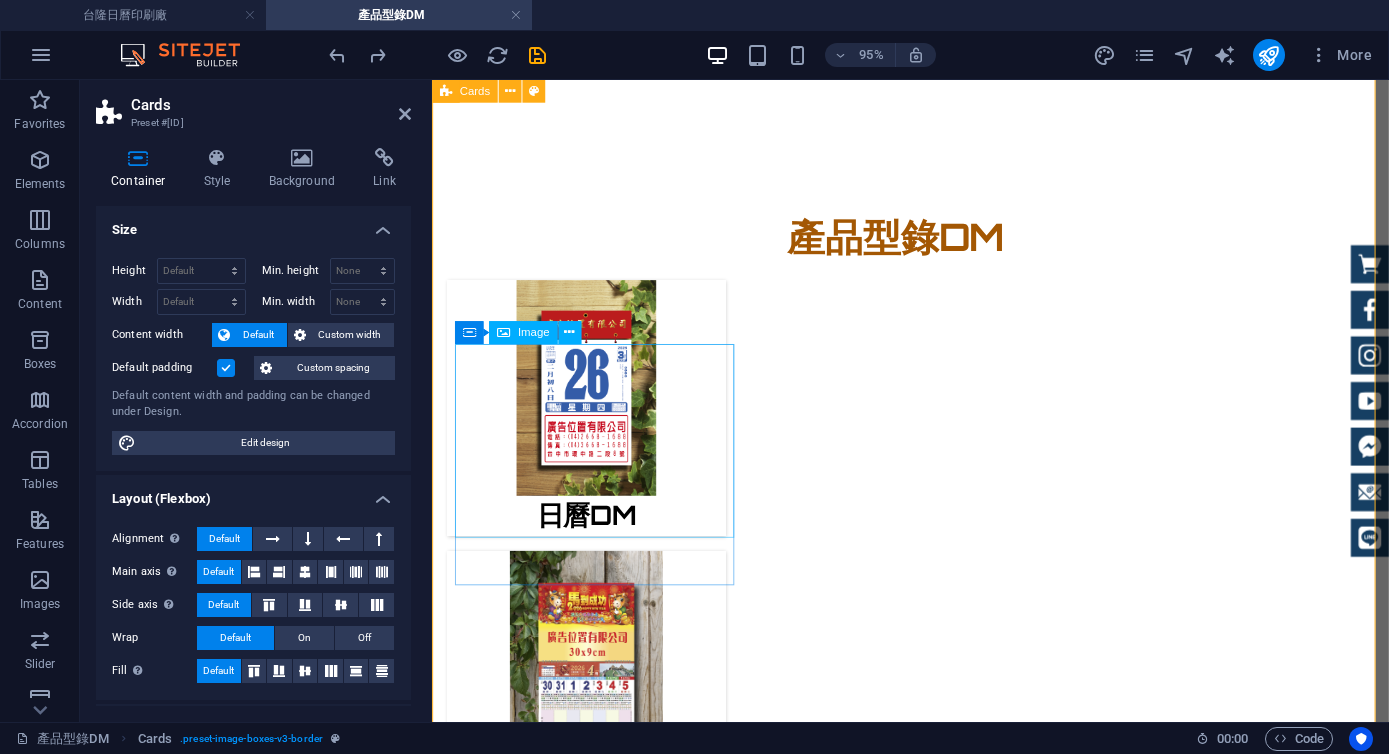 scroll, scrollTop: 0, scrollLeft: 0, axis: both 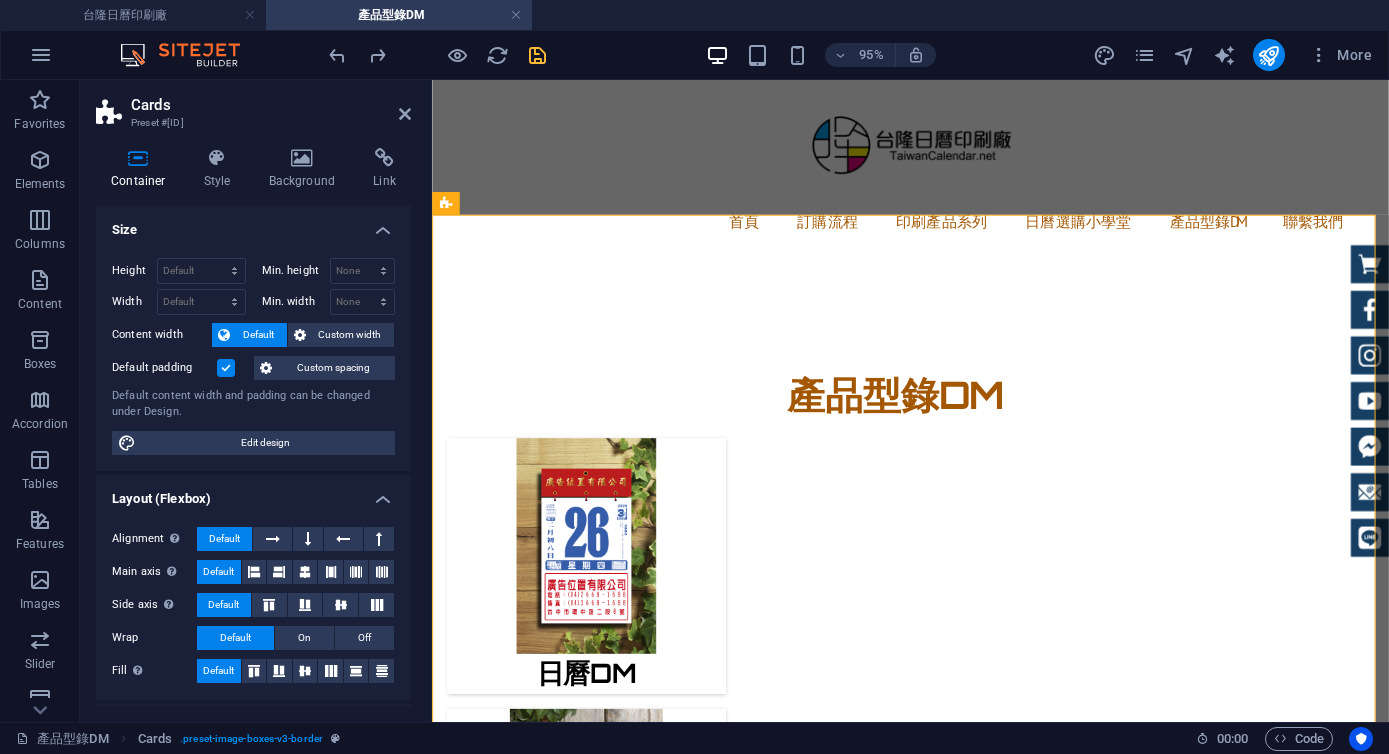 click at bounding box center [537, 55] 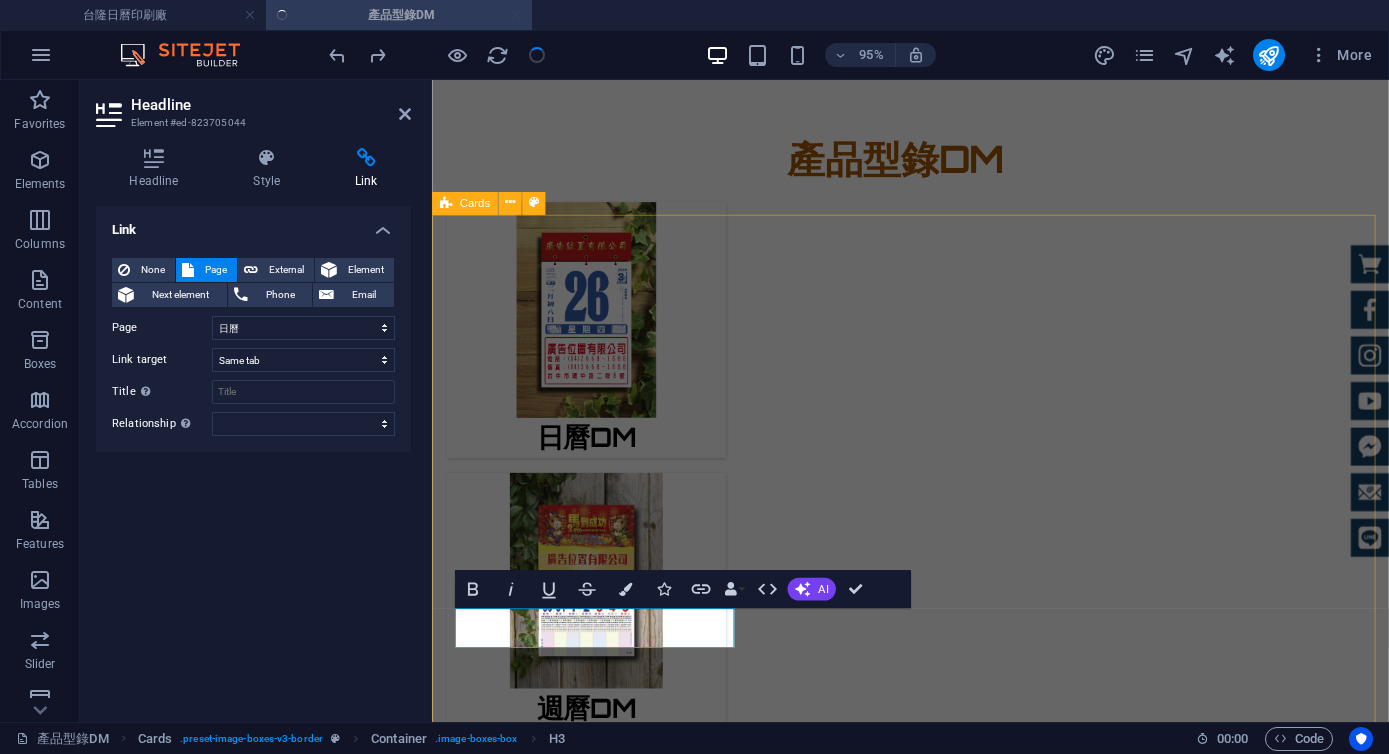 scroll, scrollTop: 314, scrollLeft: 0, axis: vertical 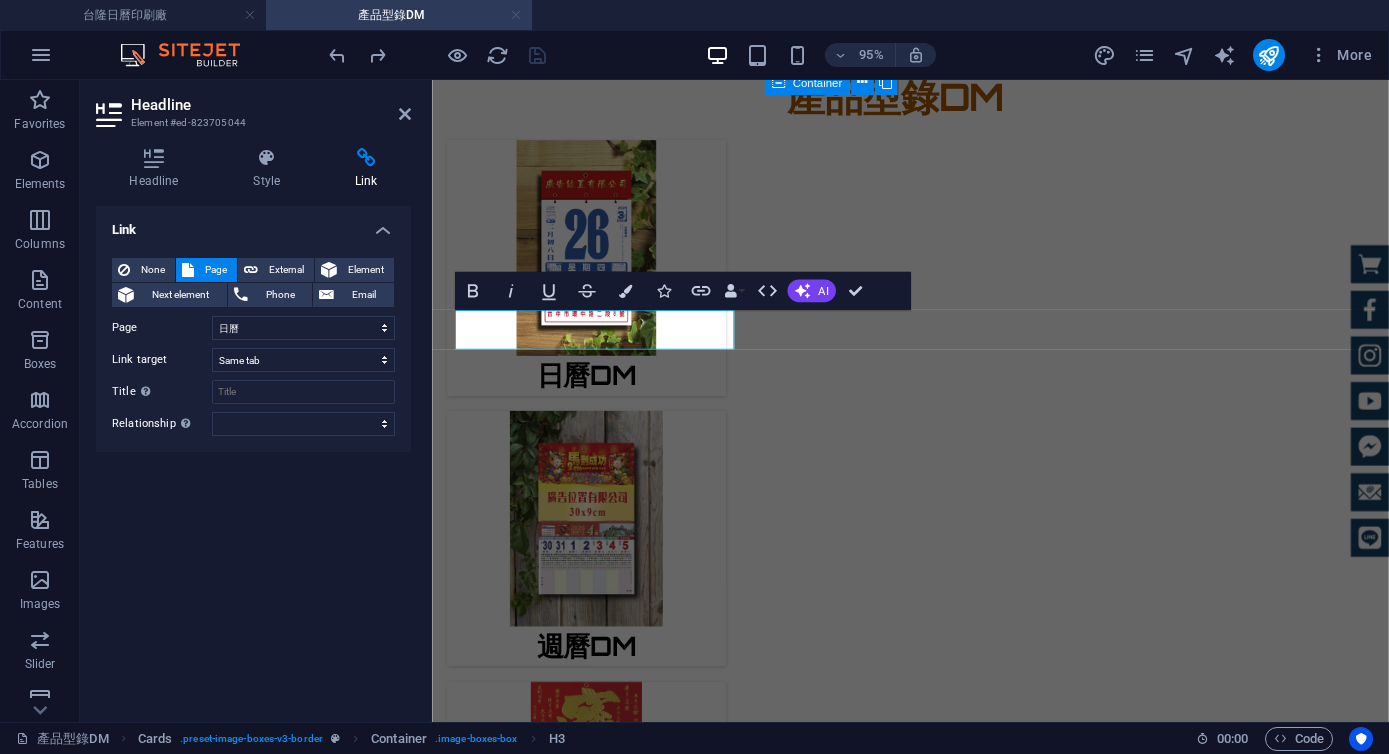 click at bounding box center [516, 15] 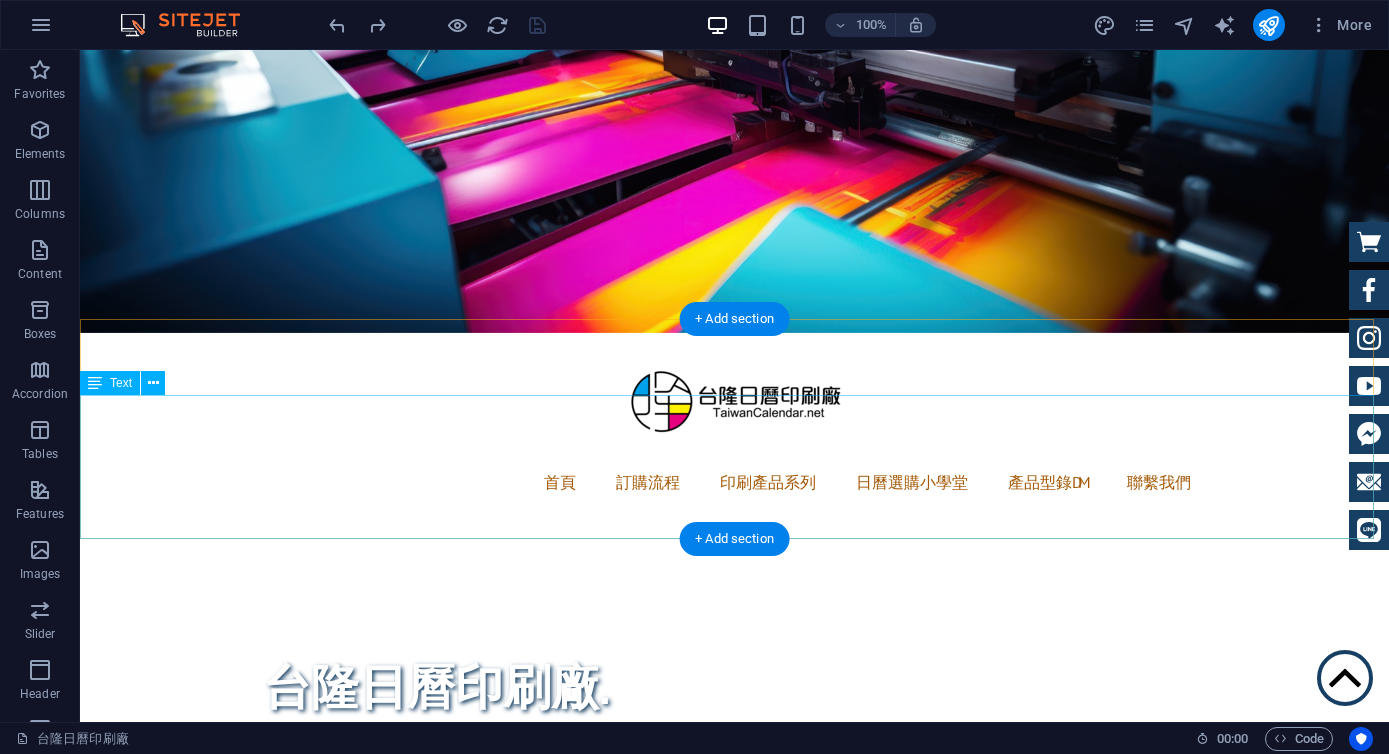 scroll, scrollTop: 366, scrollLeft: 0, axis: vertical 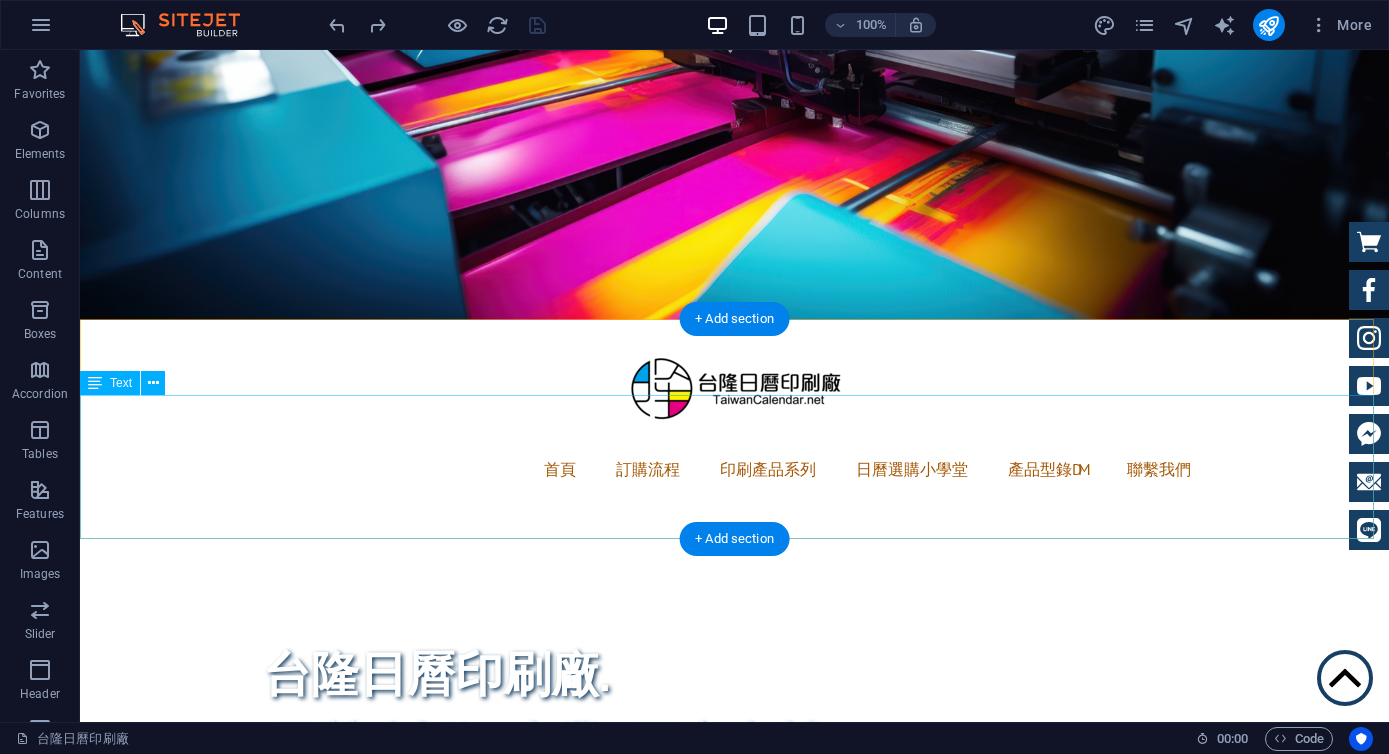 click on "[MONTH] [YEAR] 印刷 尚有現貨可以在 蝦皮與商店 訂購 [YEAR] [MONTH] 印刷 將在5月開始預購 請於我們聯絡" at bounding box center [734, 1205] 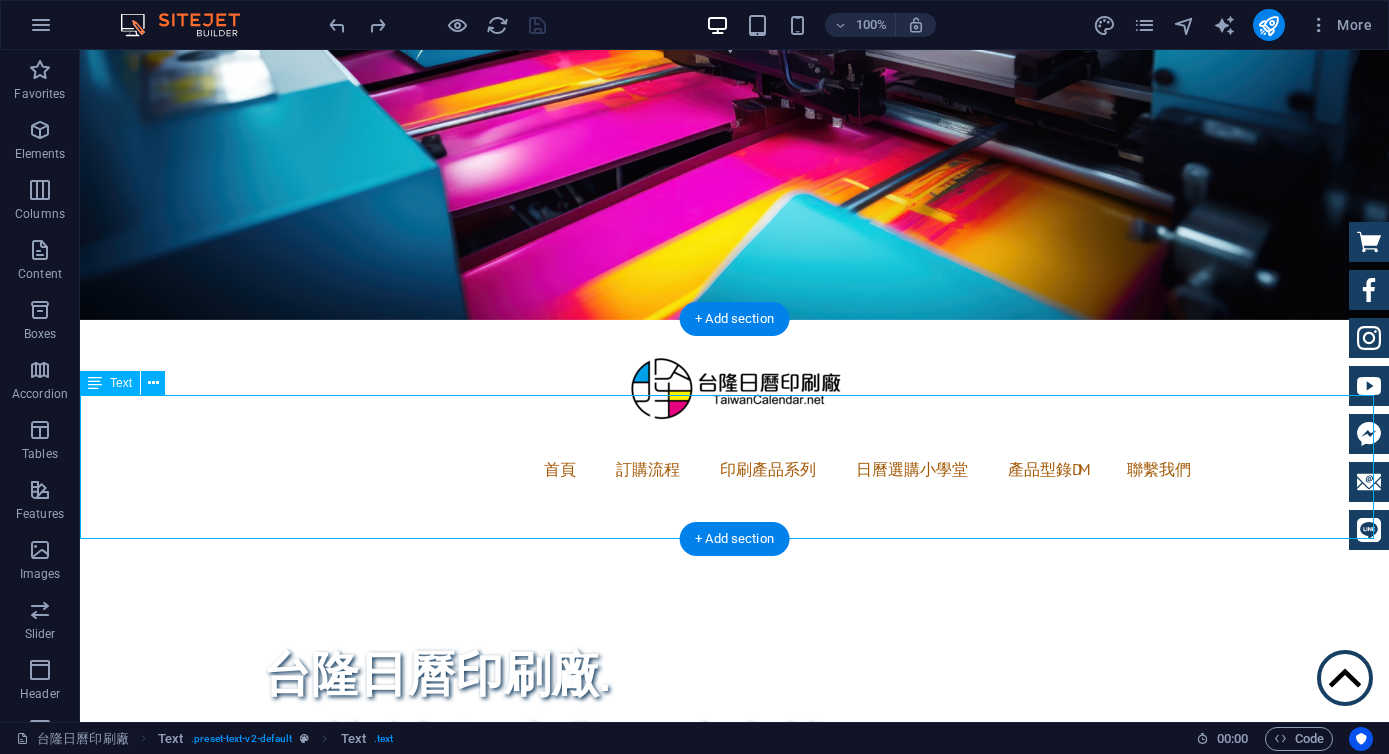 click on "[MONTH] [YEAR] 印刷 尚有現貨可以在 蝦皮與商店 訂購 [YEAR] [MONTH] 印刷 將在5月開始預購 請於我們聯絡" at bounding box center (734, 1205) 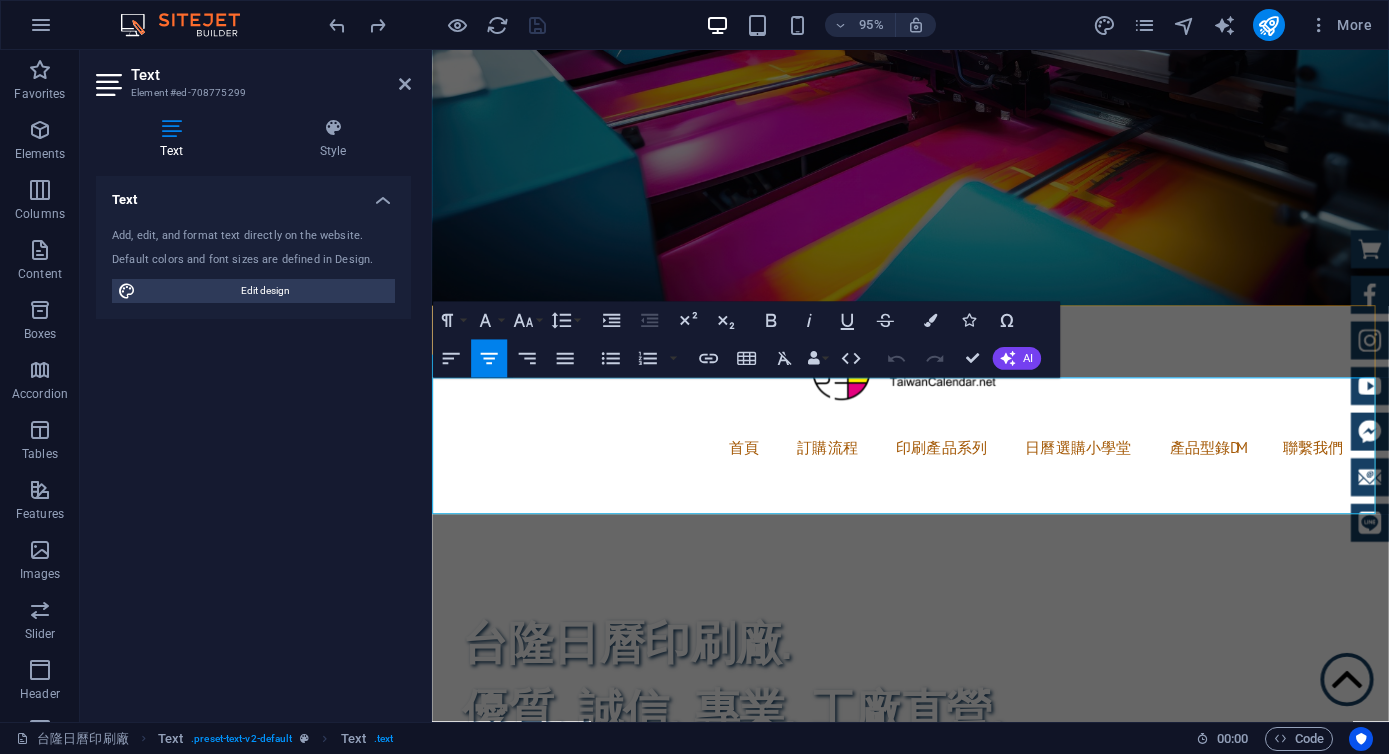 click on "[YEAR] [MONTH] 印刷 將在5月開始預購" at bounding box center [935, 1195] 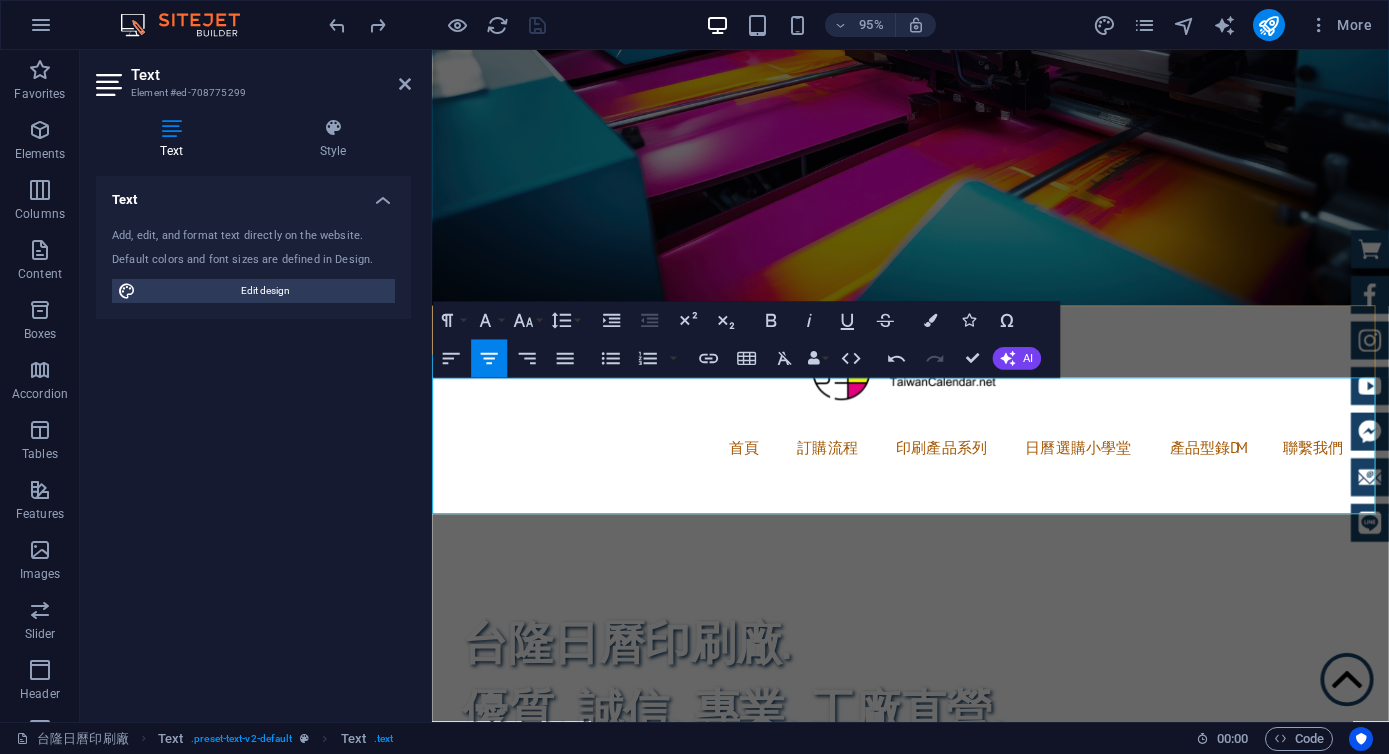 type 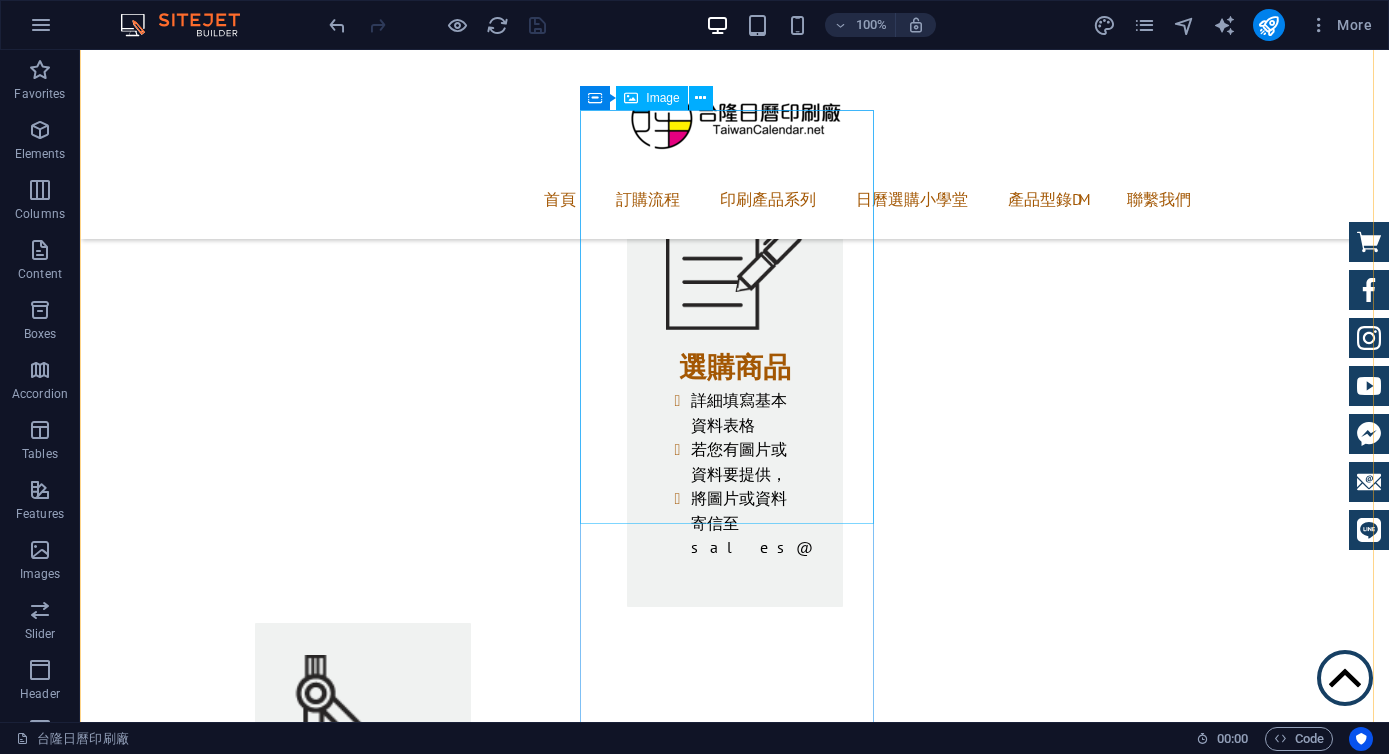 scroll, scrollTop: 2259, scrollLeft: 0, axis: vertical 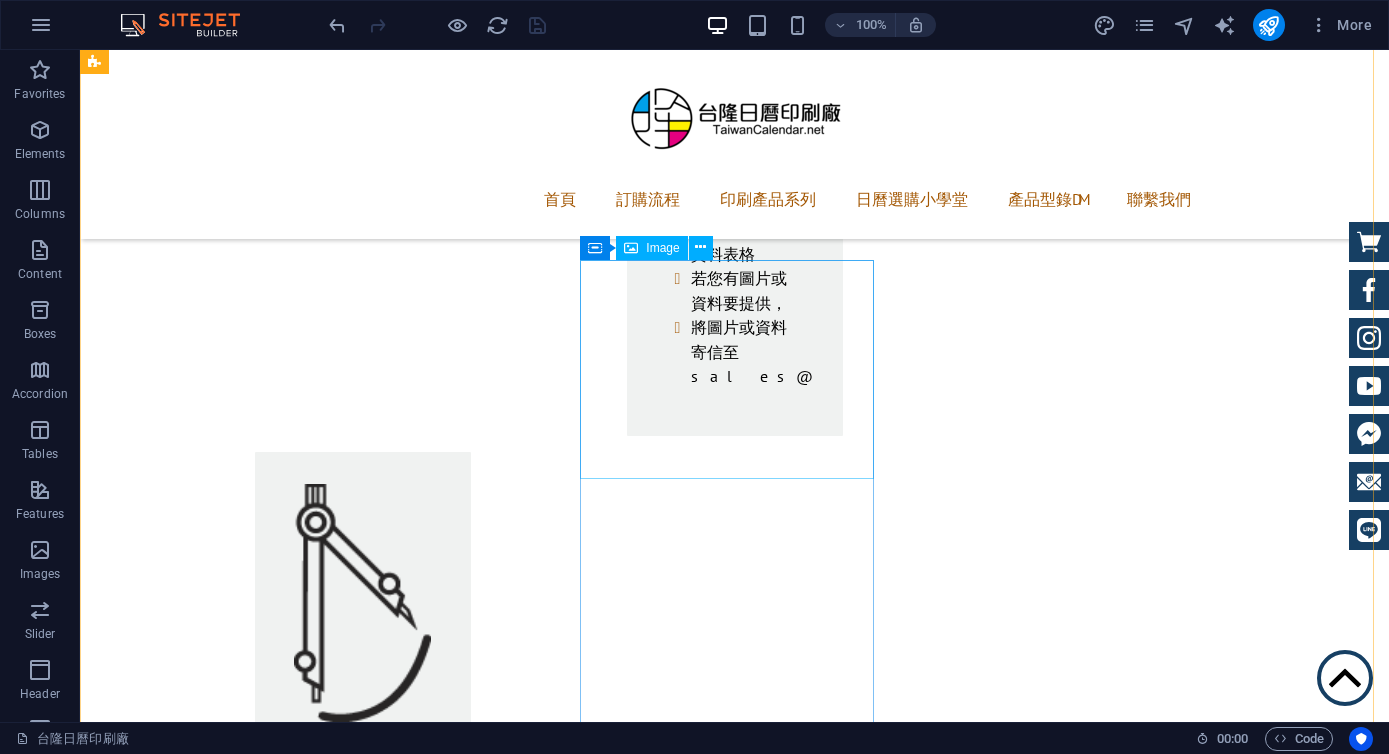 click at bounding box center [242, 3878] 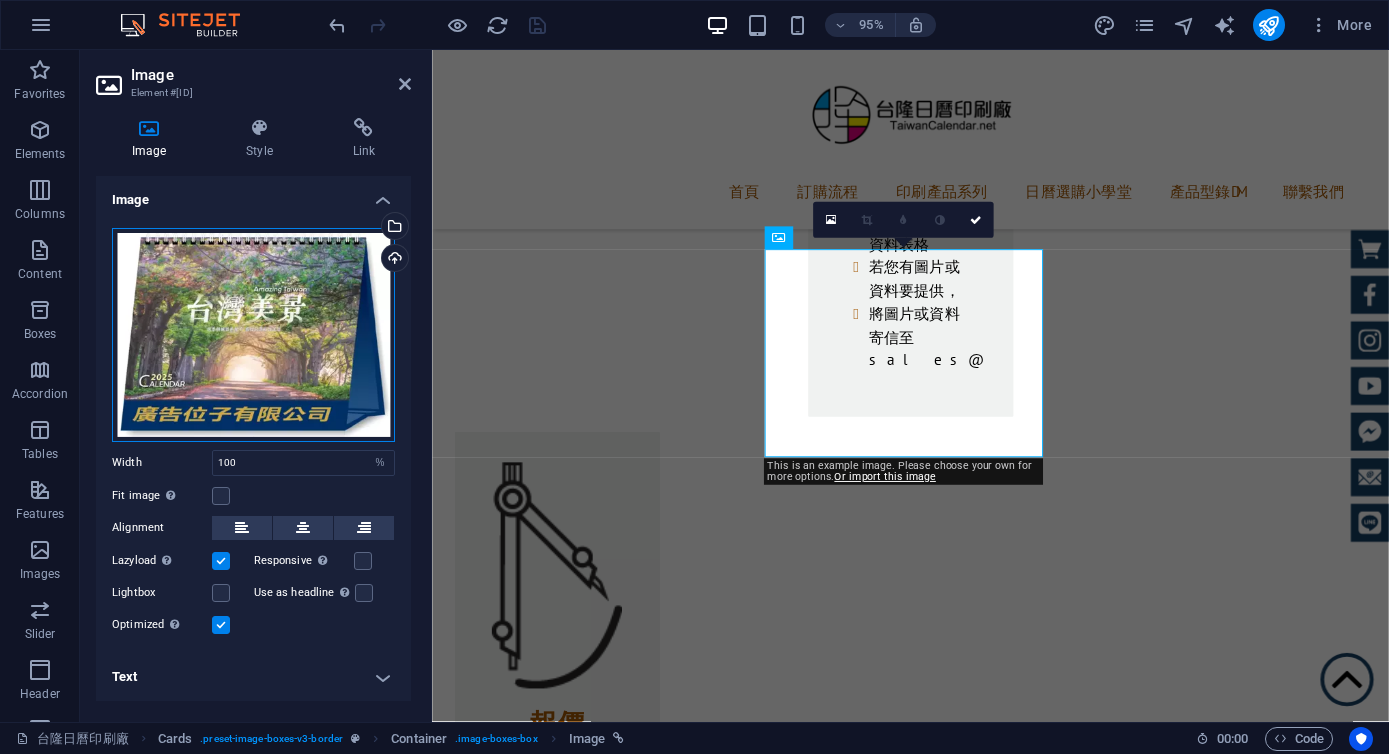 click on "Drag files here, click to choose files or select files from Files or our free stock photos & videos" at bounding box center (253, 335) 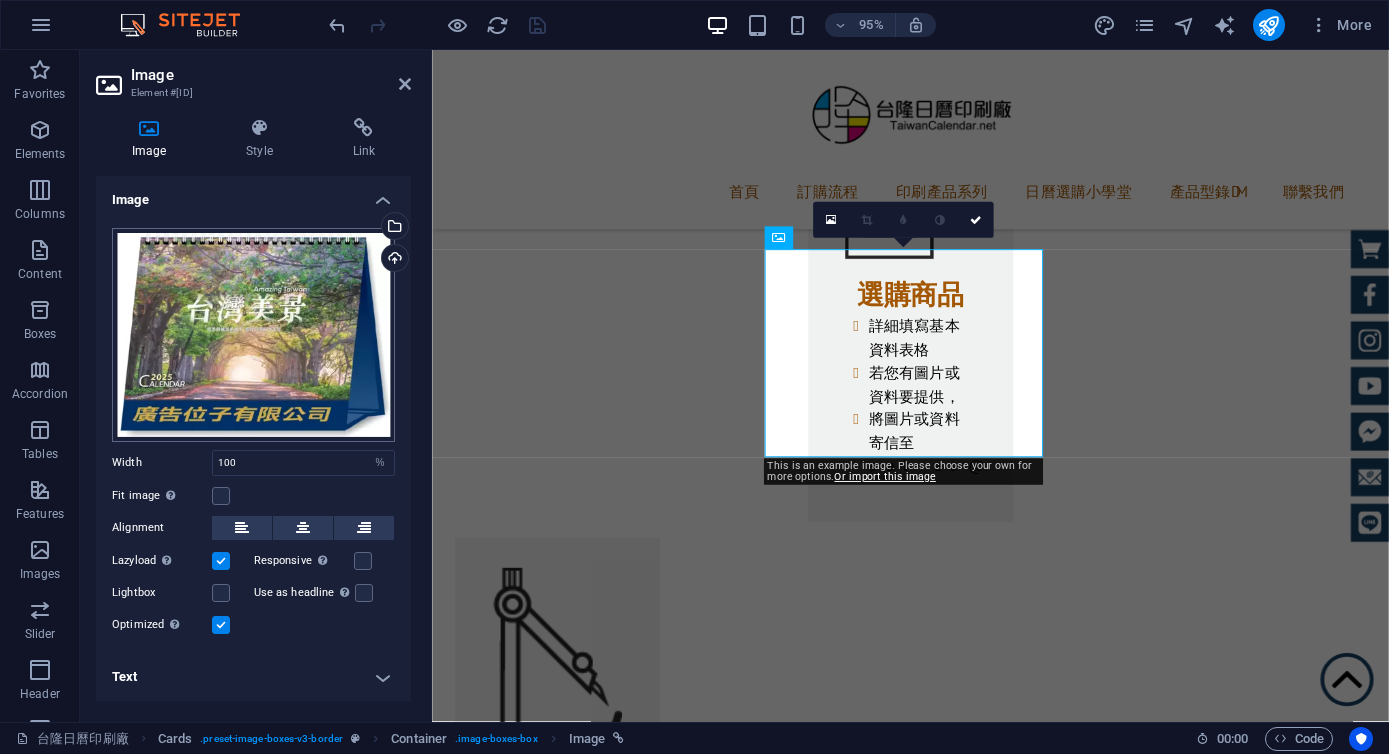scroll, scrollTop: 2370, scrollLeft: 0, axis: vertical 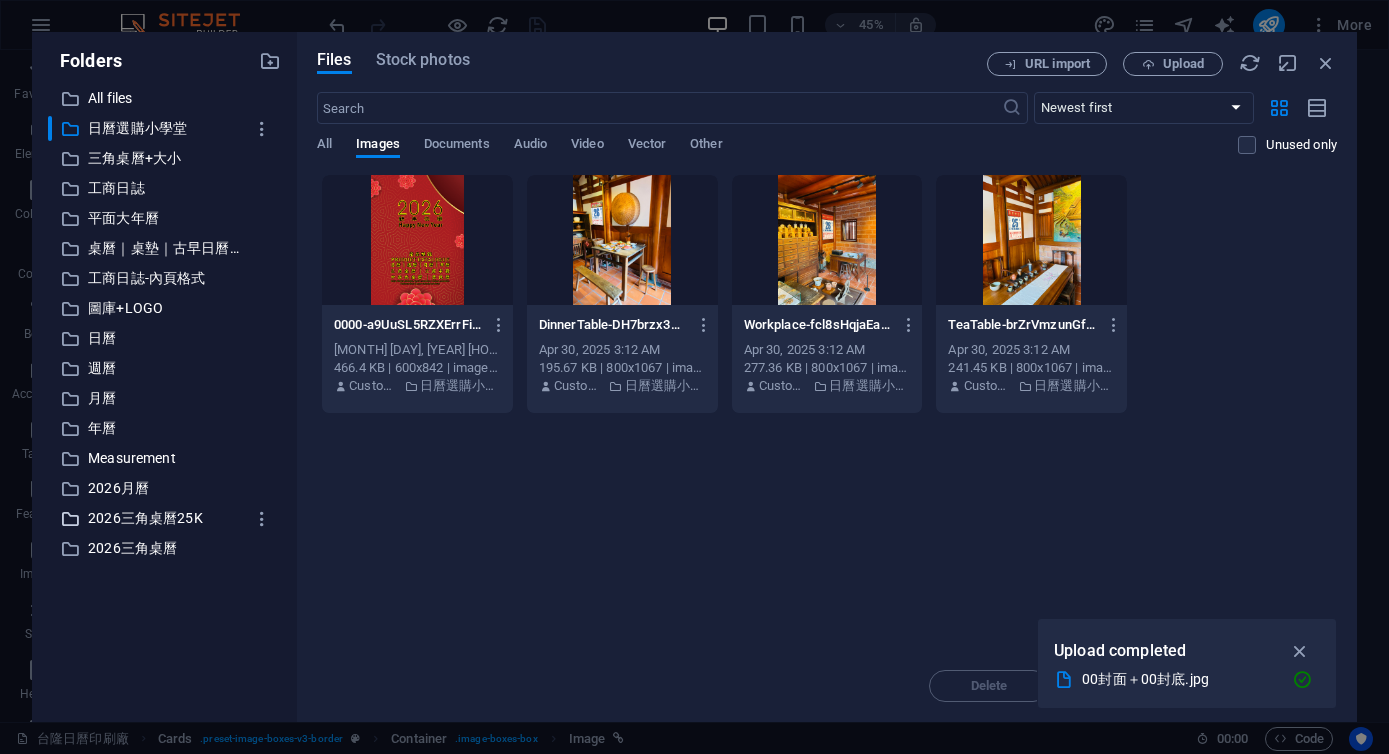 click on "2026三角桌曆25K" at bounding box center [166, 518] 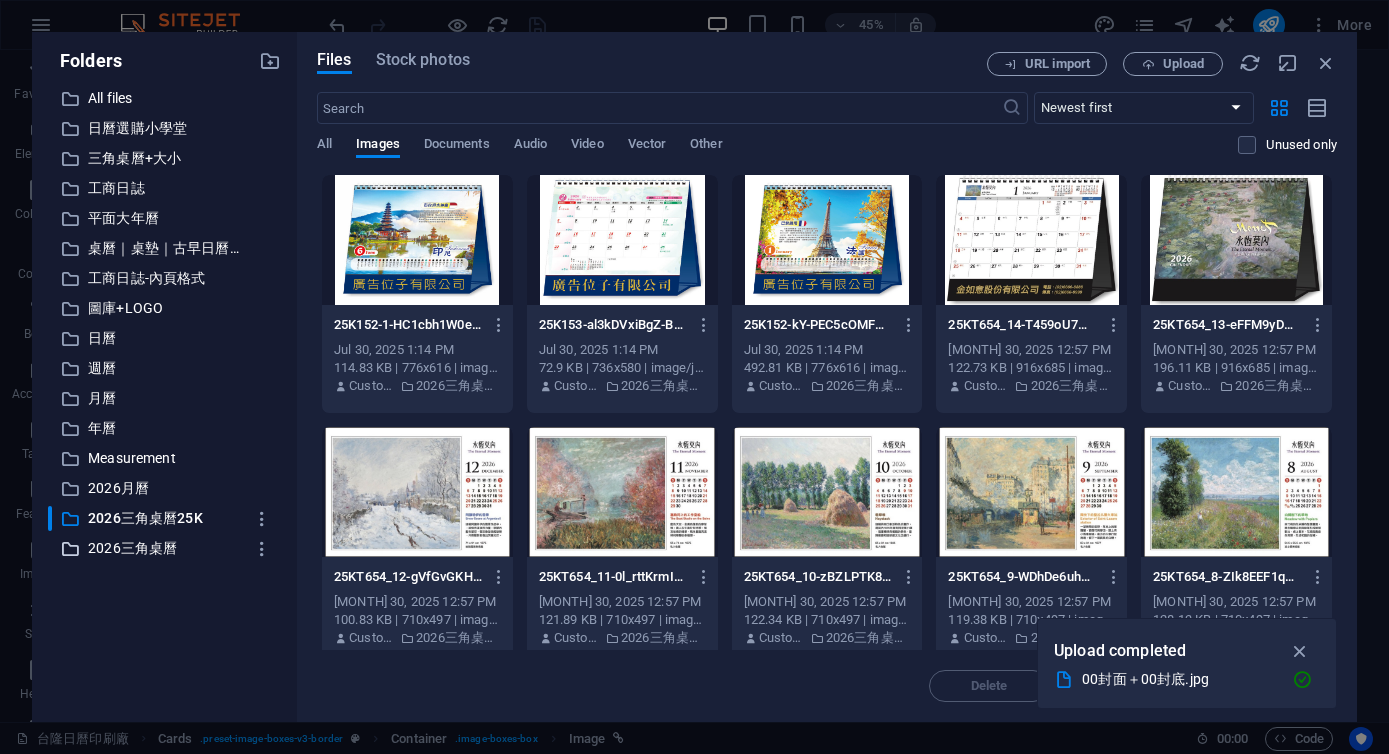 click on "2026三角桌曆" at bounding box center [166, 548] 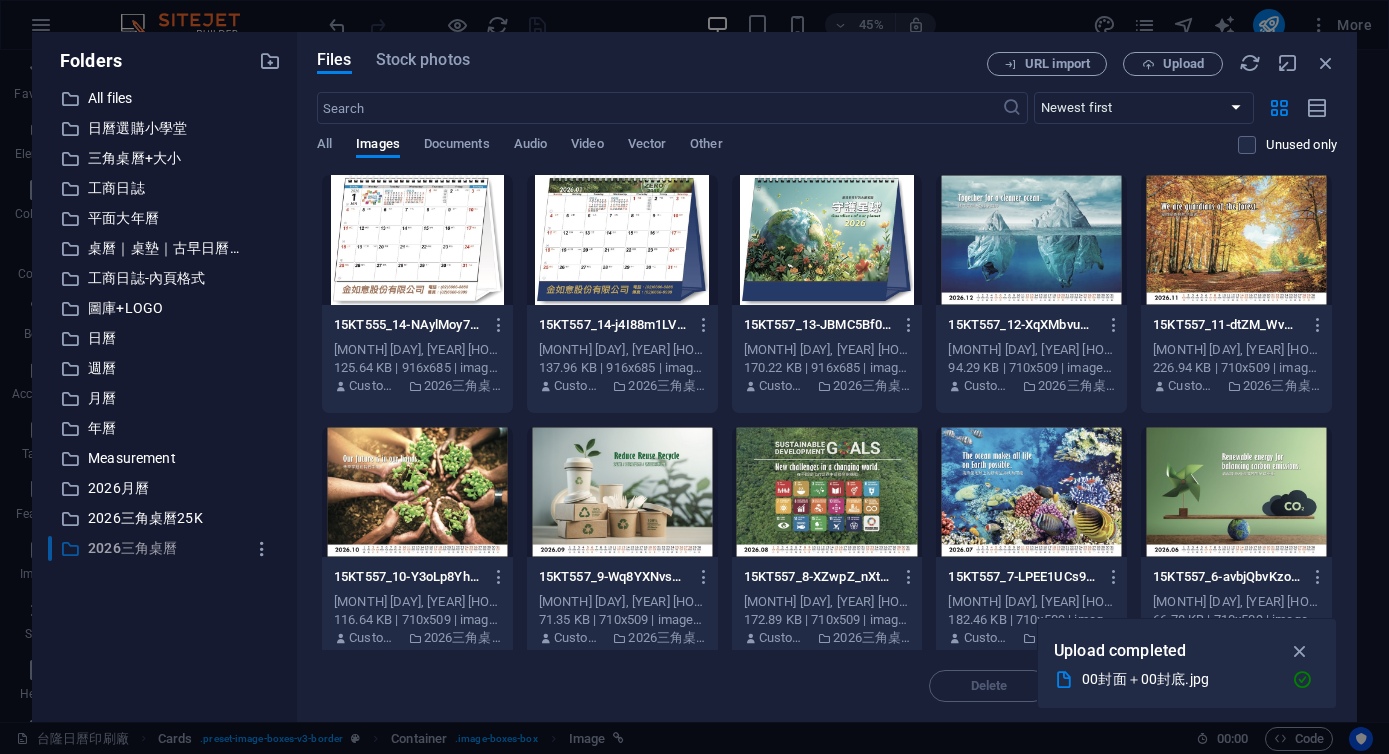 click on "2026三角桌曆" at bounding box center [166, 548] 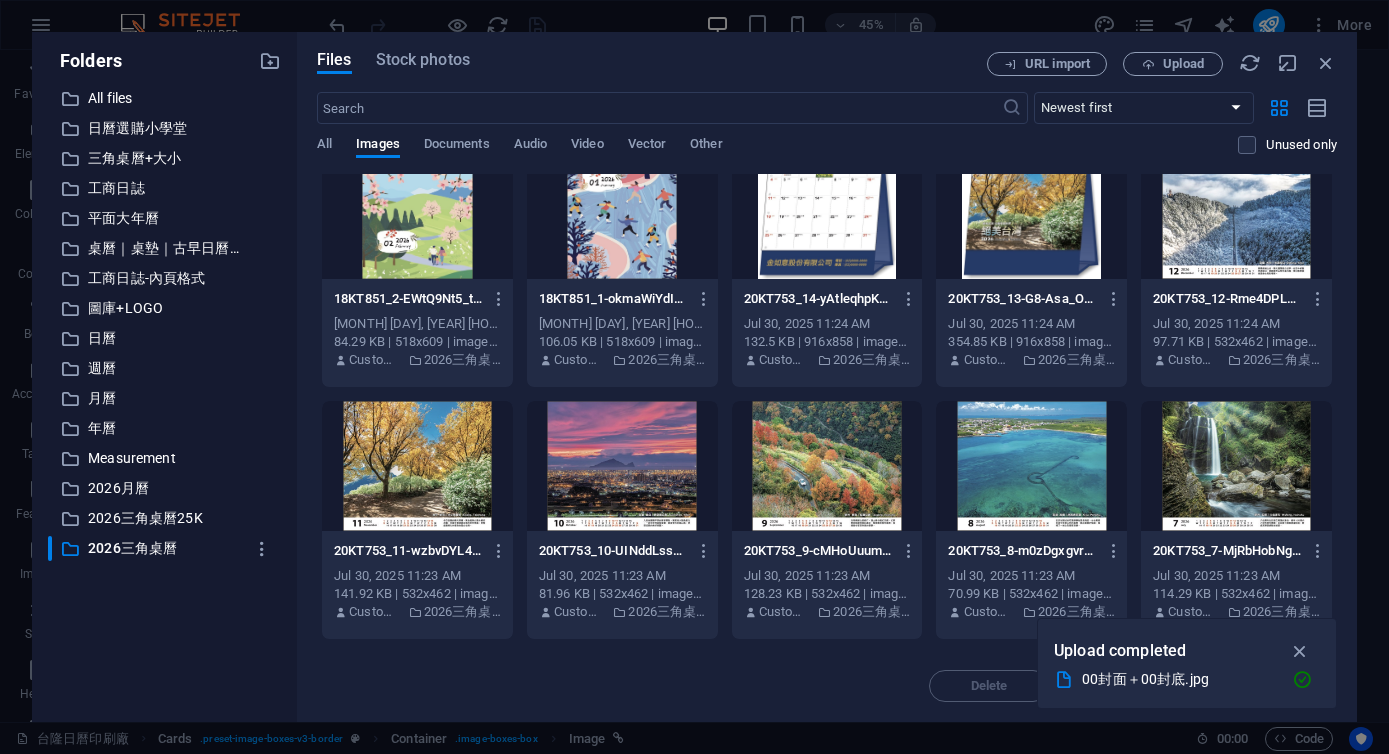 scroll, scrollTop: 5303, scrollLeft: 0, axis: vertical 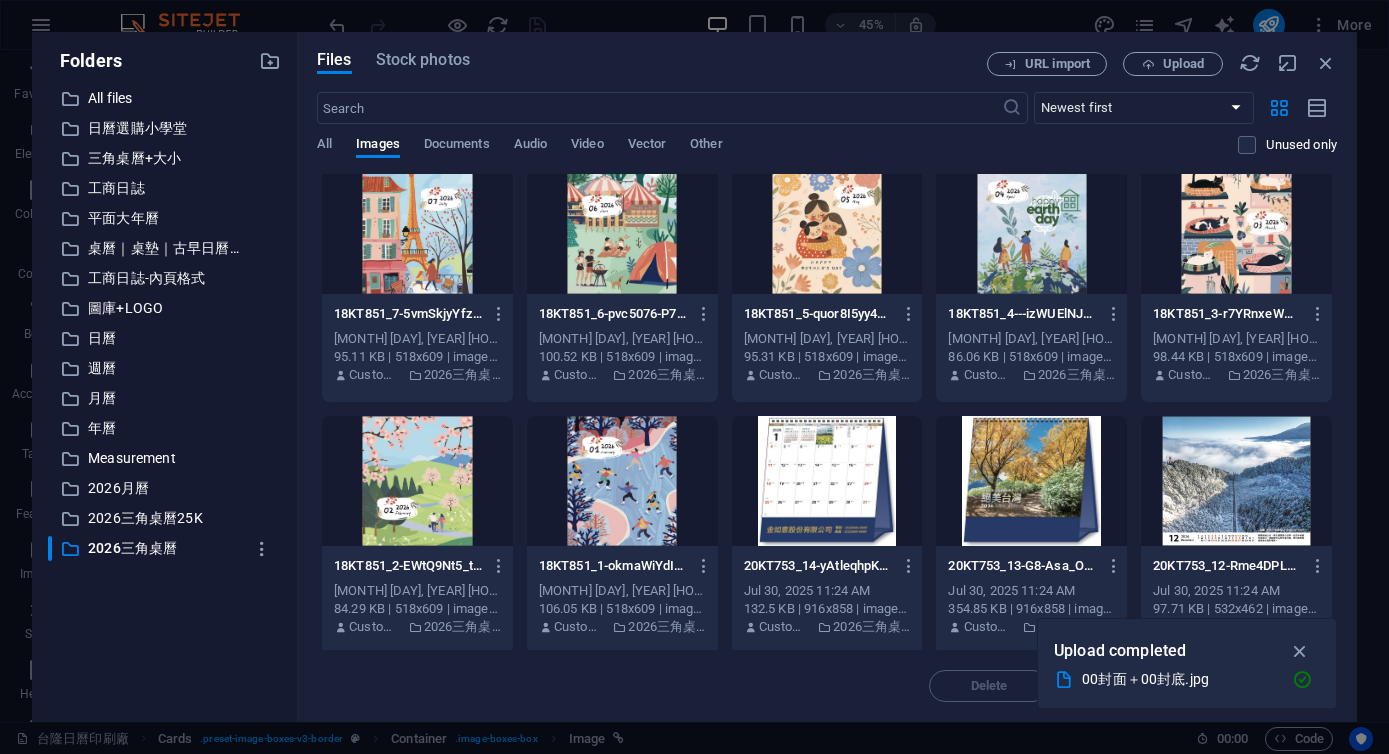 click at bounding box center [1031, 481] 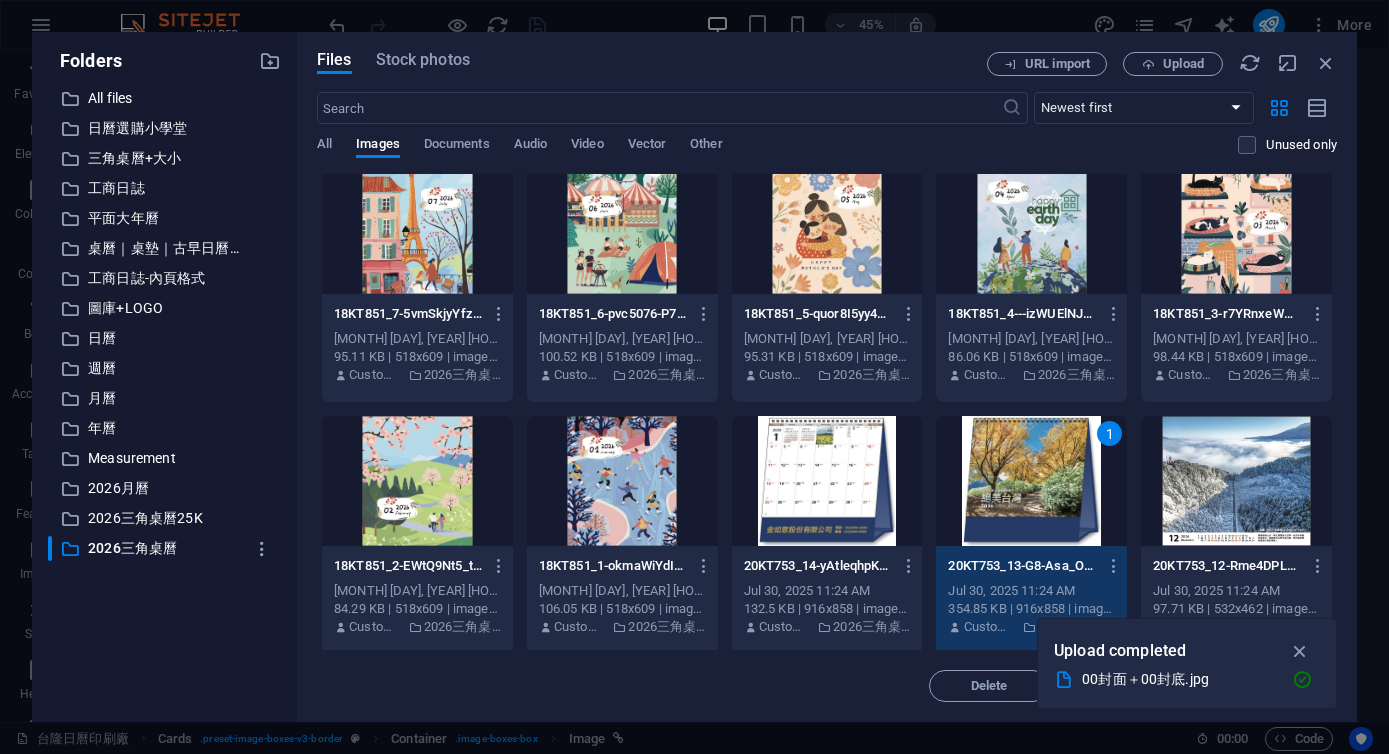 click on "1" at bounding box center (1031, 481) 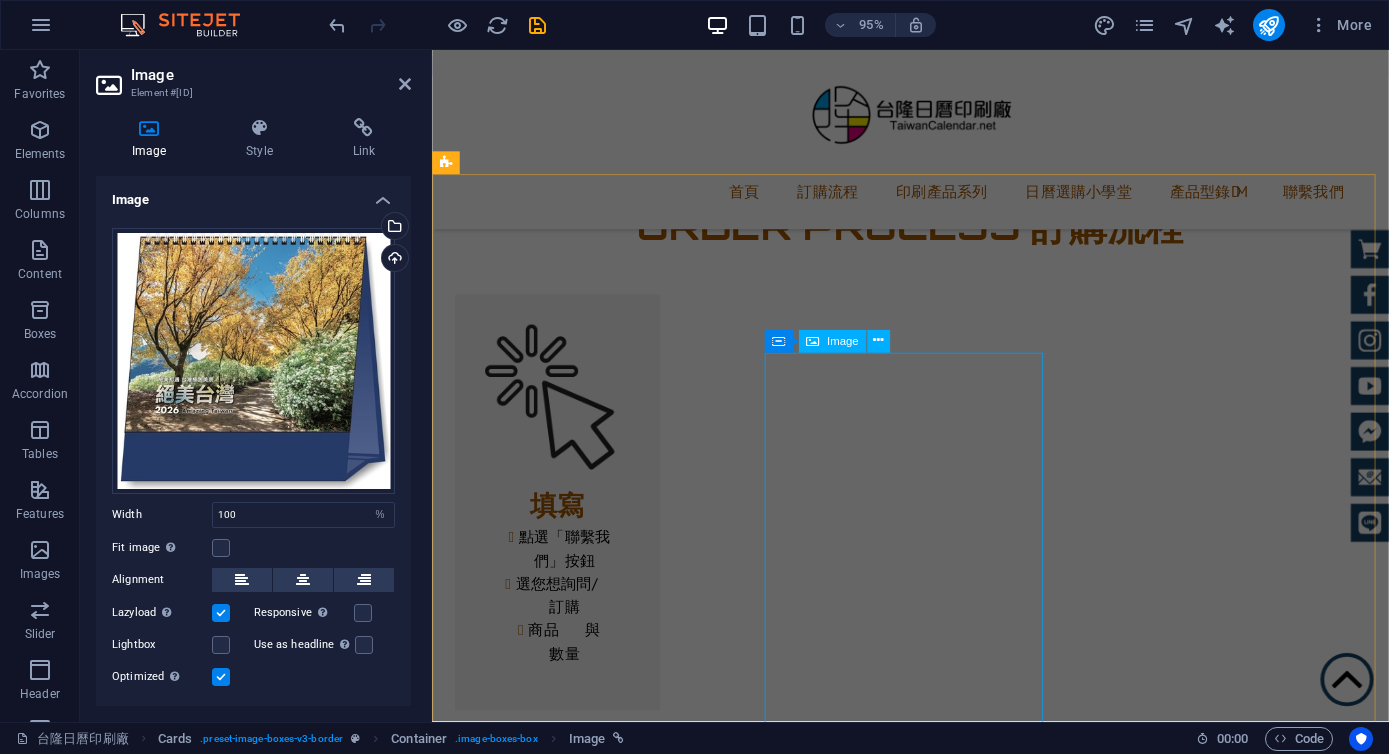 scroll, scrollTop: 1520, scrollLeft: 0, axis: vertical 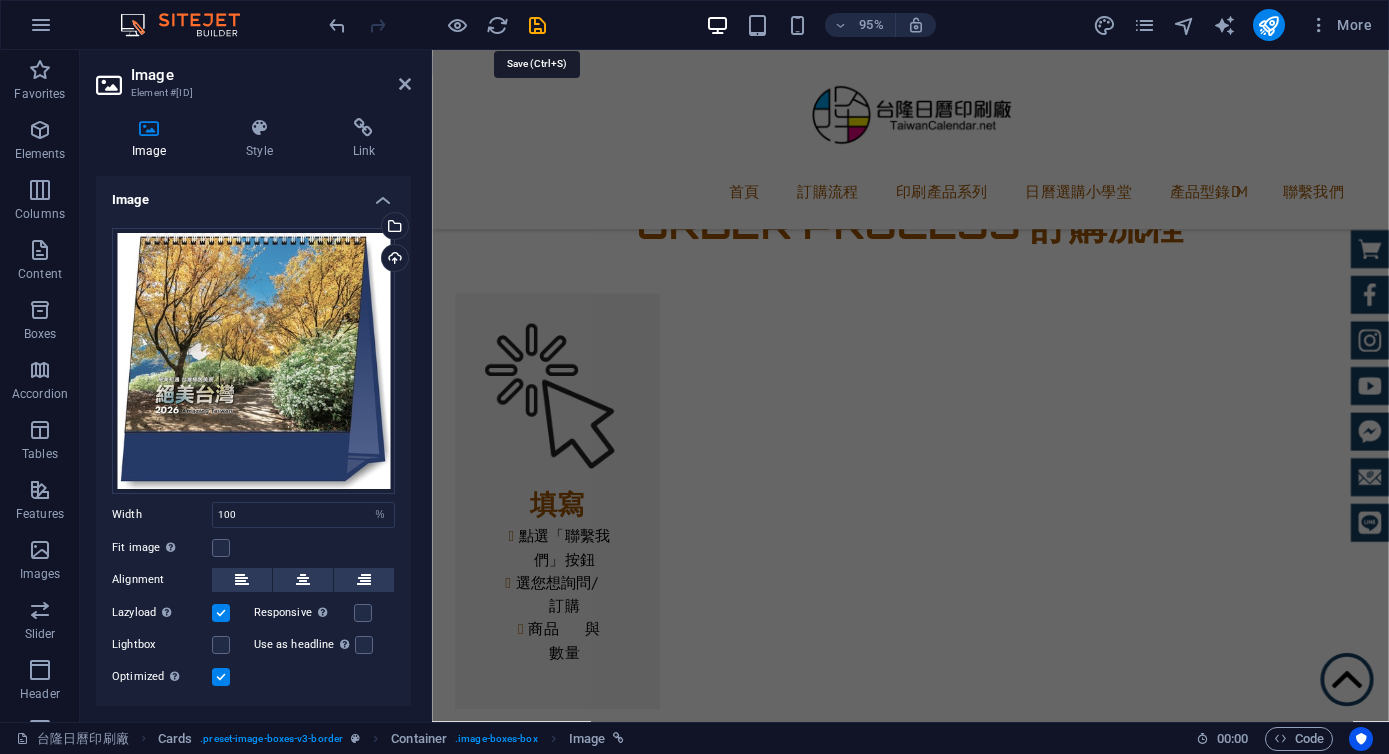 click at bounding box center [537, 25] 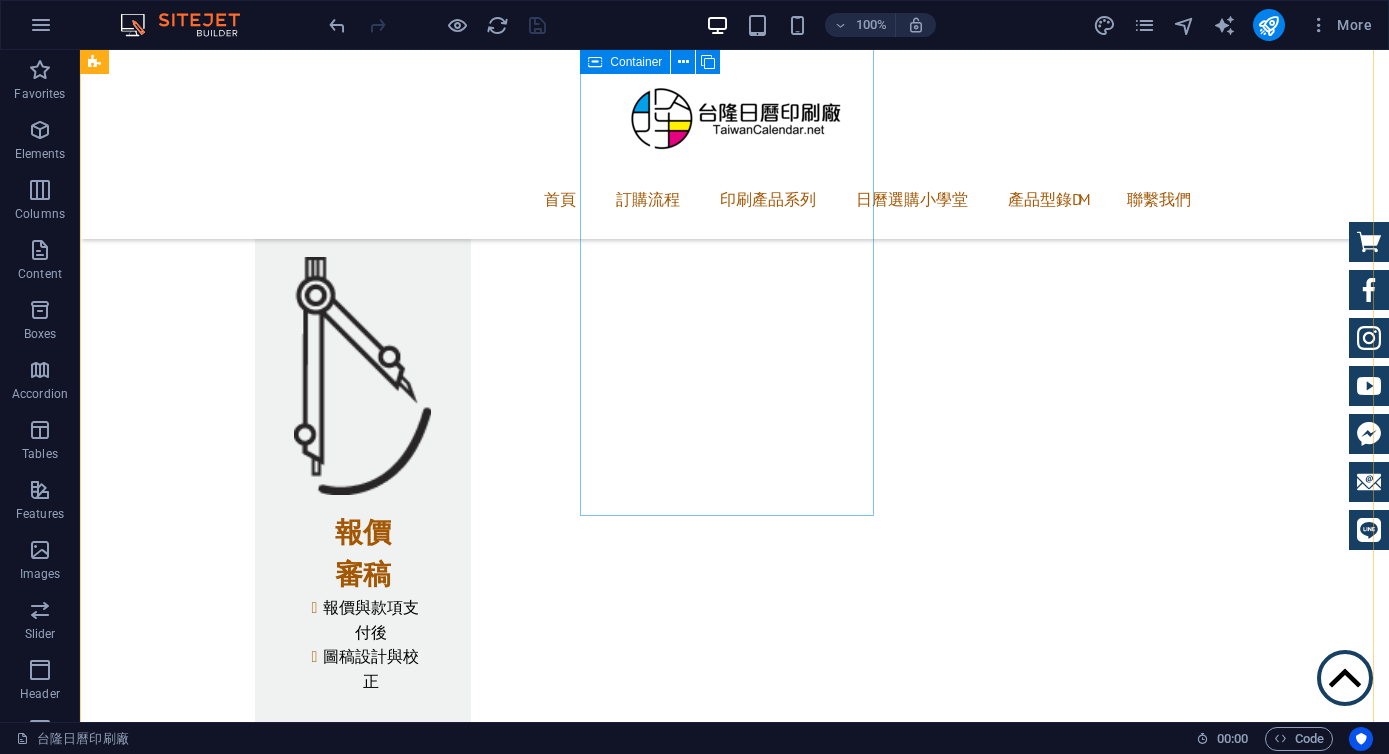 scroll, scrollTop: 2249, scrollLeft: 0, axis: vertical 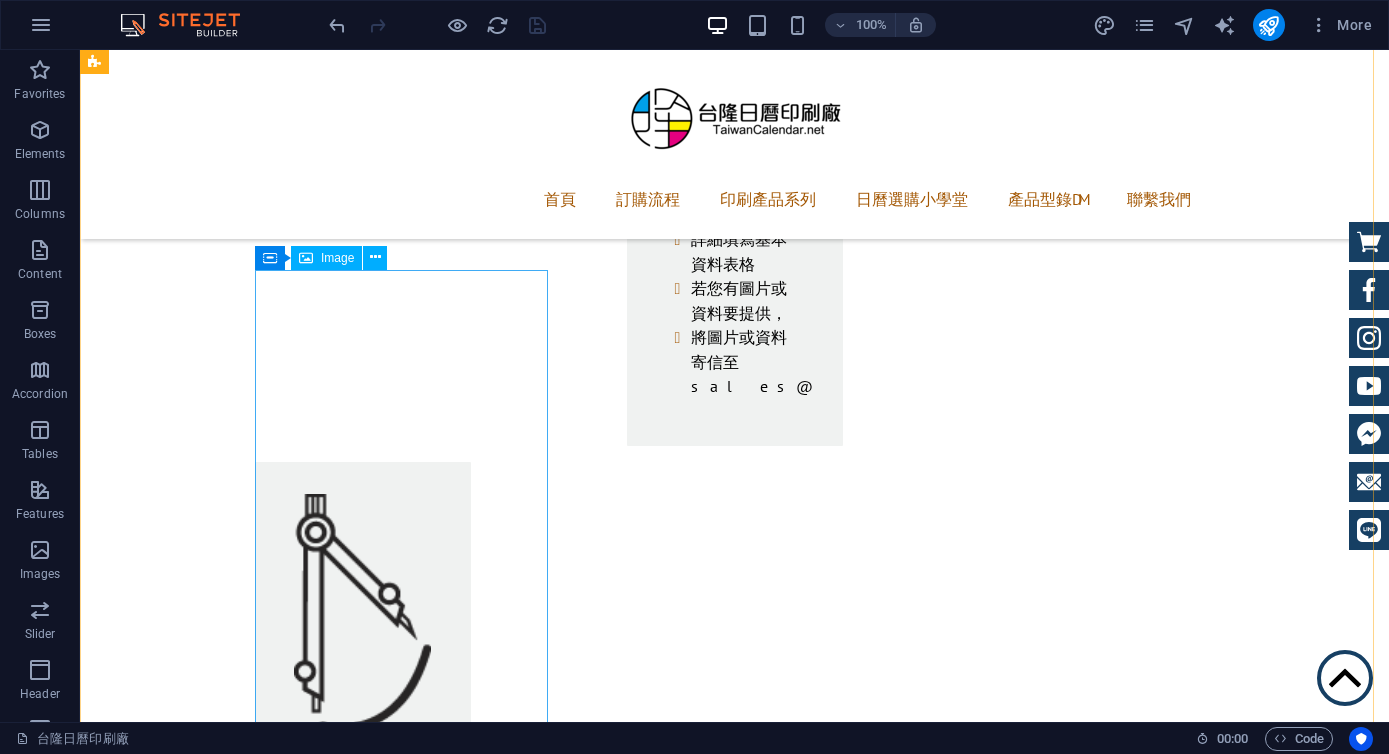 click at bounding box center [242, 3494] 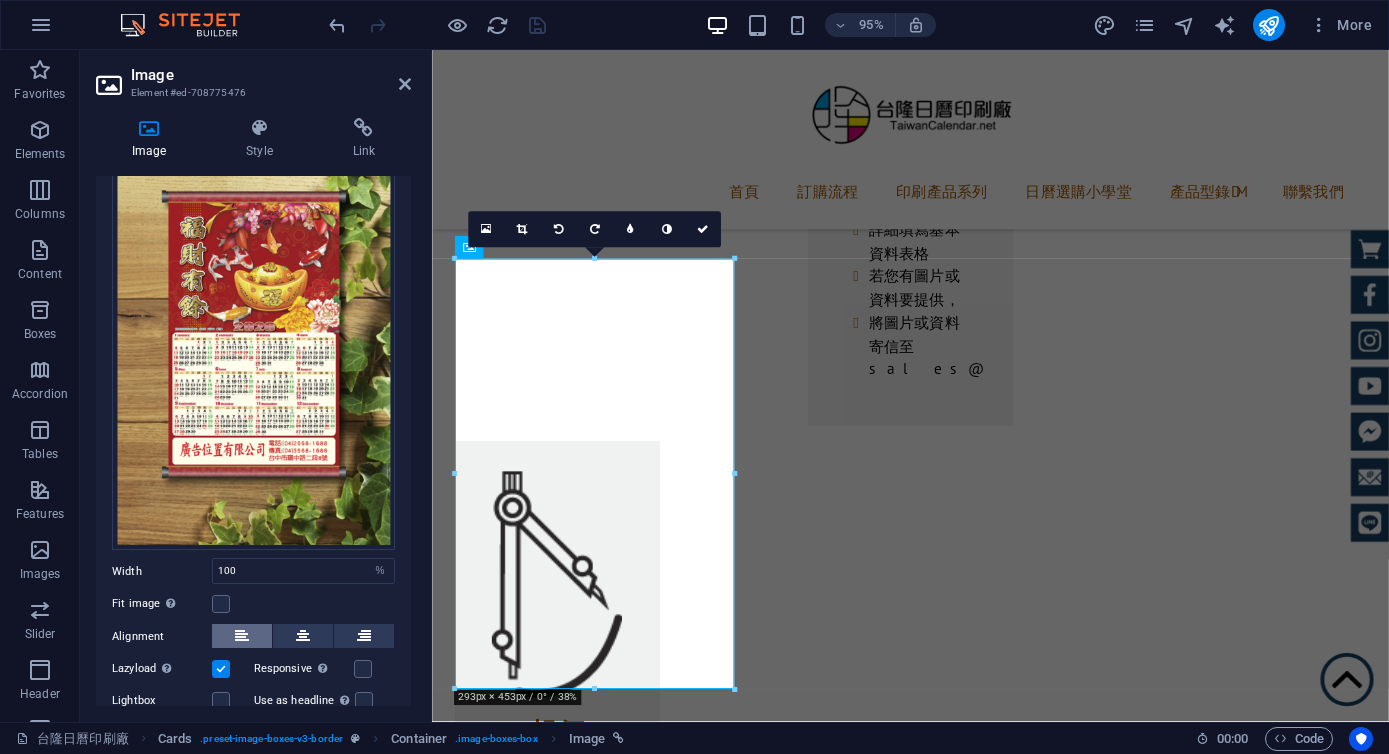 scroll, scrollTop: 206, scrollLeft: 0, axis: vertical 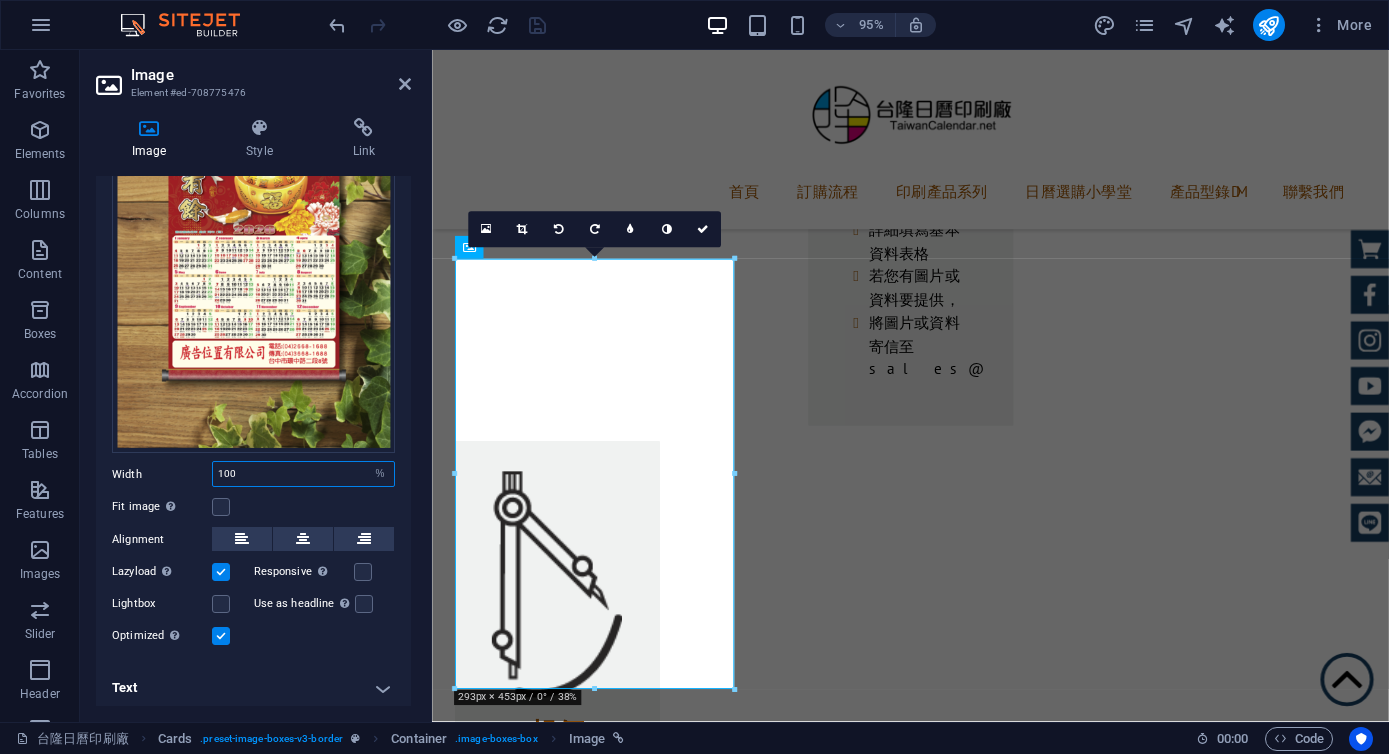 click on "100" at bounding box center [303, 474] 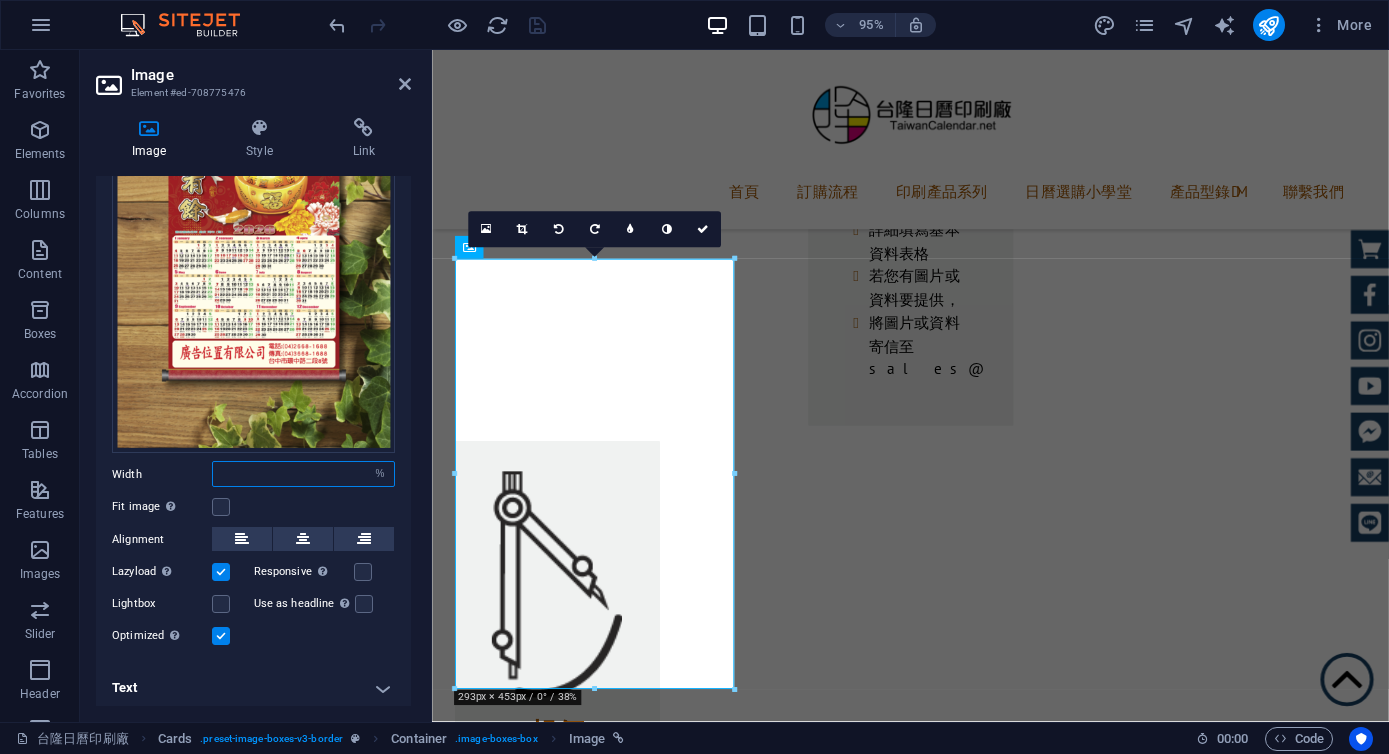 click at bounding box center (303, 474) 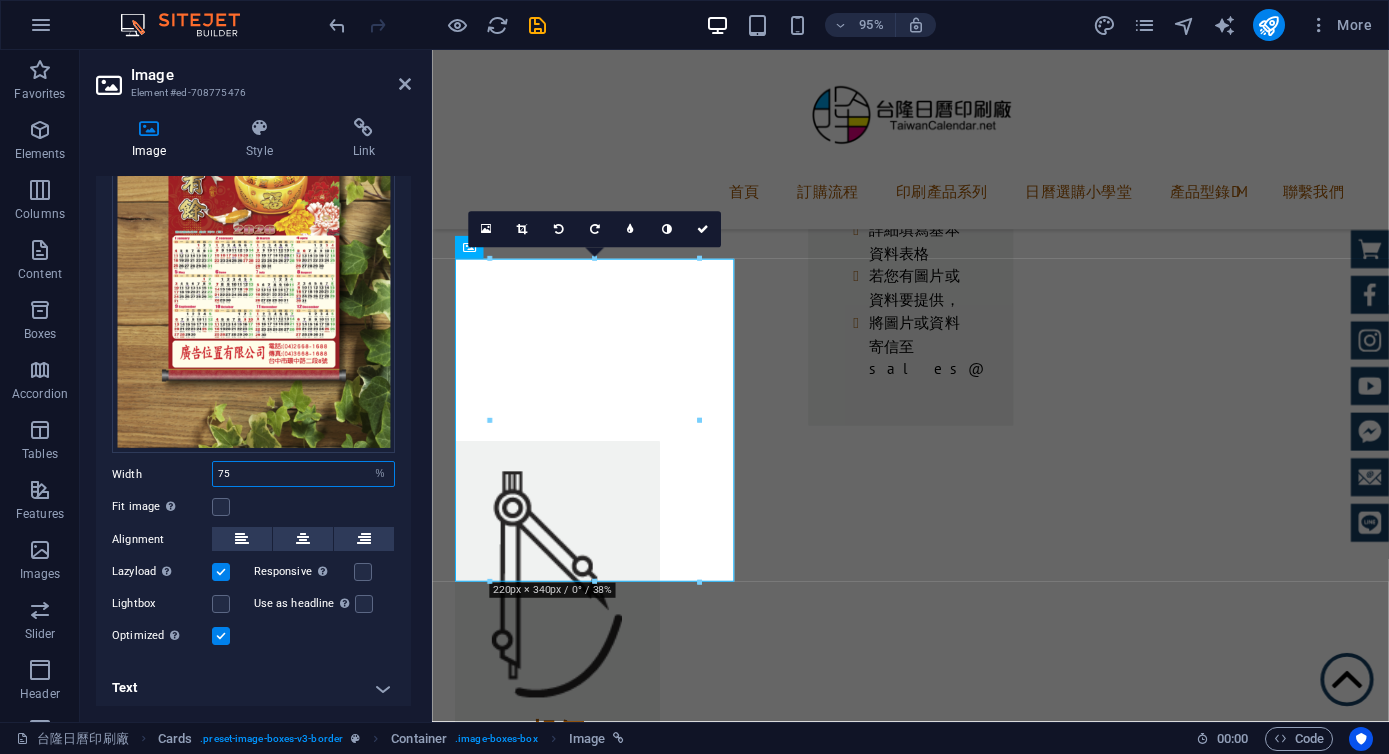 click on "75" at bounding box center (303, 474) 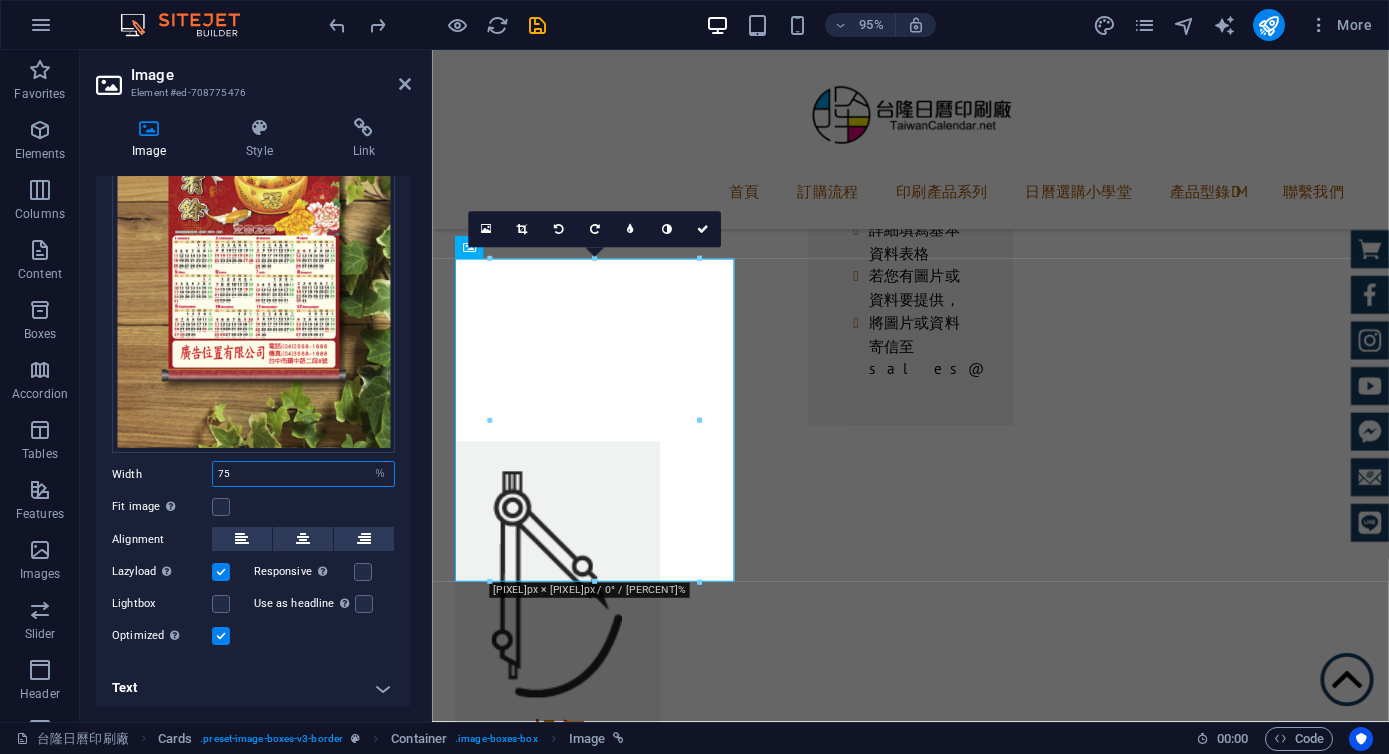 type on "100" 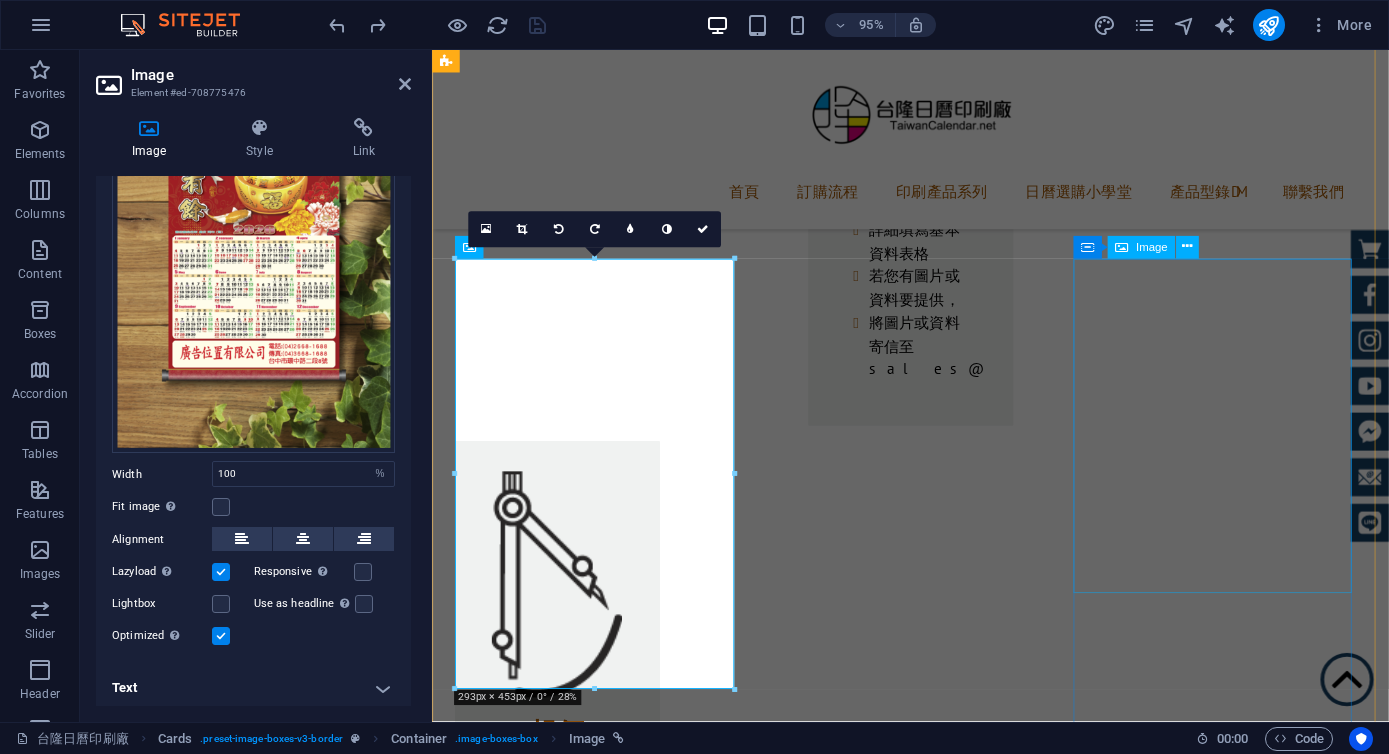 click at bounding box center (594, 4288) 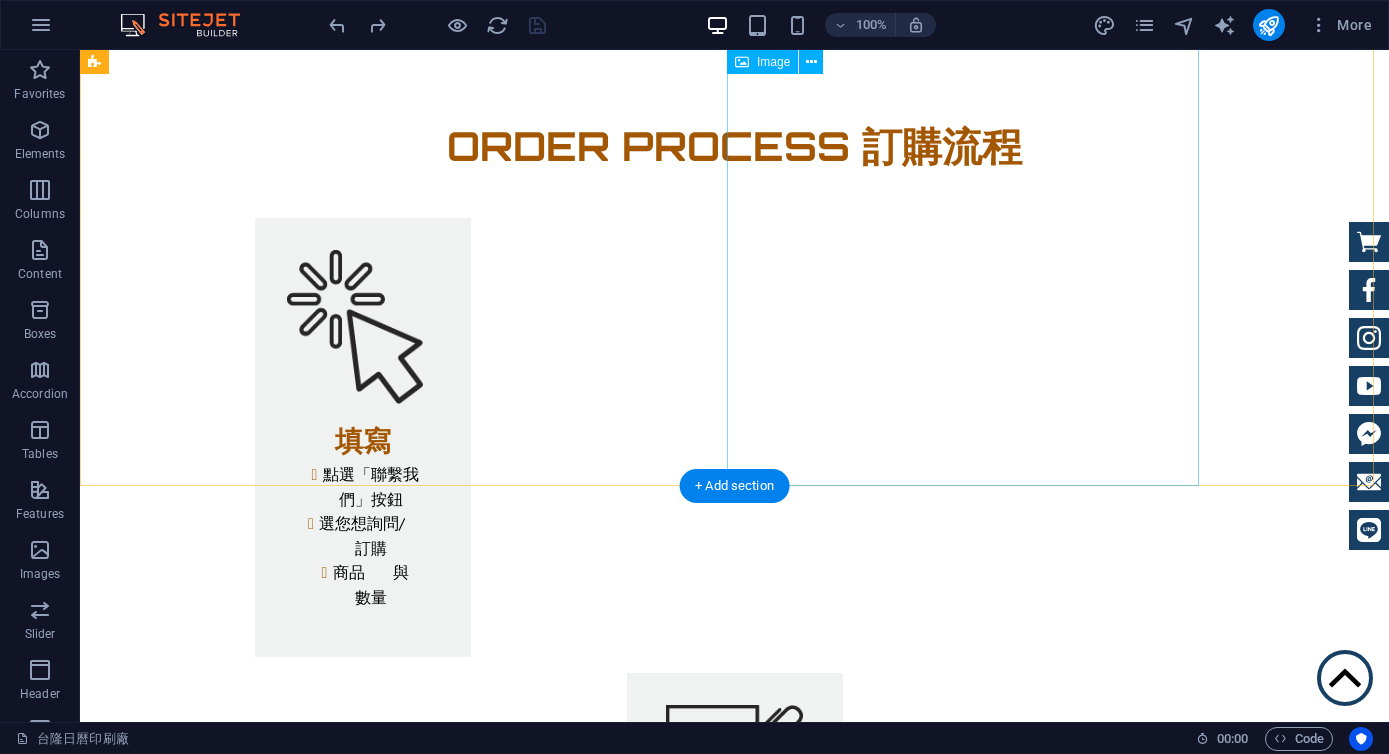 scroll, scrollTop: 0, scrollLeft: 0, axis: both 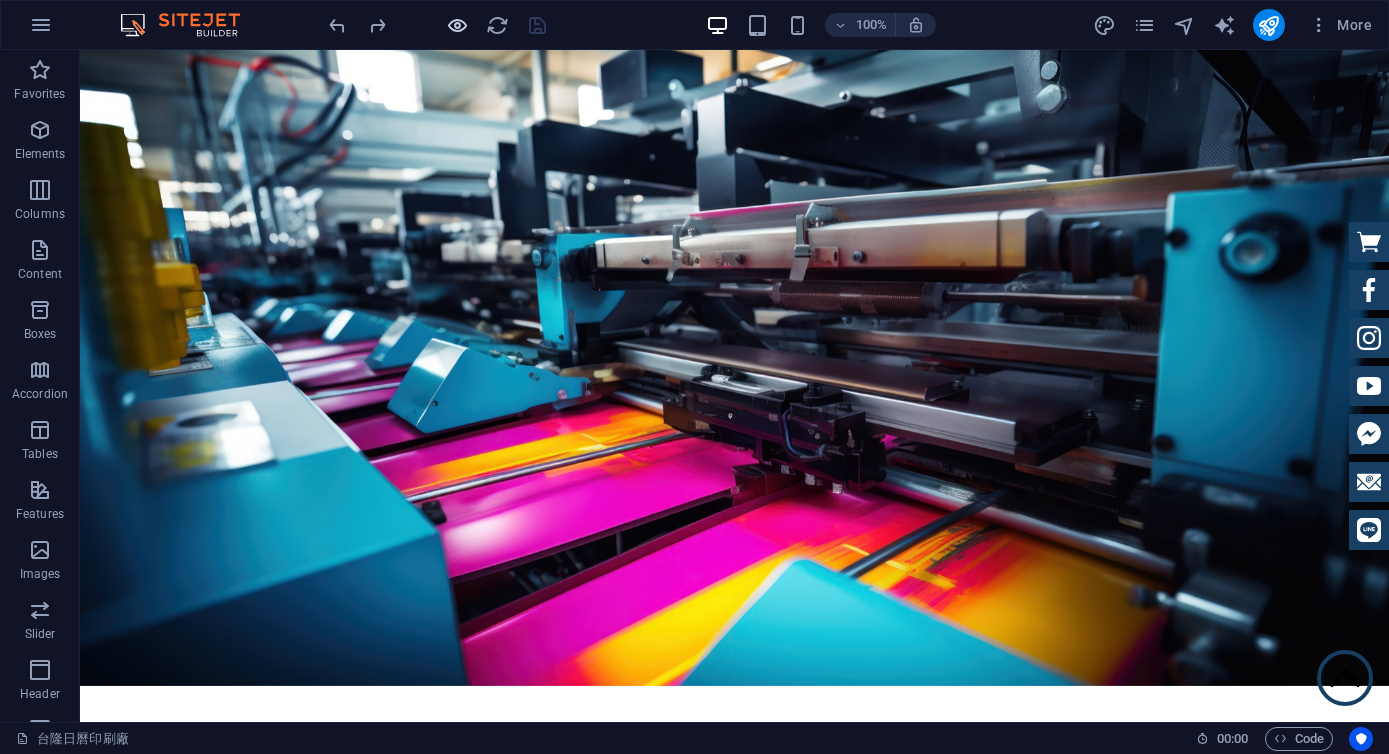 click at bounding box center [457, 25] 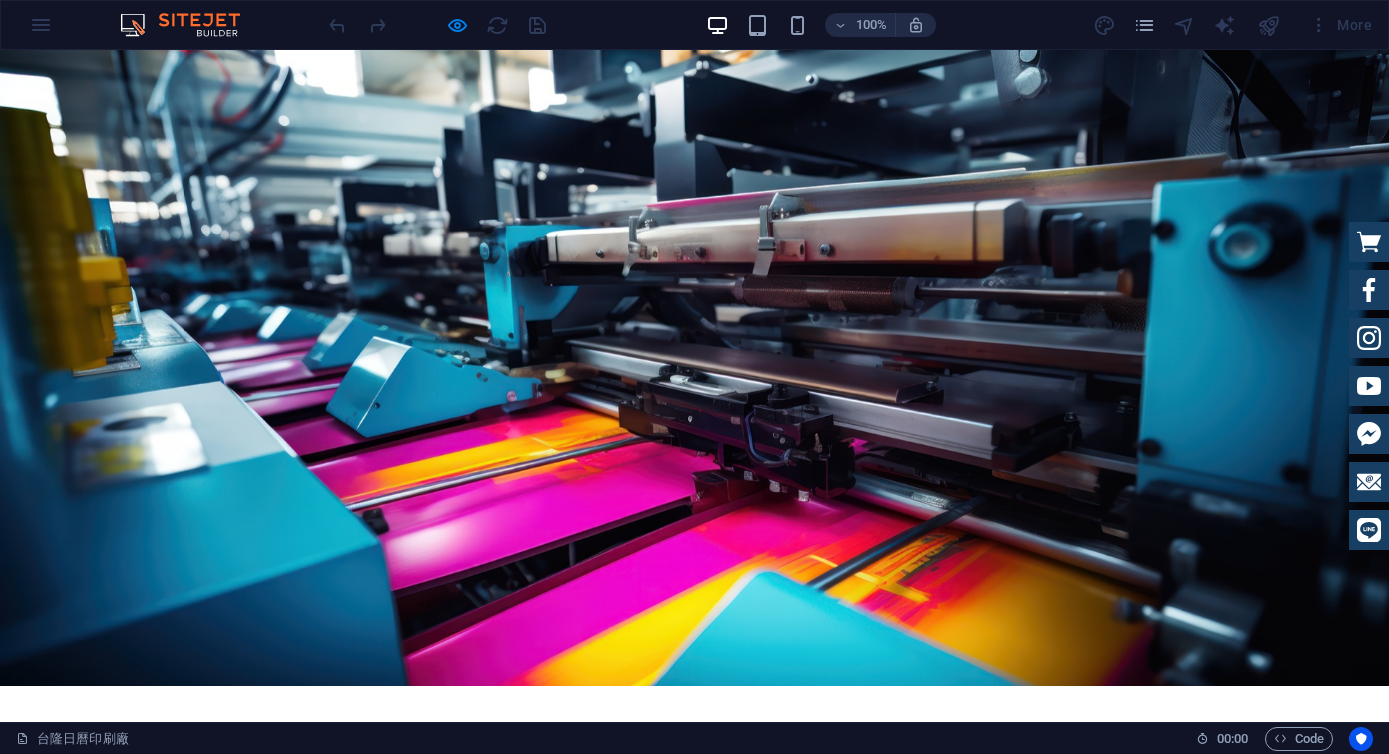 click on "產品型錄DM" at bounding box center [1007, 835] 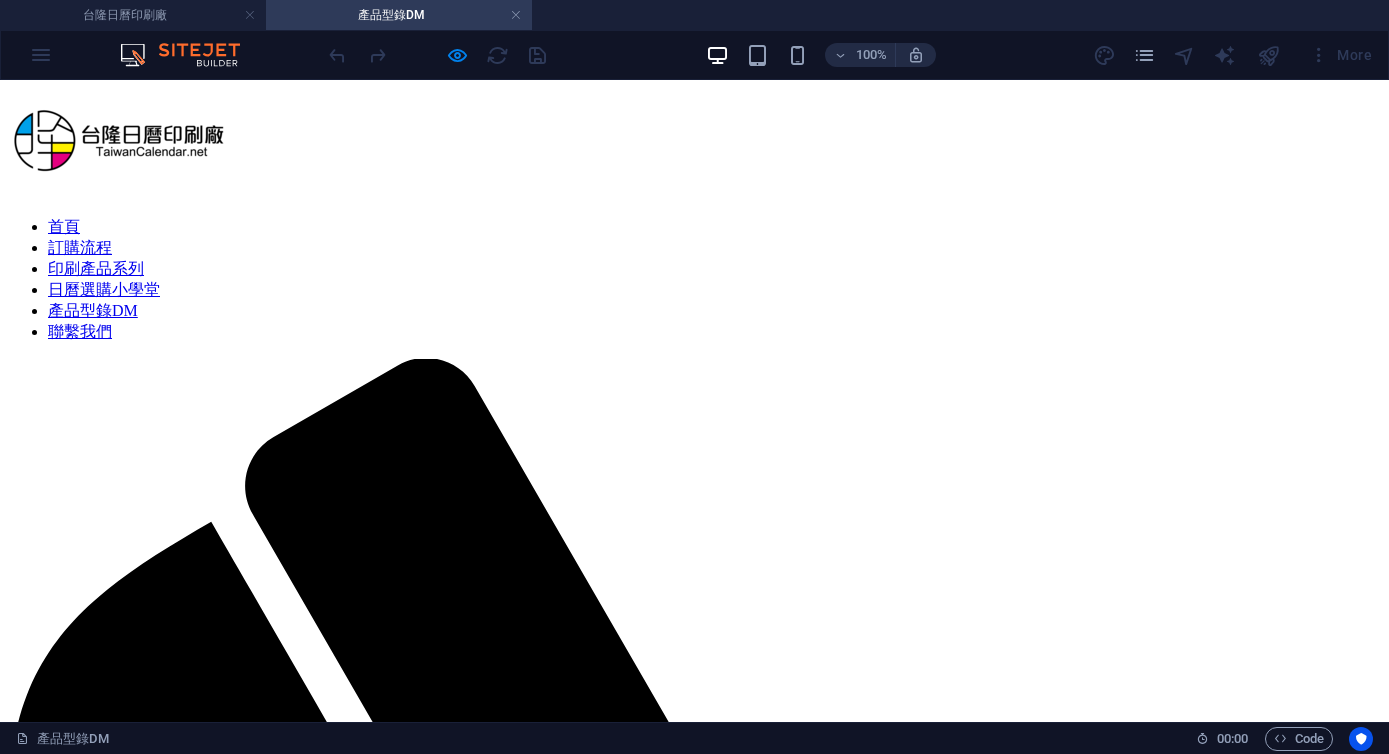 scroll, scrollTop: 0, scrollLeft: 0, axis: both 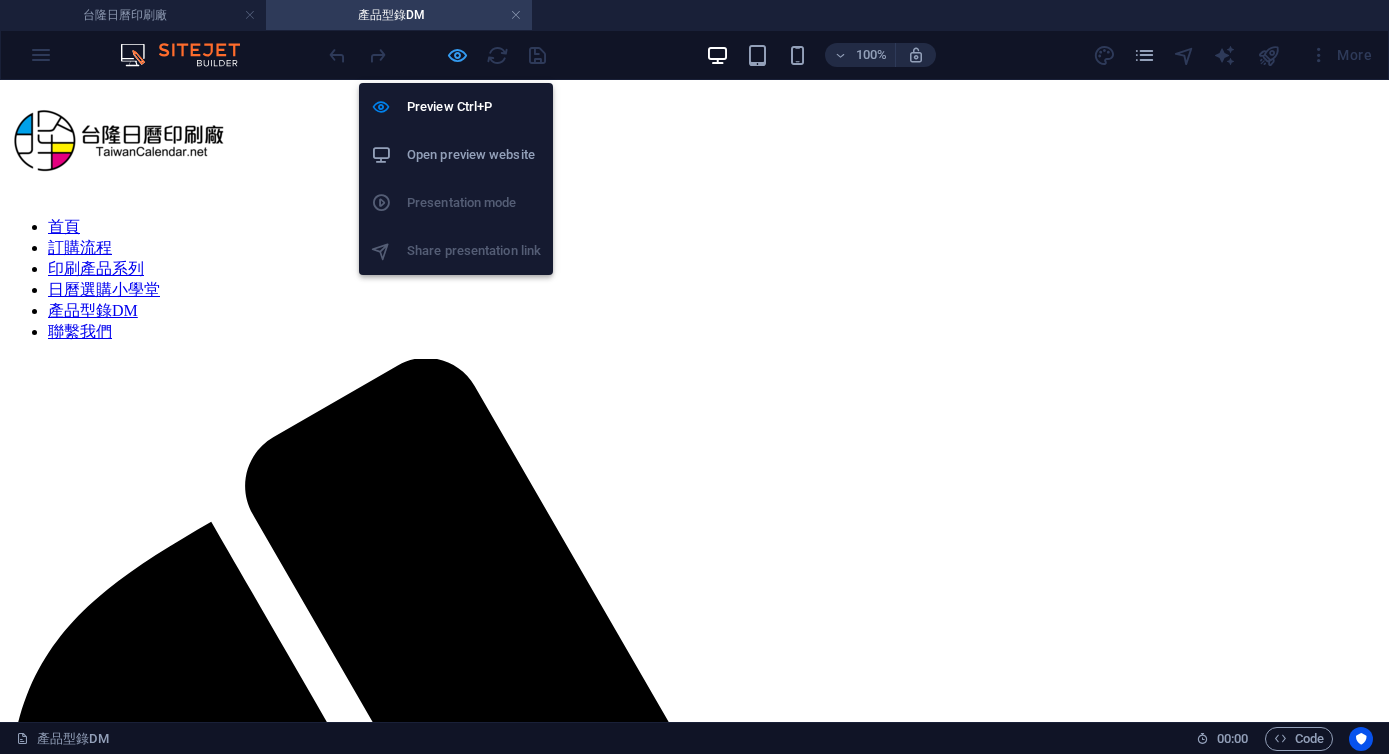 click at bounding box center [457, 55] 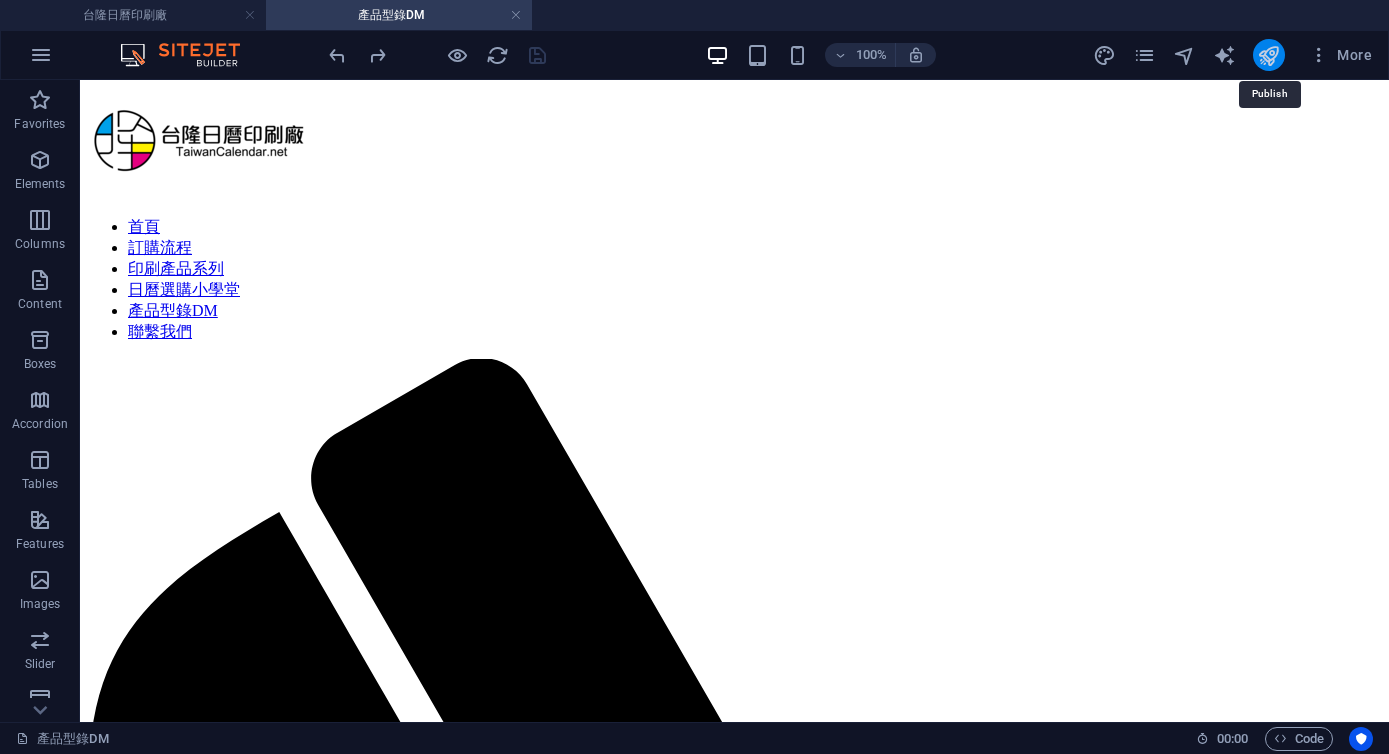 click at bounding box center [1268, 55] 